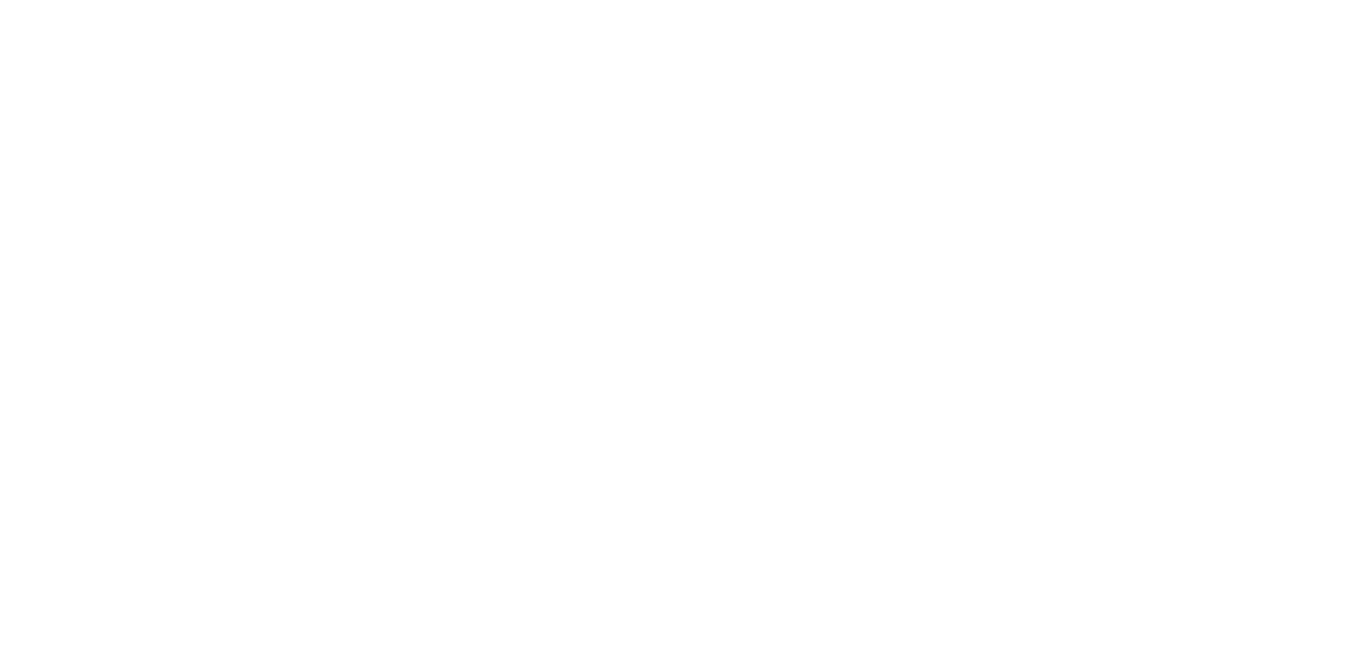 scroll, scrollTop: 0, scrollLeft: 0, axis: both 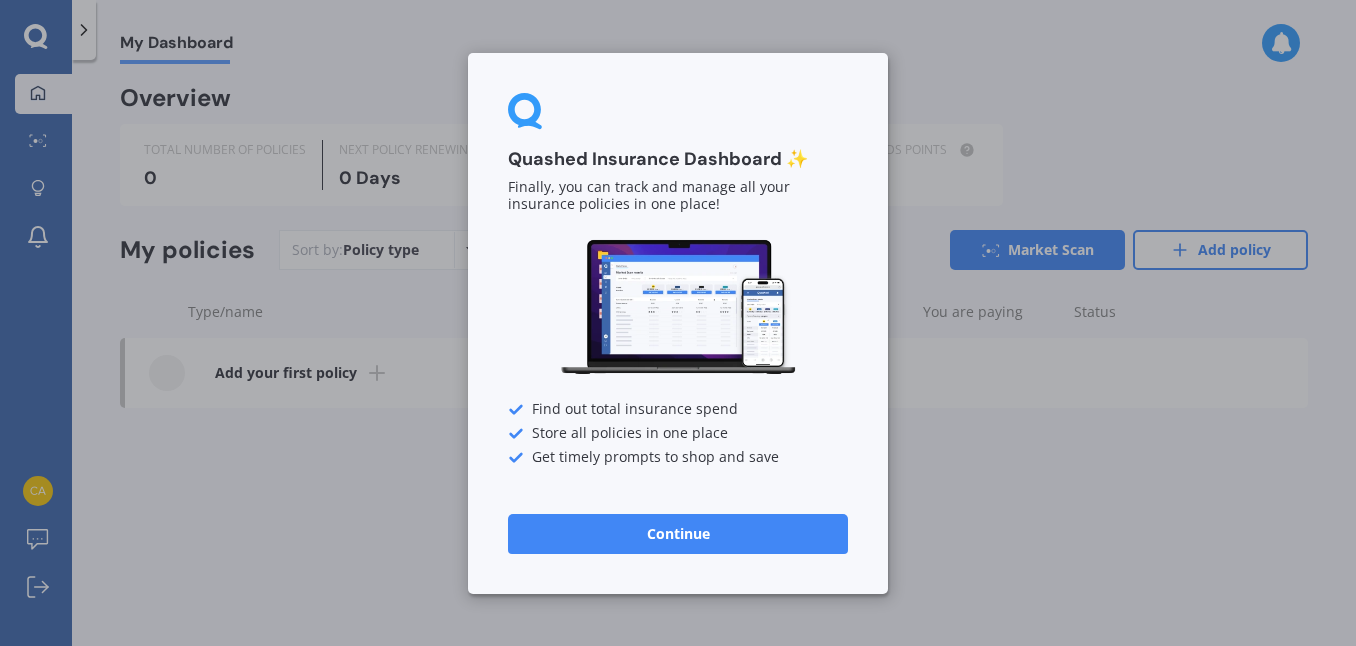 click on "Continue" at bounding box center [678, 533] 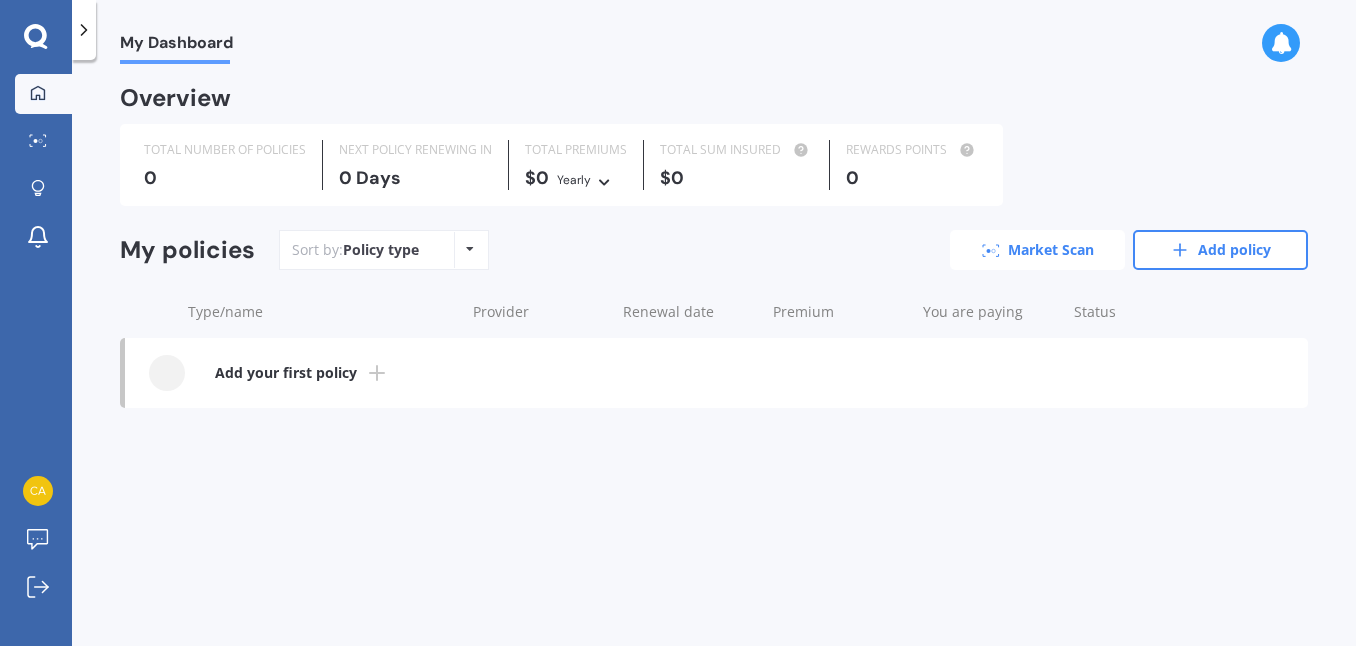 click on "Market Scan" at bounding box center (1037, 250) 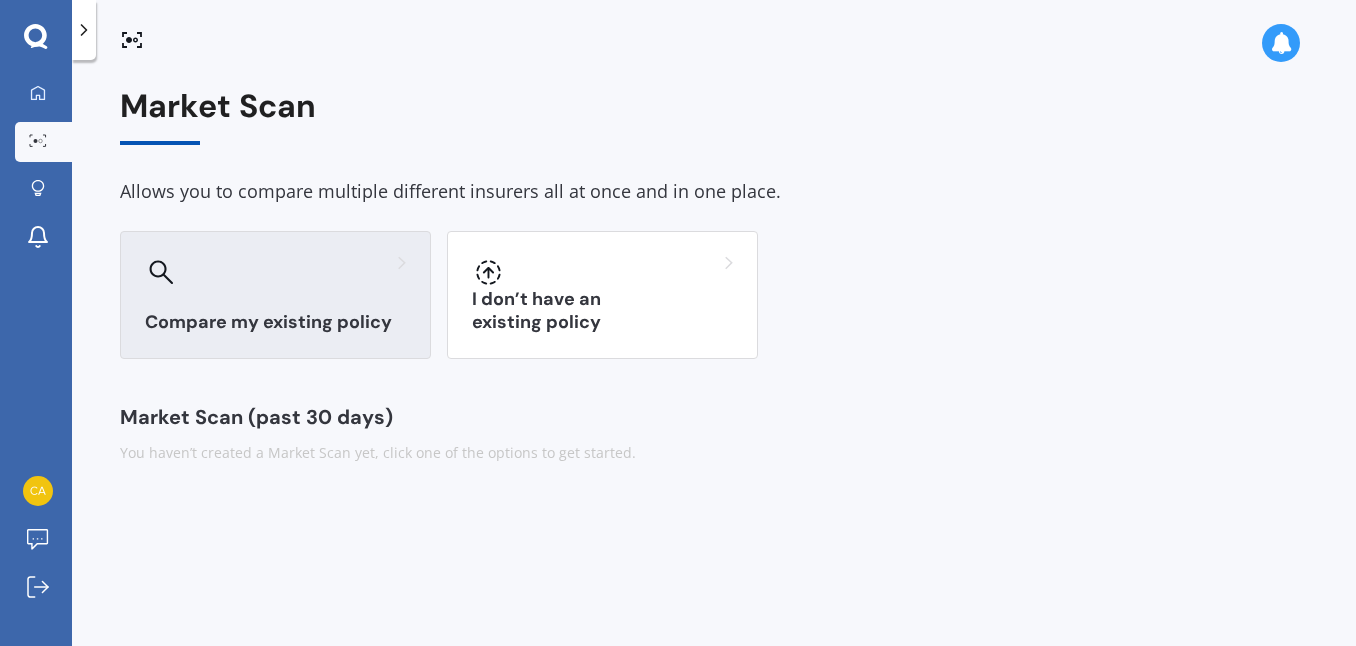 click 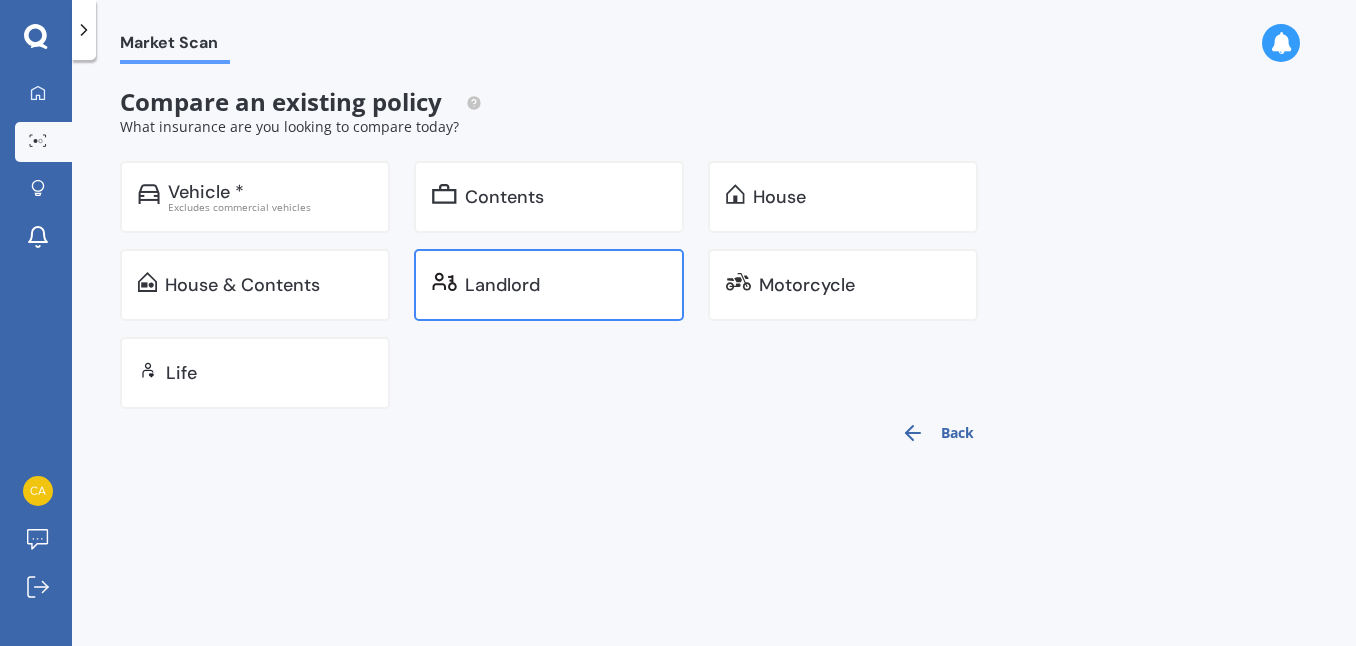 click on "Landlord" at bounding box center (502, 285) 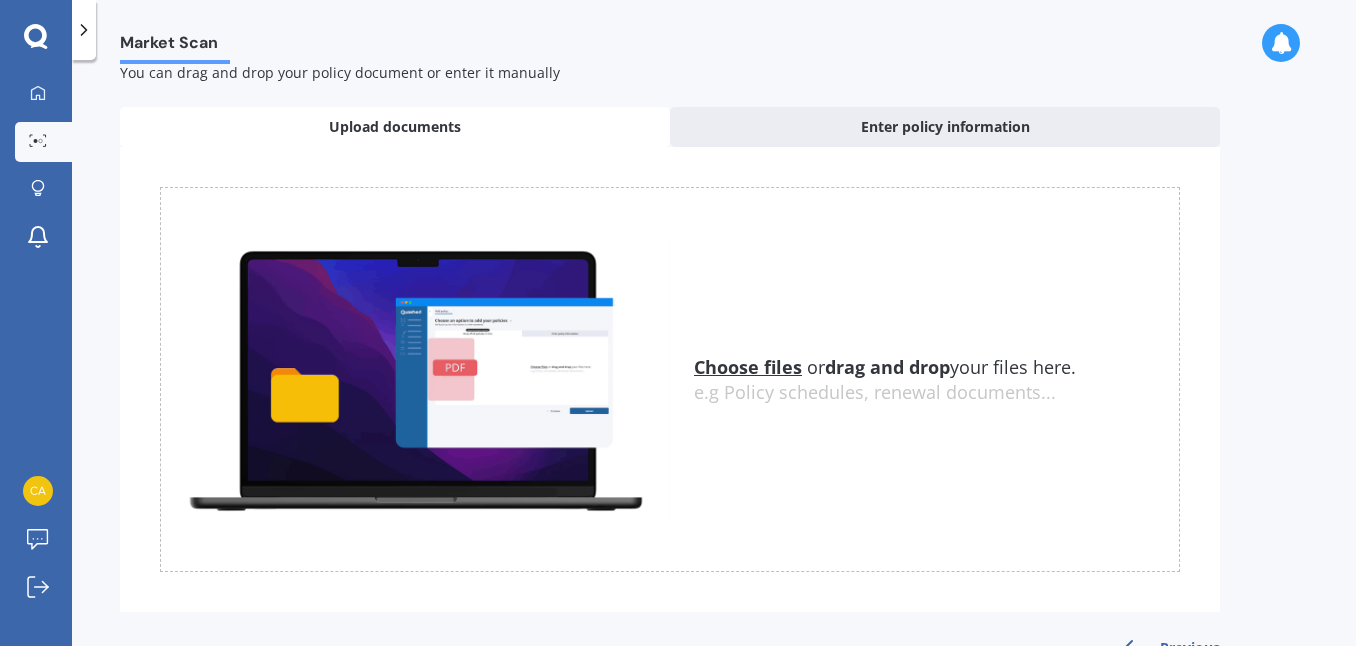 scroll, scrollTop: 84, scrollLeft: 0, axis: vertical 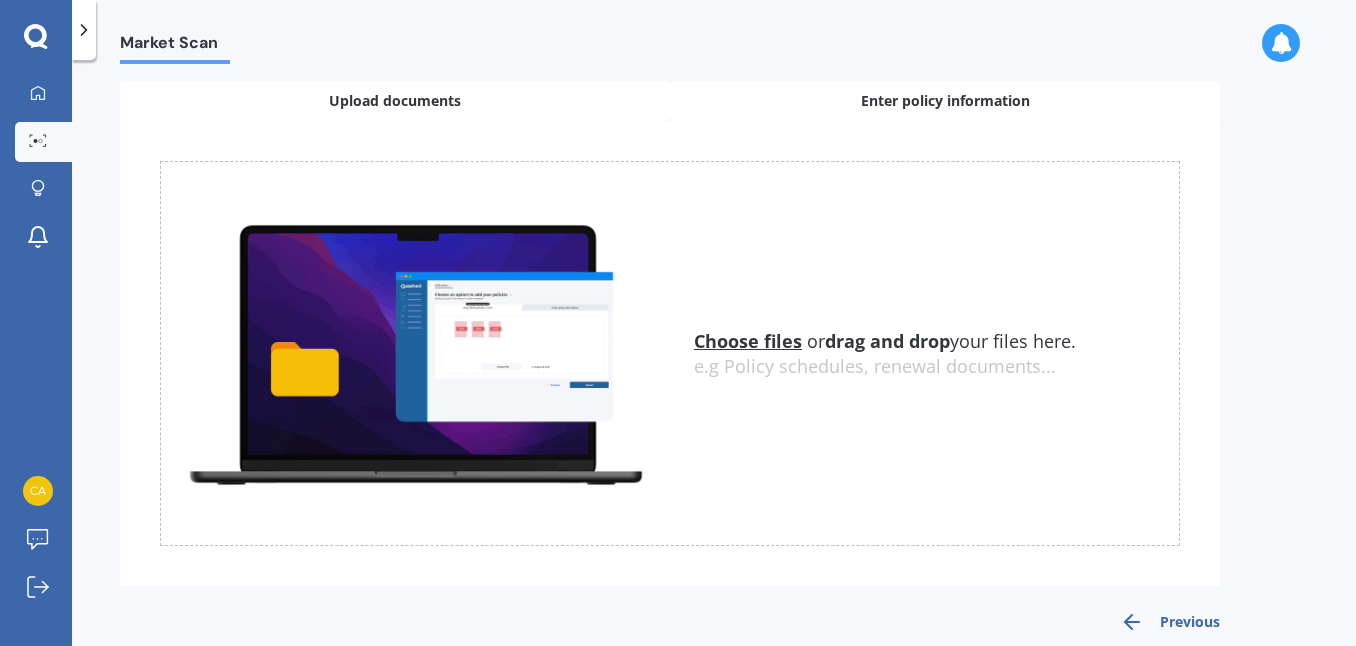 click on "Enter policy information" at bounding box center [945, 101] 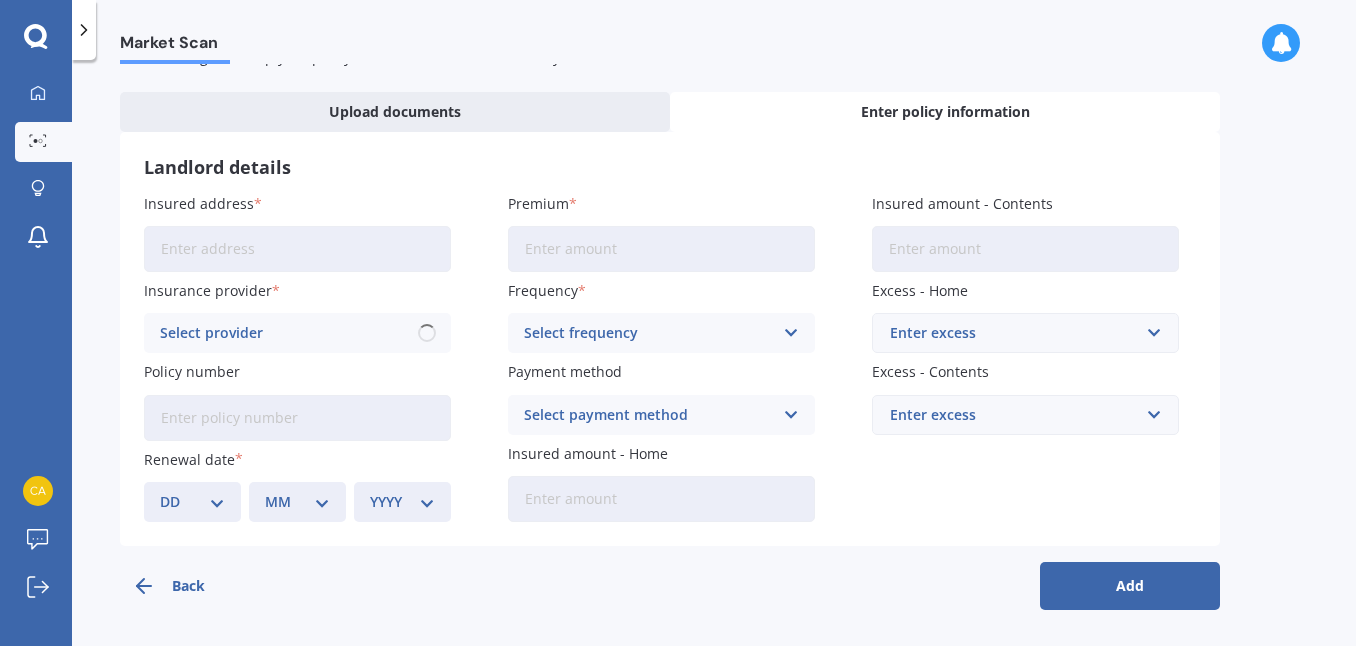 scroll, scrollTop: 75, scrollLeft: 0, axis: vertical 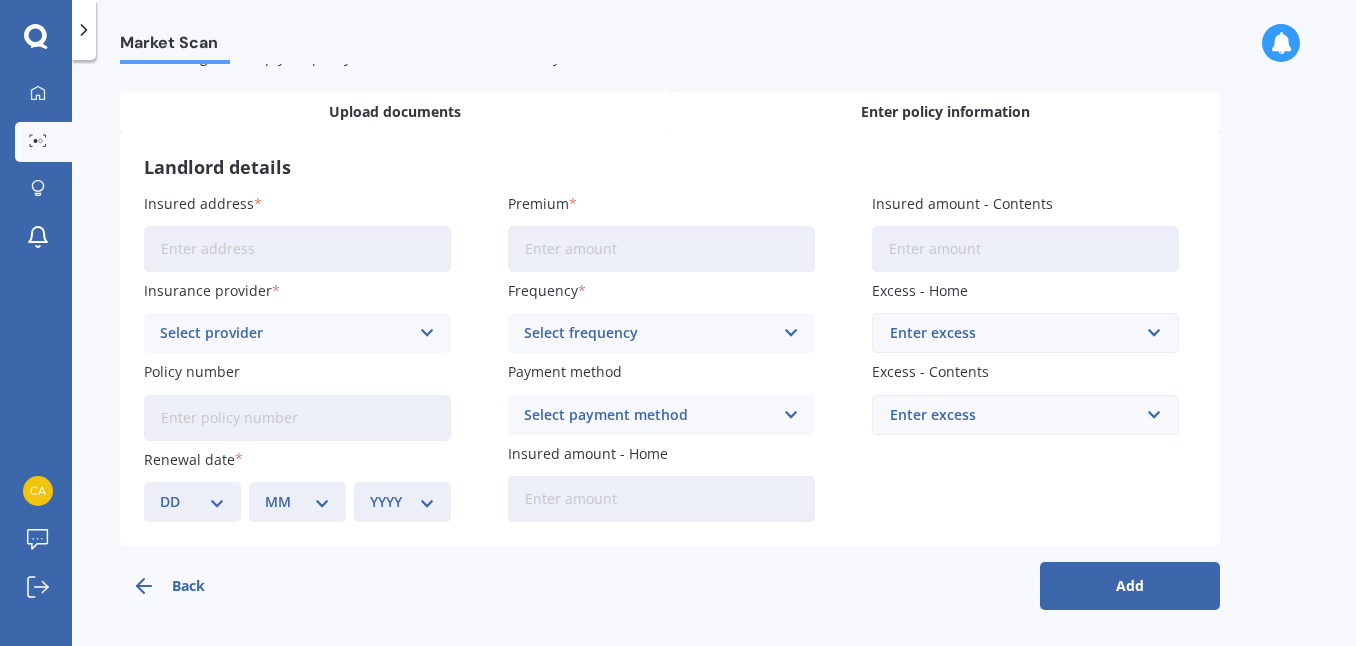 click on "Upload documents" at bounding box center [395, 112] 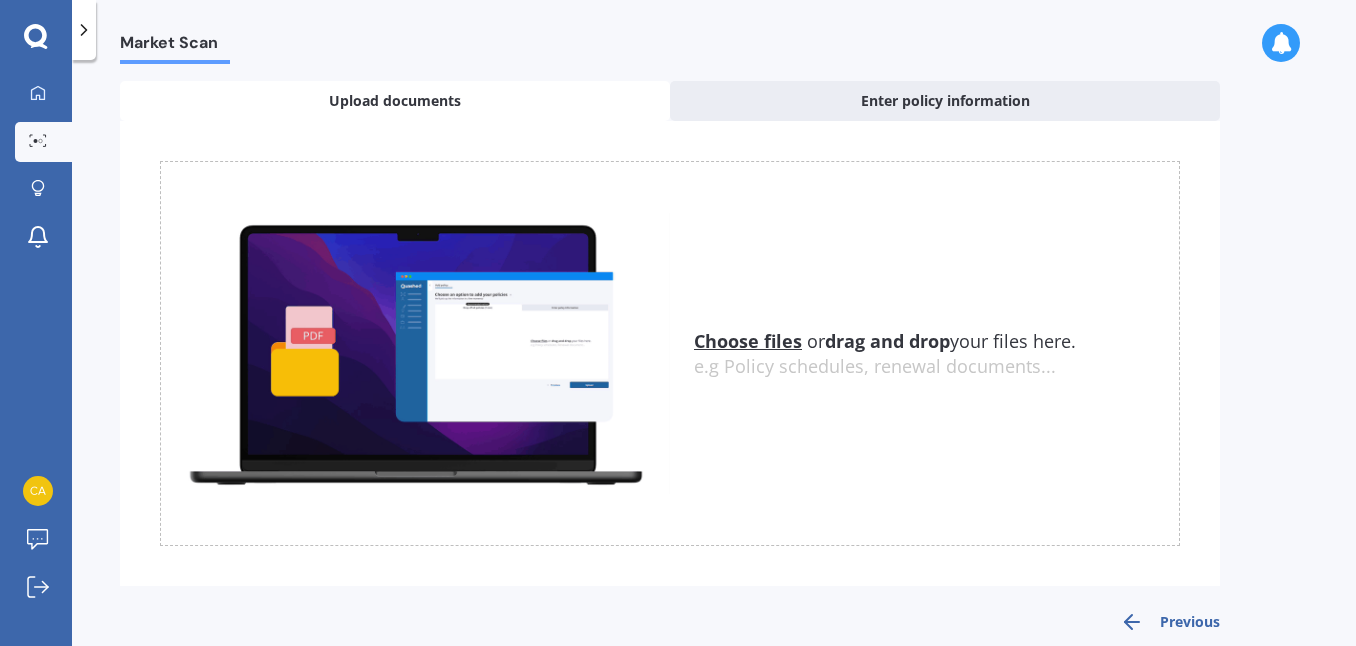 click on "Previous" at bounding box center [1170, 622] 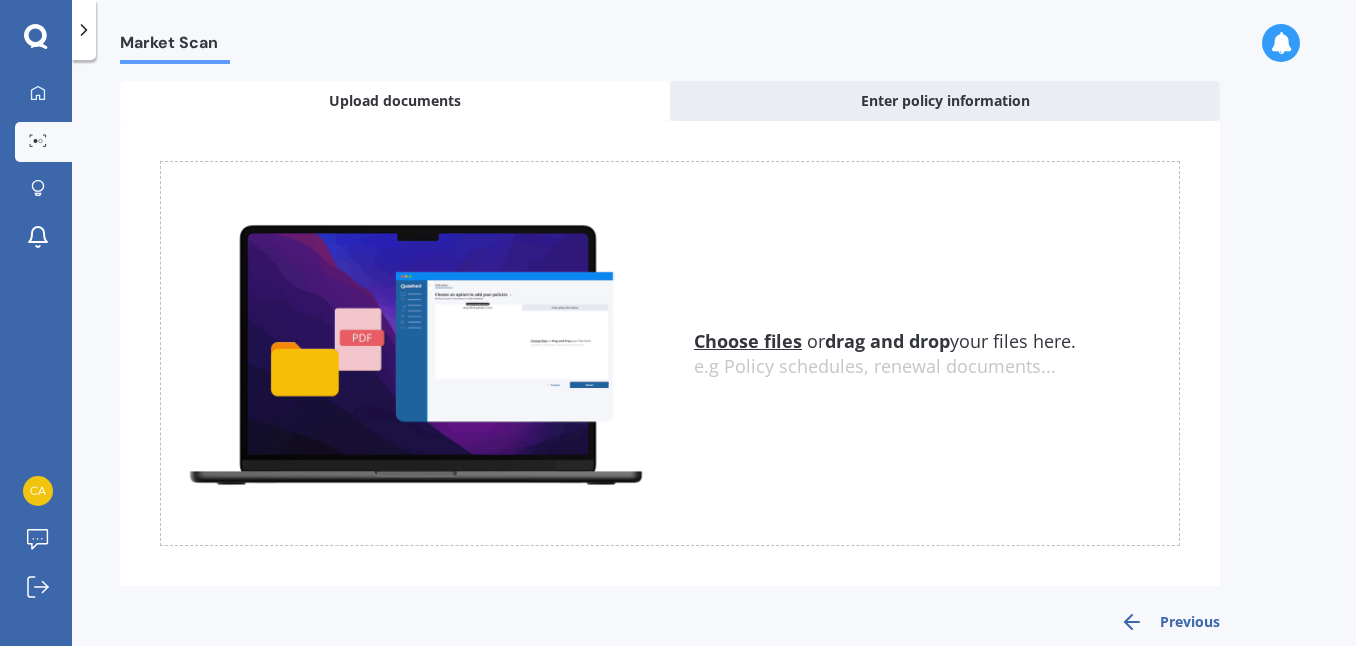 scroll, scrollTop: 0, scrollLeft: 0, axis: both 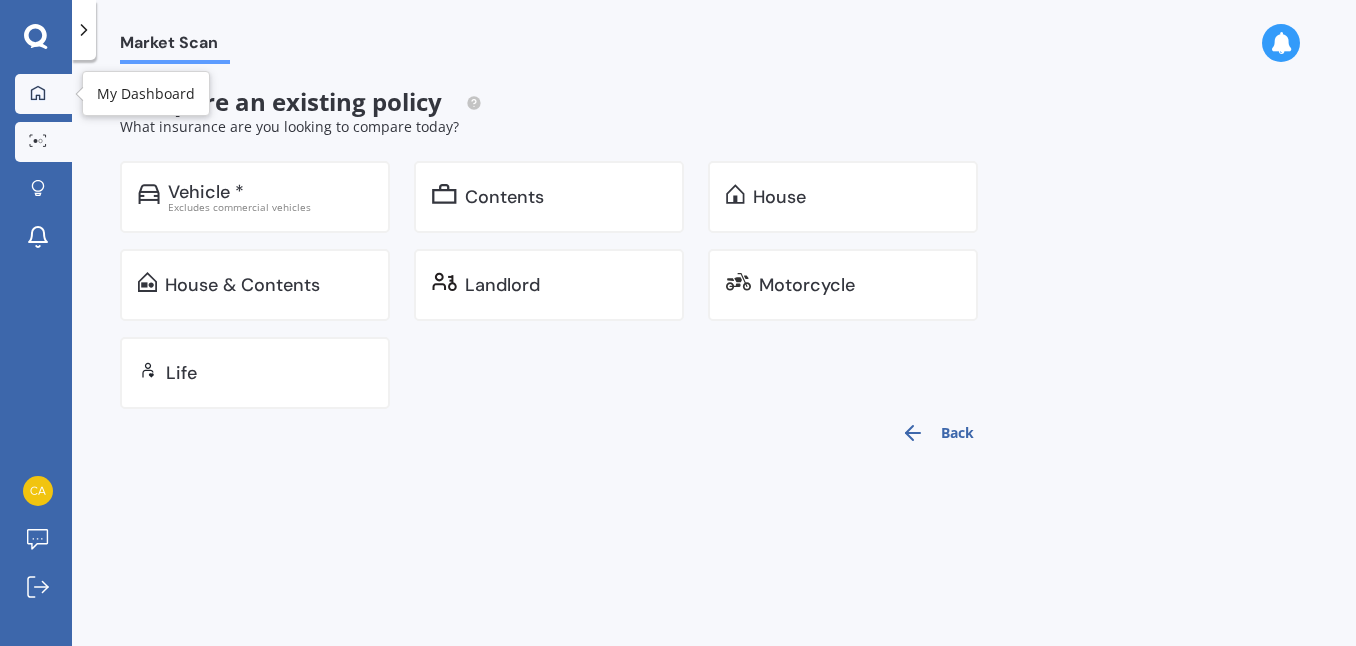 click 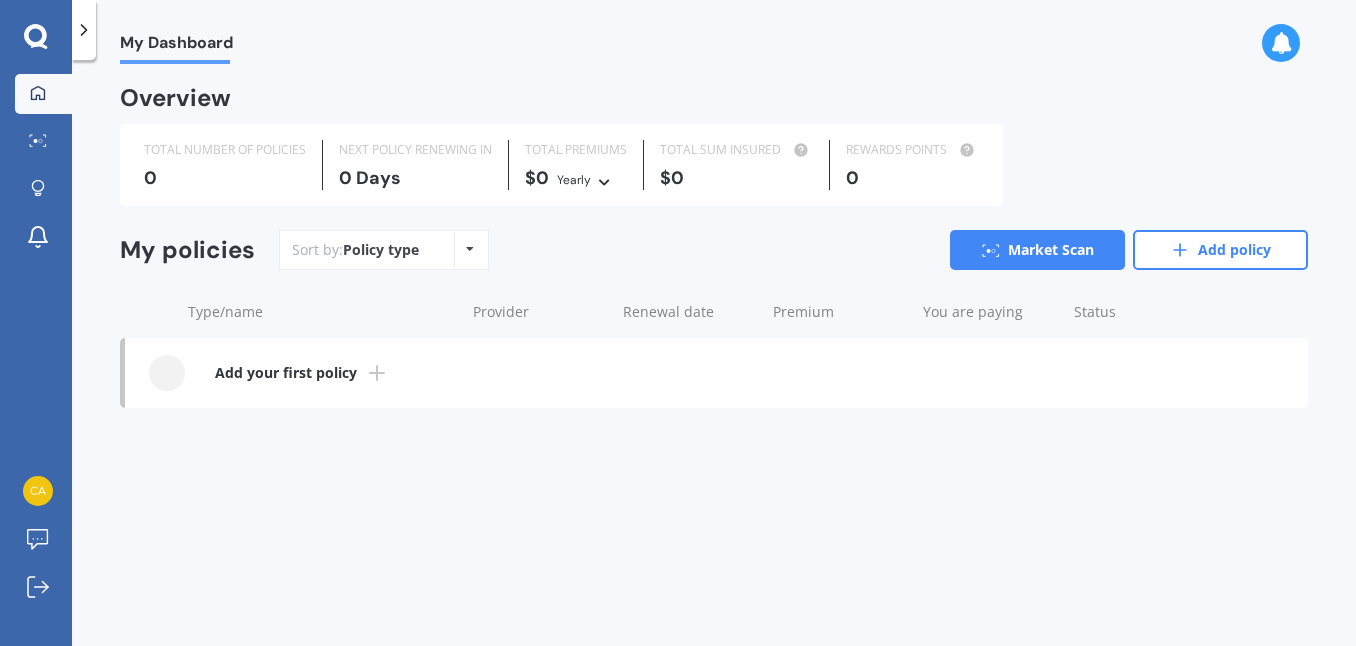 click on "Add your first policy" at bounding box center [286, 373] 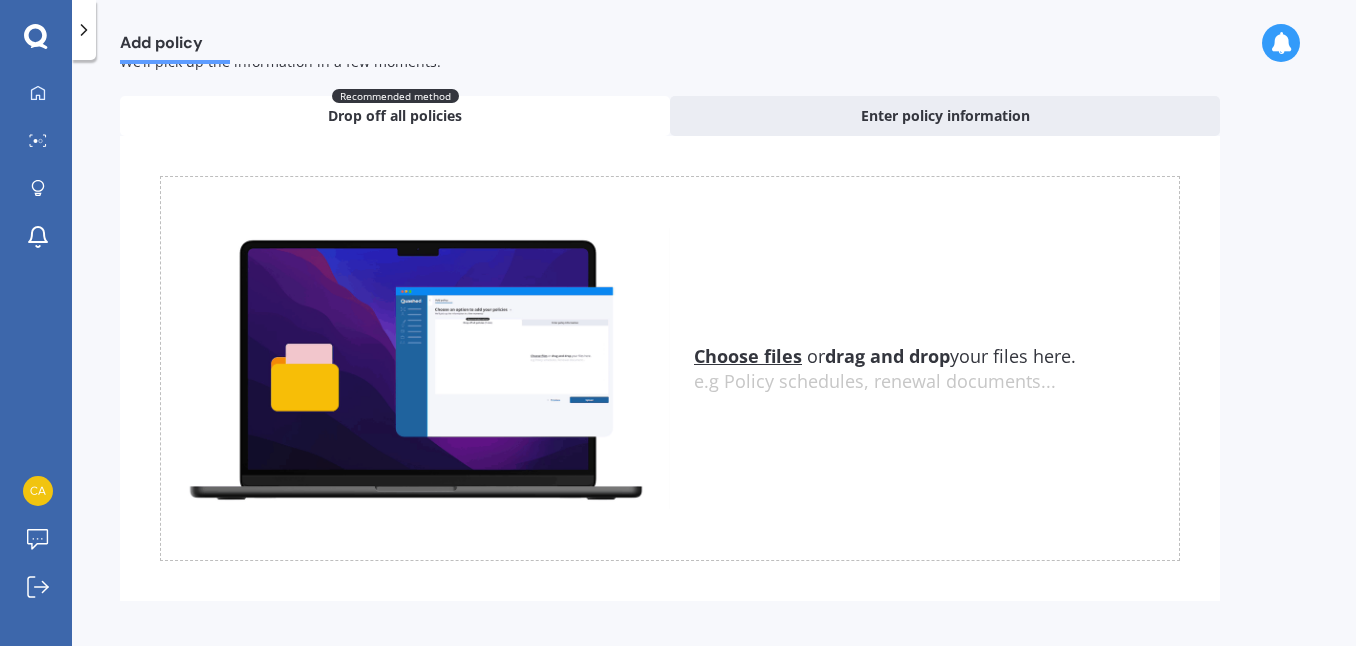 scroll, scrollTop: 75, scrollLeft: 0, axis: vertical 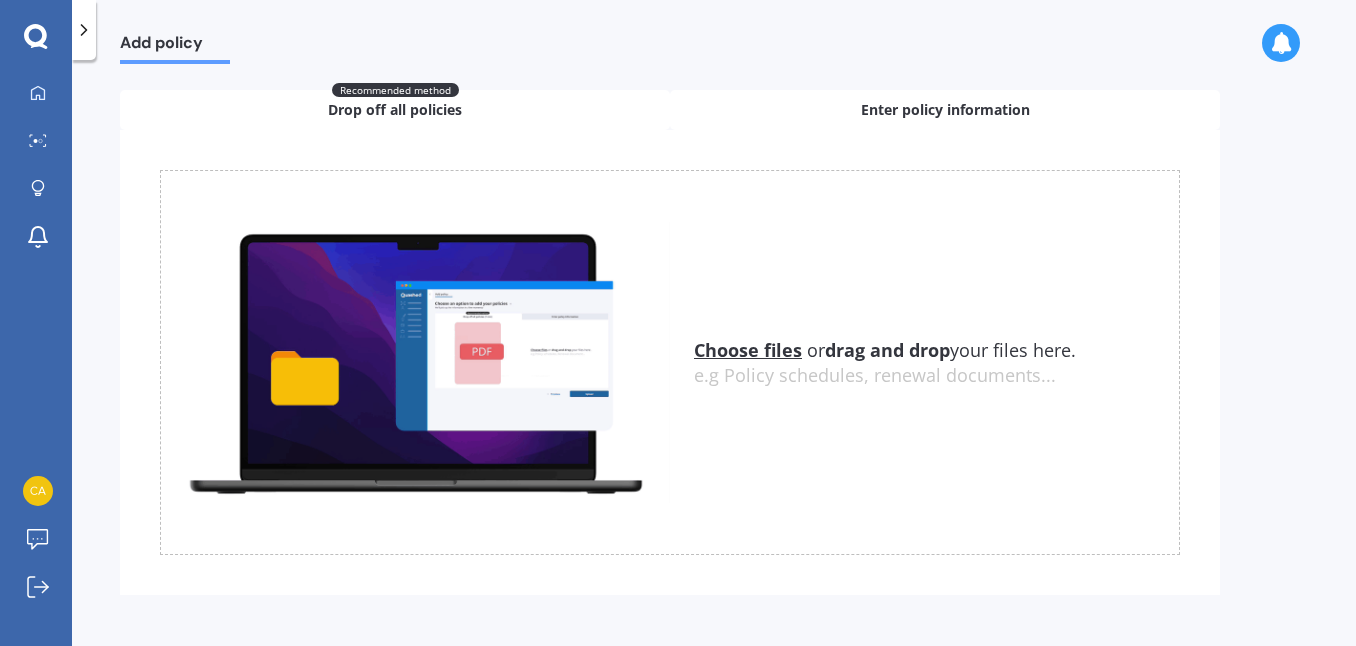 click on "Enter policy information" at bounding box center [945, 110] 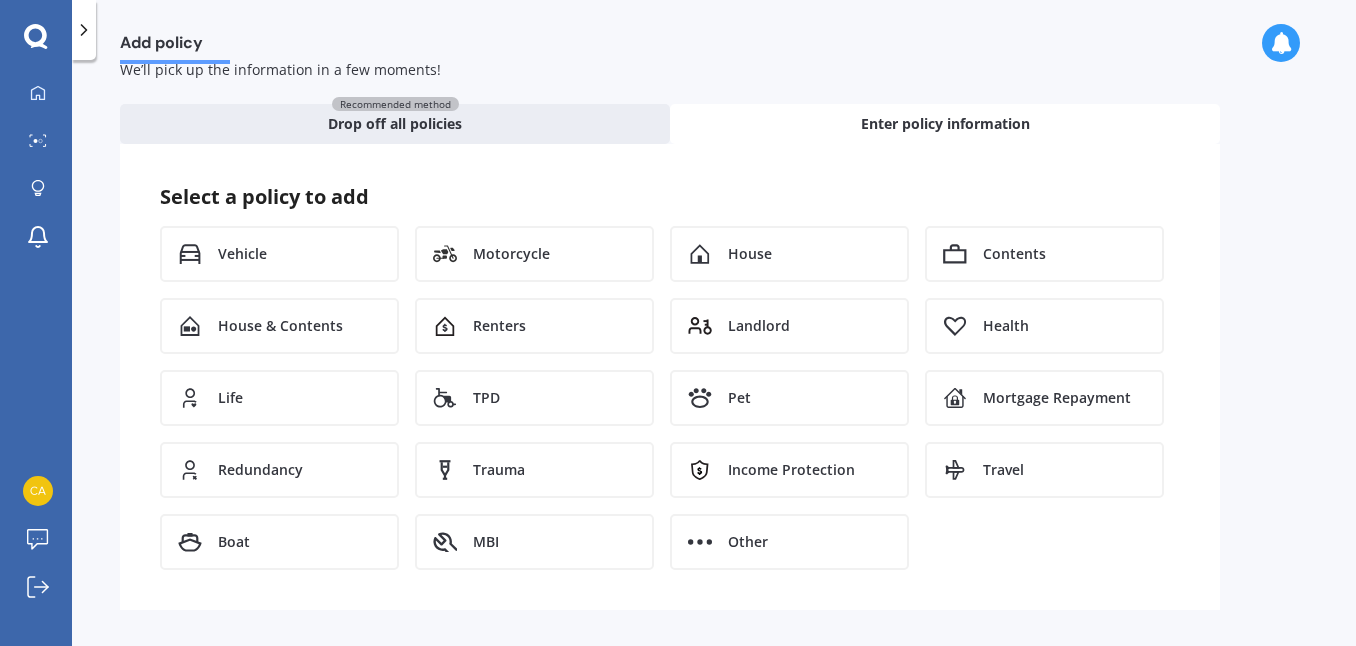 scroll, scrollTop: 60, scrollLeft: 0, axis: vertical 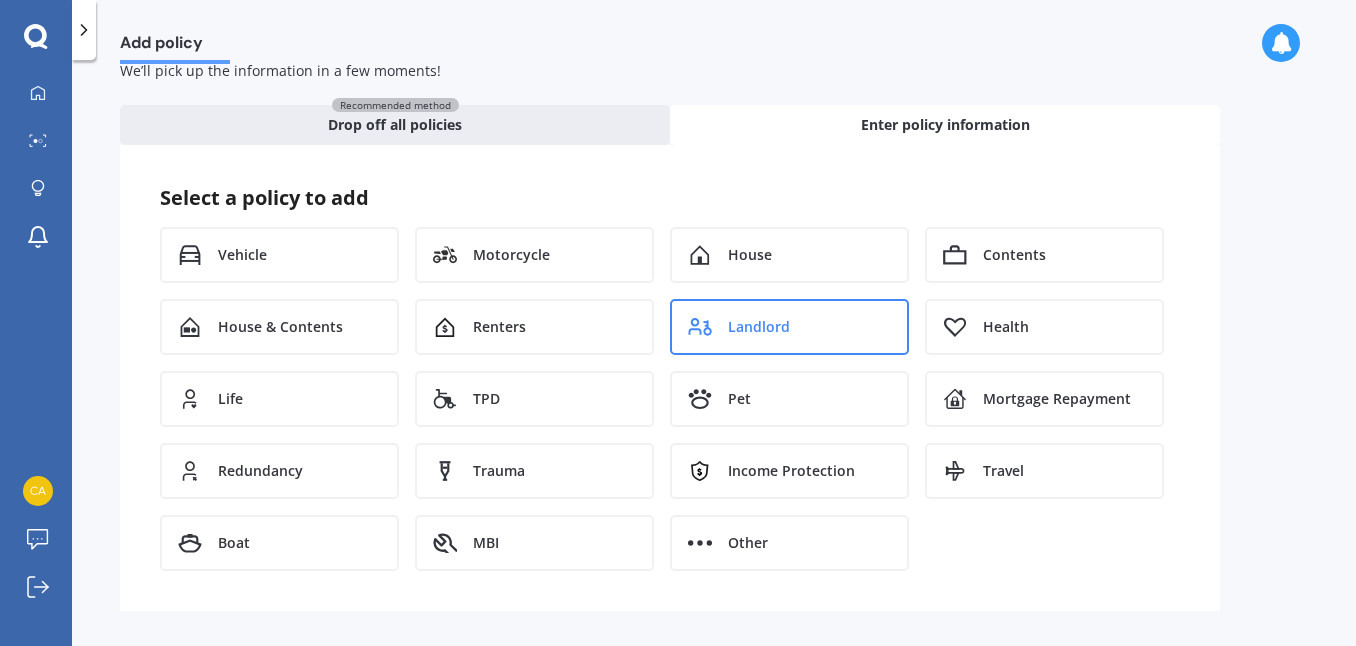 click on "Landlord" at bounding box center (759, 327) 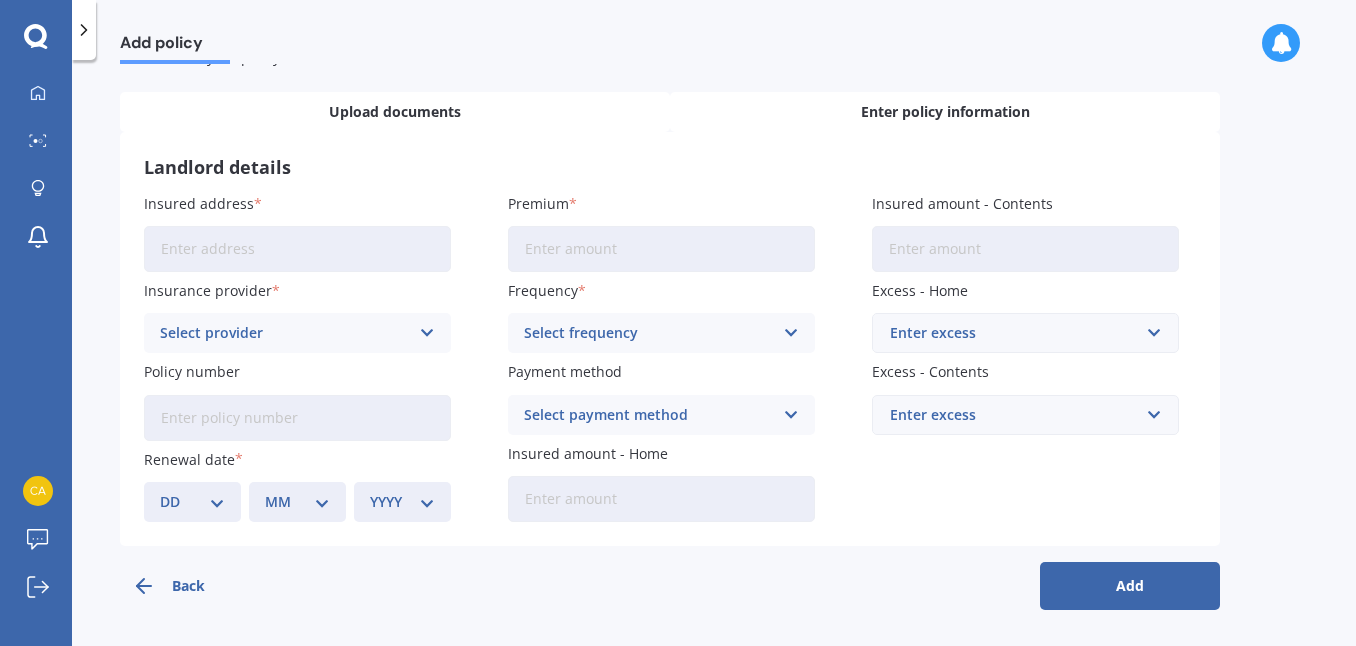 click on "Upload documents" at bounding box center [395, 112] 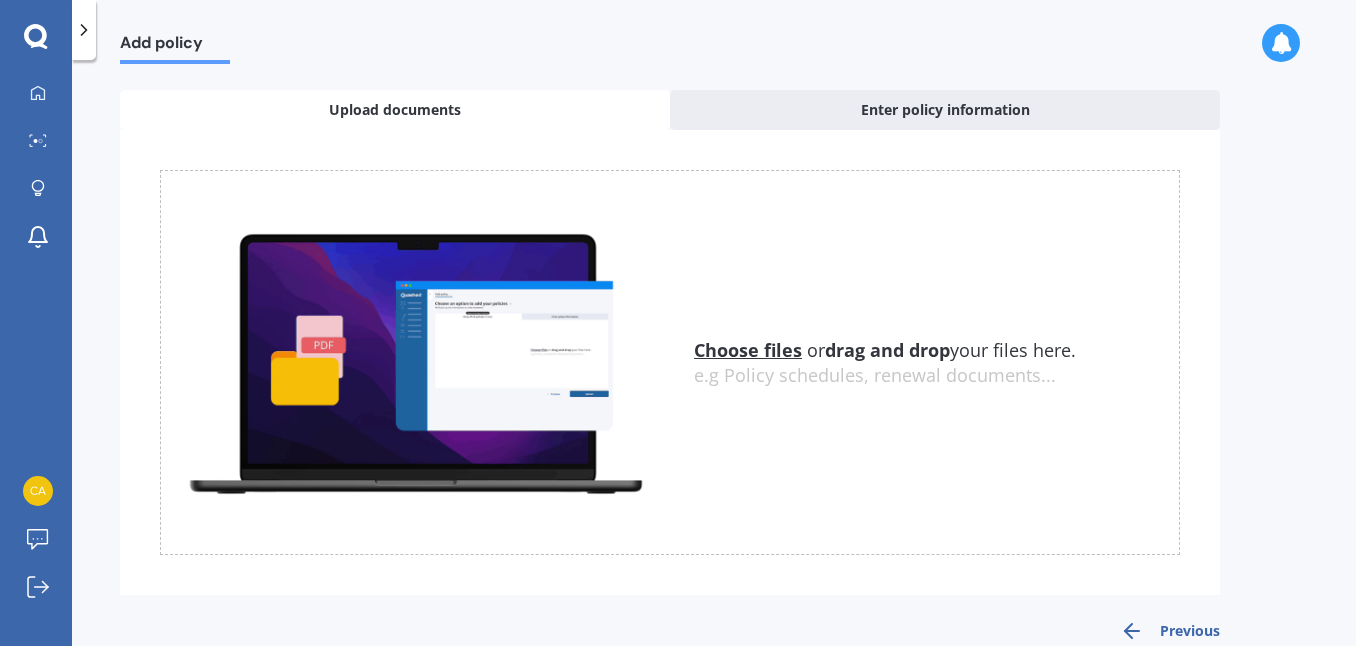 click on "Choose files" at bounding box center [748, 350] 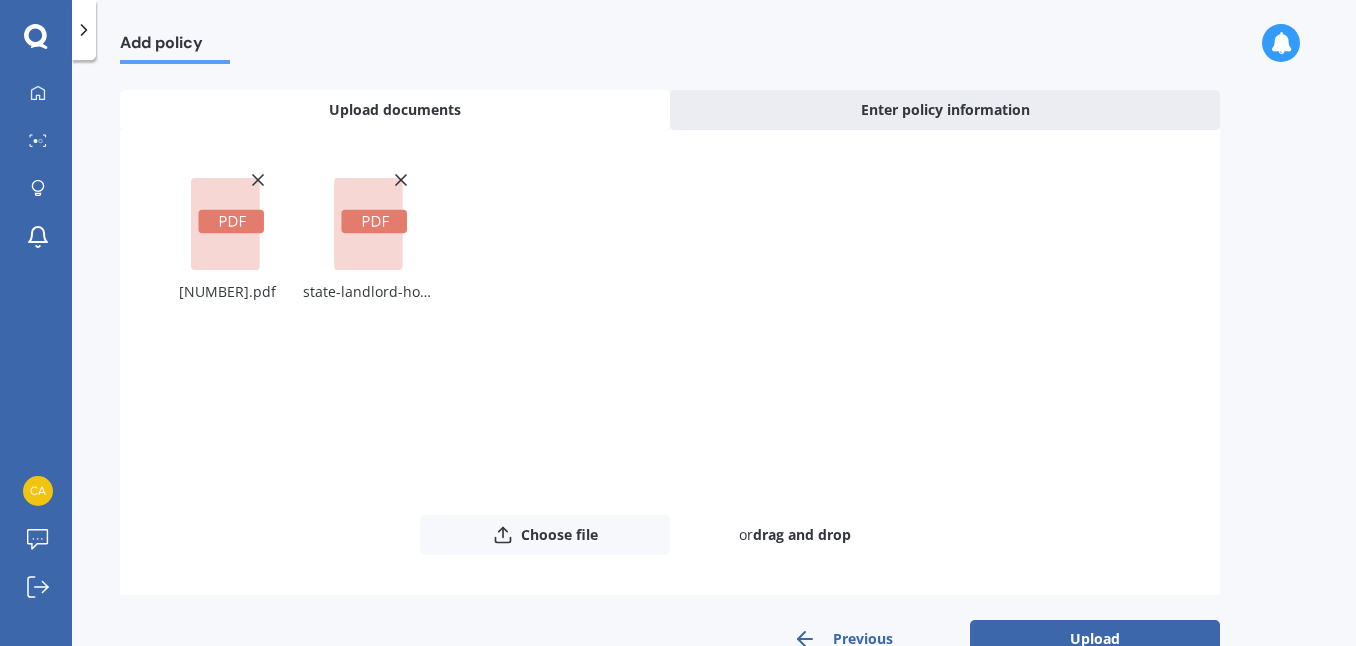 scroll, scrollTop: 124, scrollLeft: 0, axis: vertical 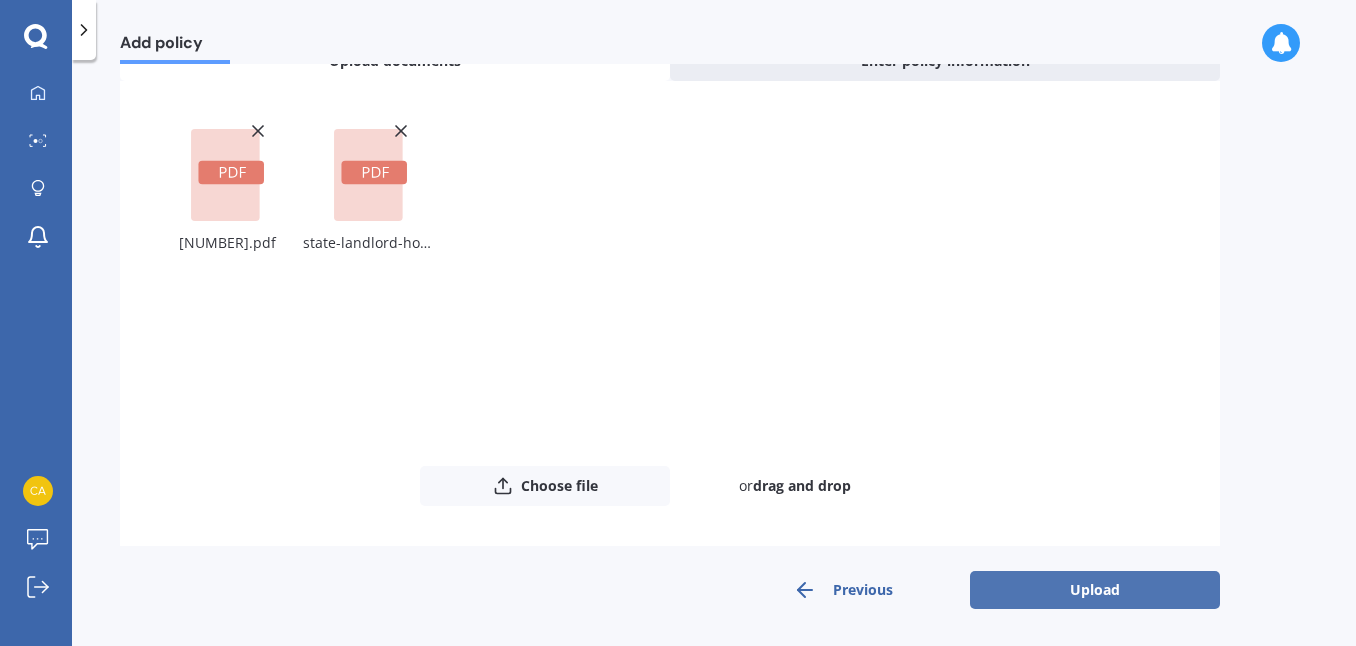 click on "Upload" at bounding box center (1095, 590) 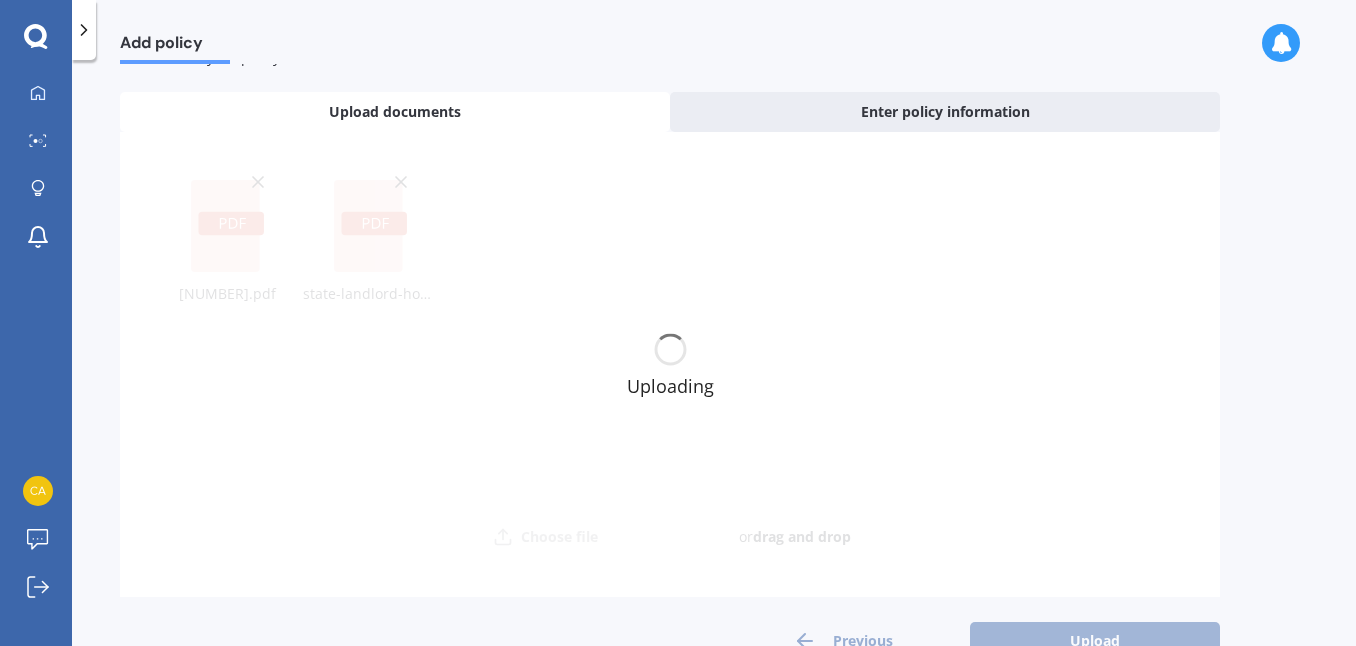 scroll, scrollTop: 0, scrollLeft: 0, axis: both 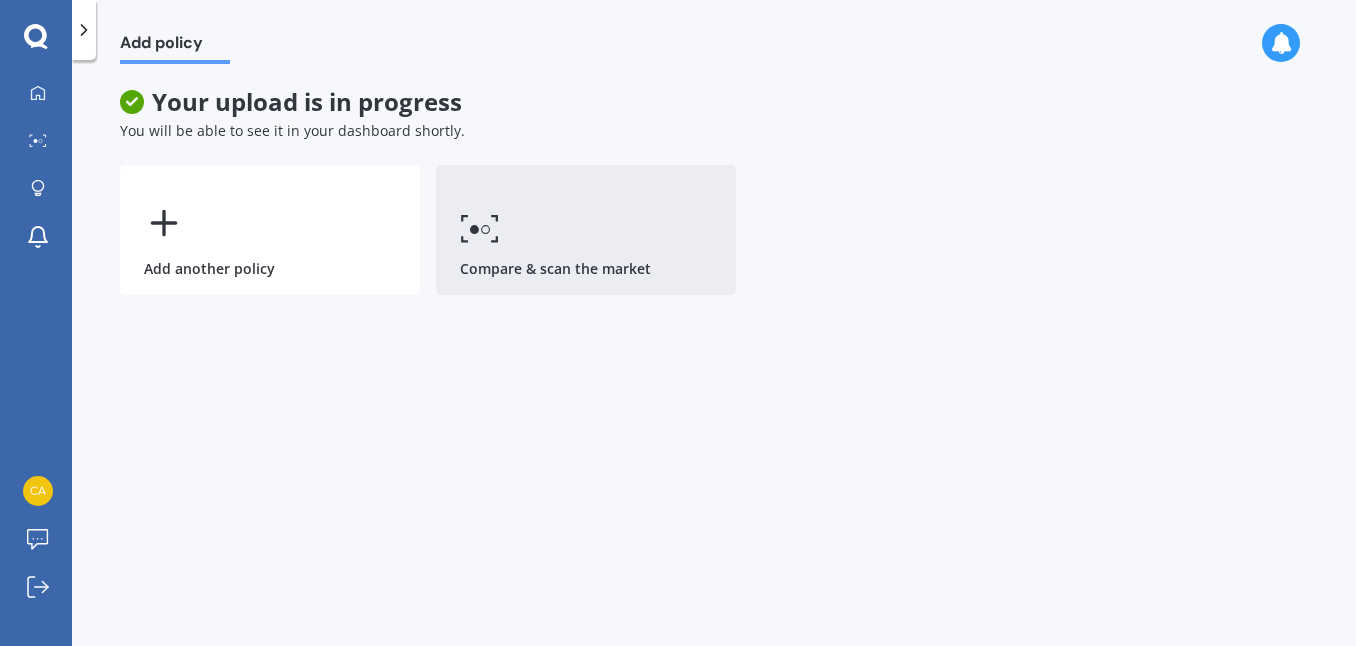 click on "Compare & scan the market" at bounding box center (586, 230) 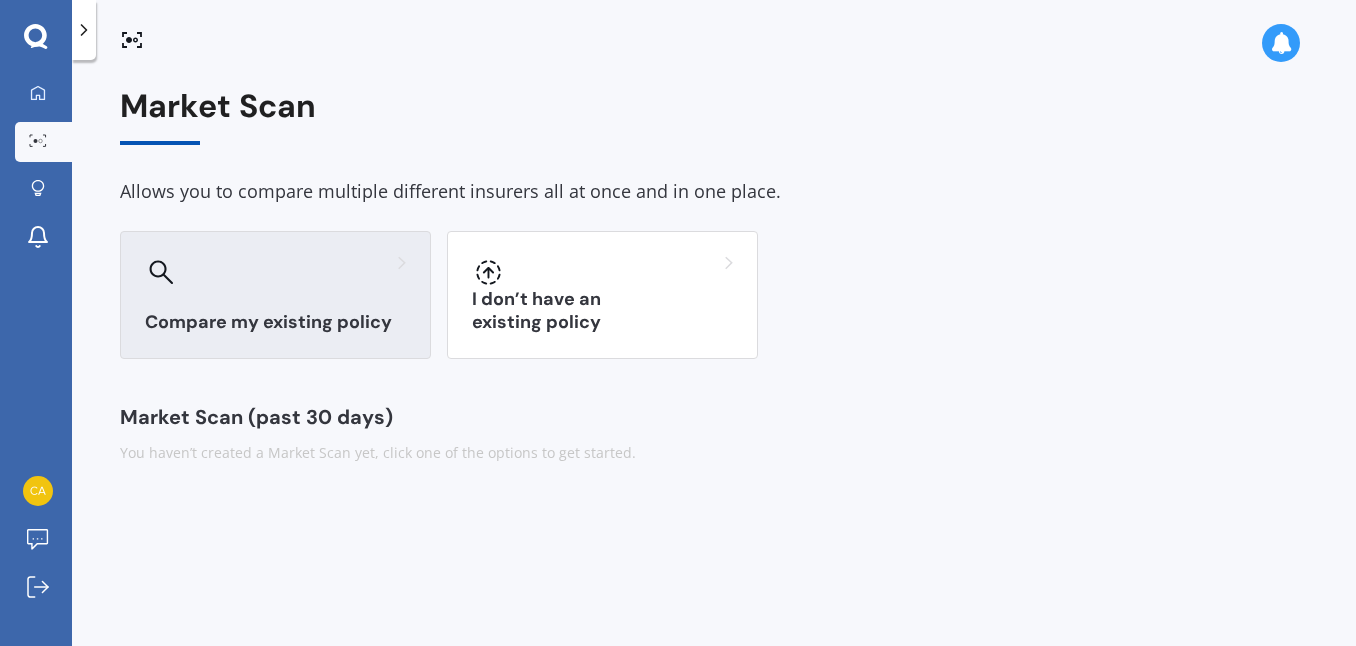 click at bounding box center [275, 272] 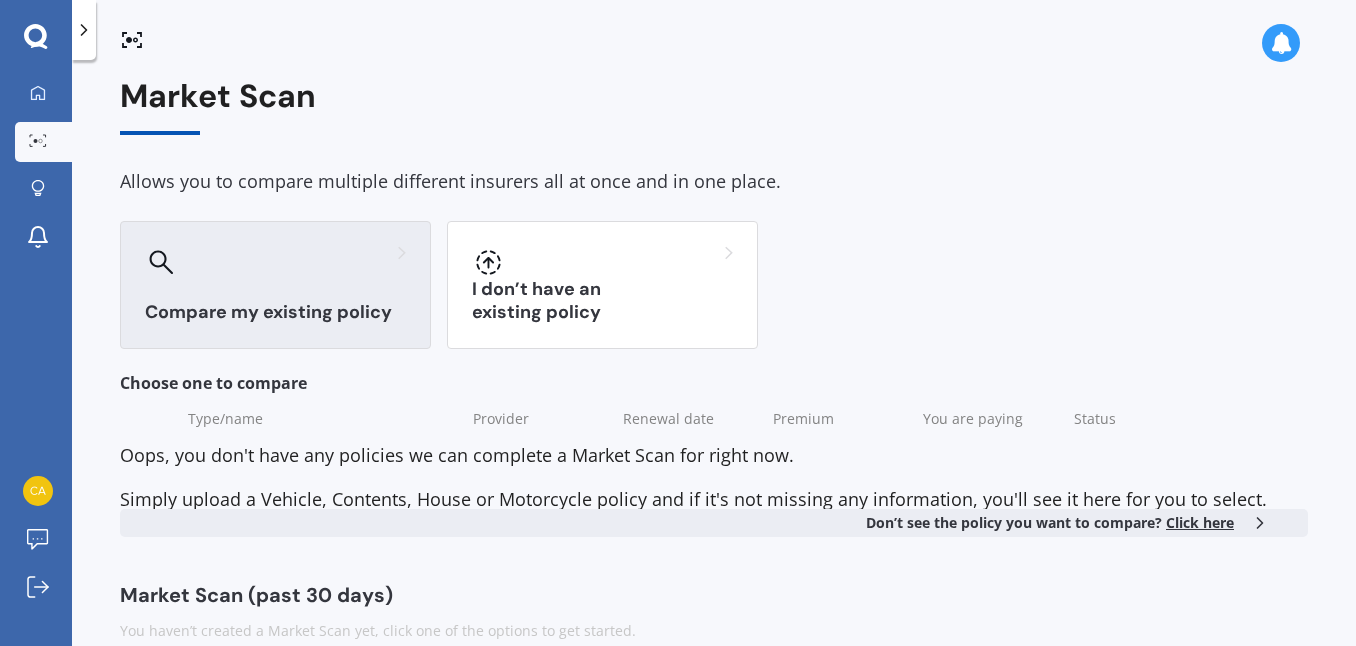 scroll, scrollTop: 0, scrollLeft: 0, axis: both 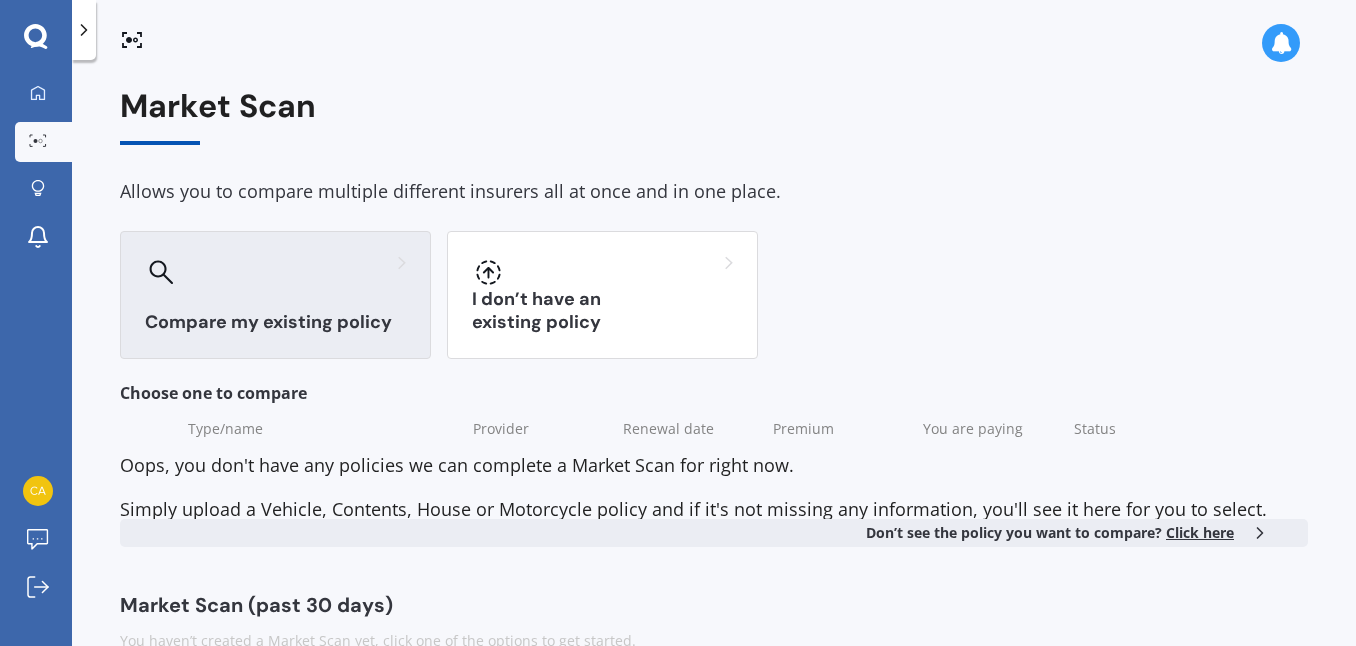 click on "Compare my existing policy" at bounding box center (275, 295) 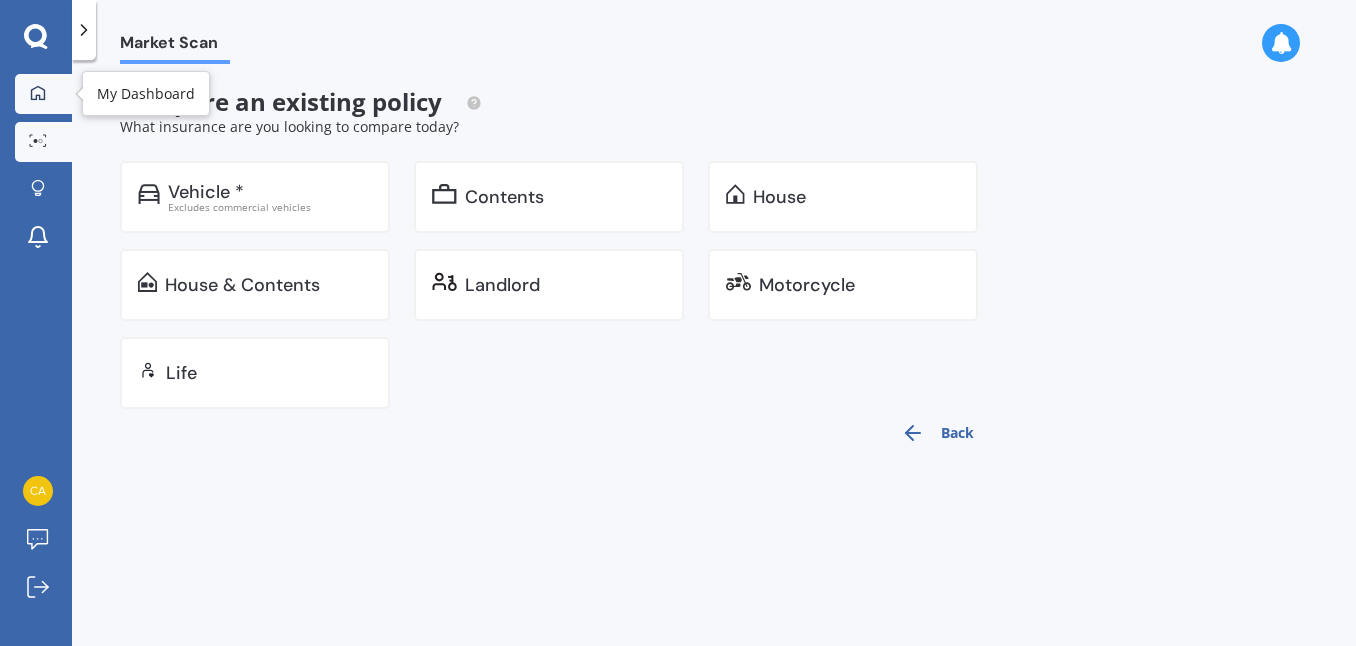 click on "My Dashboard" at bounding box center (43, 94) 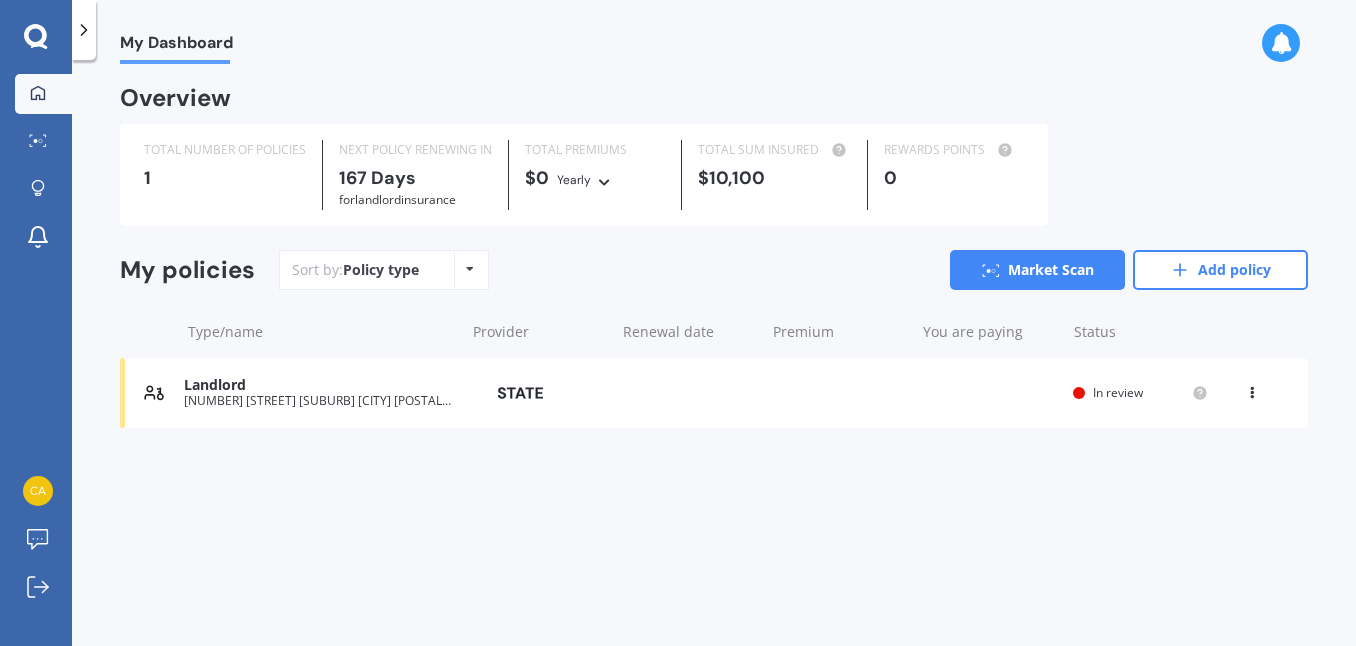 click at bounding box center (1252, 389) 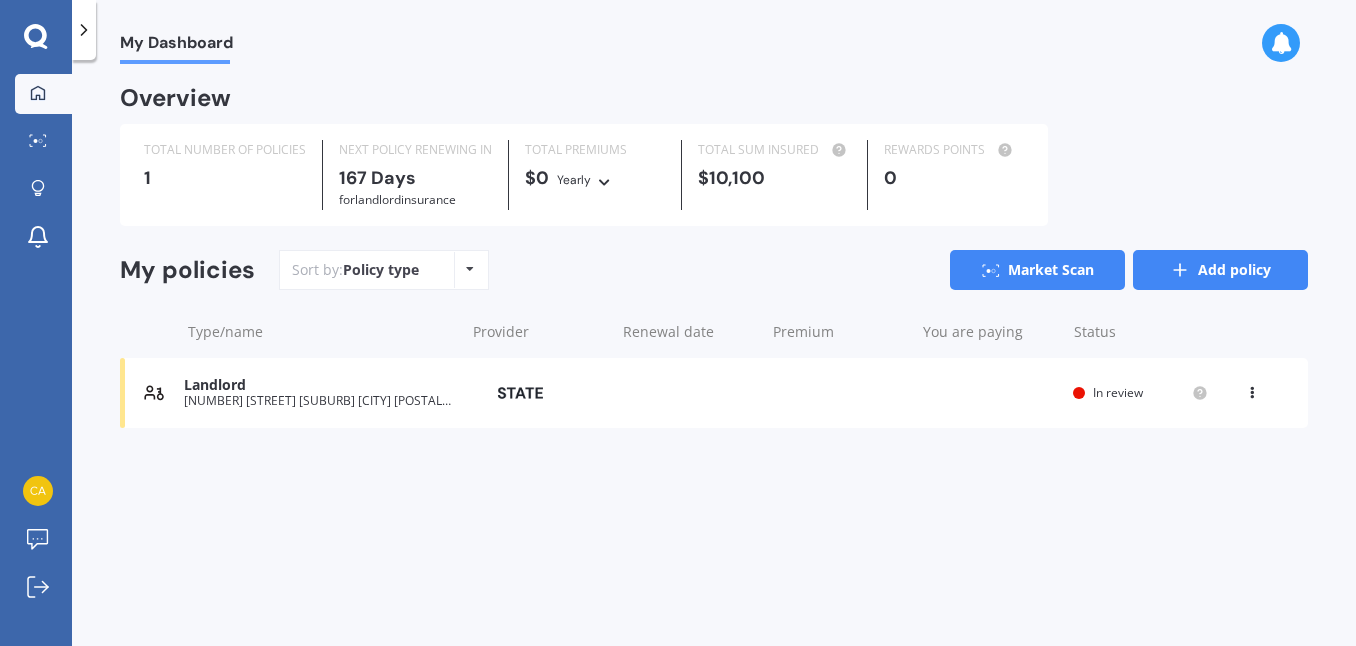click on "Add policy" at bounding box center [1220, 270] 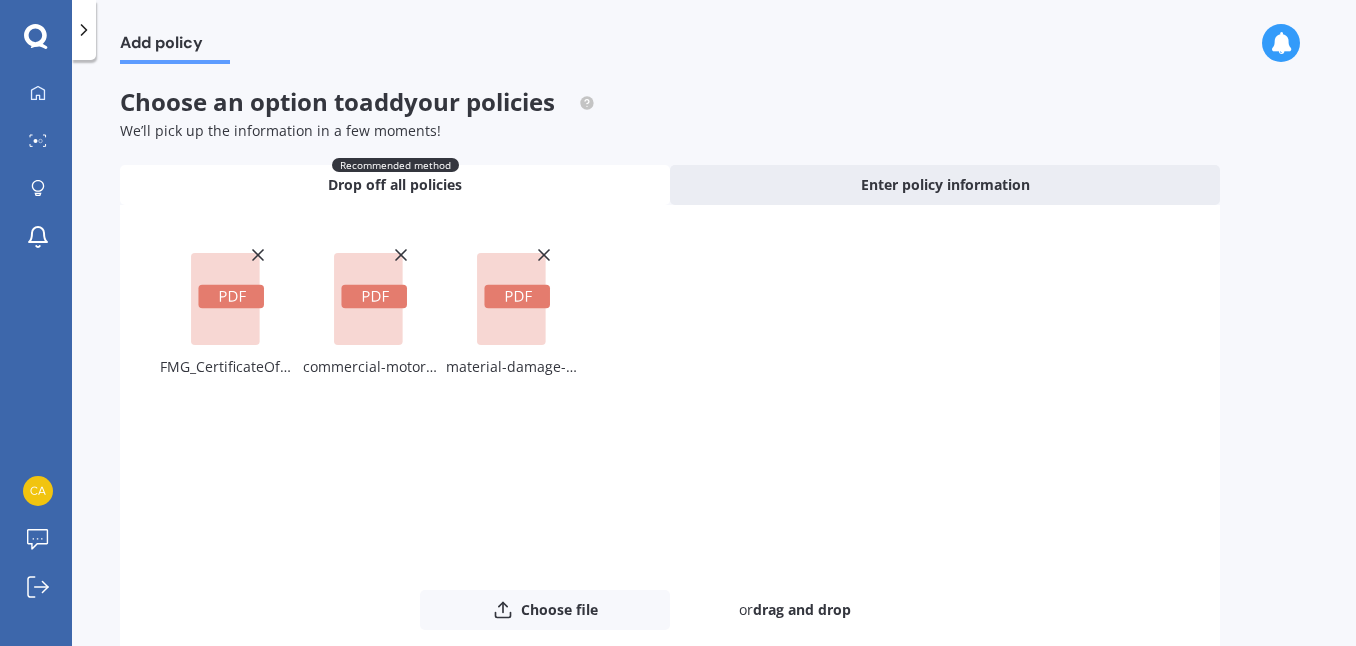 scroll, scrollTop: 122, scrollLeft: 0, axis: vertical 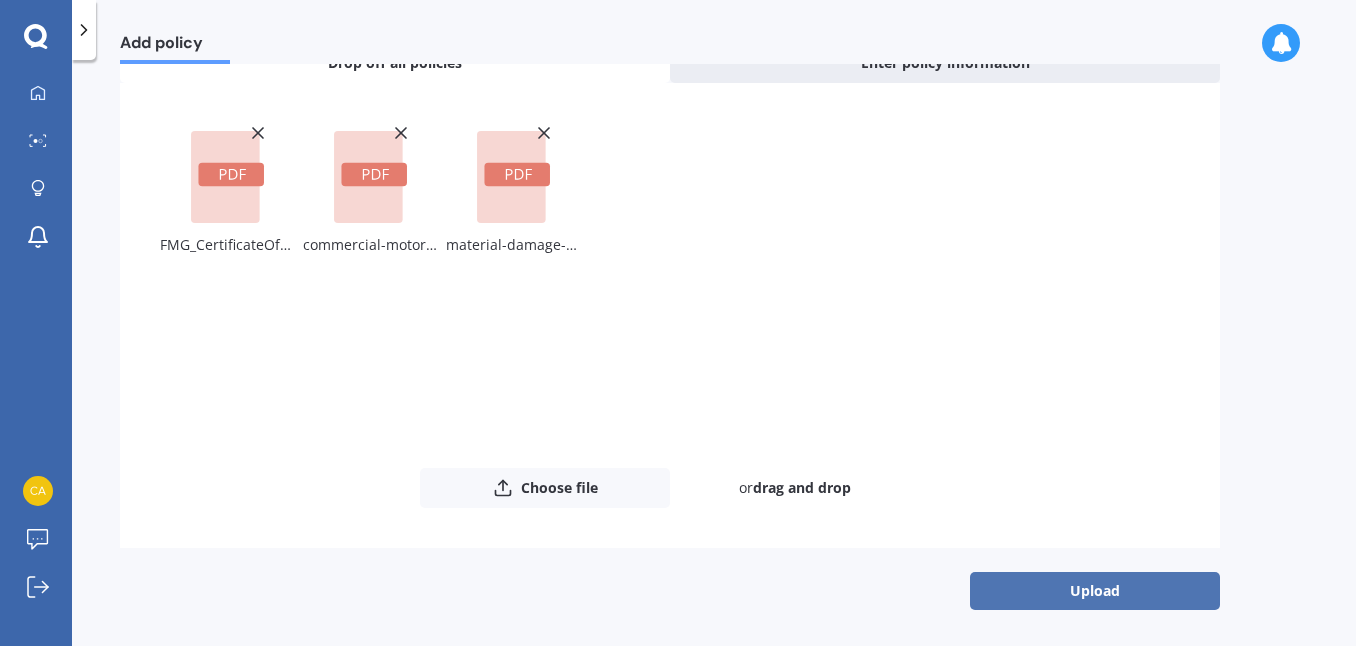 click on "Upload" at bounding box center (1095, 591) 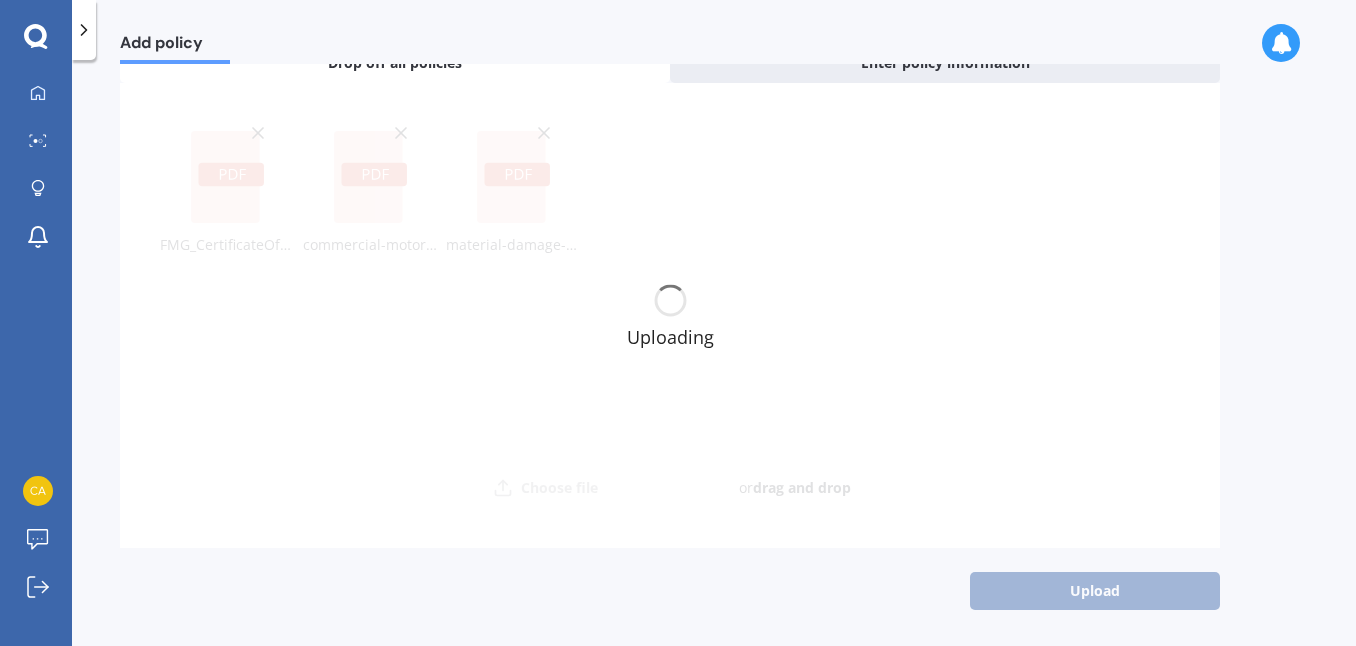 scroll, scrollTop: 0, scrollLeft: 0, axis: both 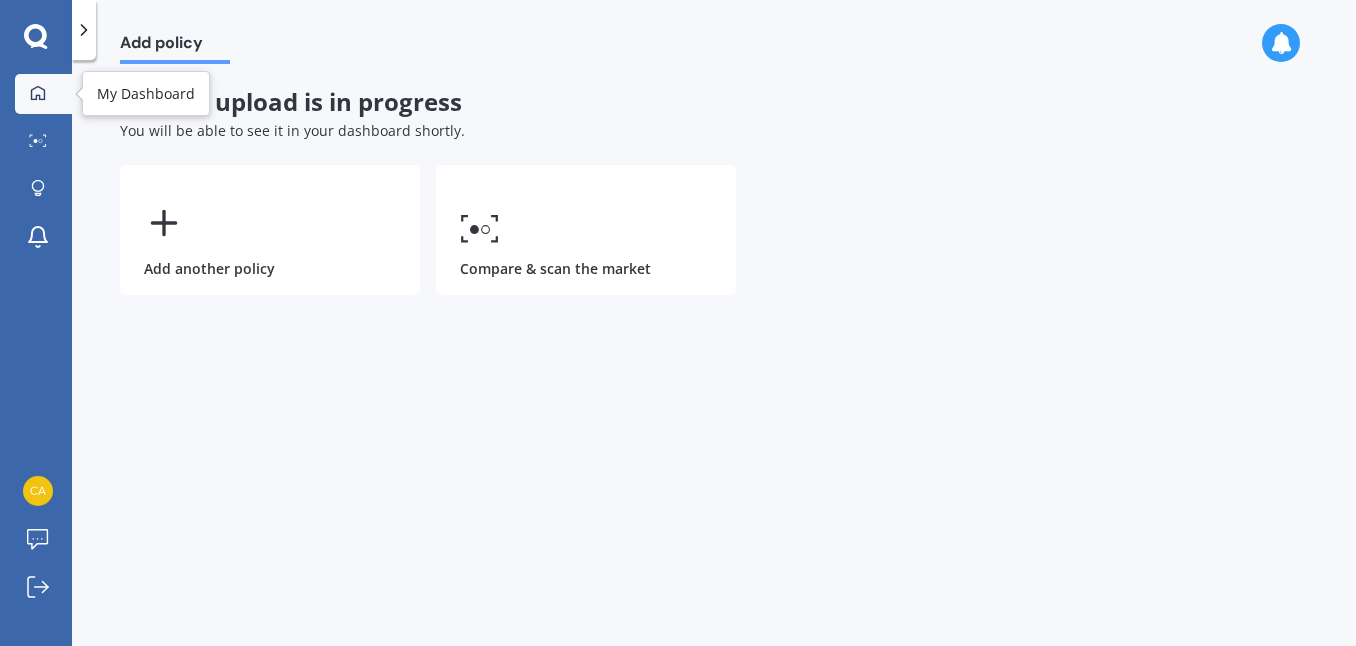 click 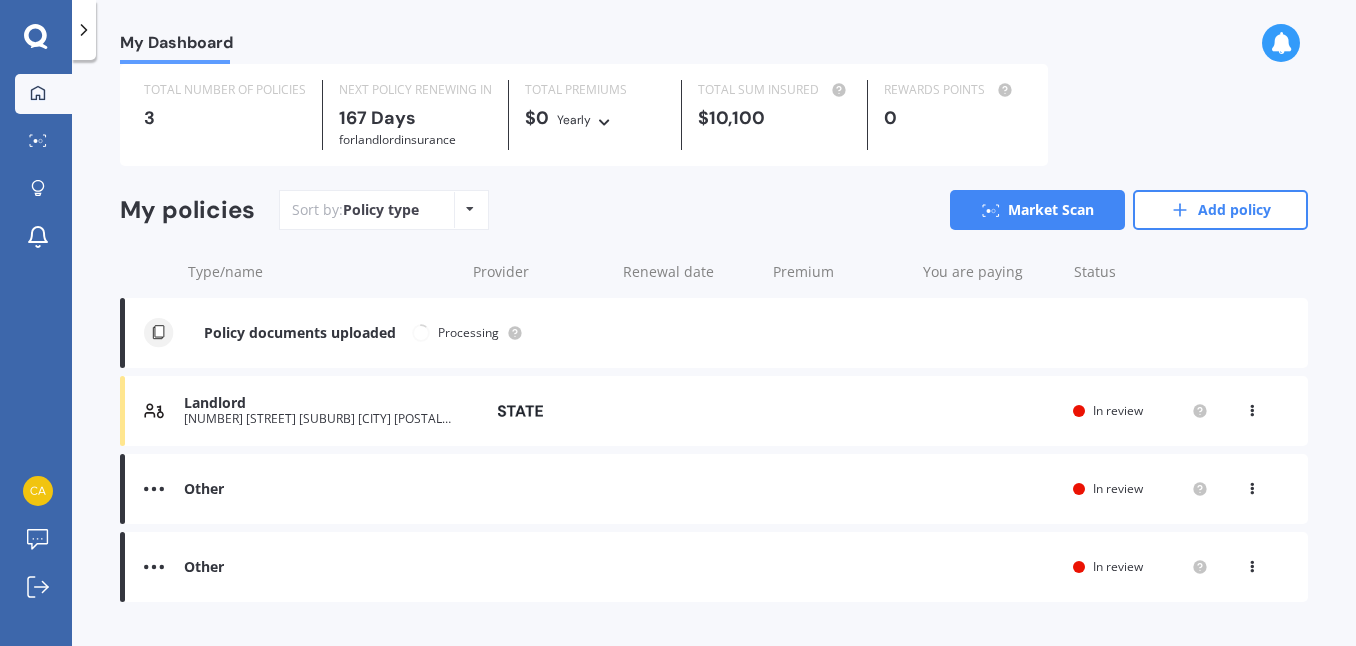 scroll, scrollTop: 75, scrollLeft: 0, axis: vertical 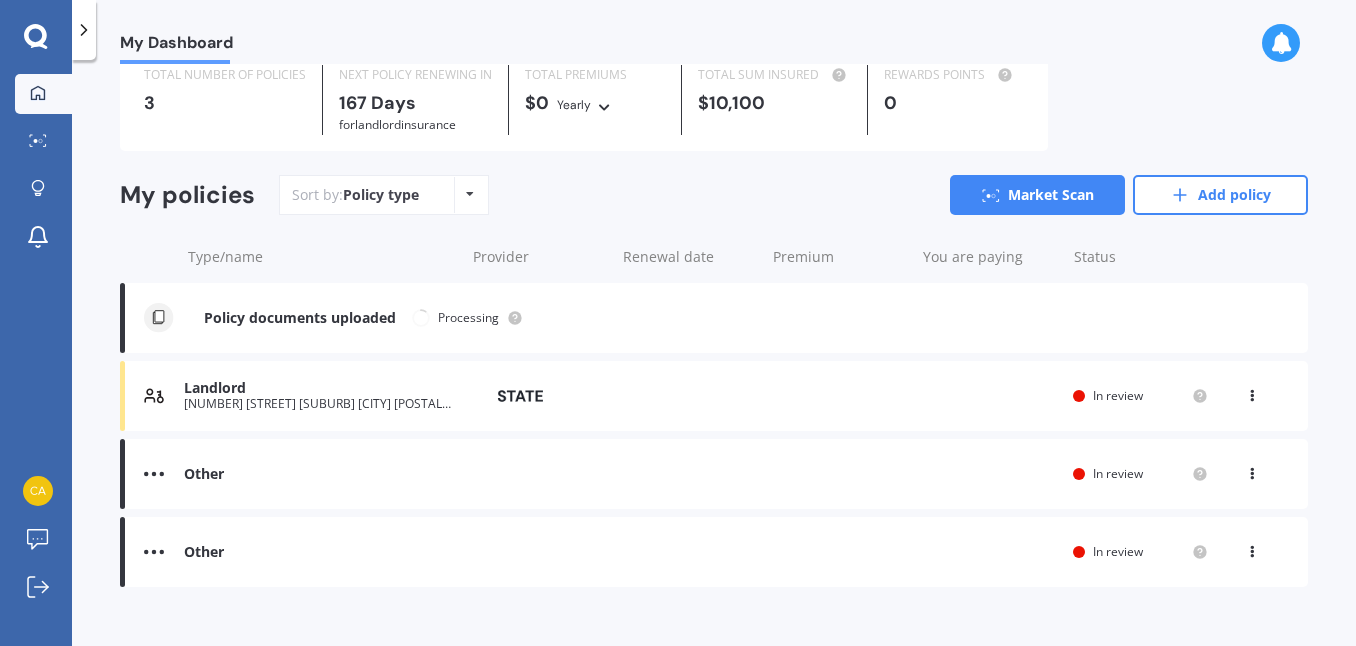 click at bounding box center [1252, 470] 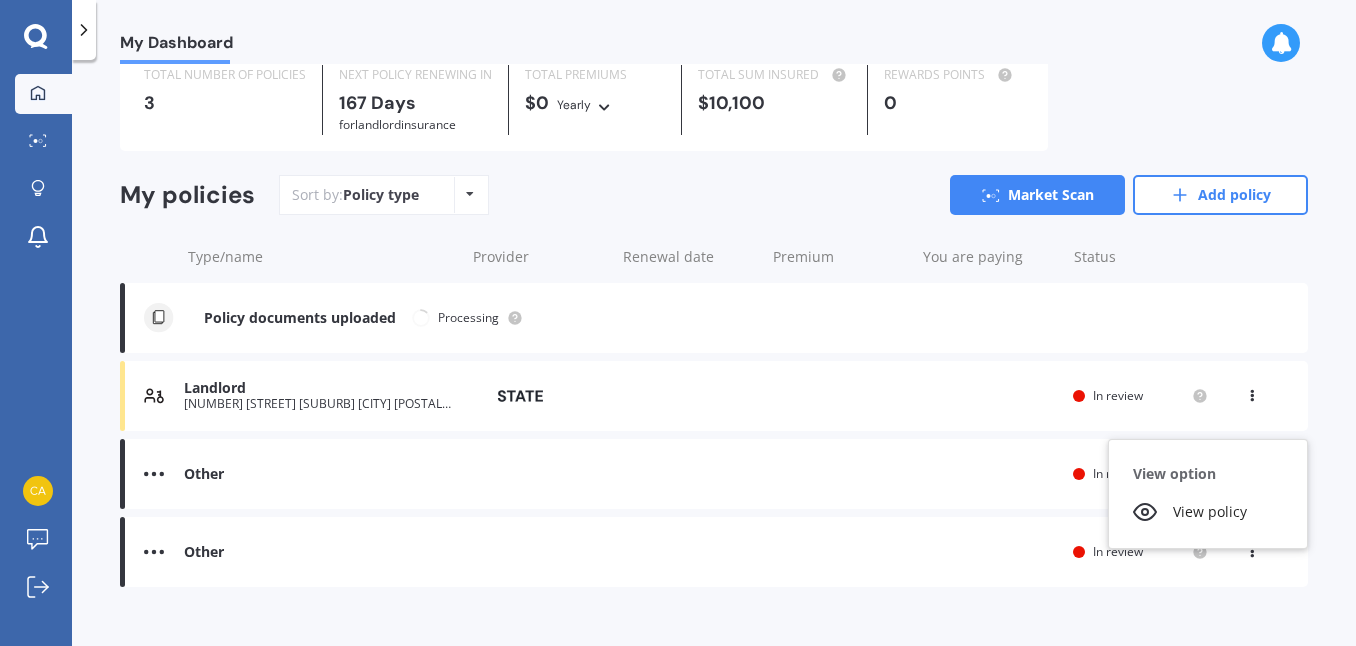 click on "Other Renewal date You are paying Status In review View option View policy" at bounding box center [714, 474] 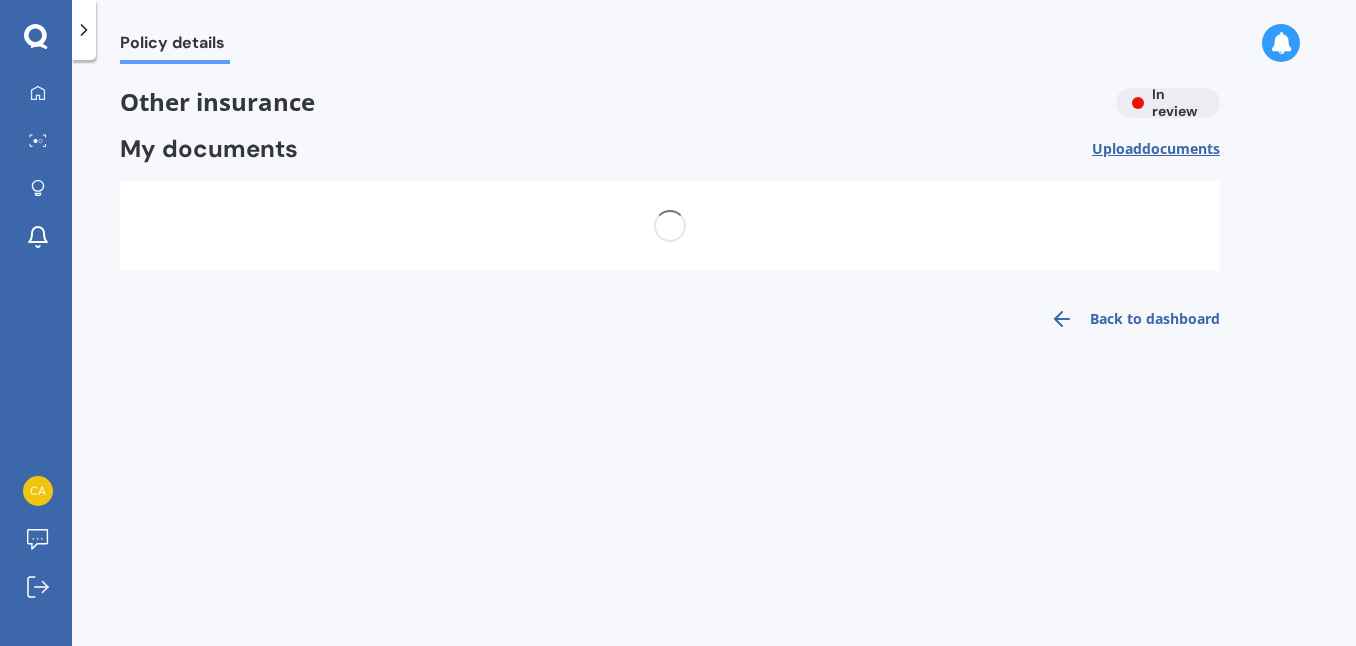 scroll, scrollTop: 0, scrollLeft: 0, axis: both 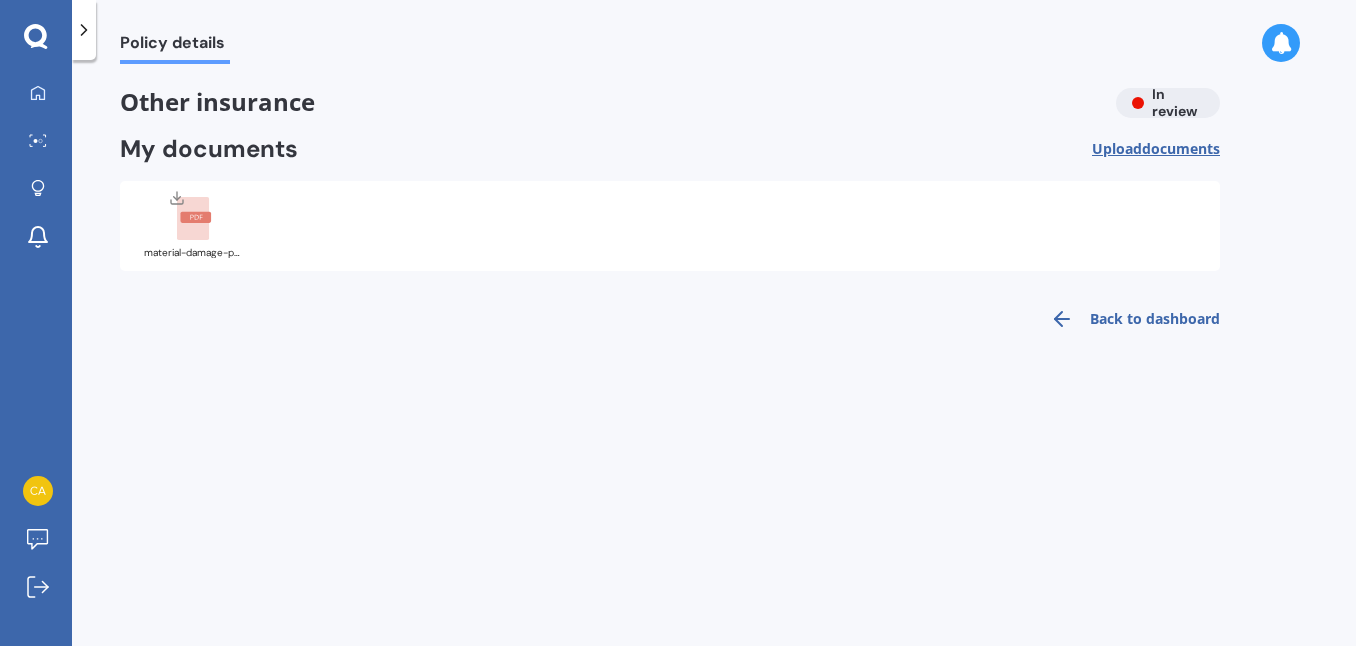 click on "Back to dashboard" at bounding box center [1129, 319] 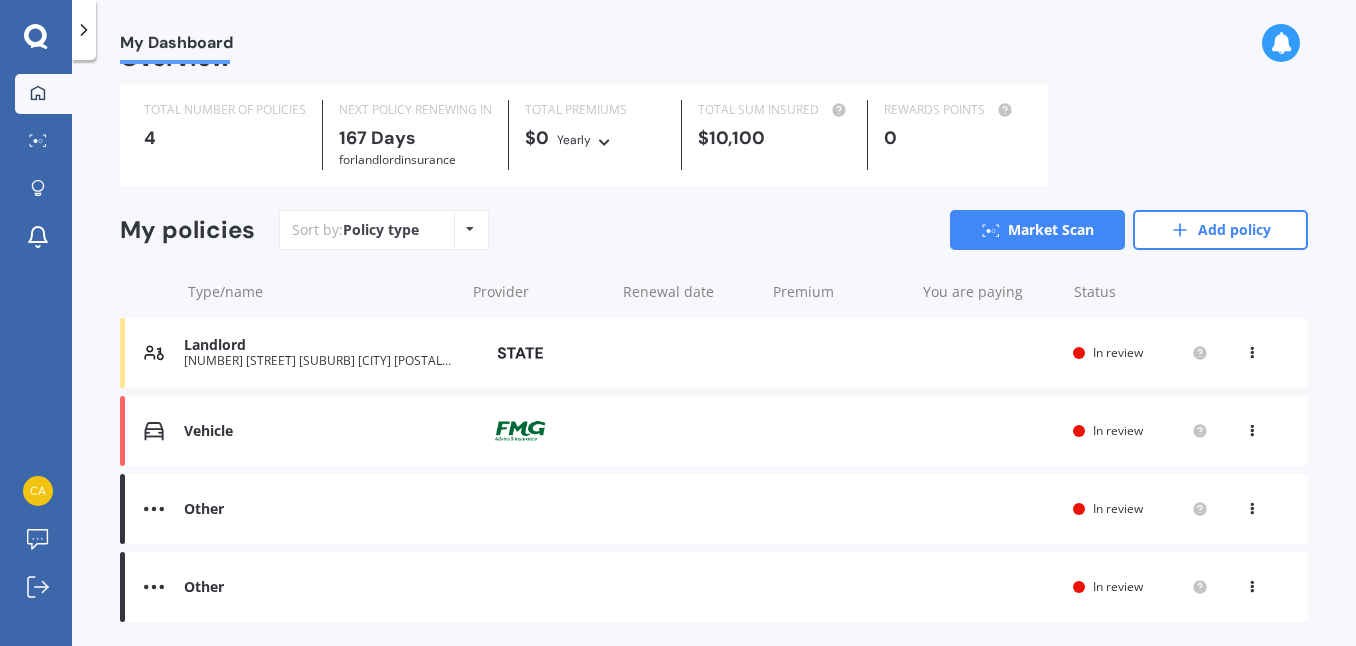scroll, scrollTop: 65, scrollLeft: 0, axis: vertical 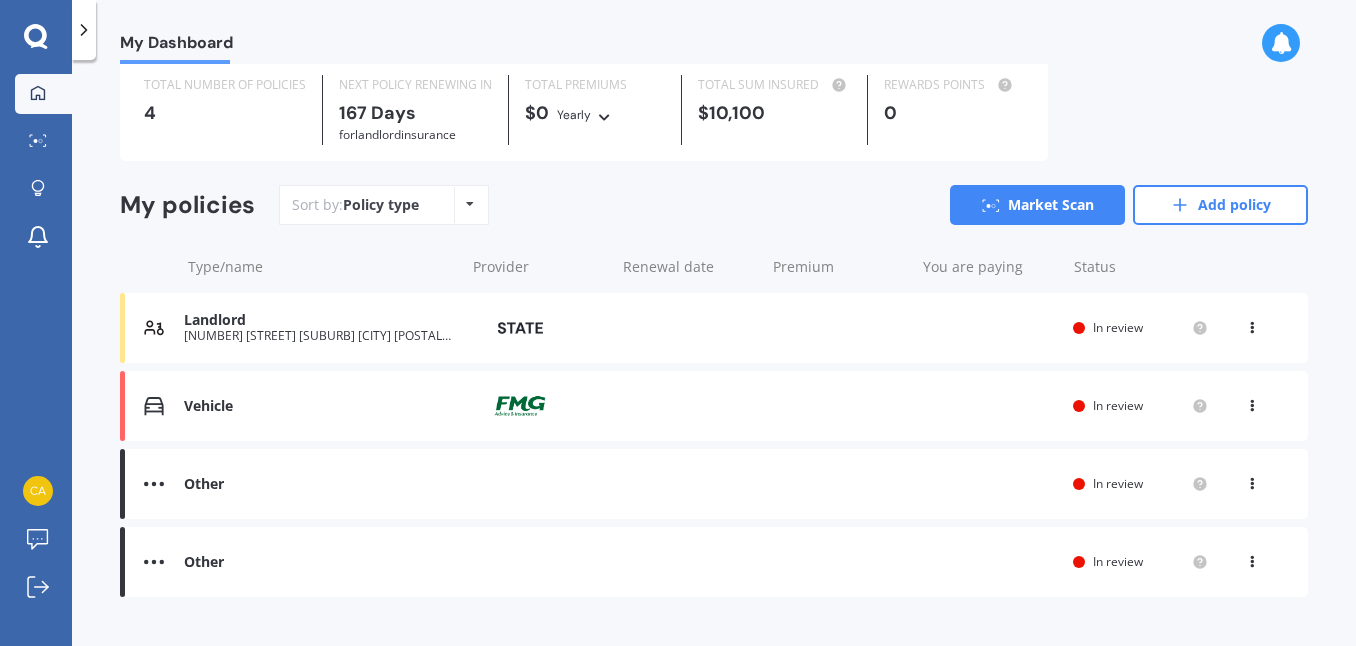 click on "Other Renewal date You are paying Status In review View option View policy" at bounding box center (714, 484) 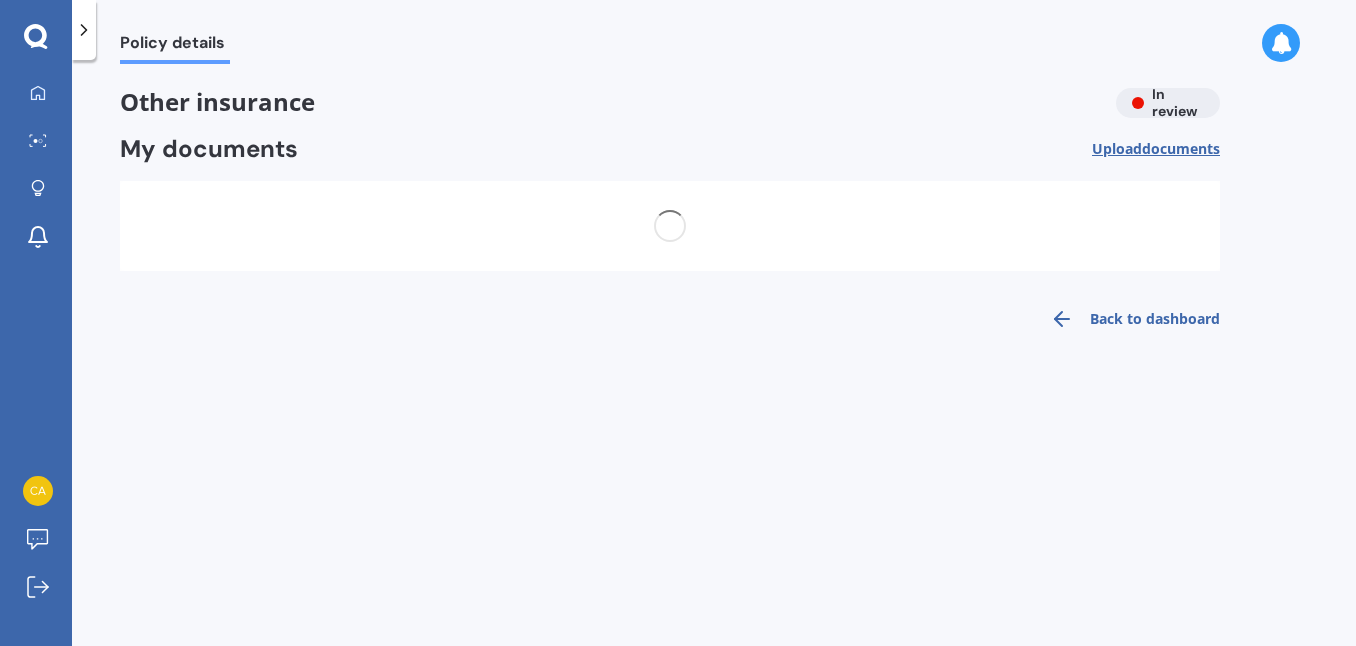 scroll, scrollTop: 0, scrollLeft: 0, axis: both 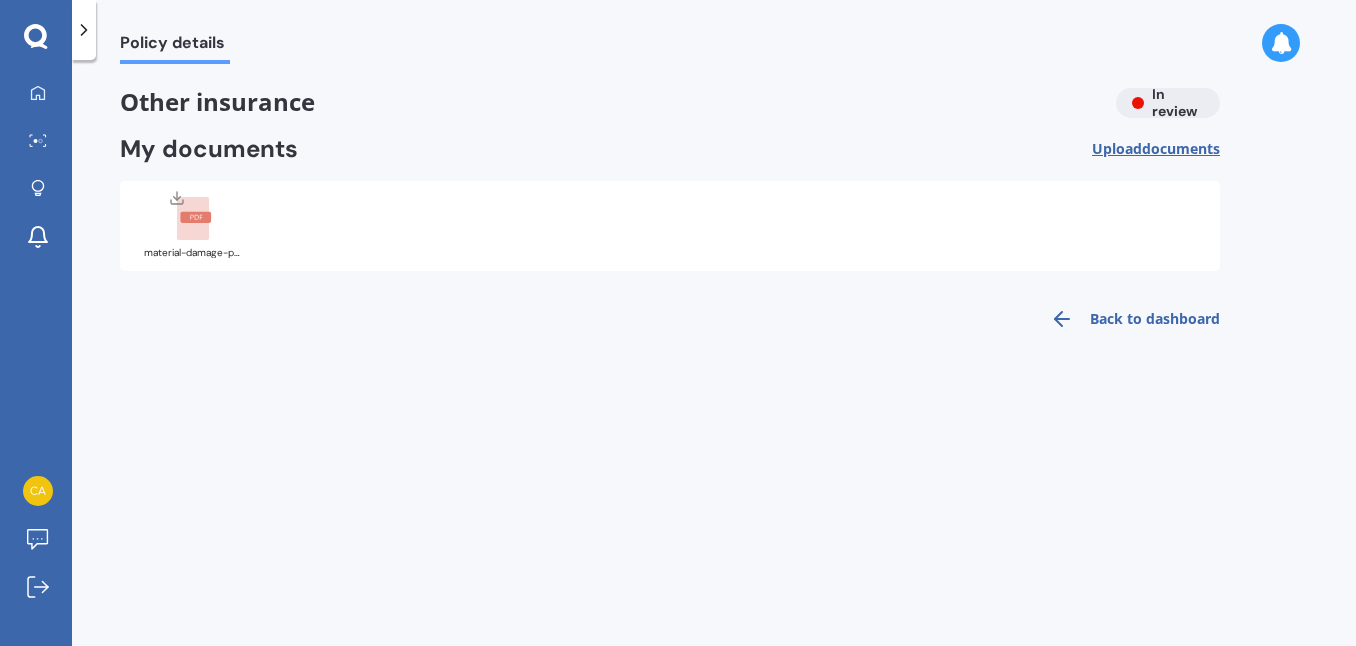 click on "Back to dashboard" at bounding box center (1129, 319) 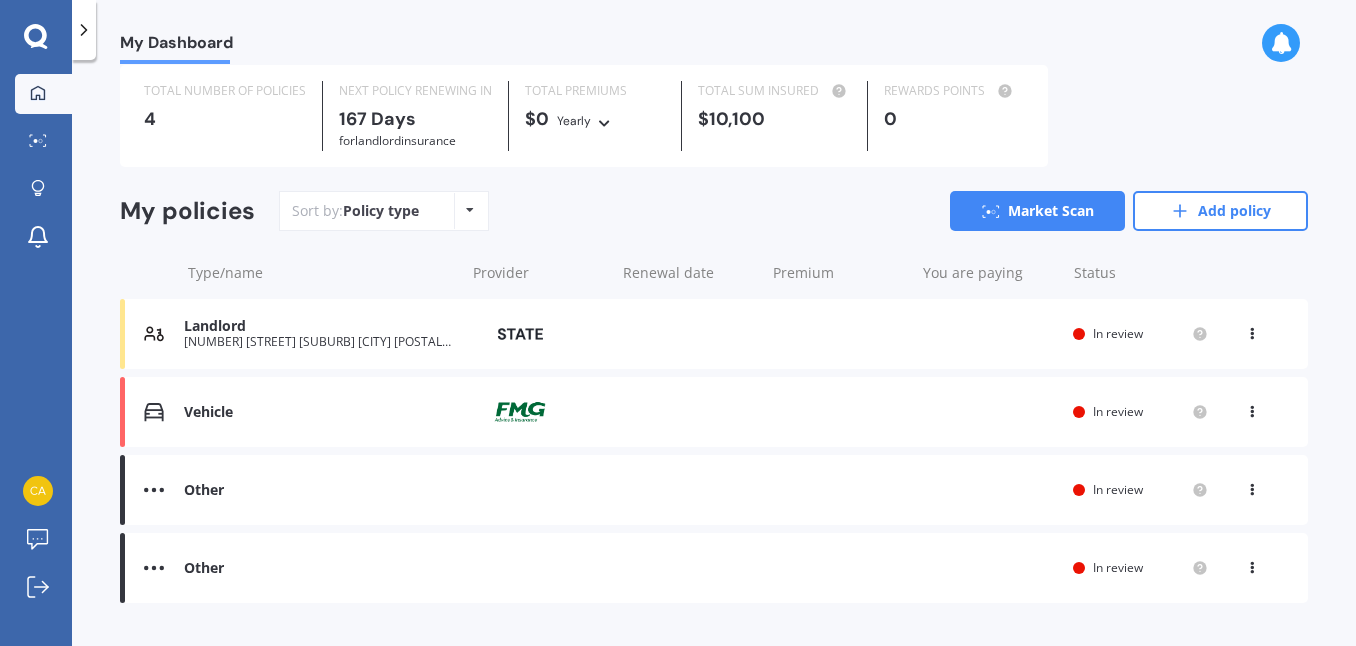 scroll, scrollTop: 101, scrollLeft: 0, axis: vertical 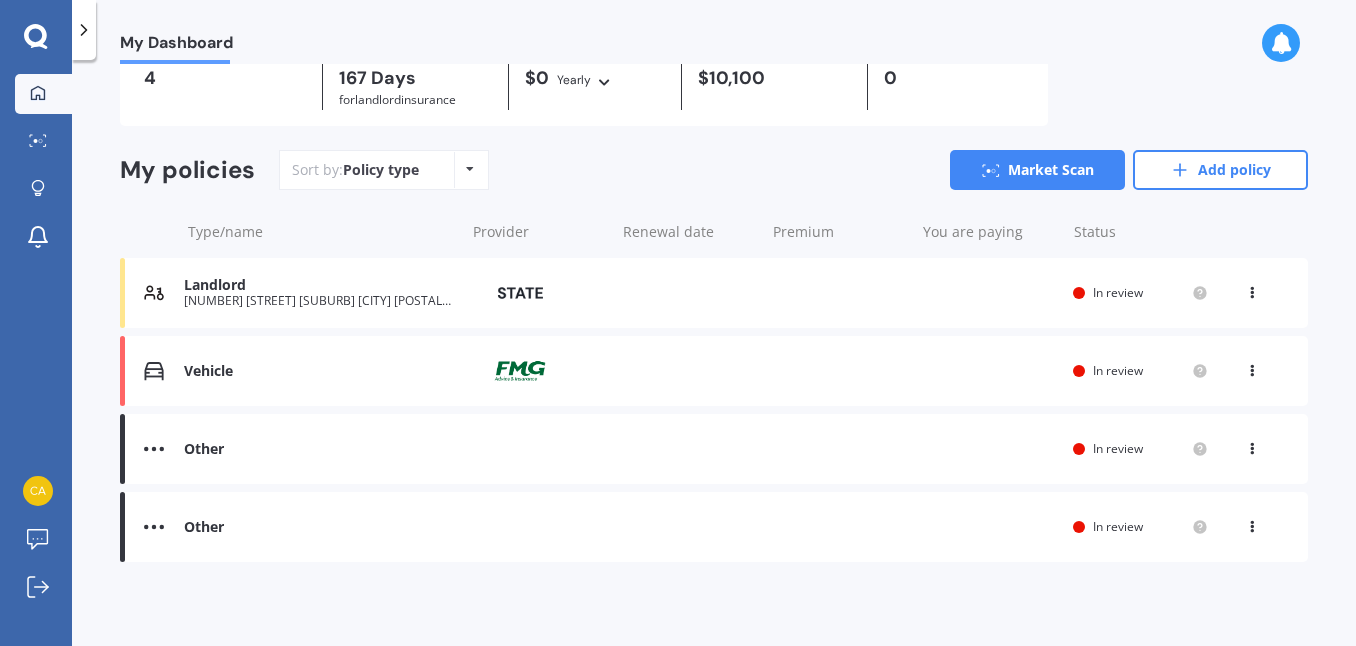 click at bounding box center [1252, 523] 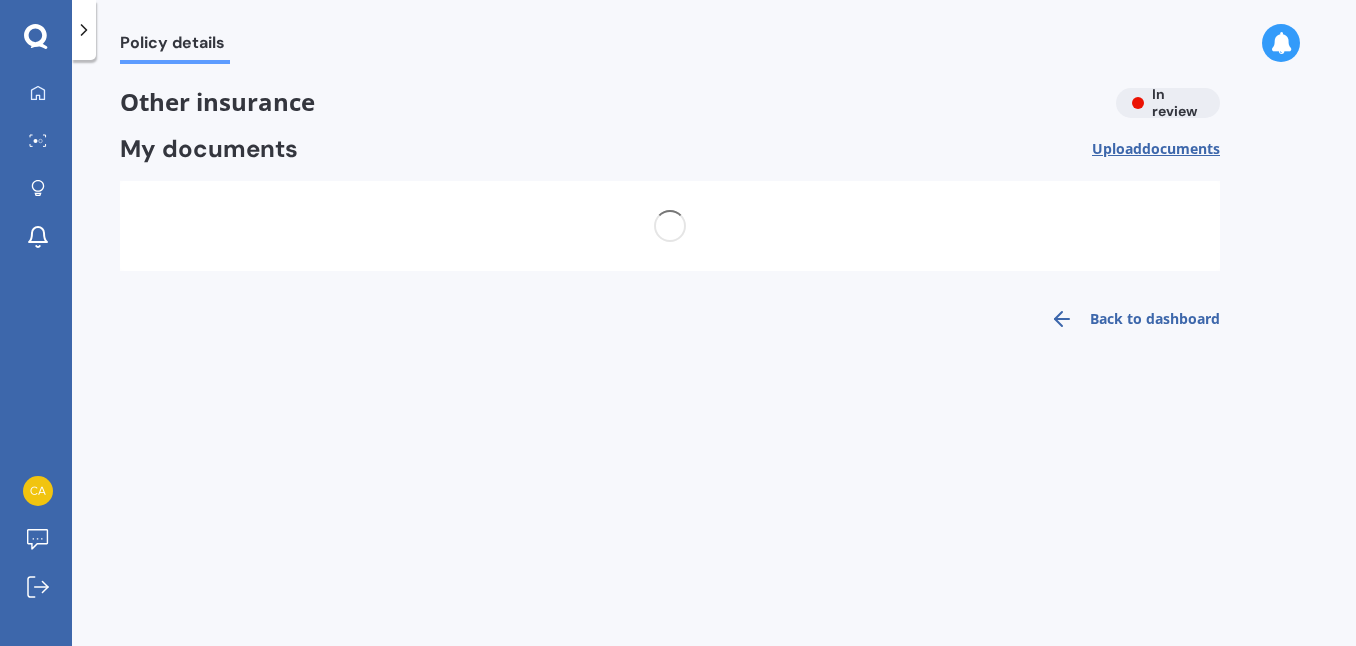scroll, scrollTop: 0, scrollLeft: 0, axis: both 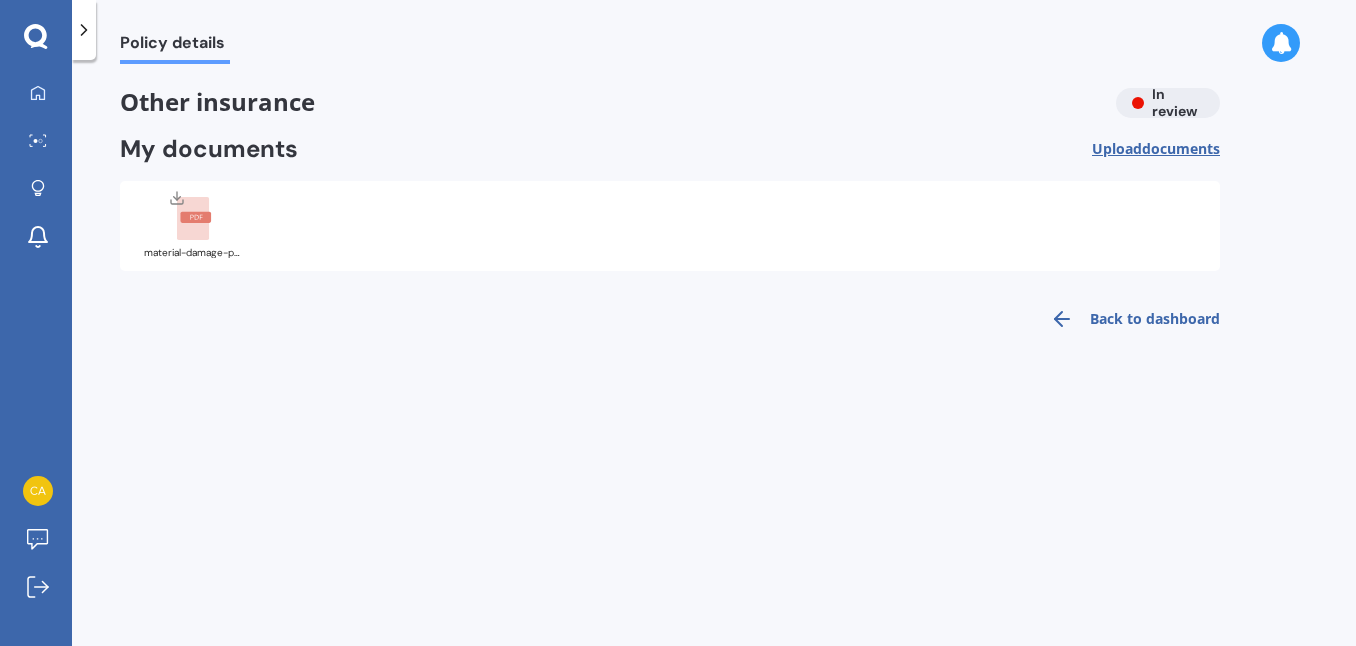 click on "Back to dashboard" at bounding box center [1129, 319] 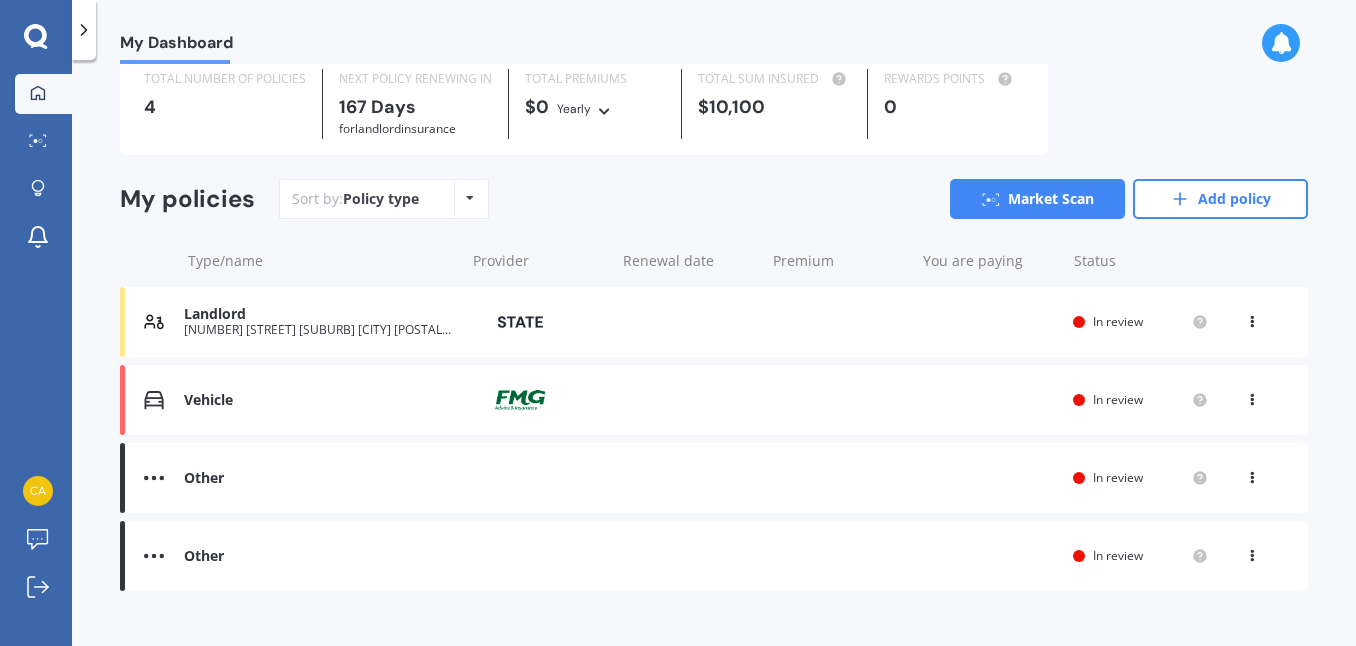 scroll, scrollTop: 101, scrollLeft: 0, axis: vertical 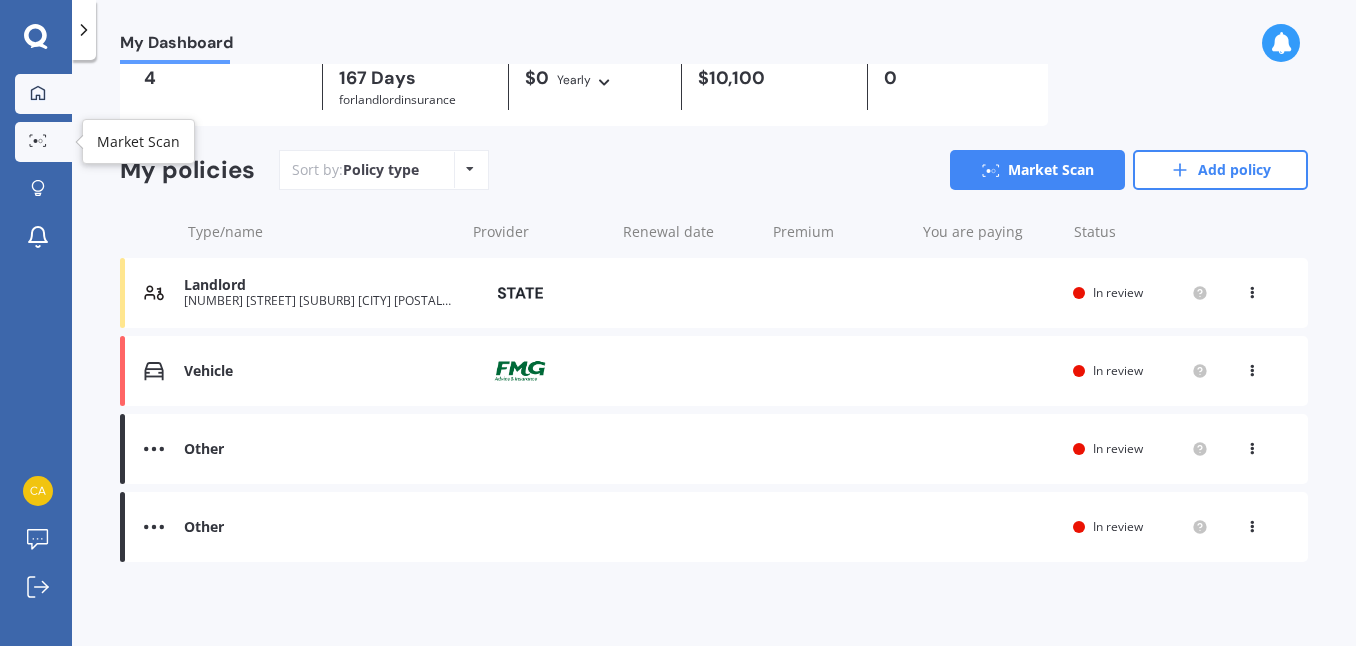 click at bounding box center [38, 141] 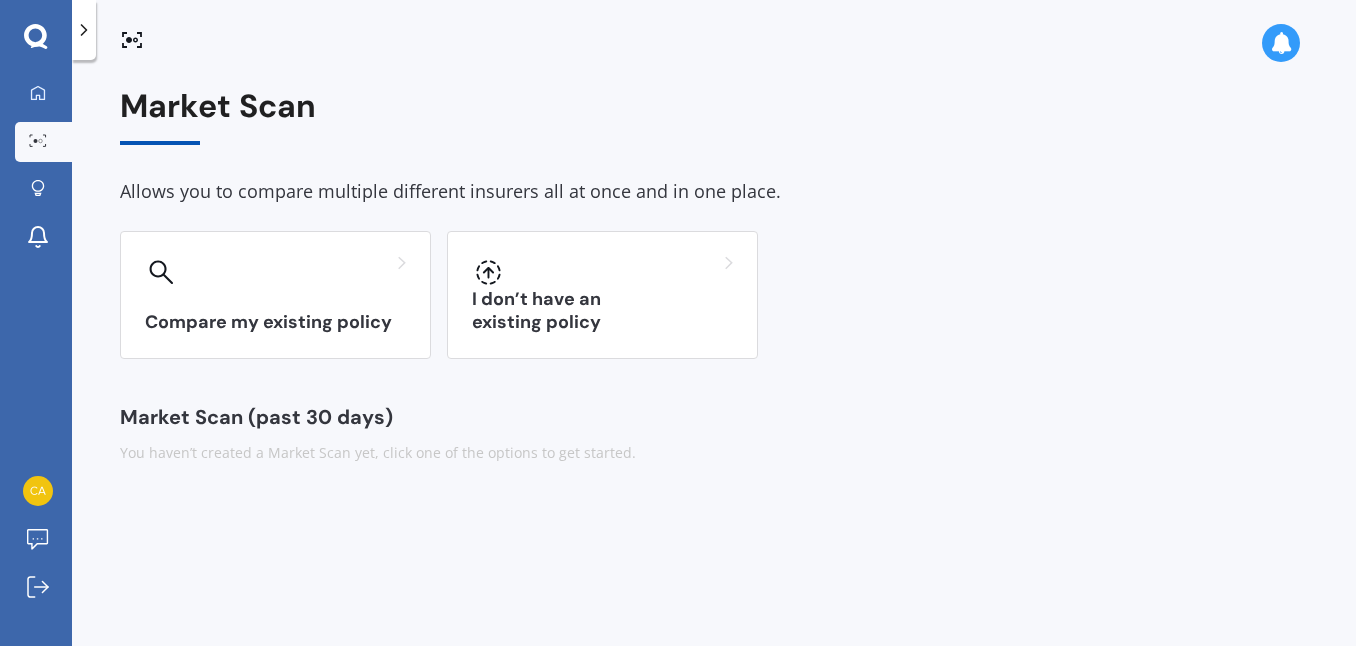 scroll, scrollTop: 0, scrollLeft: 0, axis: both 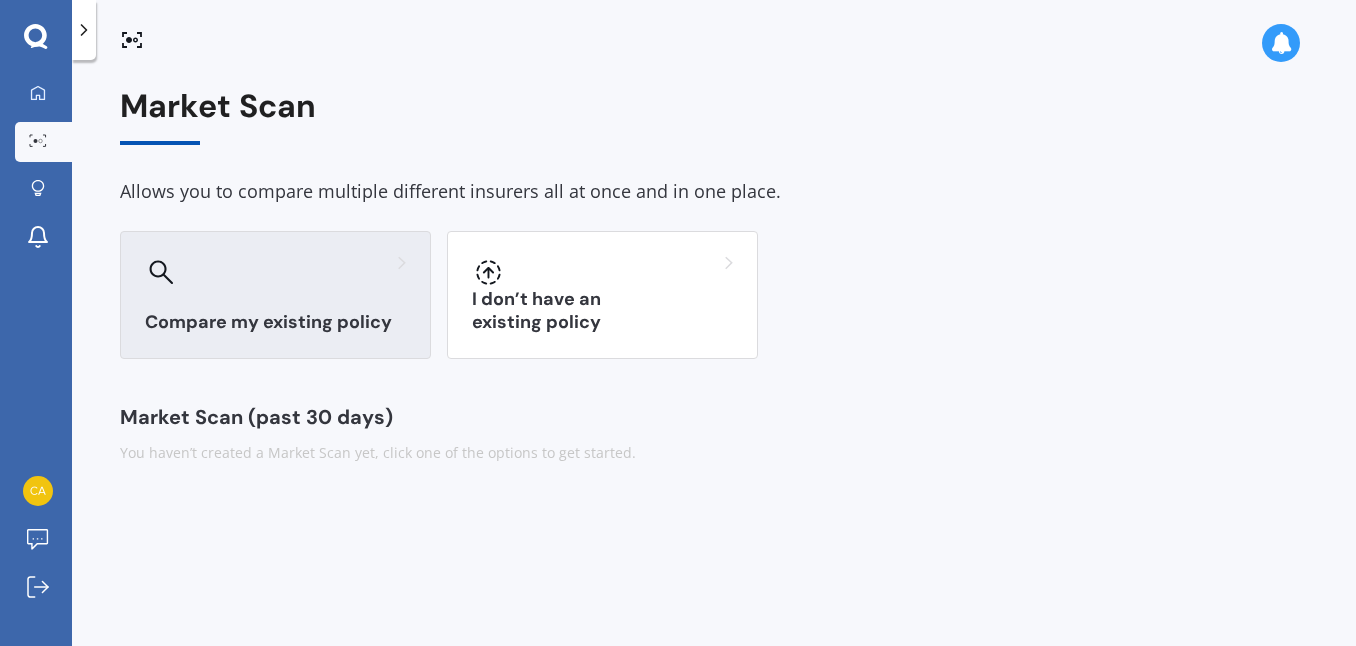 click at bounding box center (275, 272) 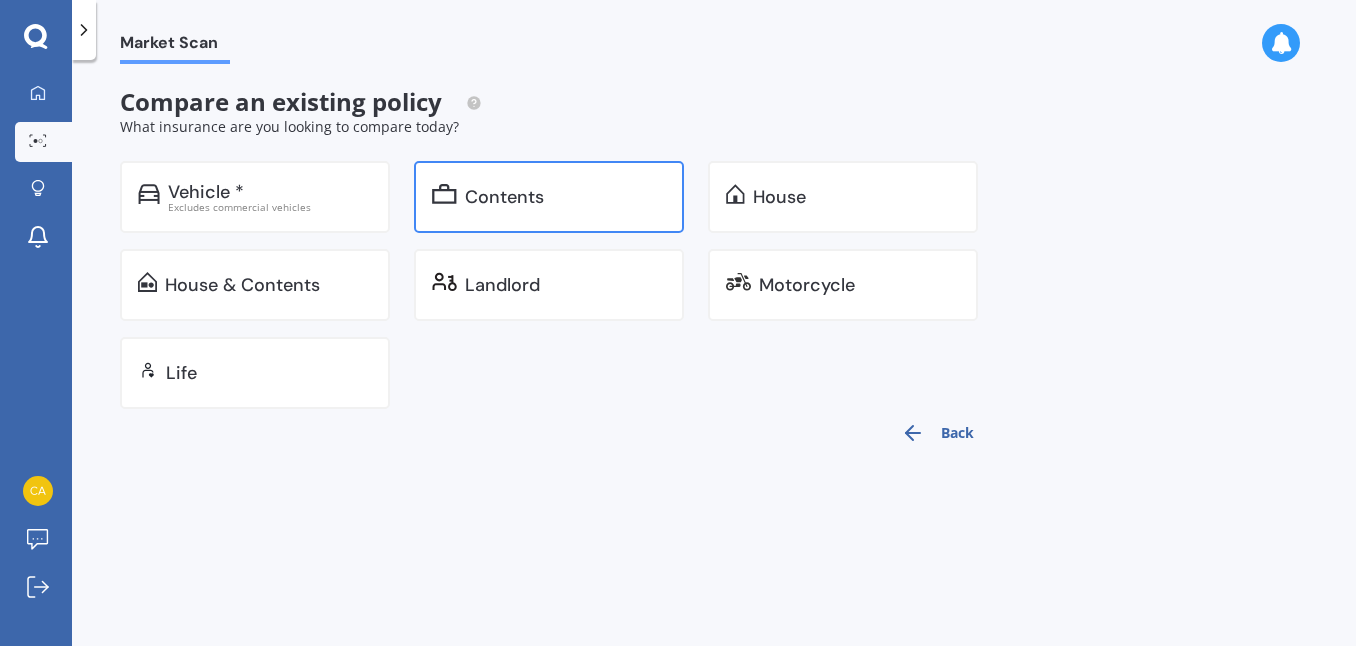 click on "Contents" at bounding box center (549, 197) 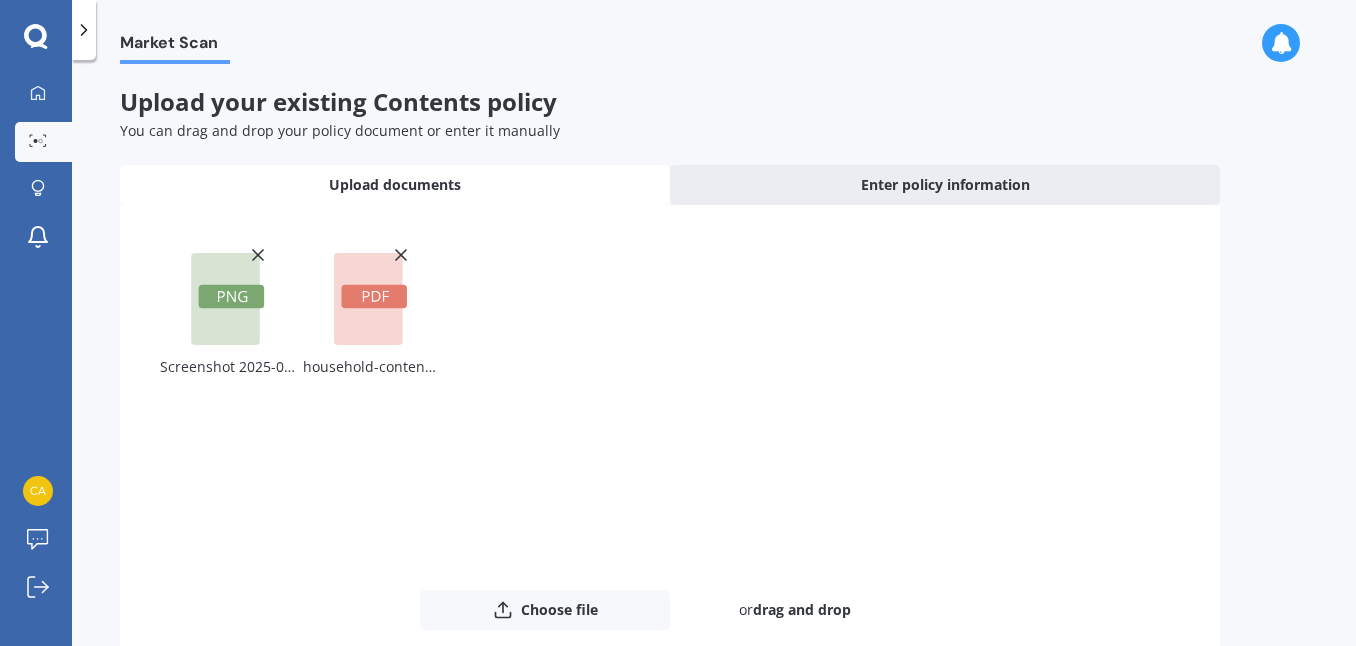 scroll, scrollTop: 124, scrollLeft: 0, axis: vertical 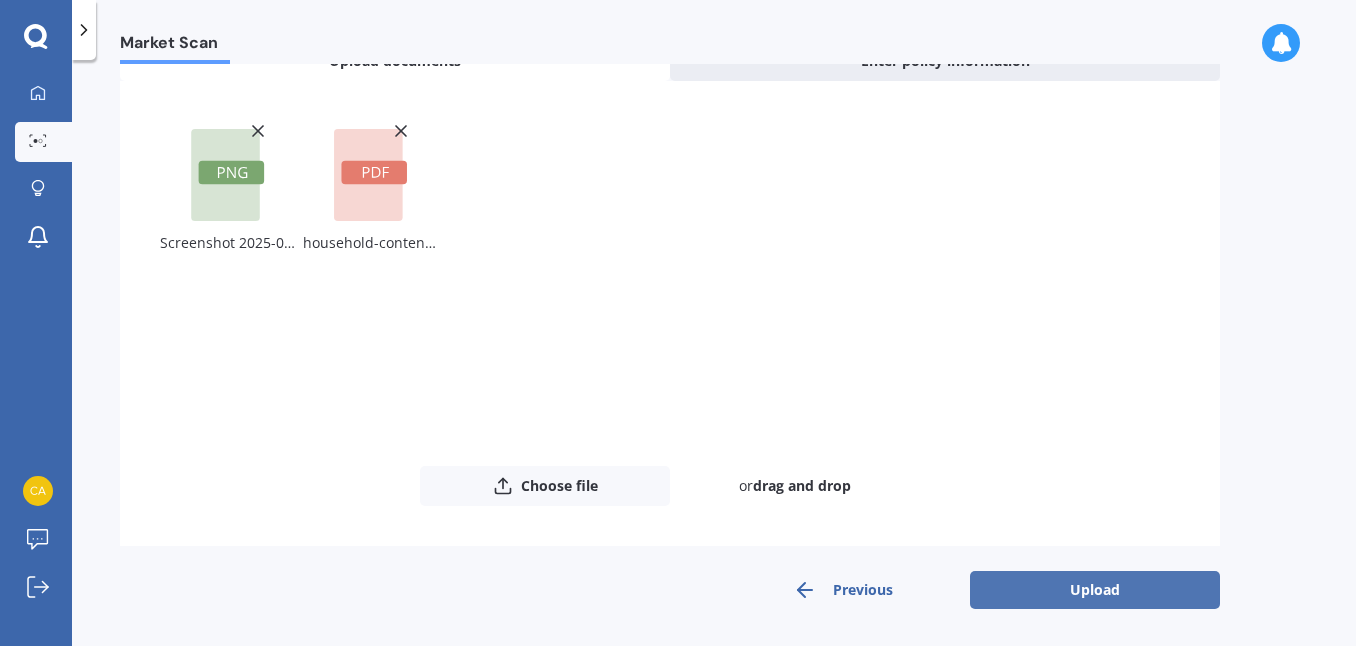 click on "Upload" at bounding box center (1095, 590) 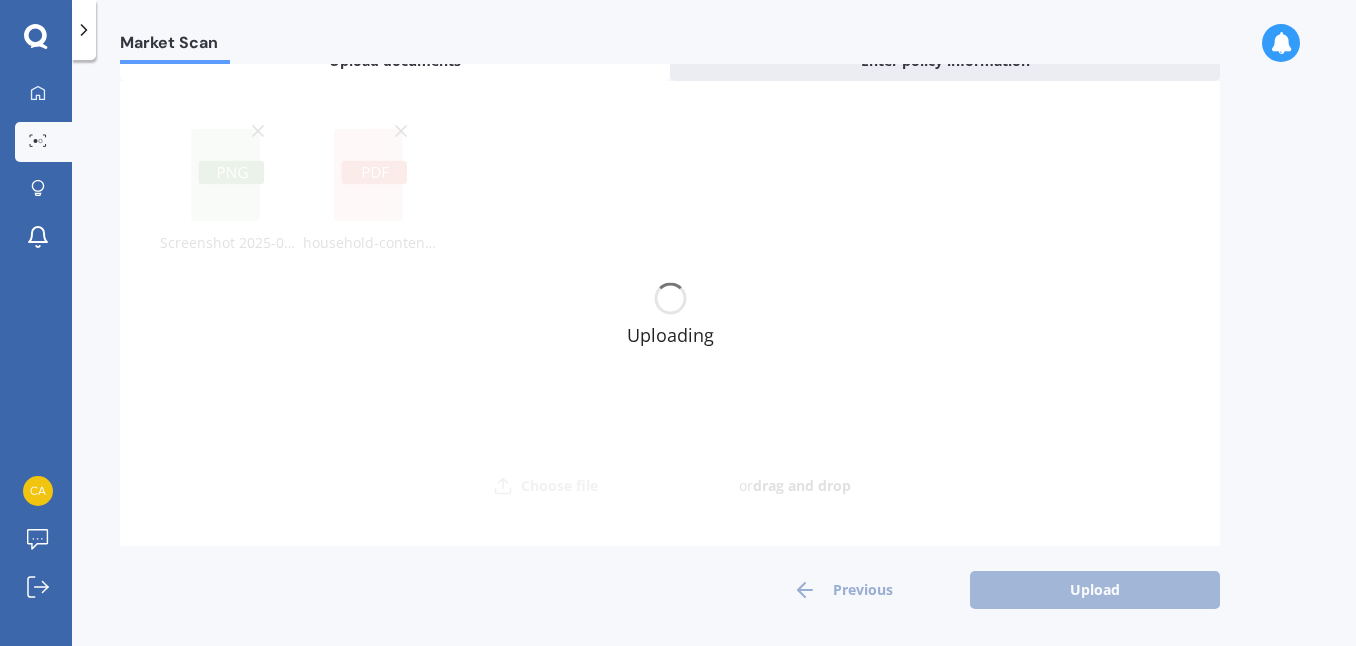 scroll, scrollTop: 0, scrollLeft: 0, axis: both 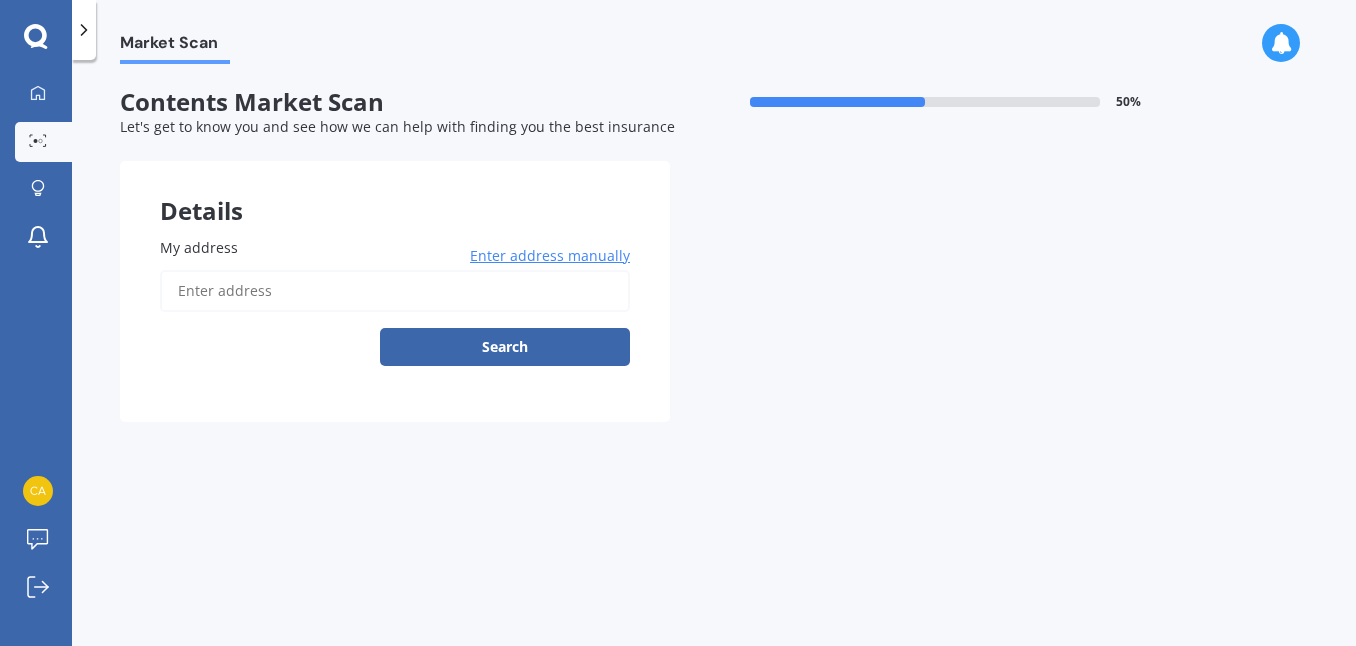 click on "My address" at bounding box center [395, 291] 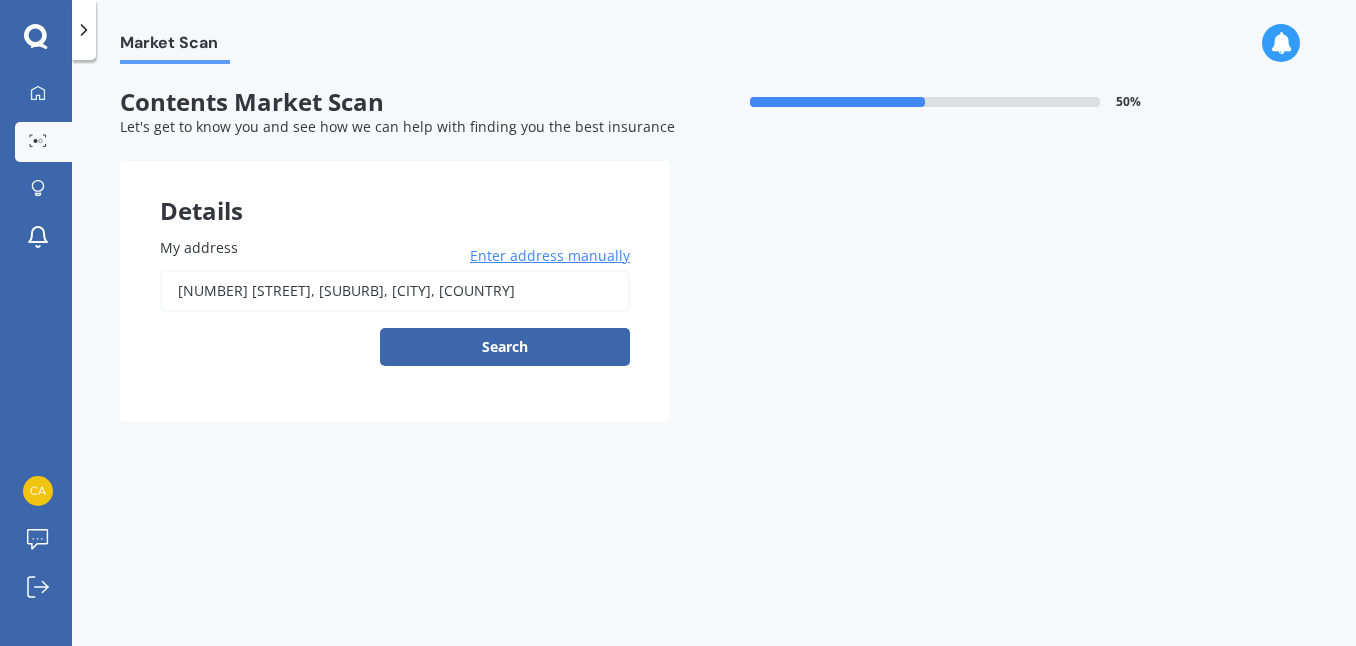 type on "[NUMBER] [STREET], [SUBURB], [CITY] [POSTAL_CODE]" 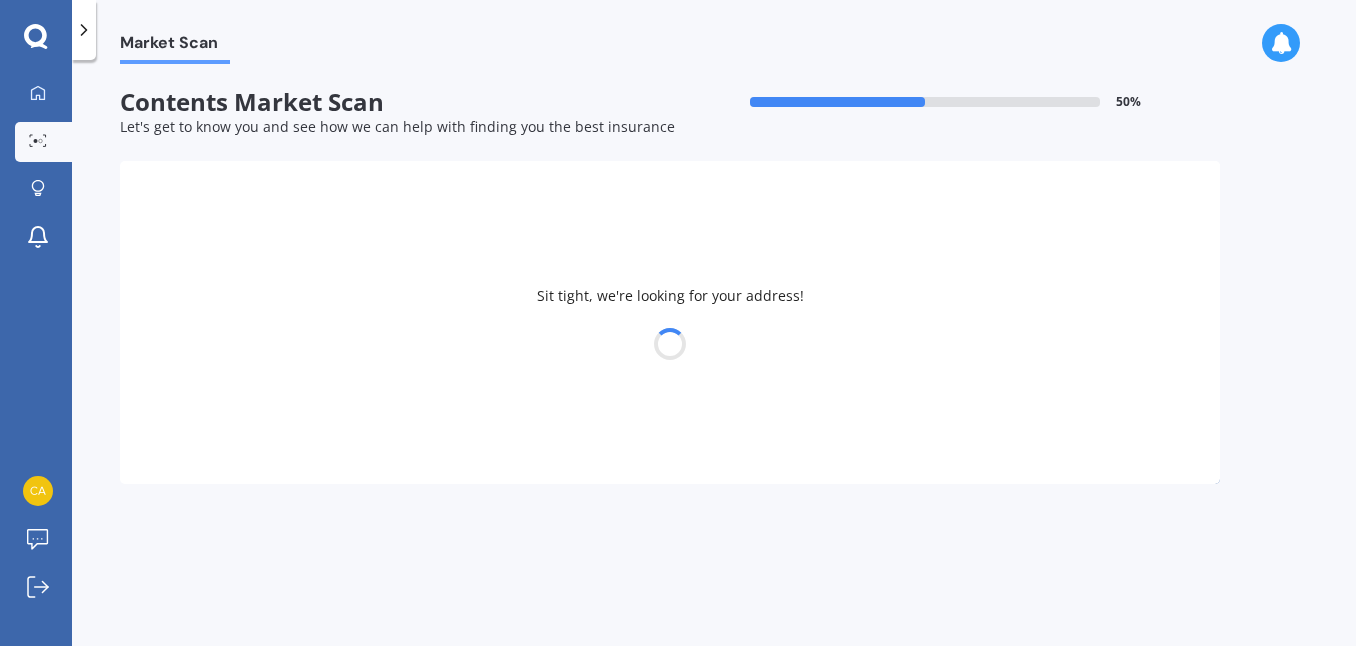 select on "27" 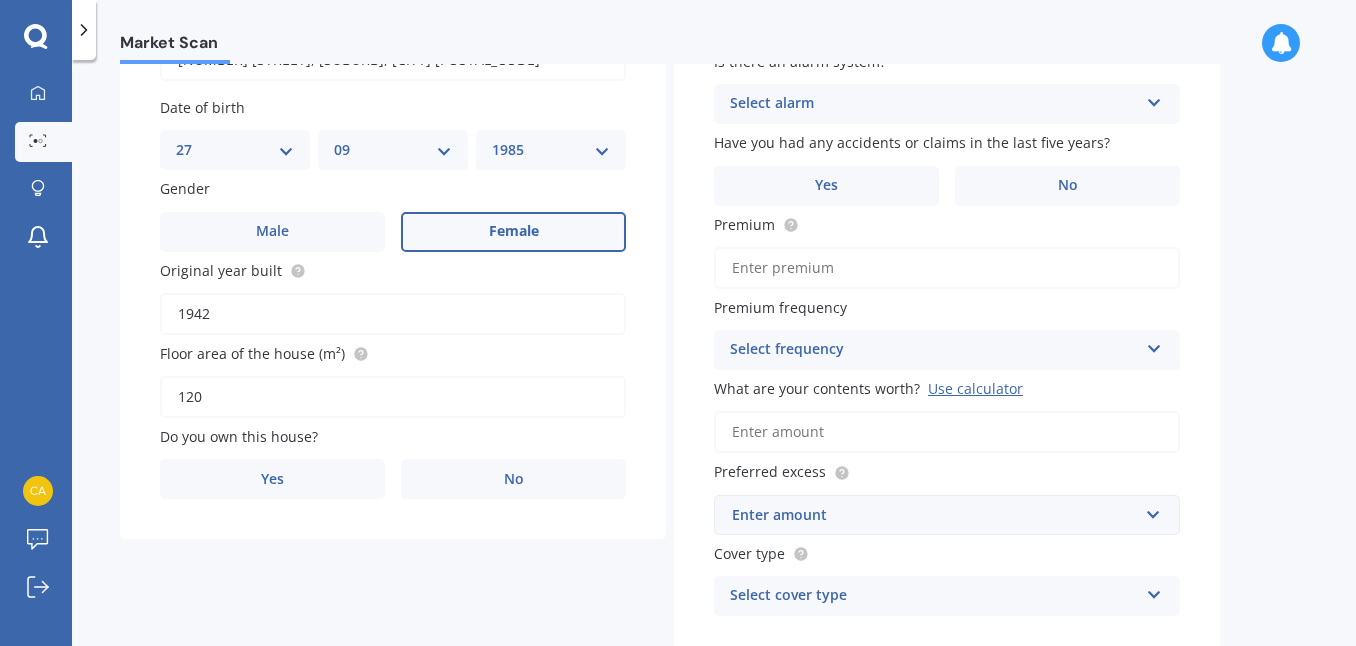 scroll, scrollTop: 266, scrollLeft: 0, axis: vertical 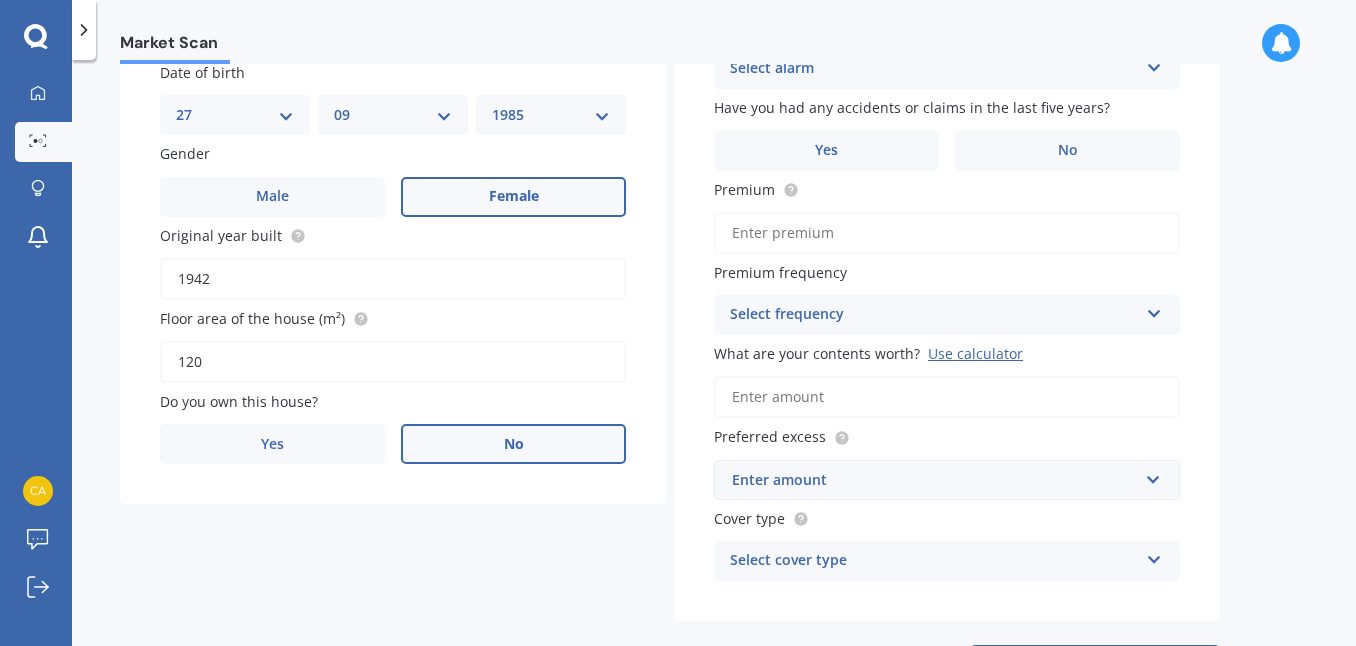 click on "No" at bounding box center [514, 444] 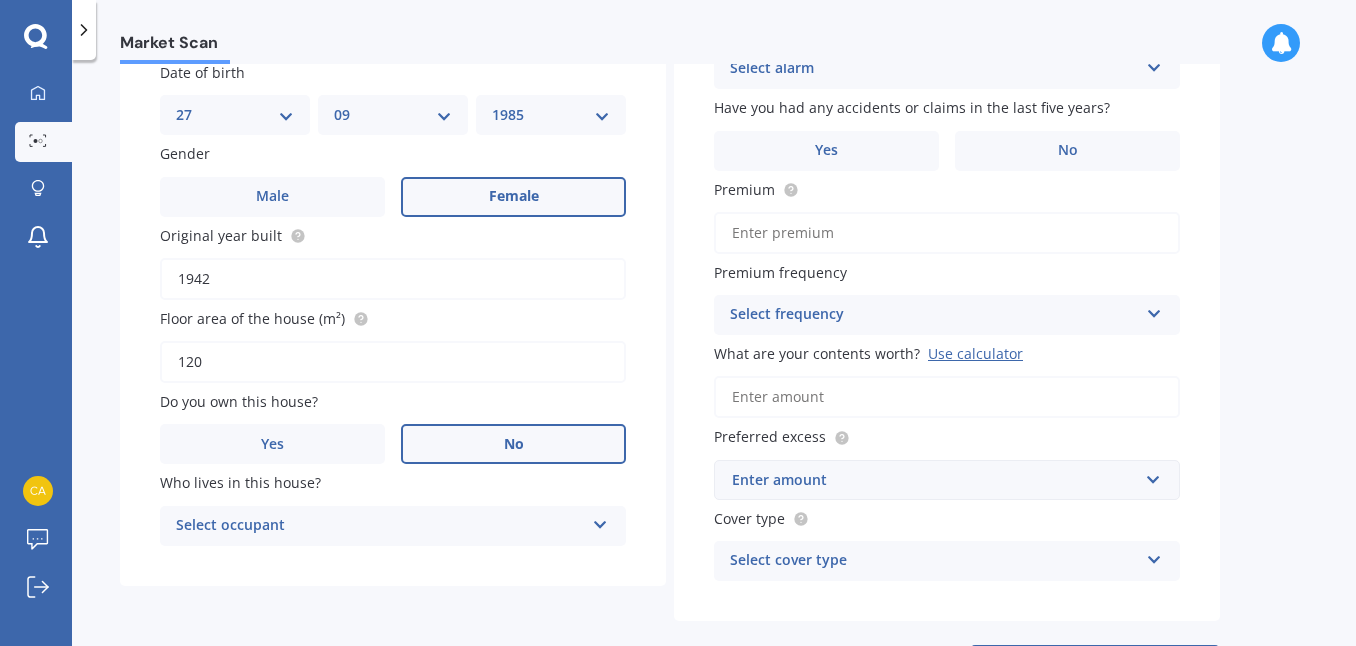 scroll, scrollTop: 325, scrollLeft: 0, axis: vertical 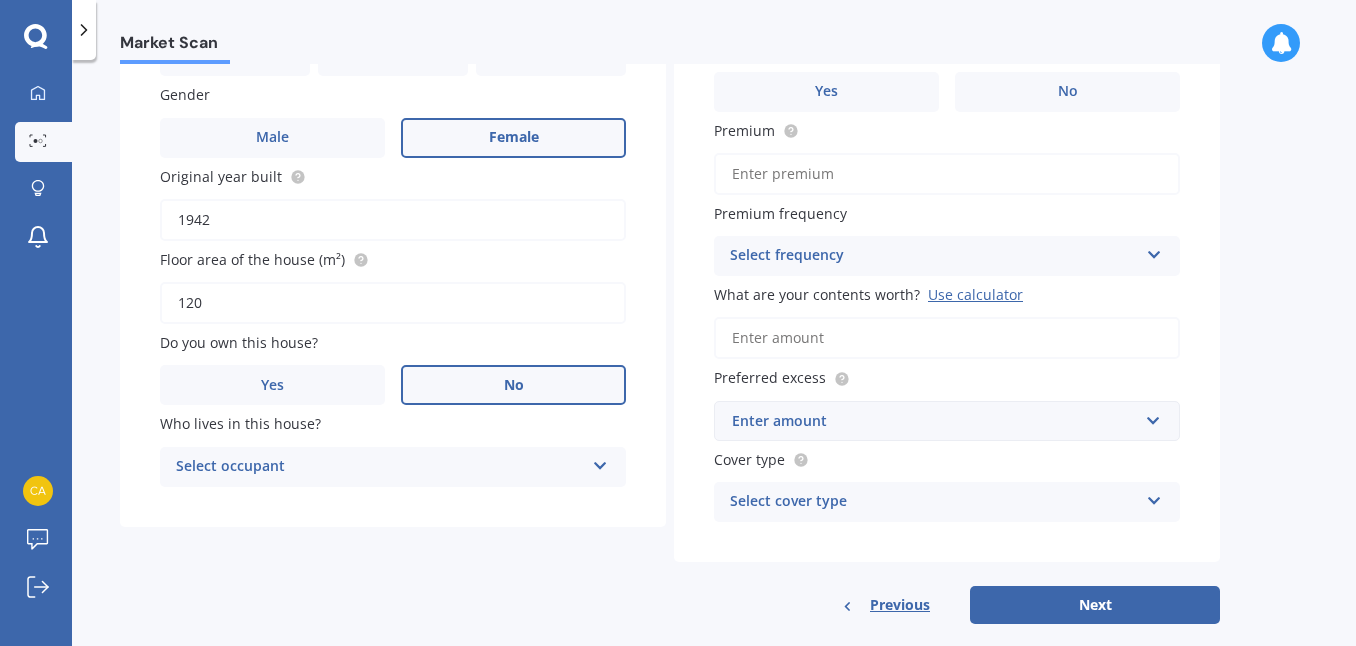 click on "Select occupant" at bounding box center (380, 467) 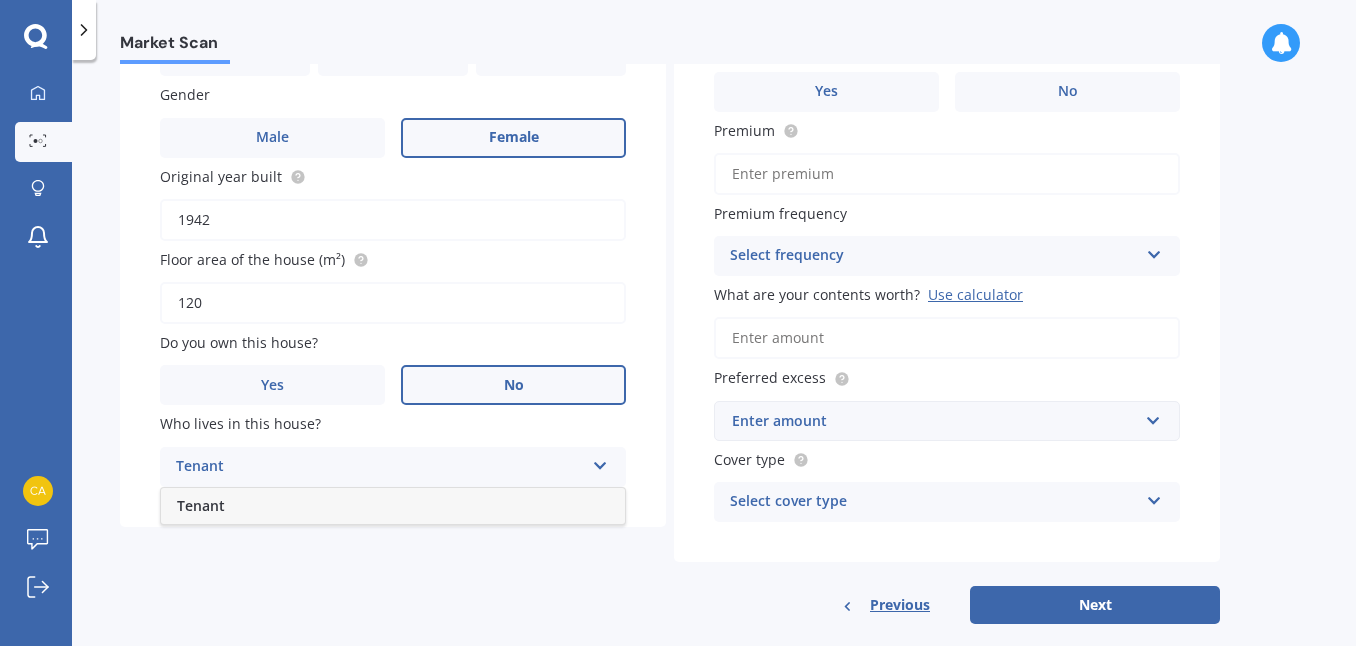 click on "Tenant" at bounding box center [380, 467] 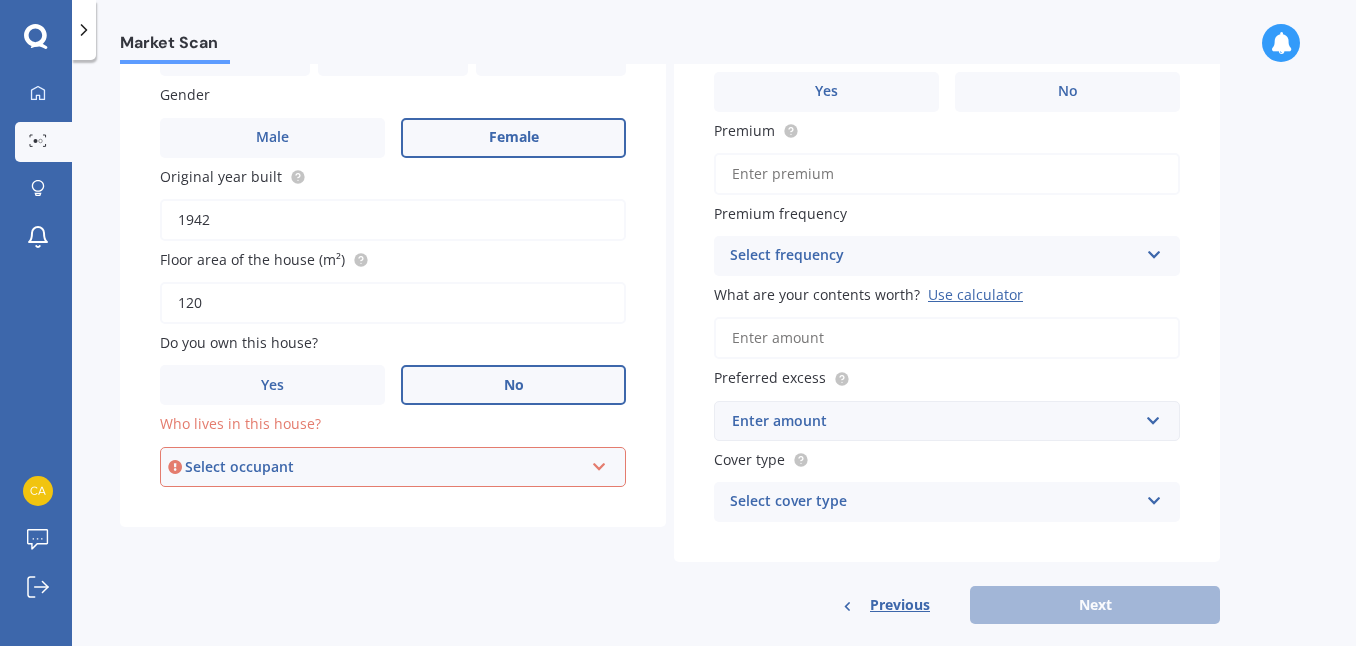 click on "Select occupant" at bounding box center (384, 467) 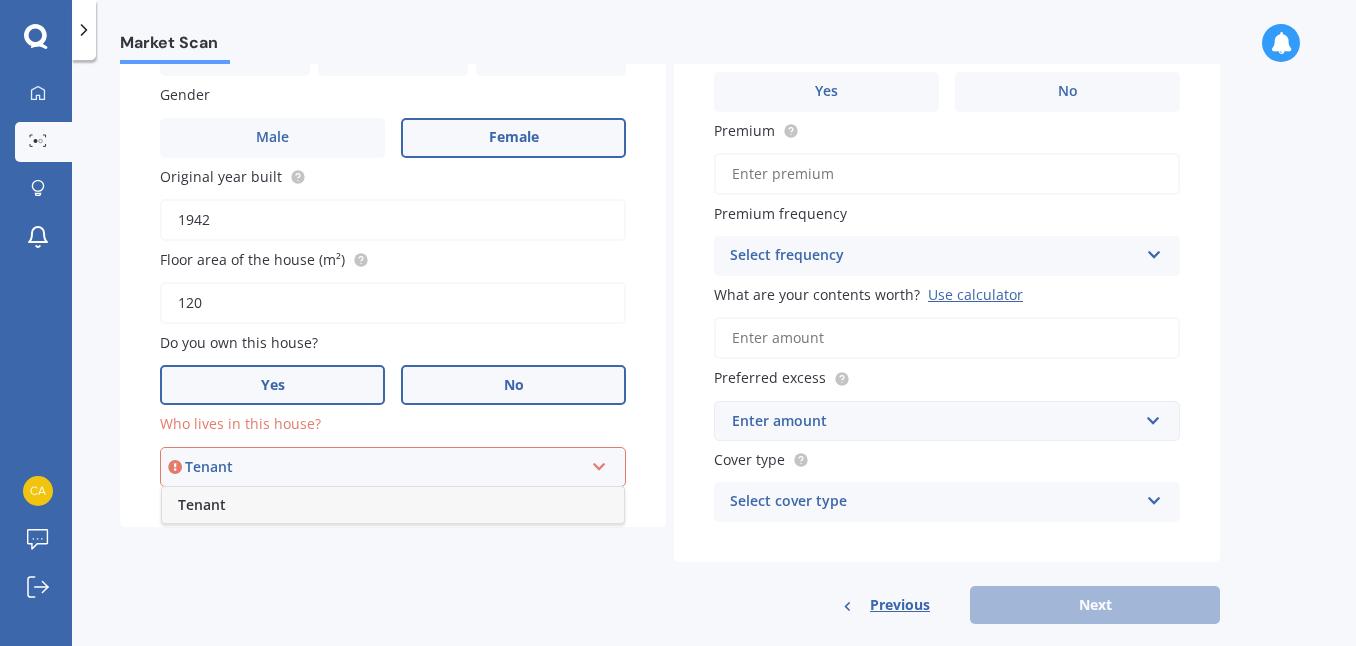 click on "Yes" at bounding box center (272, 385) 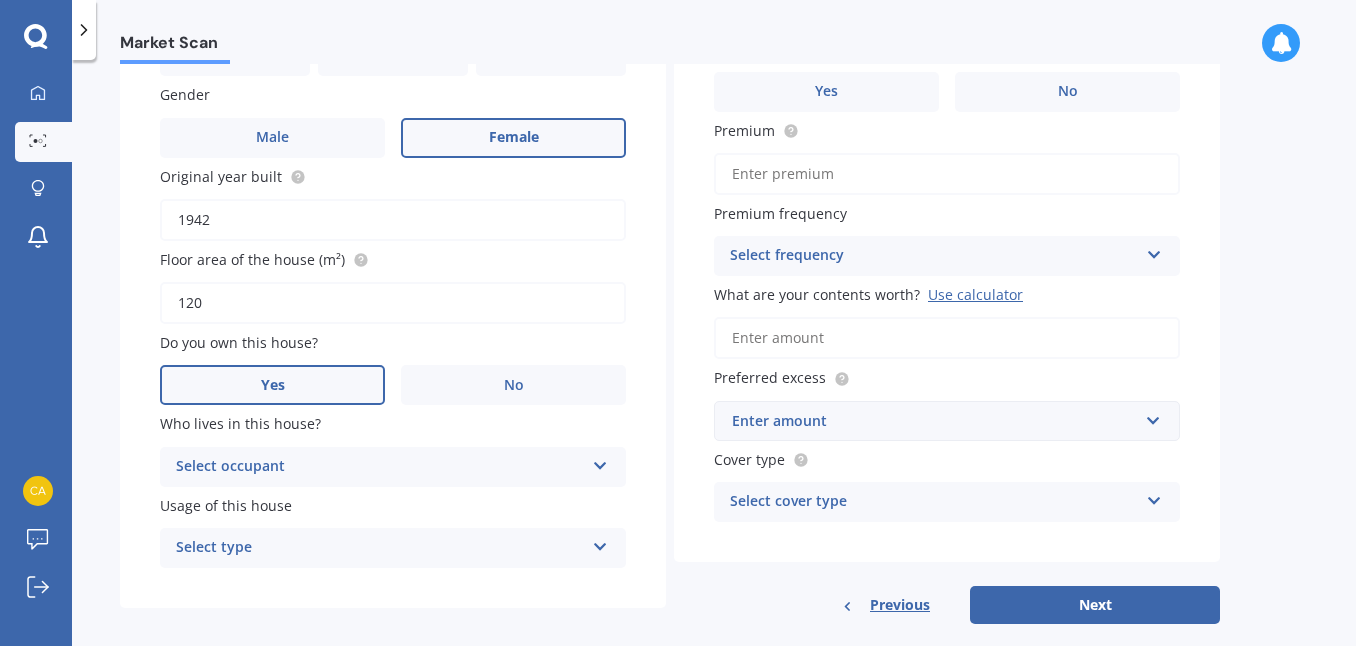 click on "Select occupant" at bounding box center (380, 467) 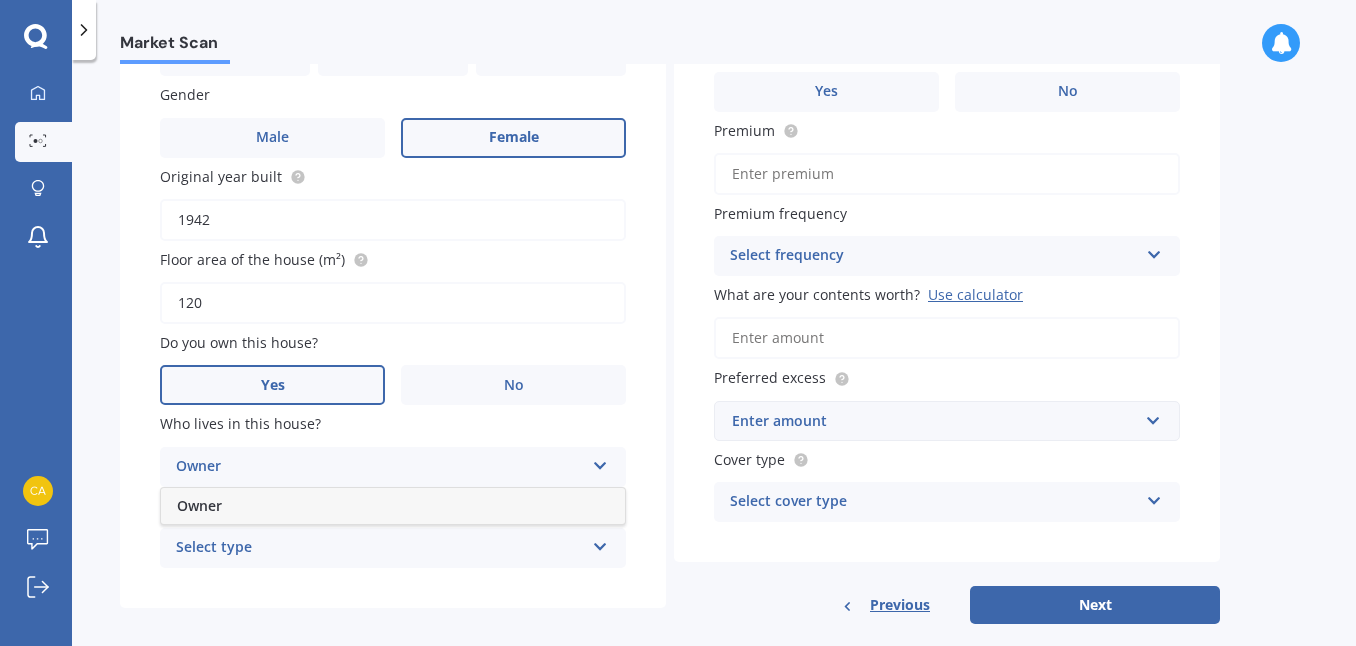 click on "Owner" at bounding box center [393, 506] 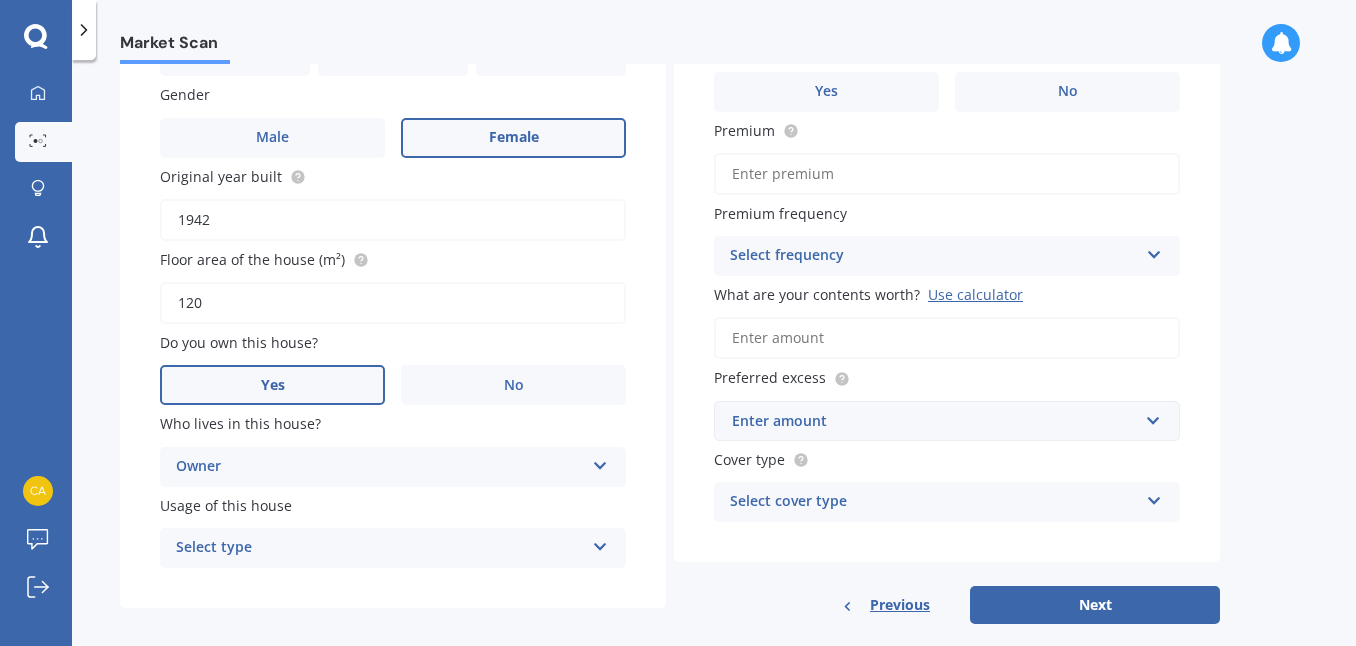 click on "Select type" at bounding box center [380, 548] 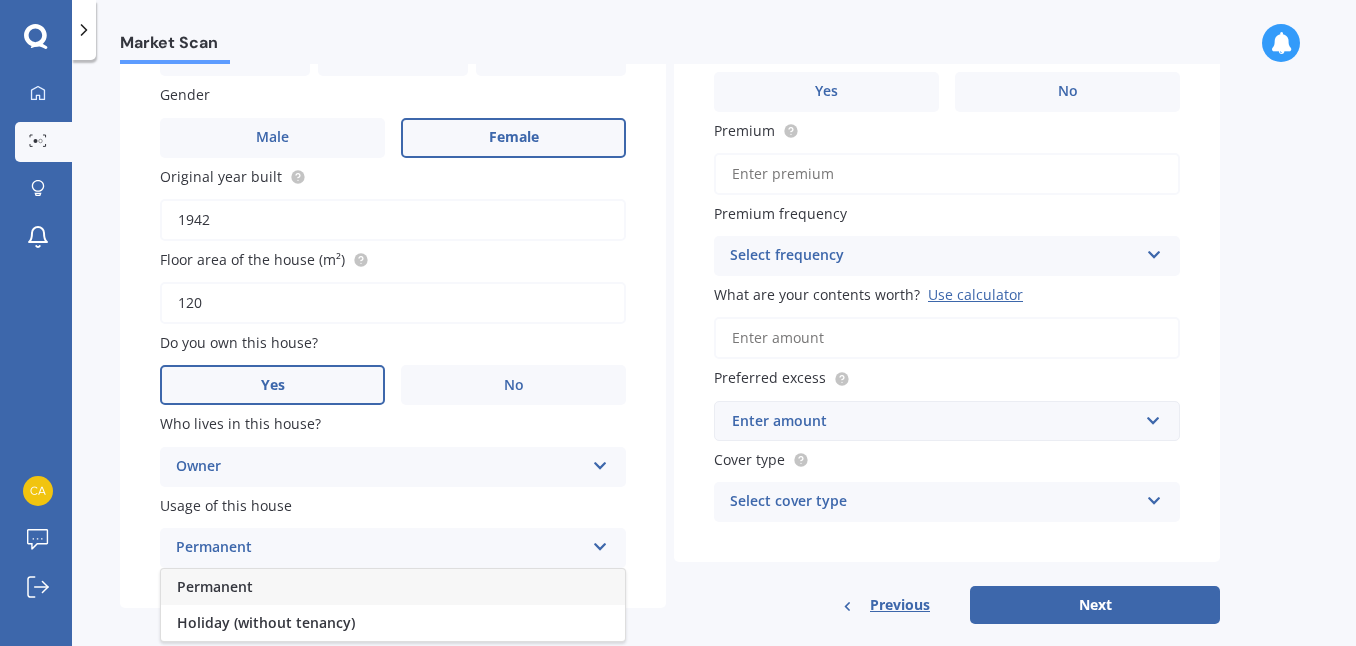 scroll, scrollTop: 359, scrollLeft: 0, axis: vertical 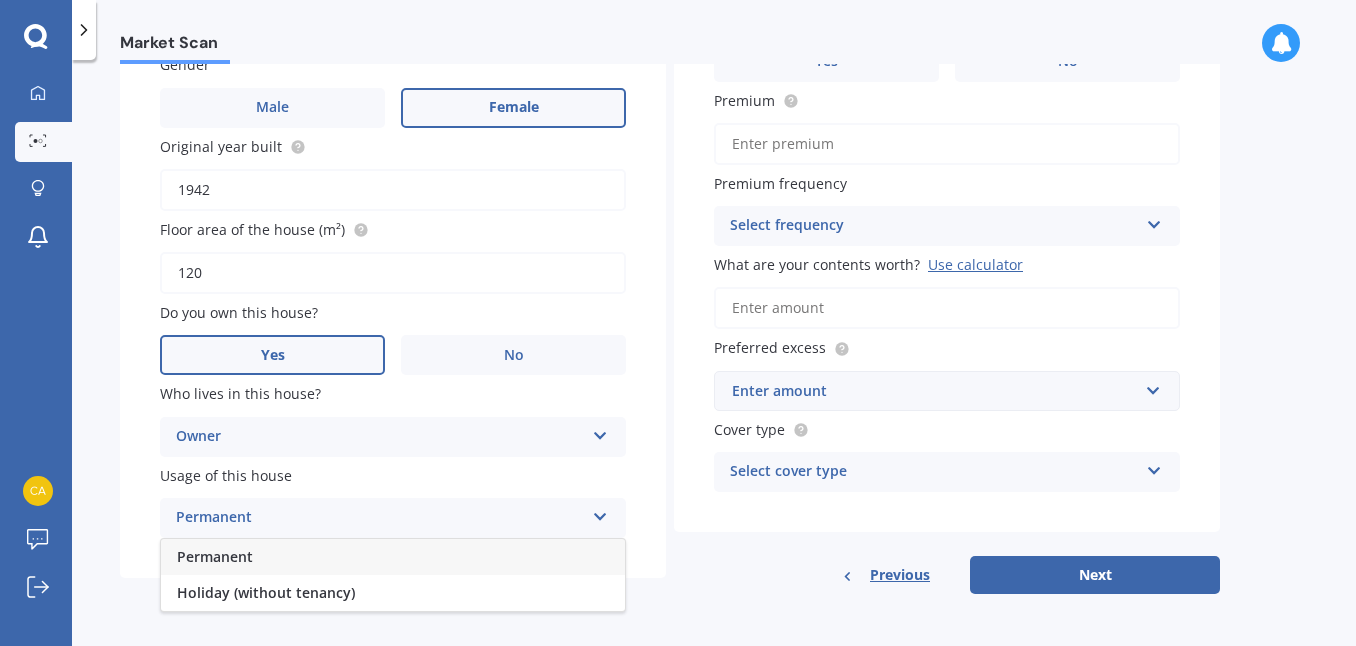 click on "Permanent" at bounding box center [393, 557] 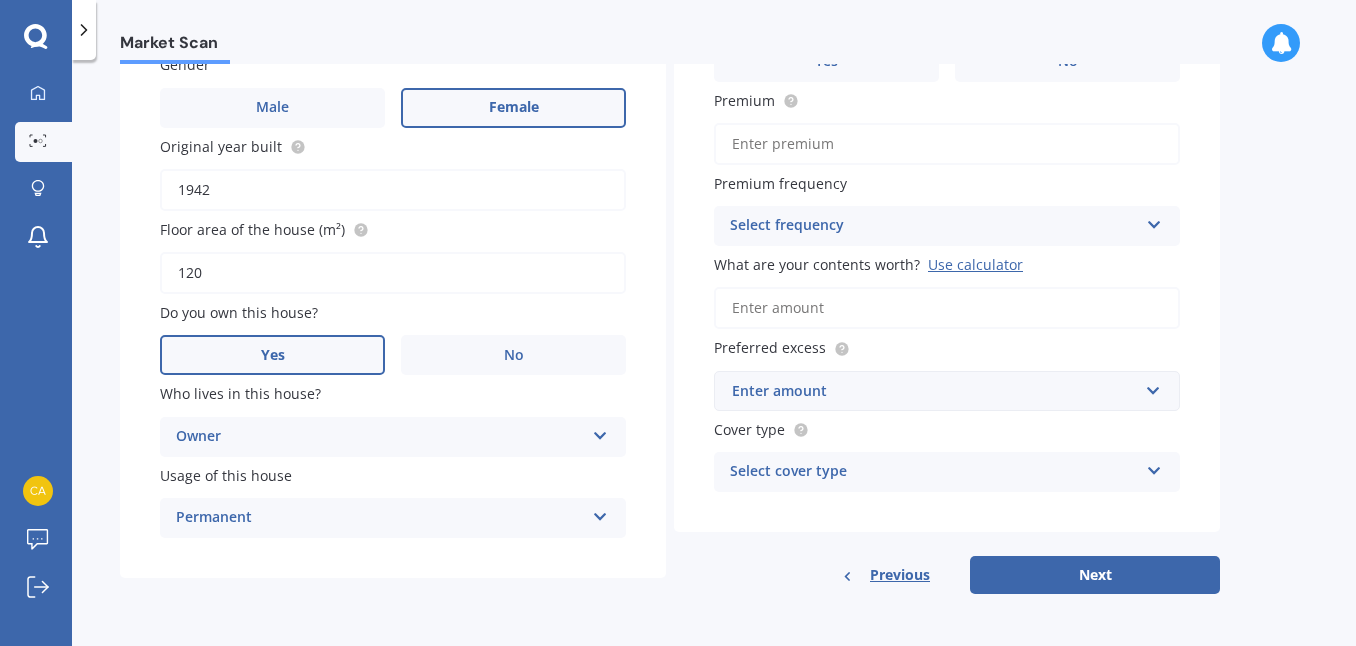 click on "Premium" at bounding box center (947, 144) 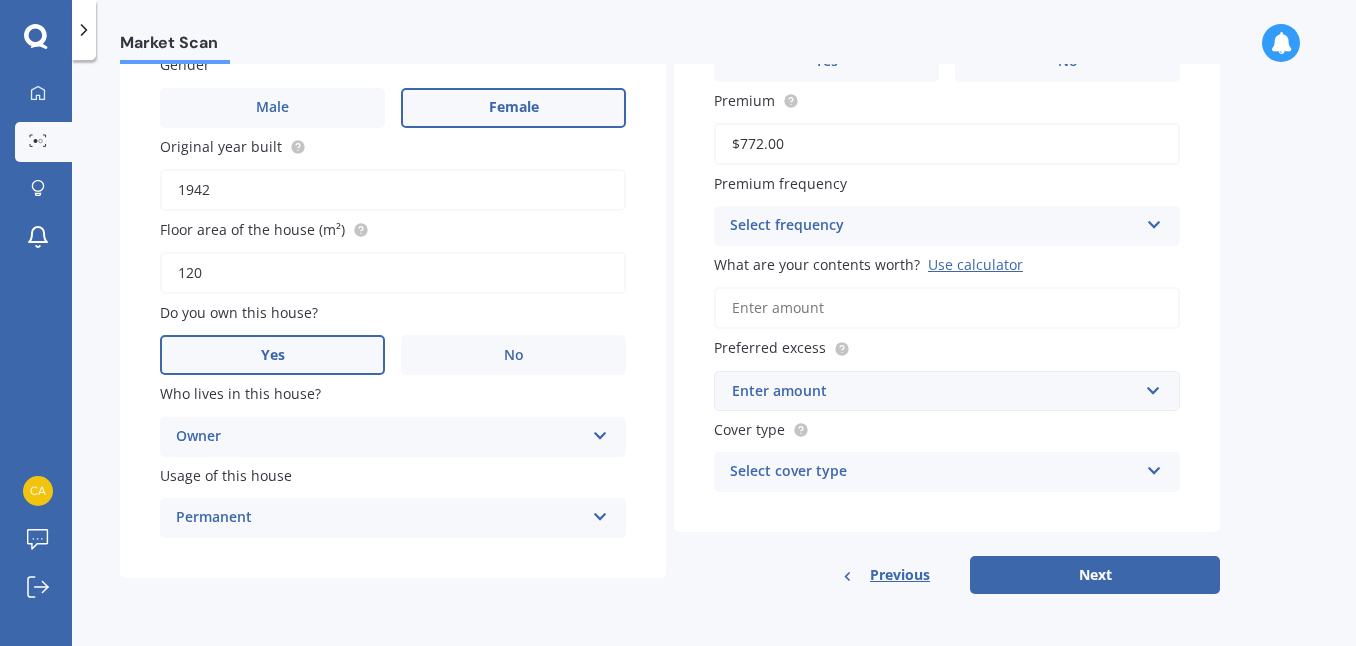 type on "$772.00" 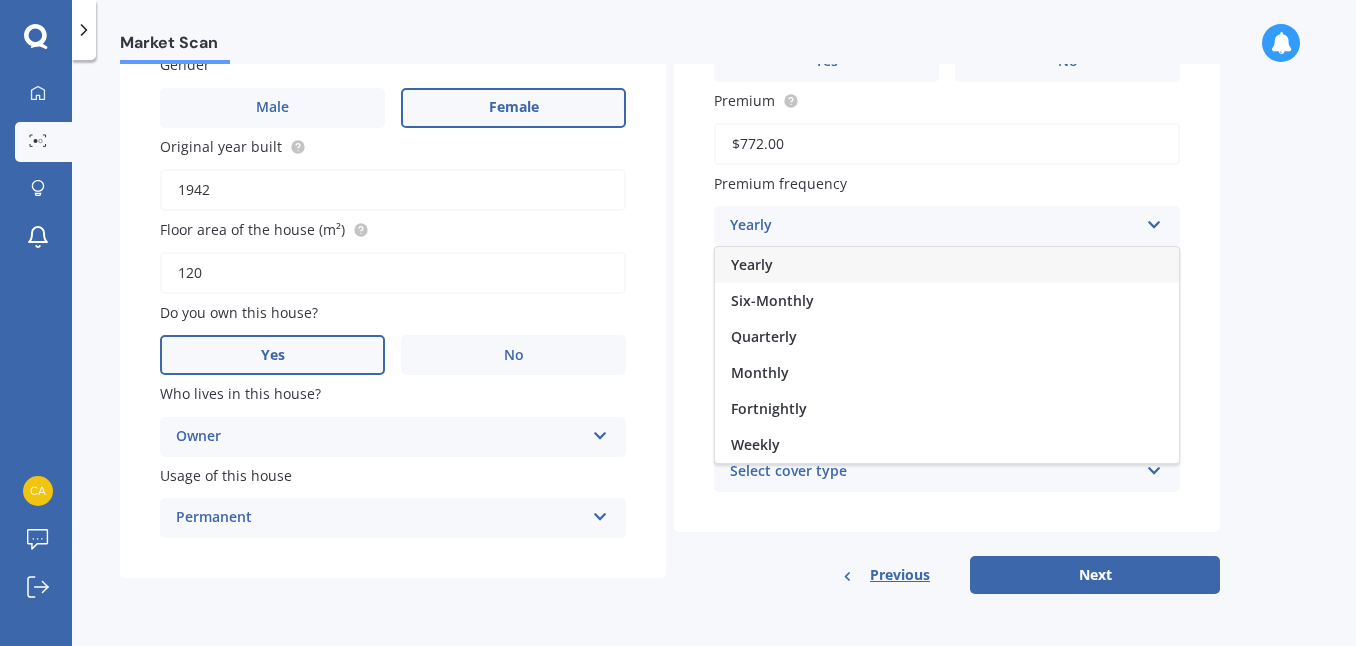 click on "Yearly" at bounding box center [947, 265] 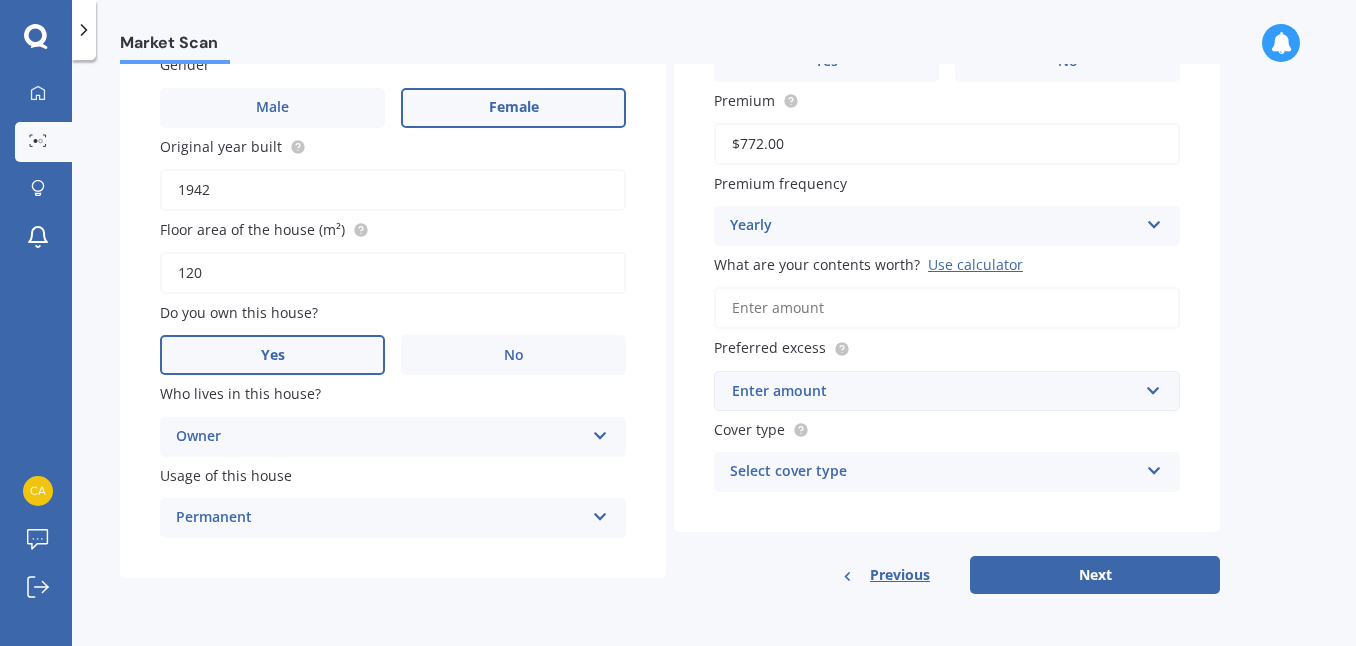 click on "What are your contents worth? Use calculator" at bounding box center (947, 308) 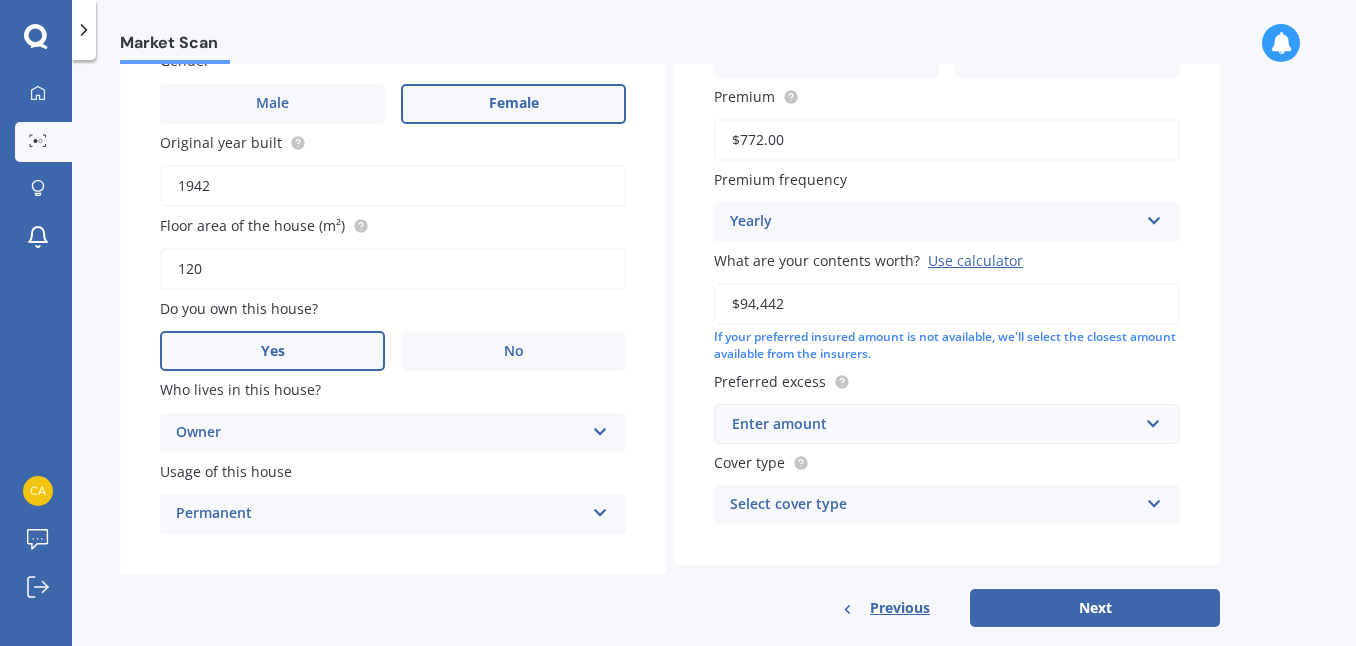 type on "$94,442" 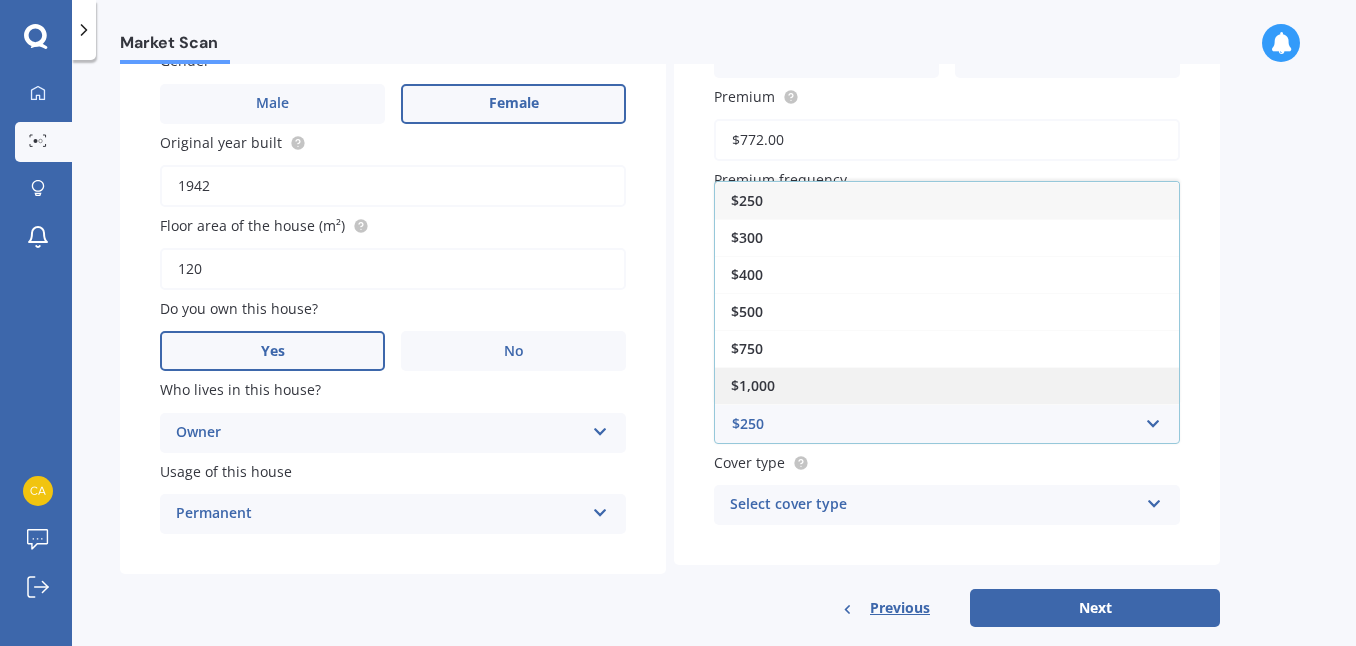click on "$1,000" at bounding box center (947, 385) 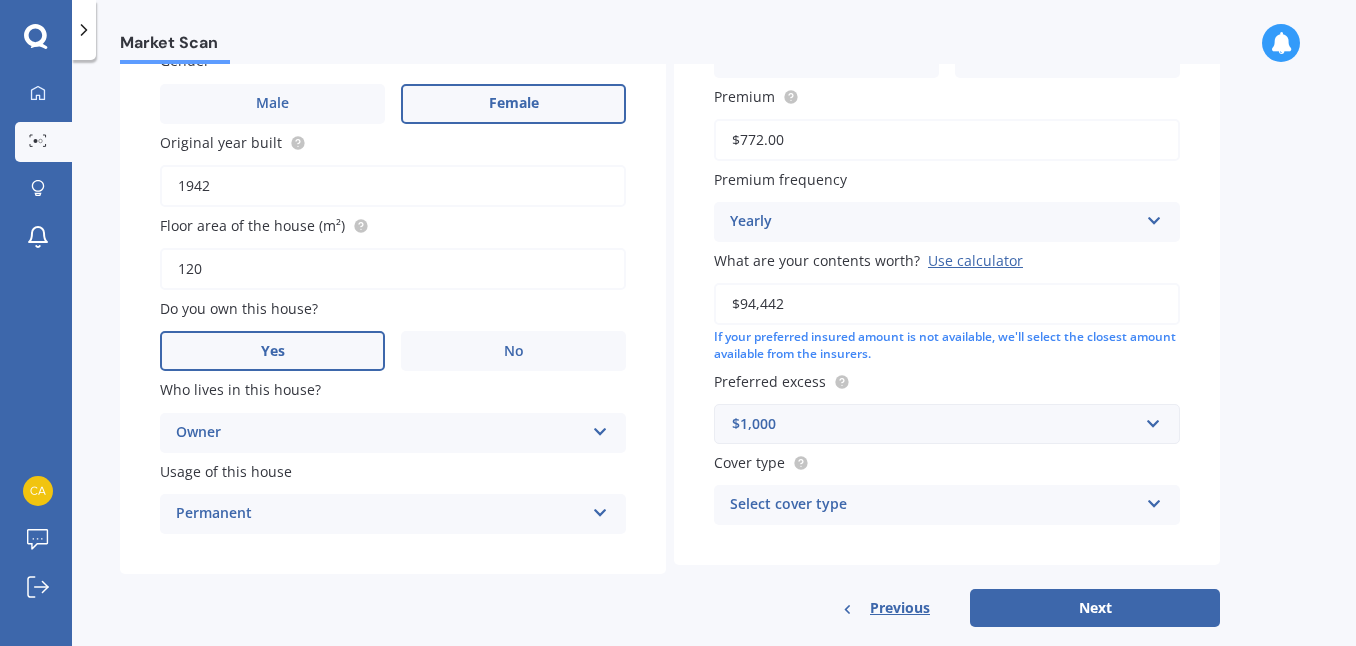 click on "Select cover type" at bounding box center [934, 505] 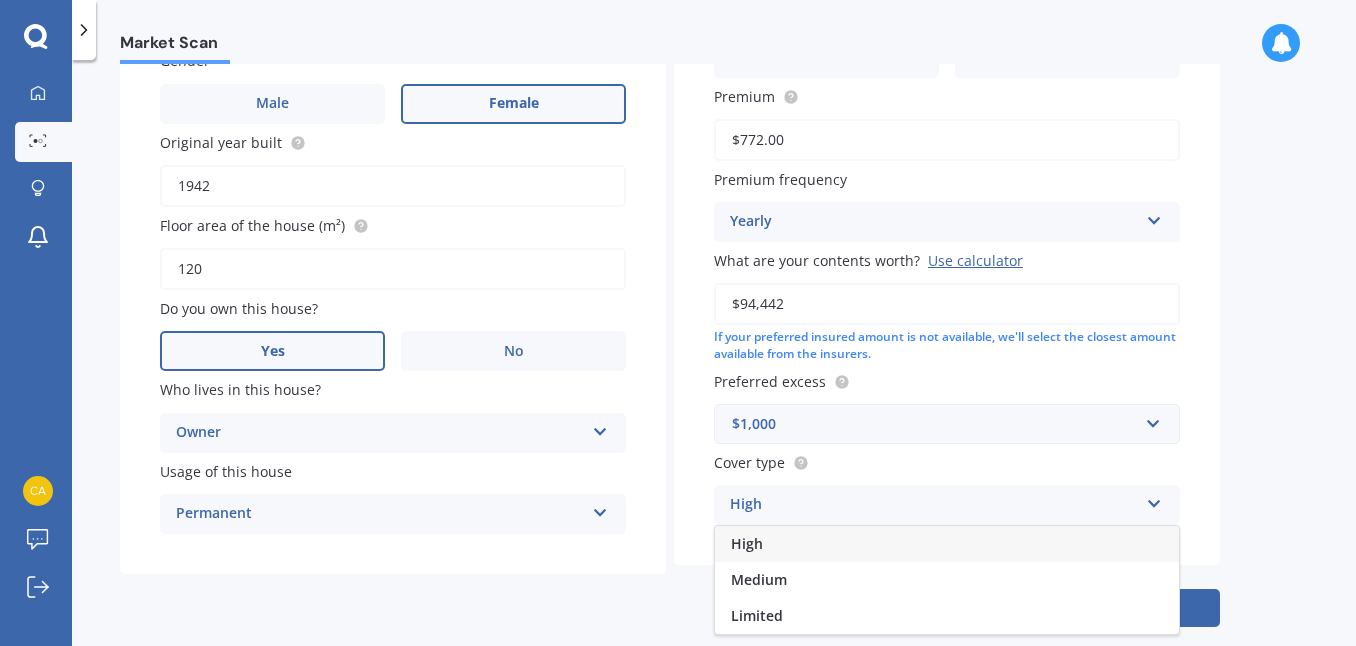 click on "High" at bounding box center (947, 544) 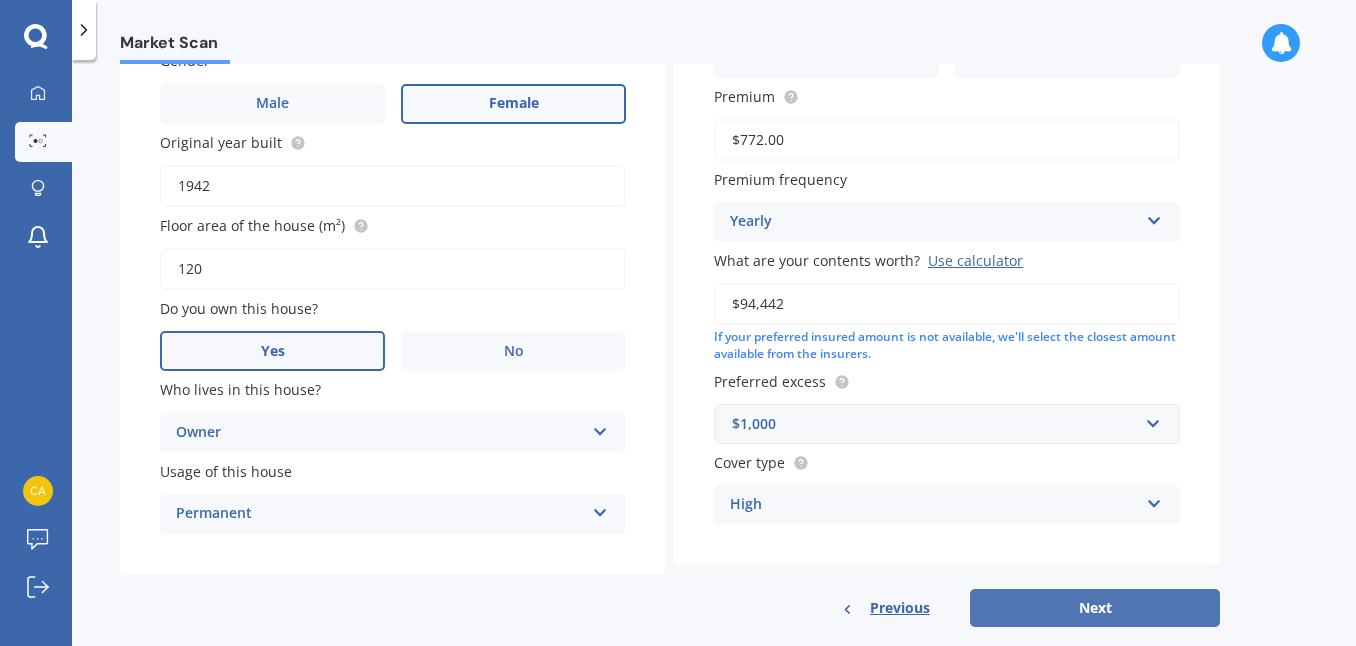 click on "Next" at bounding box center (1095, 608) 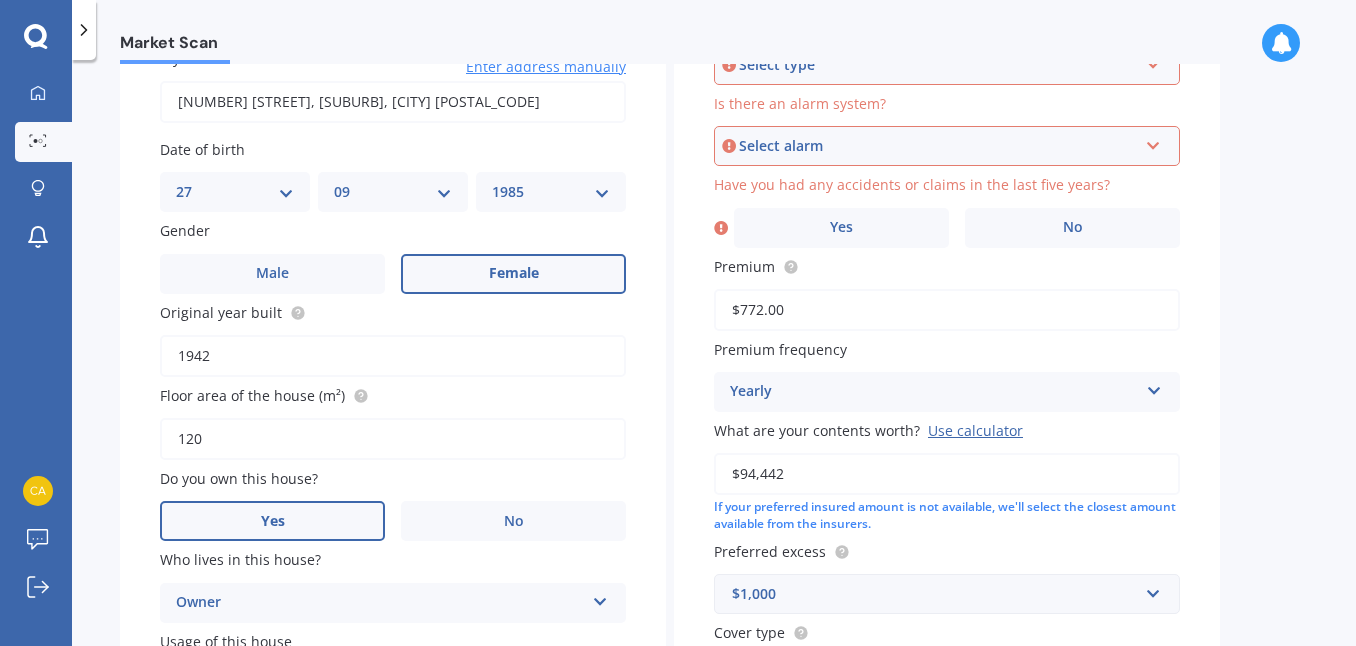 scroll, scrollTop: 137, scrollLeft: 0, axis: vertical 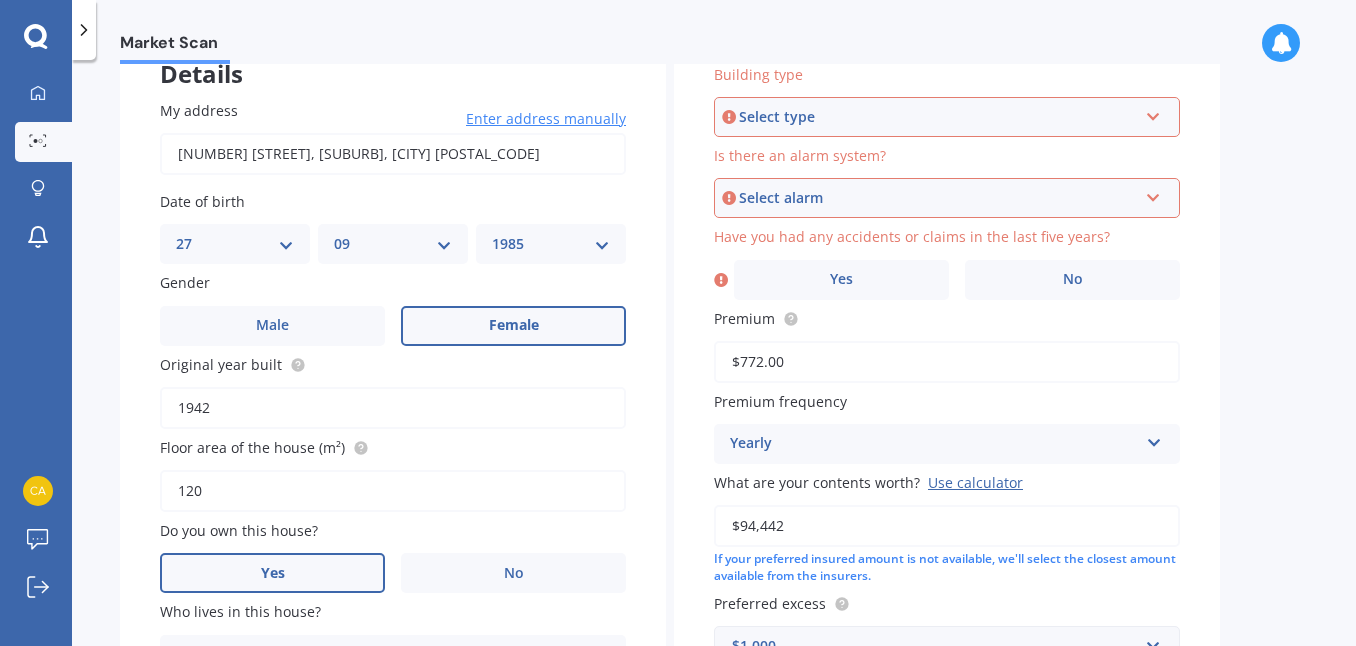 click on "Select type" at bounding box center (938, 117) 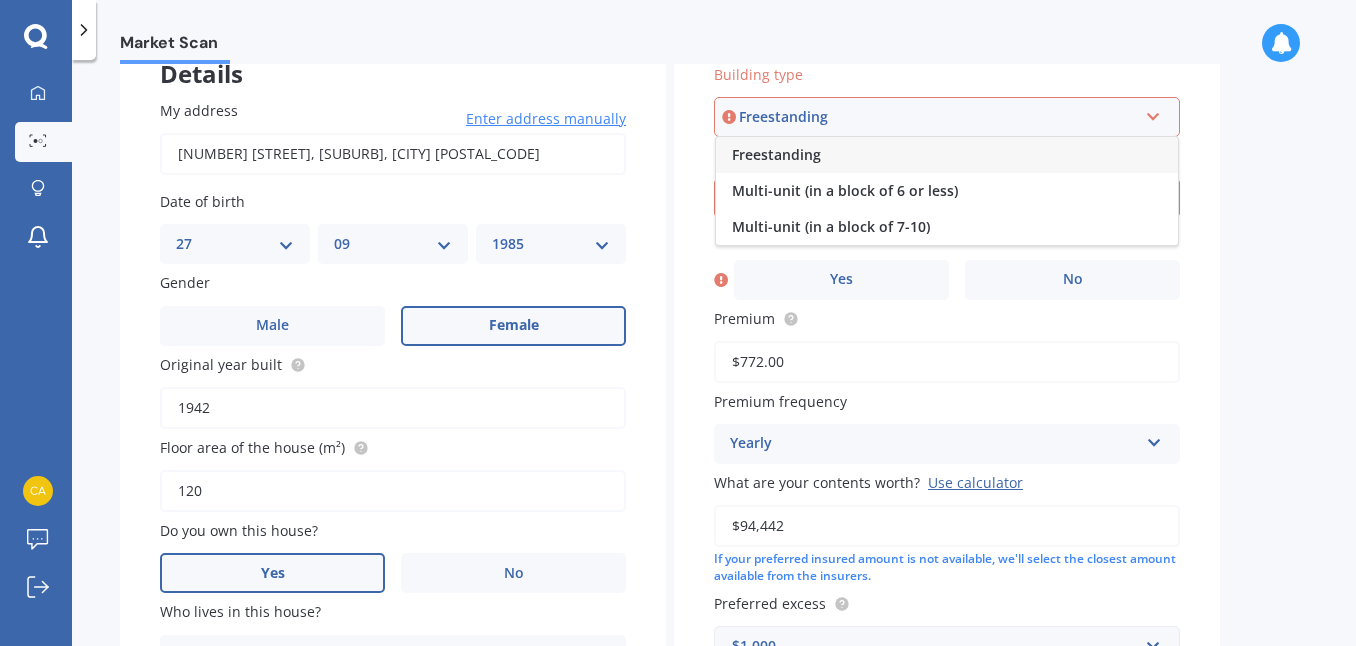 click on "Freestanding" at bounding box center (947, 155) 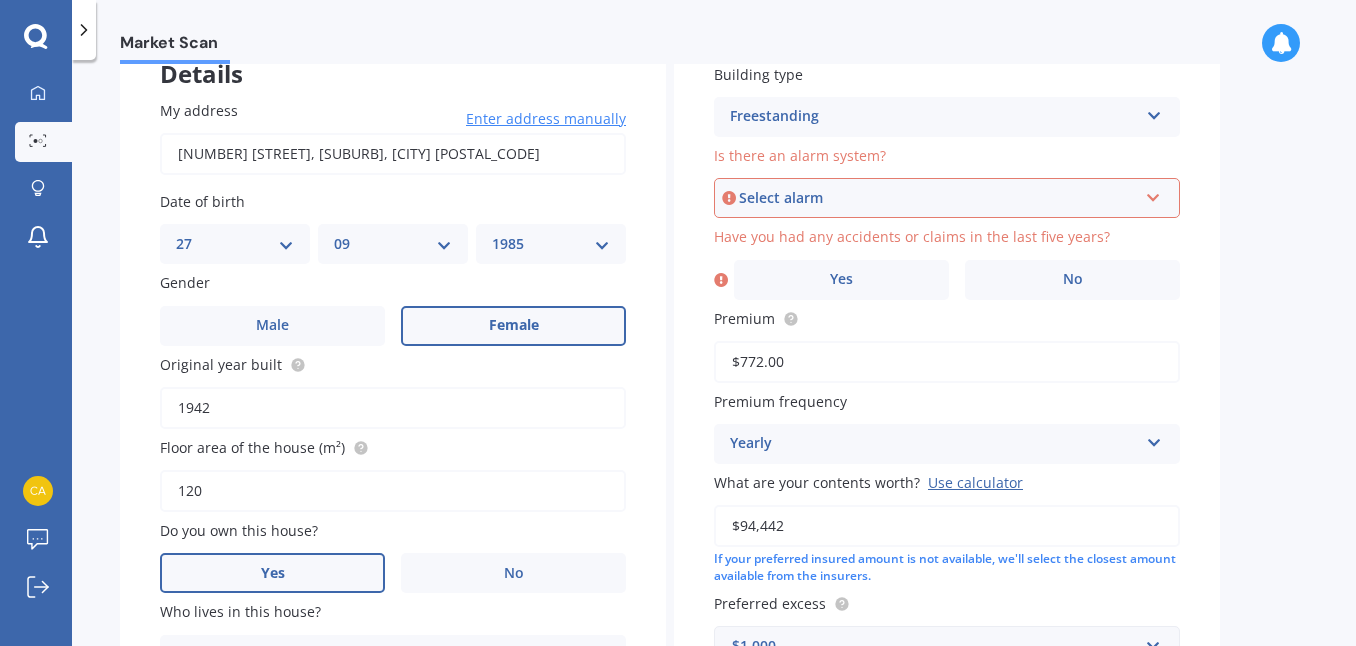 click on "Select alarm" at bounding box center [938, 198] 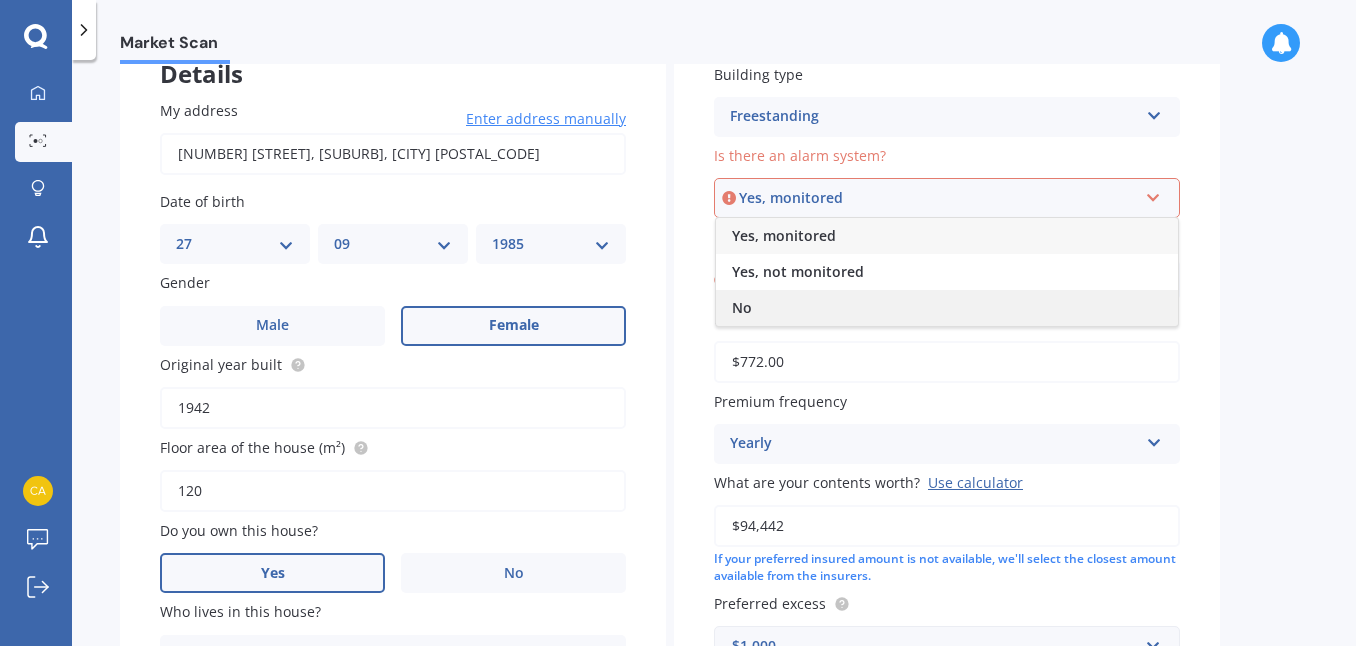 click on "No" at bounding box center (947, 308) 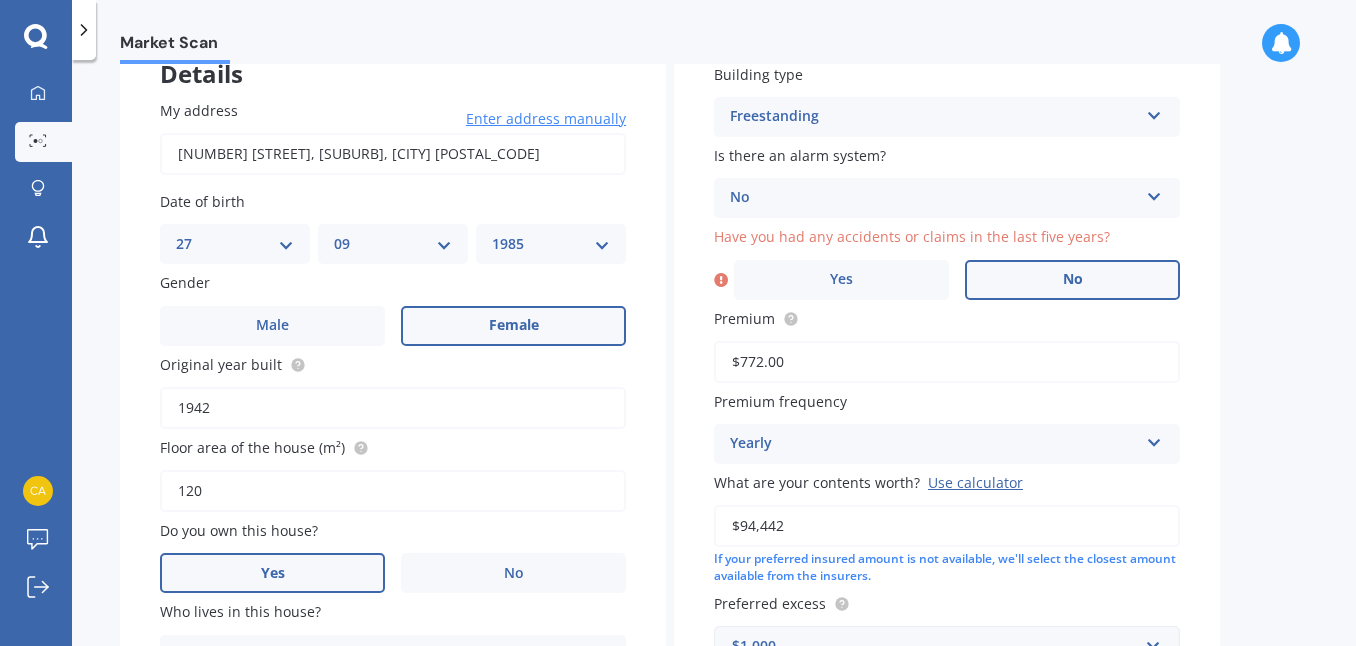 click on "No" at bounding box center [1072, 280] 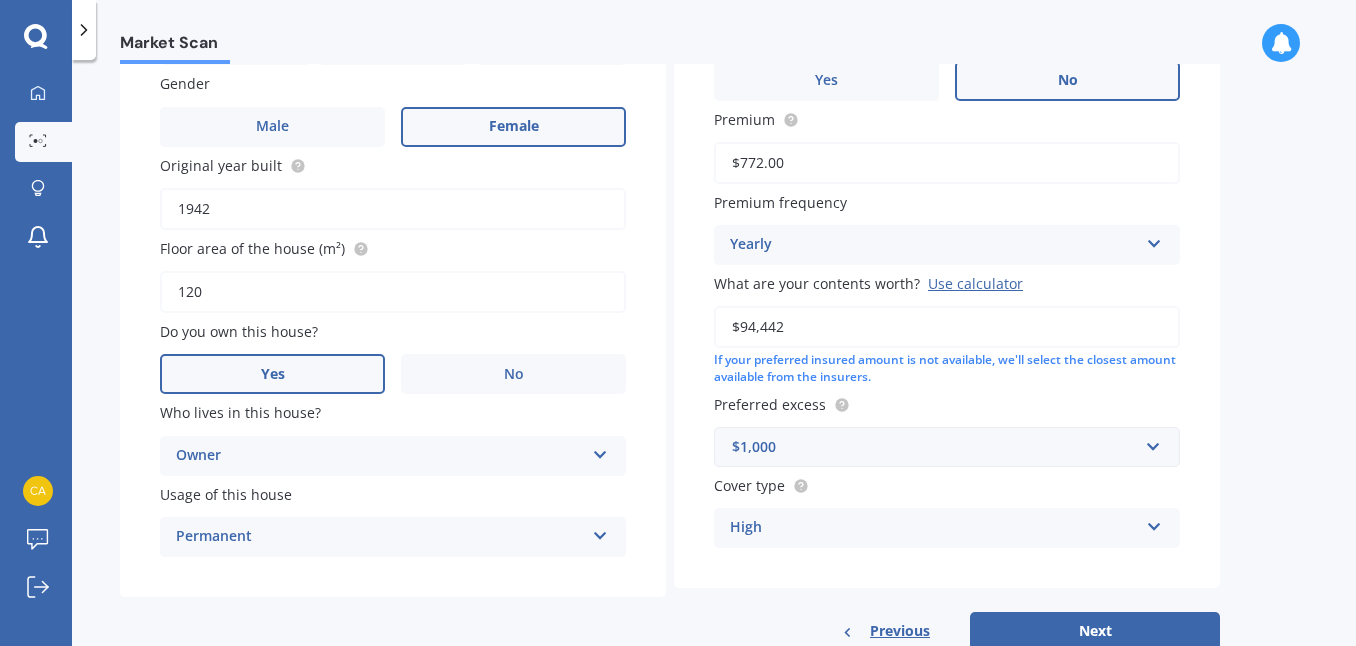 scroll, scrollTop: 396, scrollLeft: 0, axis: vertical 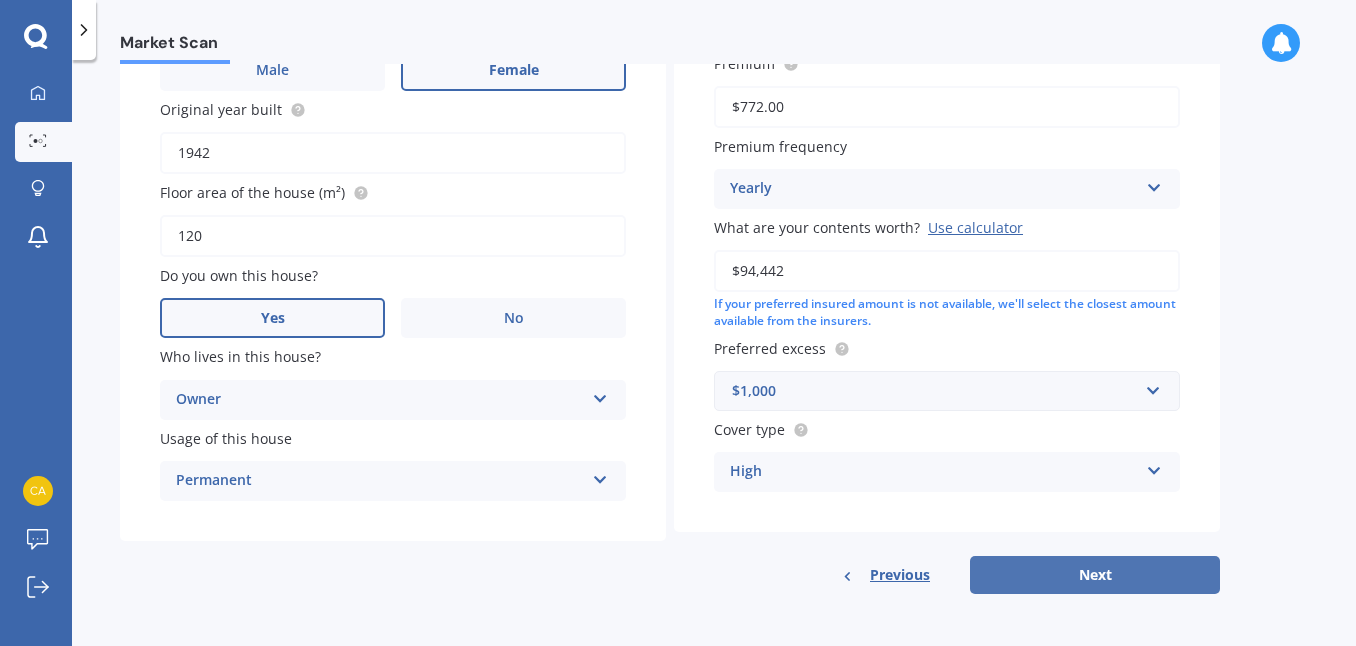 click on "Next" at bounding box center (1095, 575) 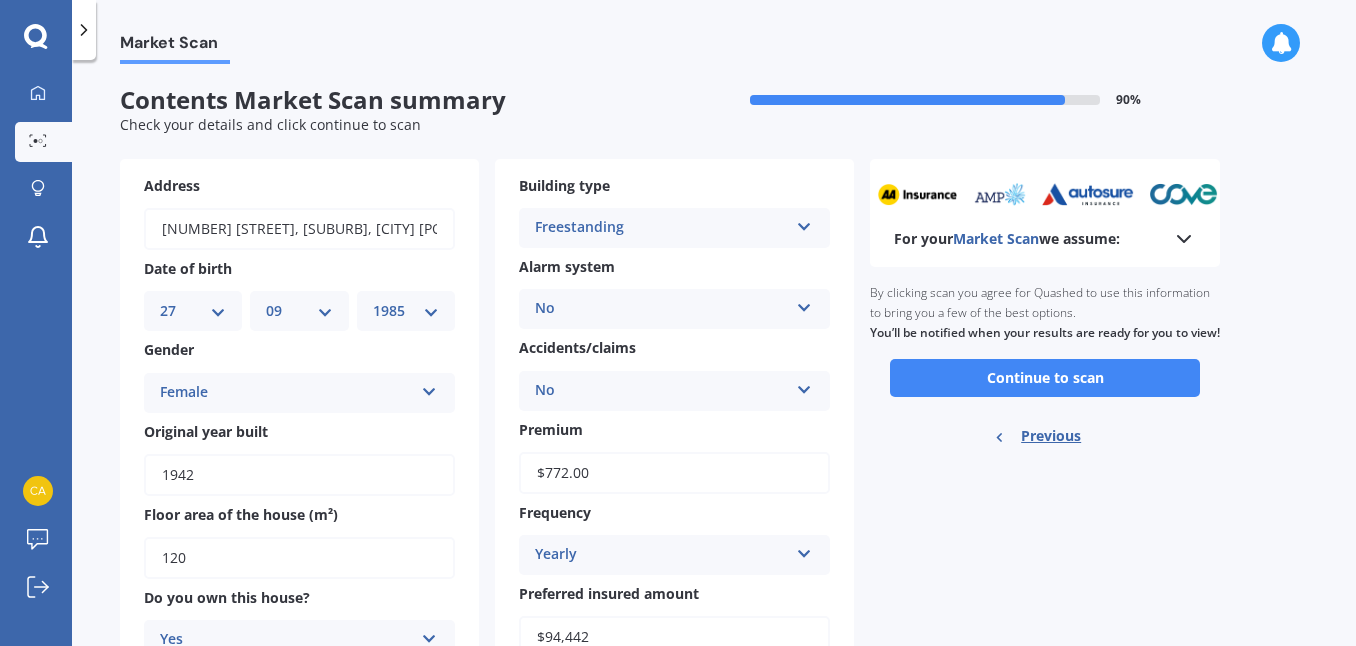scroll, scrollTop: 0, scrollLeft: 0, axis: both 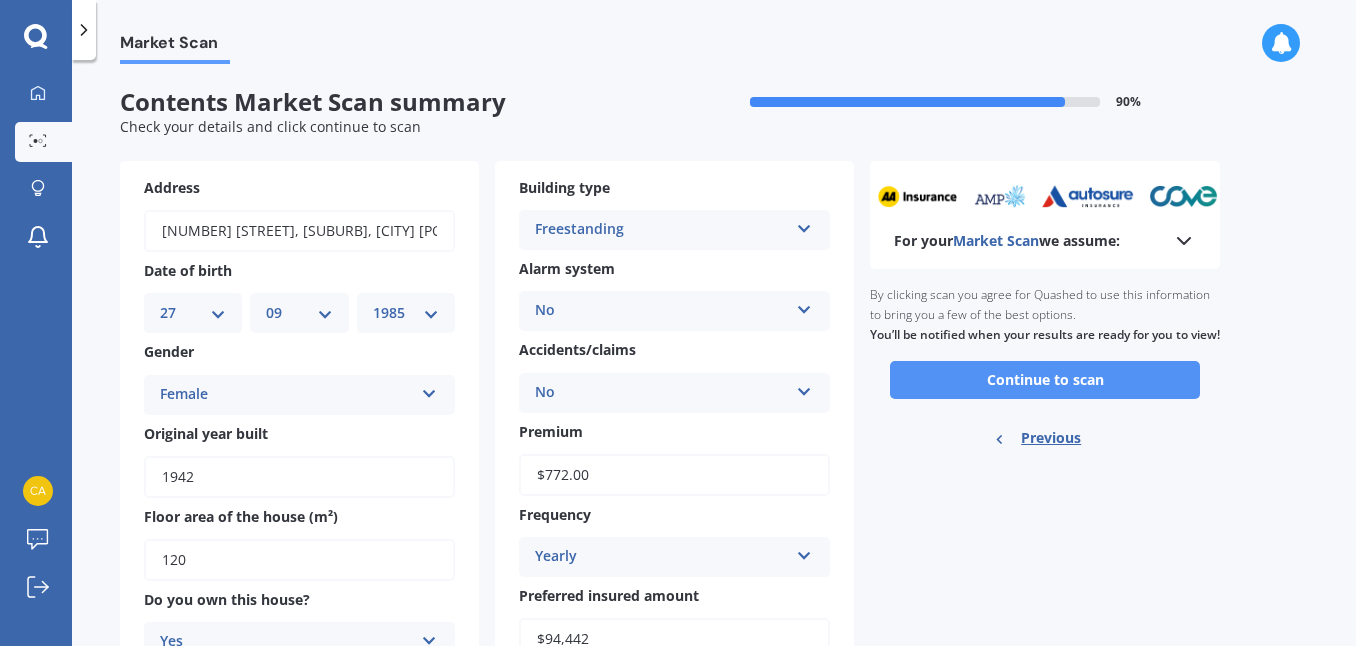click on "Continue to scan" at bounding box center (1045, 380) 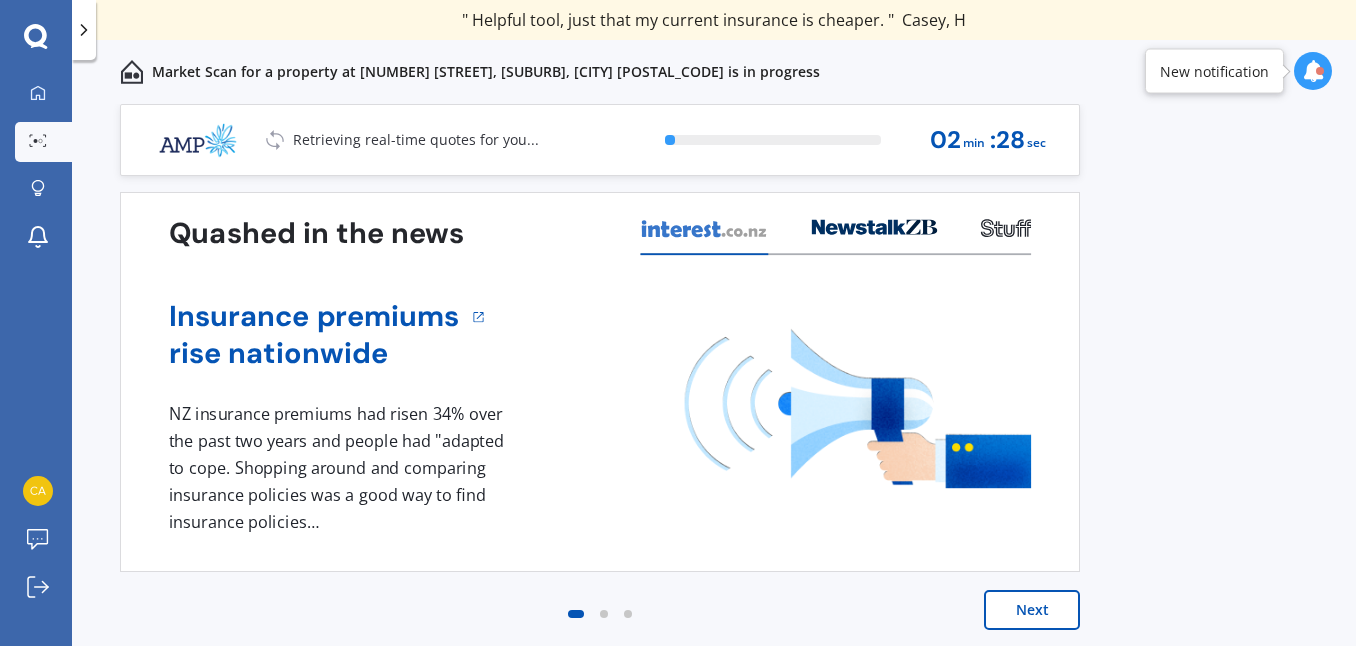 click on "Next" at bounding box center (1032, 610) 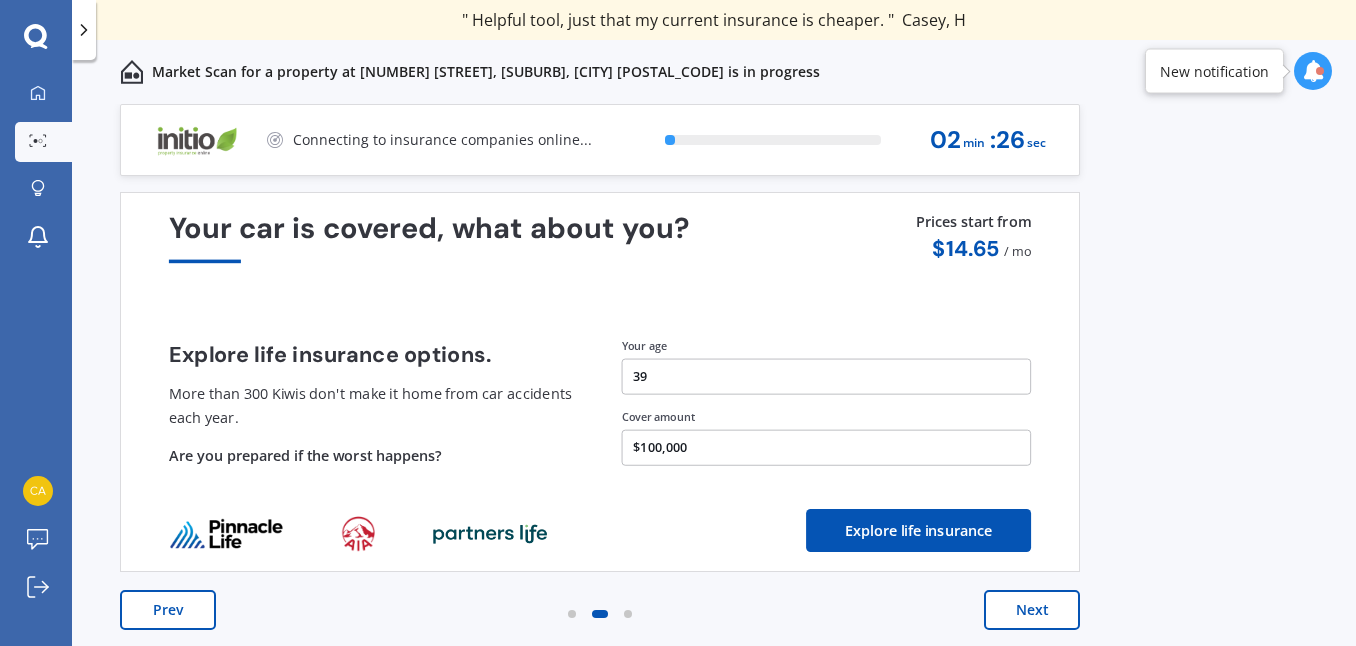 click on "Next" at bounding box center [1032, 610] 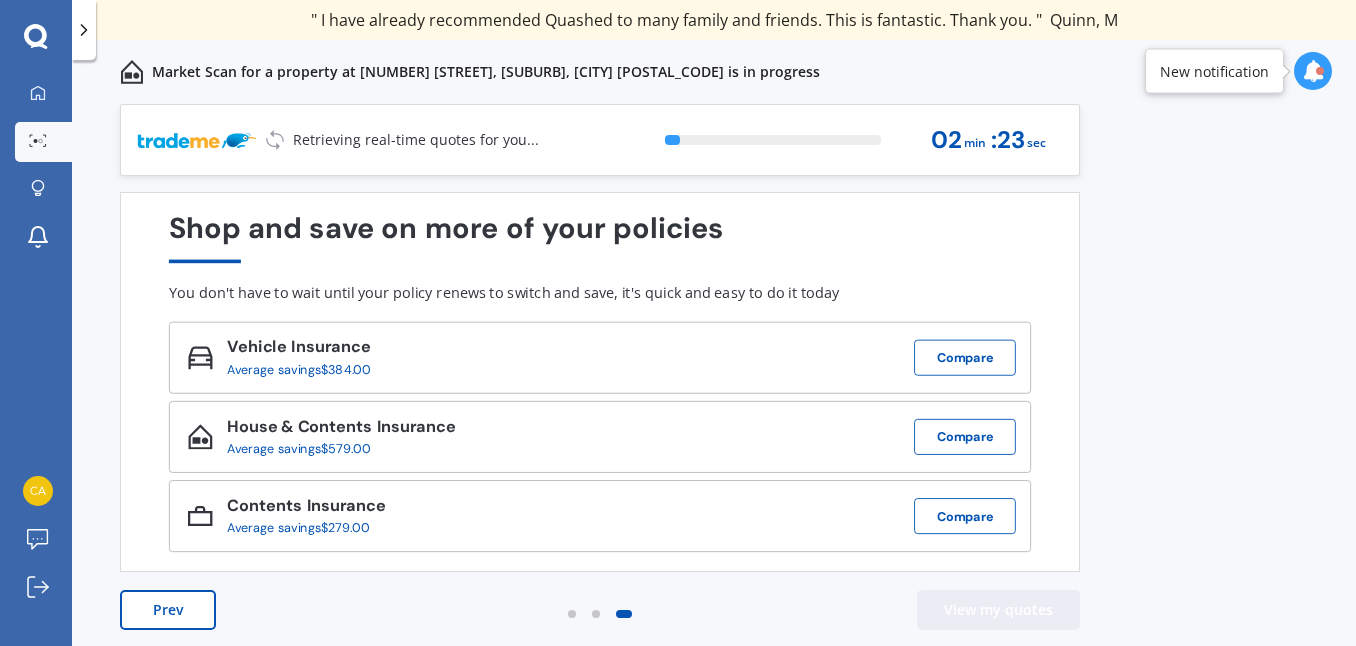 click on "View my quotes" at bounding box center (998, 610) 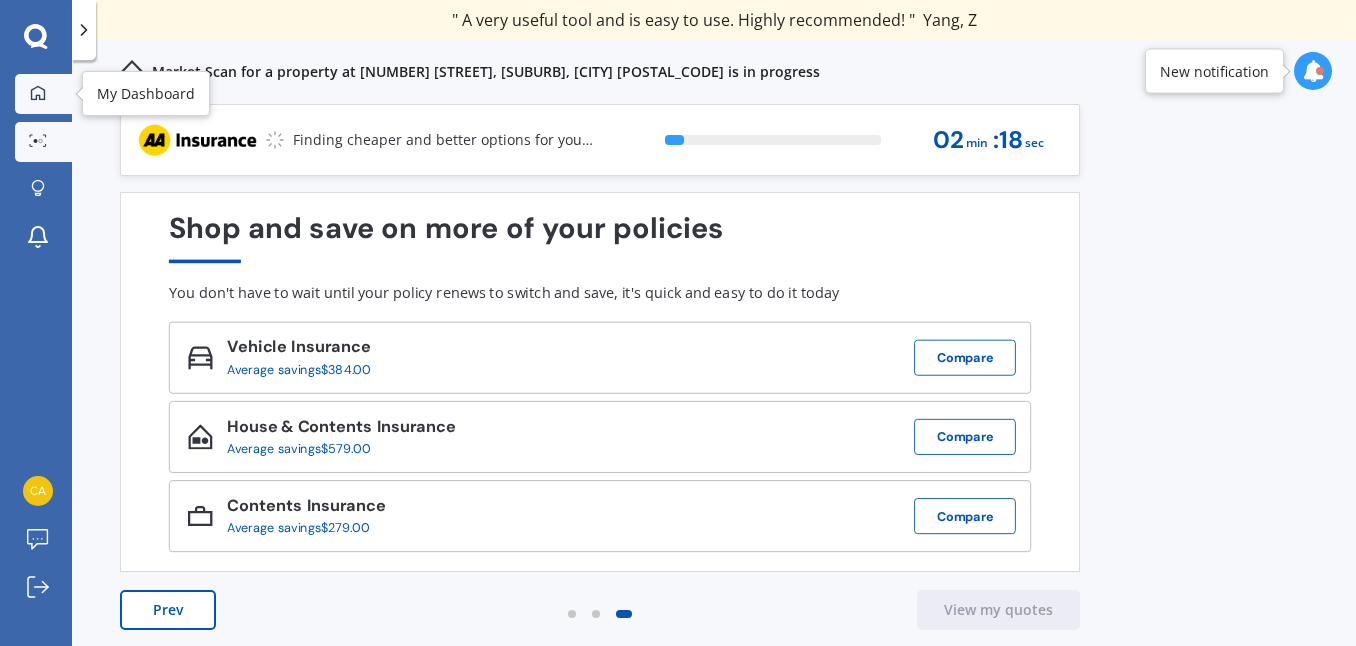 click 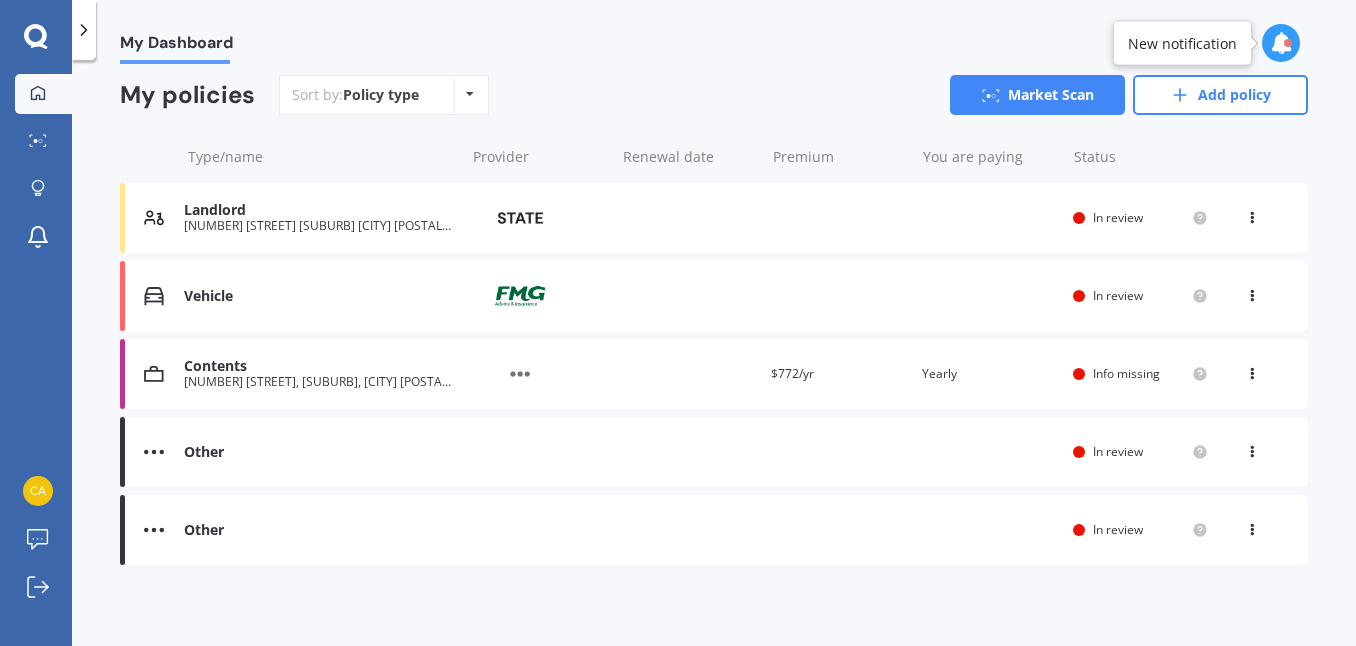 scroll, scrollTop: 179, scrollLeft: 0, axis: vertical 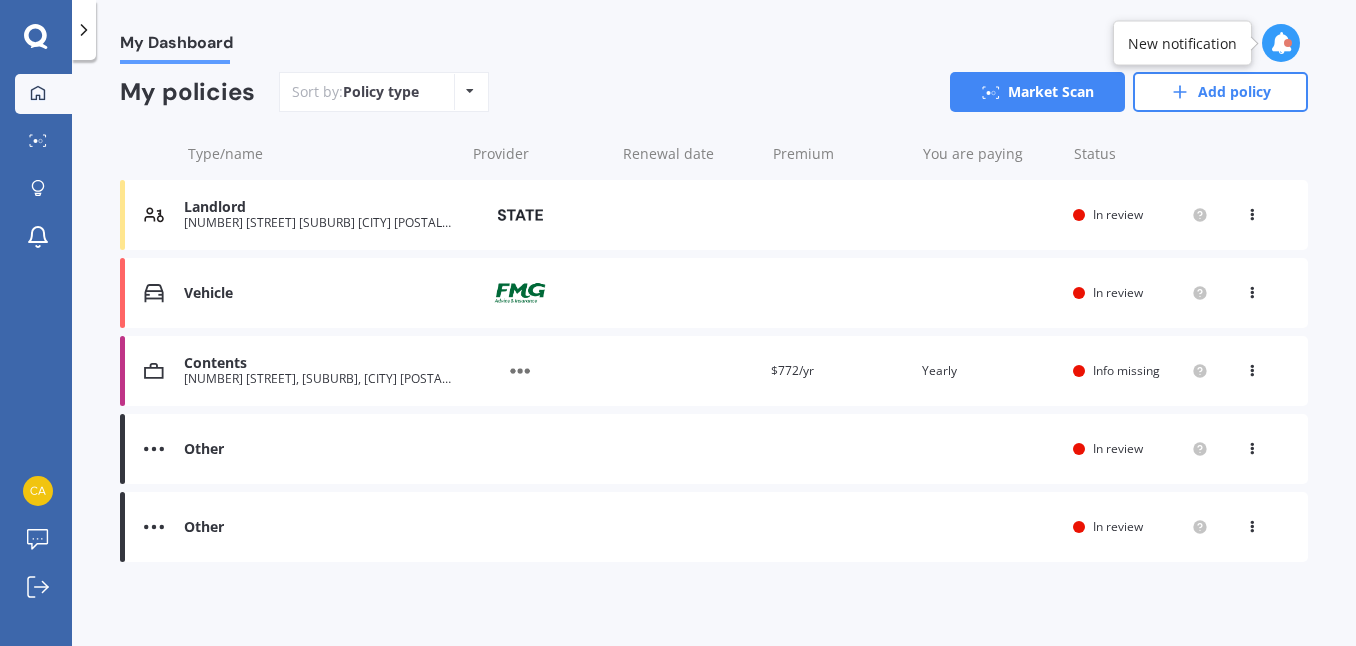 click at bounding box center (1252, 445) 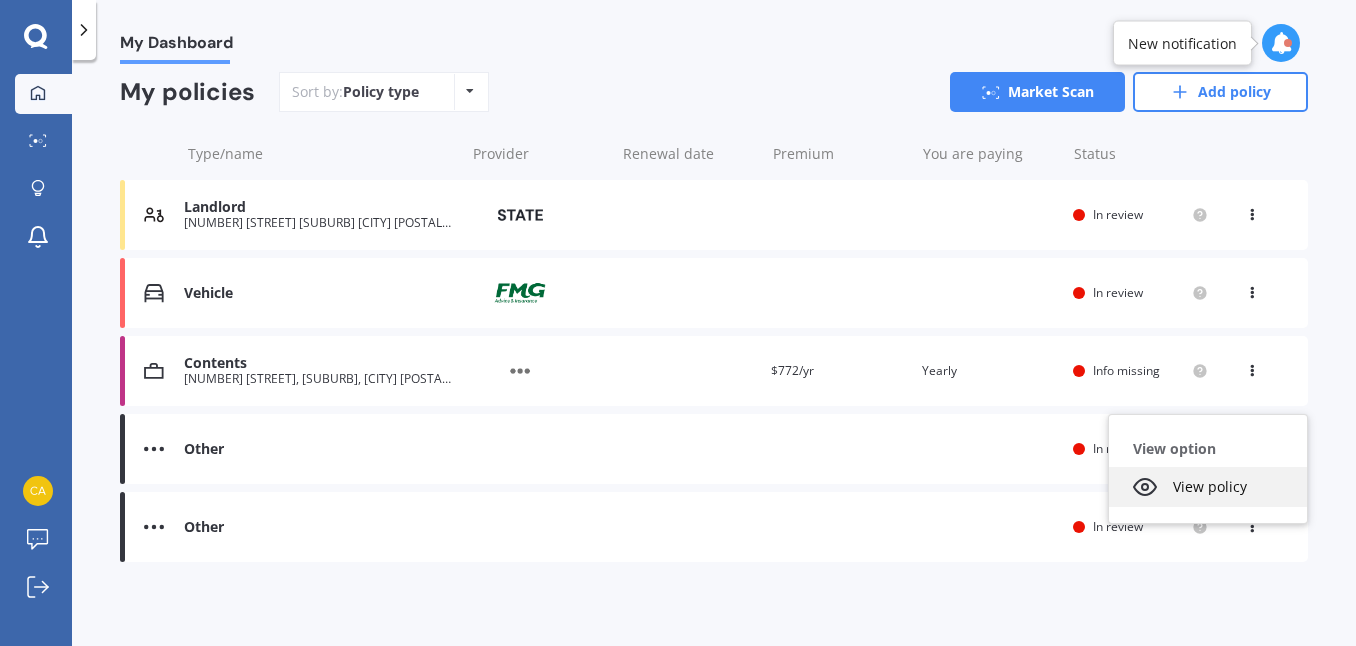 click on "View policy" at bounding box center (1208, 487) 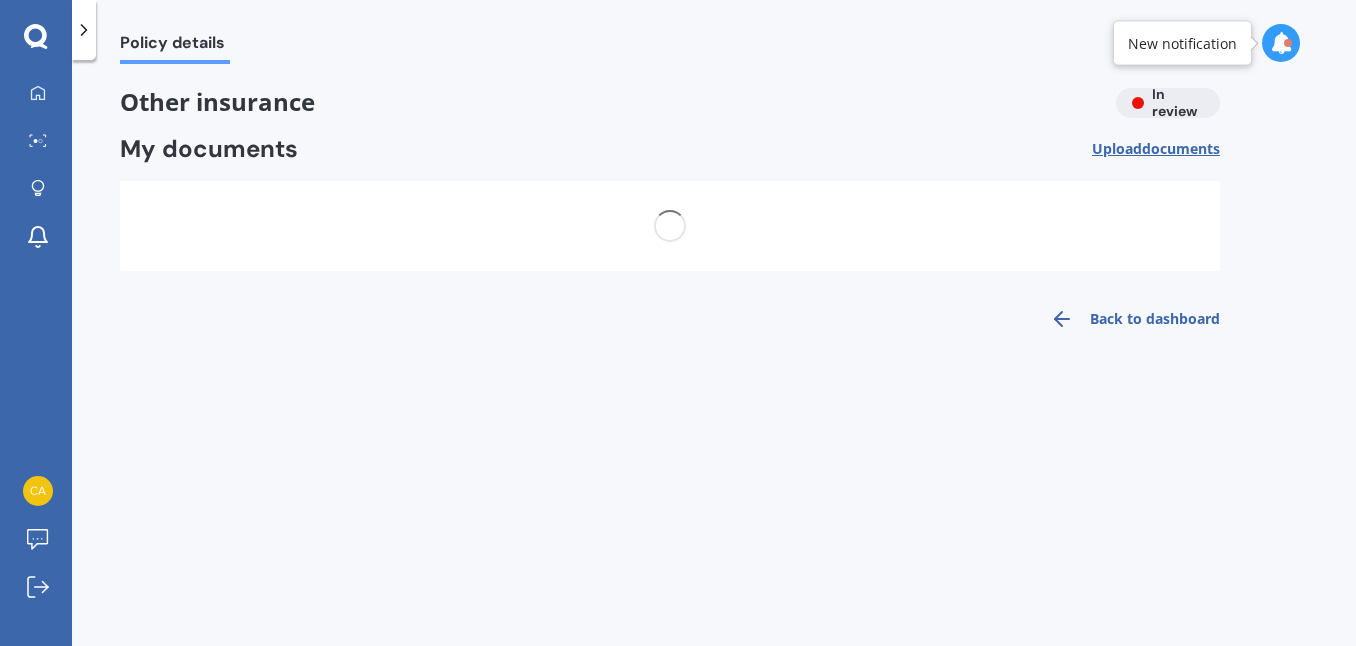 scroll, scrollTop: 0, scrollLeft: 0, axis: both 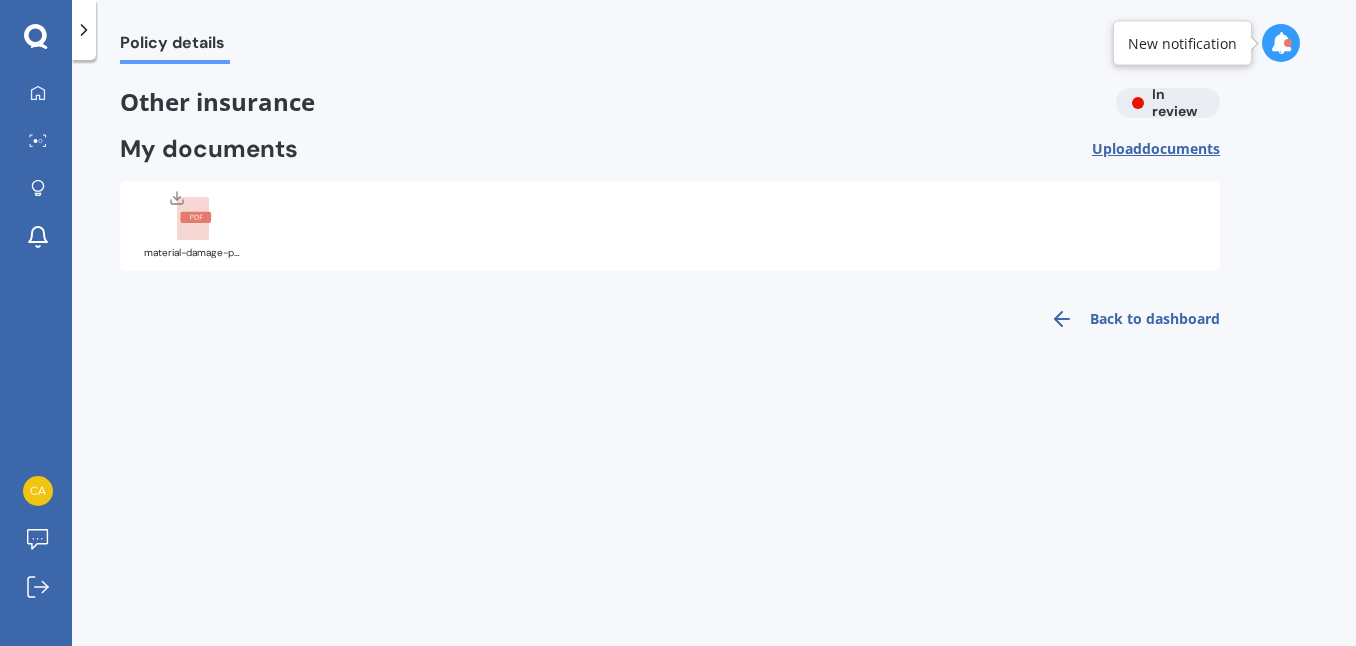 click on "documents" at bounding box center [1181, 148] 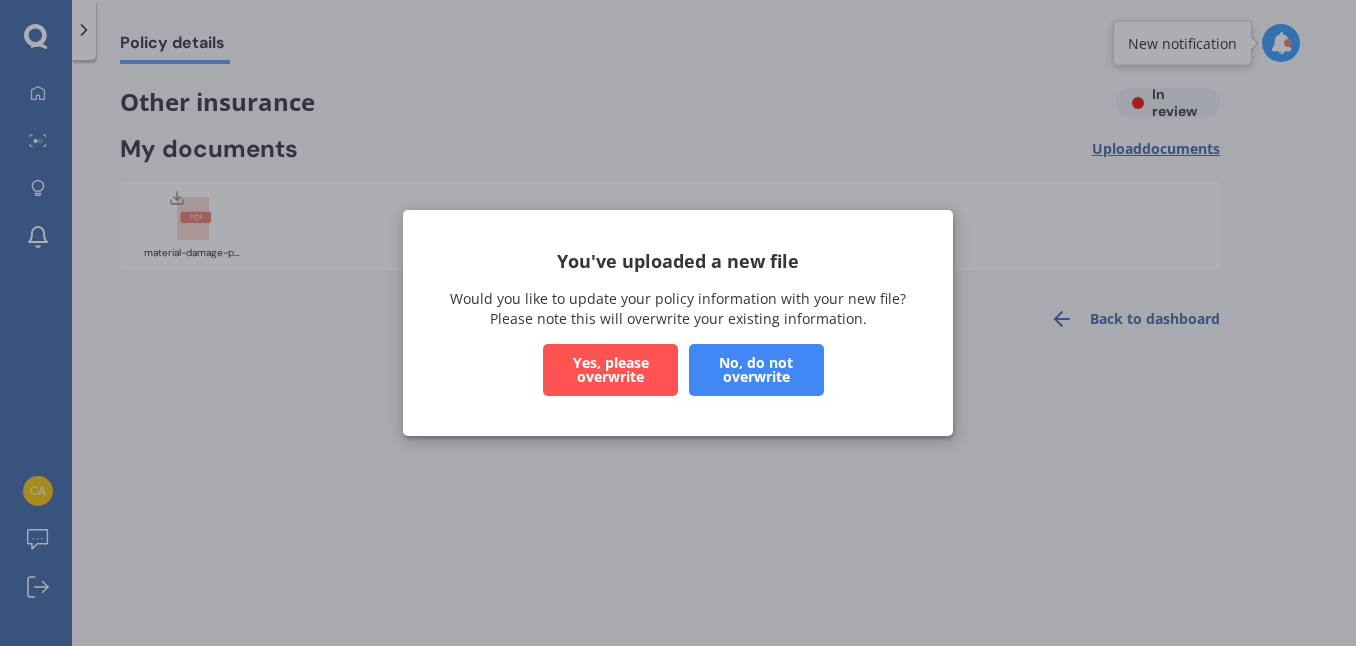 click on "No, do not overwrite" at bounding box center [756, 370] 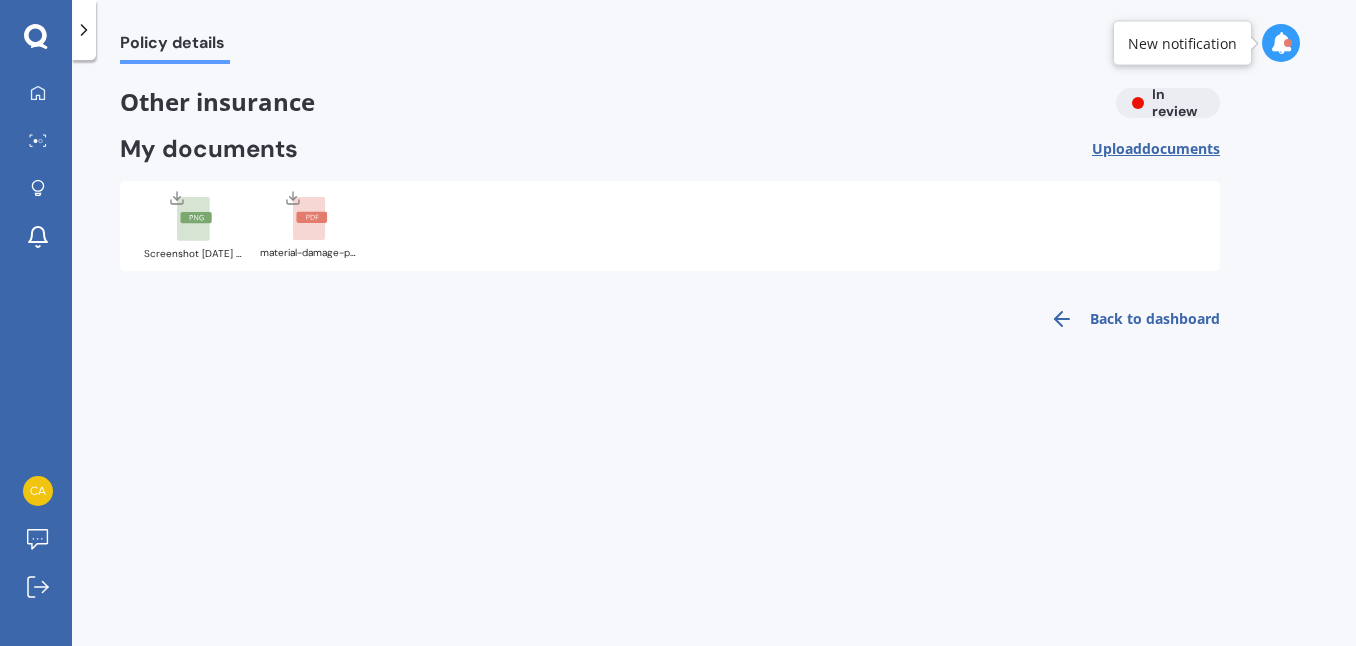 click on "Choose files or photos e.g Policy schedules, renewal documents... The file name   already exists, would you like to replace it? Confirm Cancel Screenshot [DATE] at [TIME].png material-damage-policy-wording-[MONTH]-[YEAR].pdf Back to dashboard" at bounding box center (714, 357) 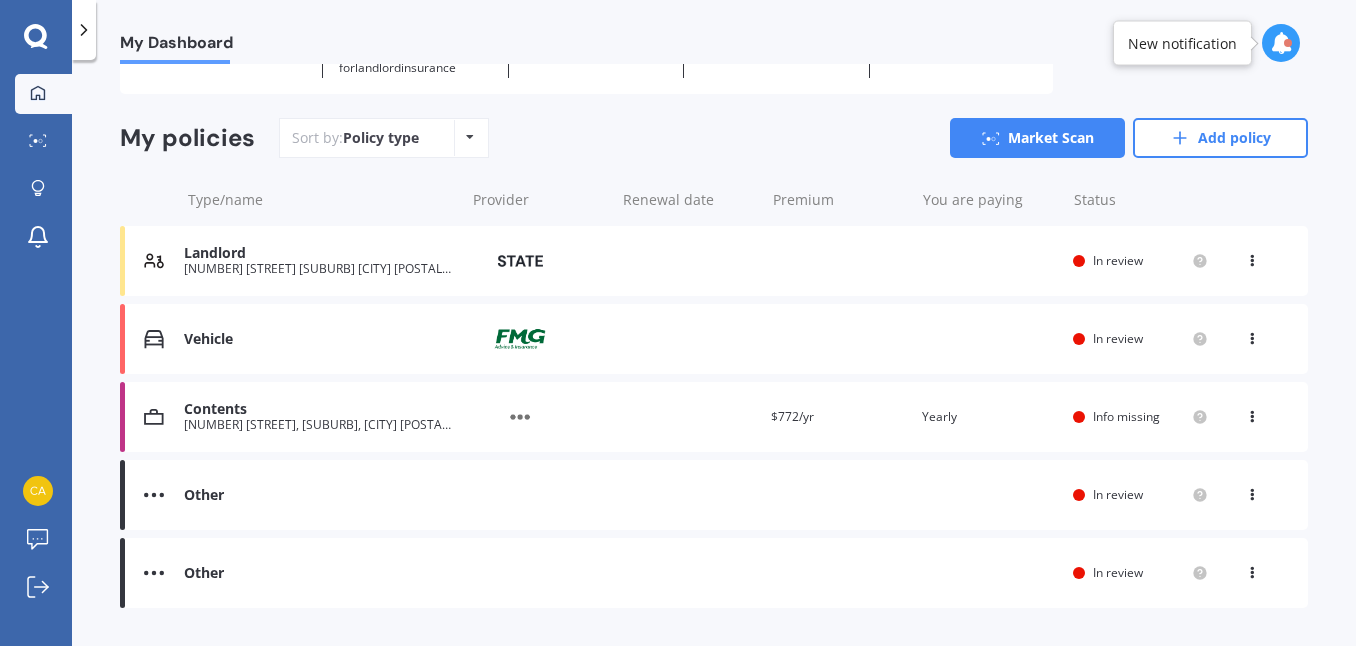 scroll, scrollTop: 179, scrollLeft: 0, axis: vertical 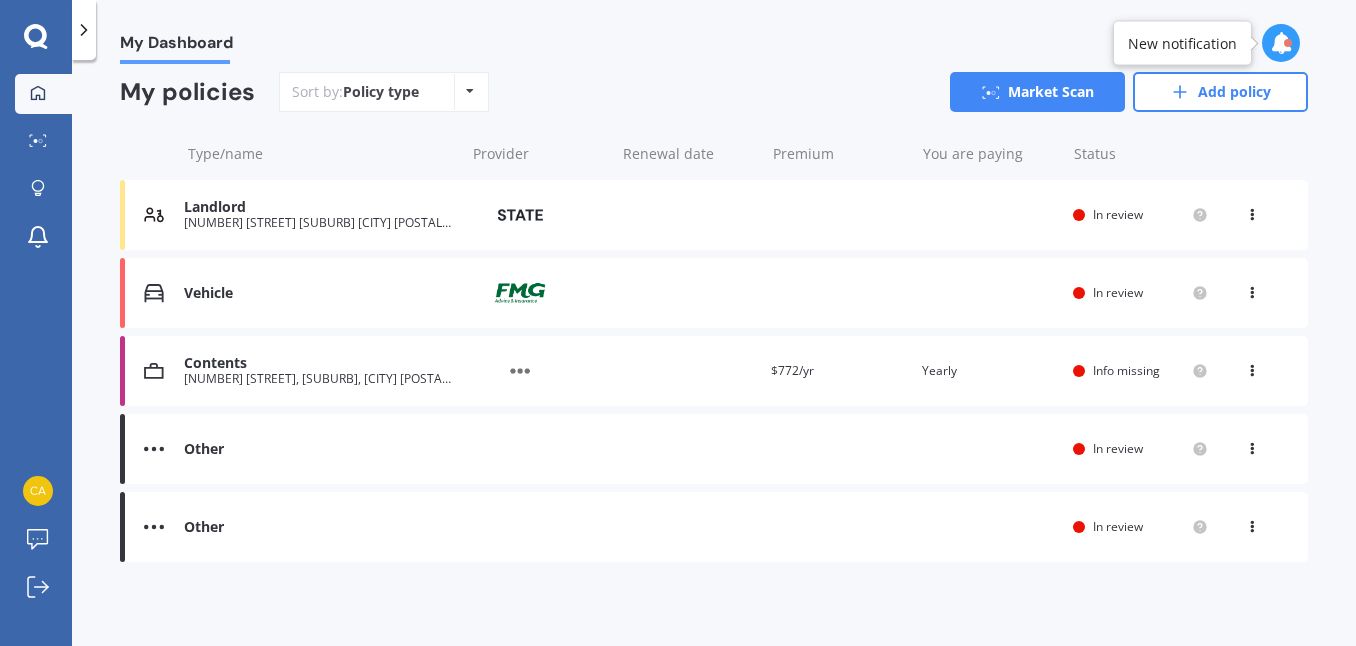 click on "Vehicle Provider Renewal date Premium You are paying Status In review View option View policy" at bounding box center (714, 293) 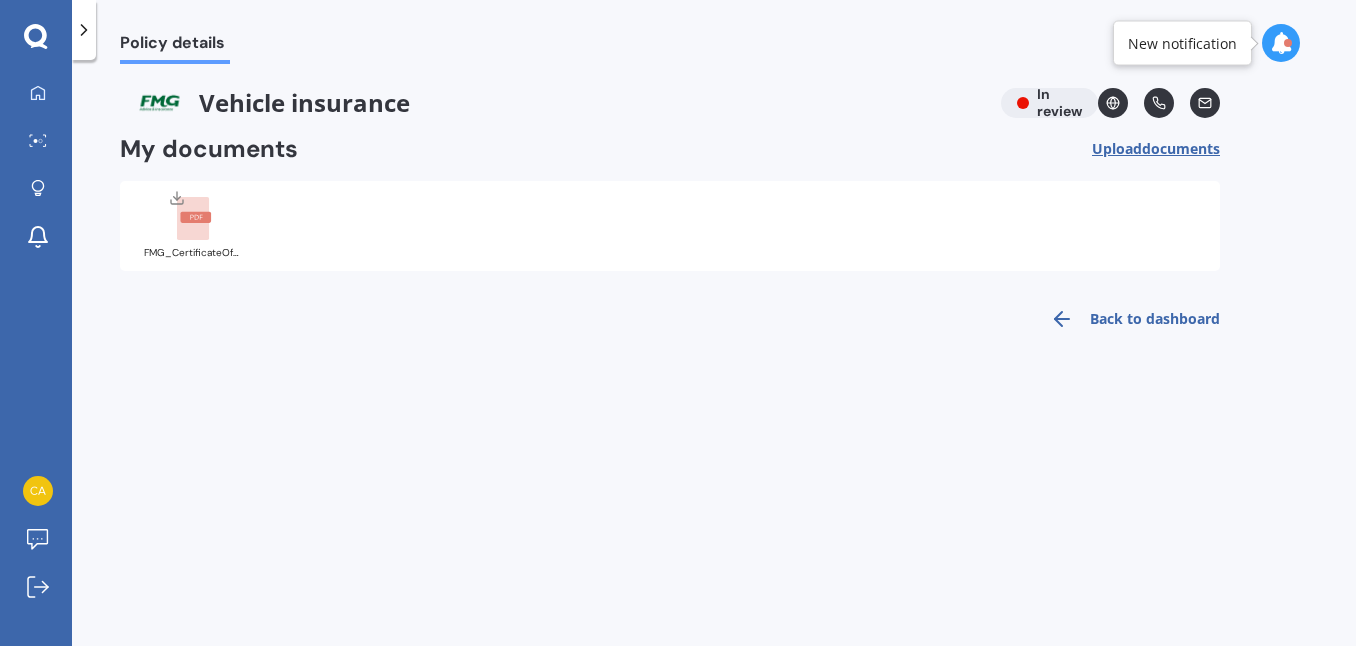 click on "documents" at bounding box center [1181, 148] 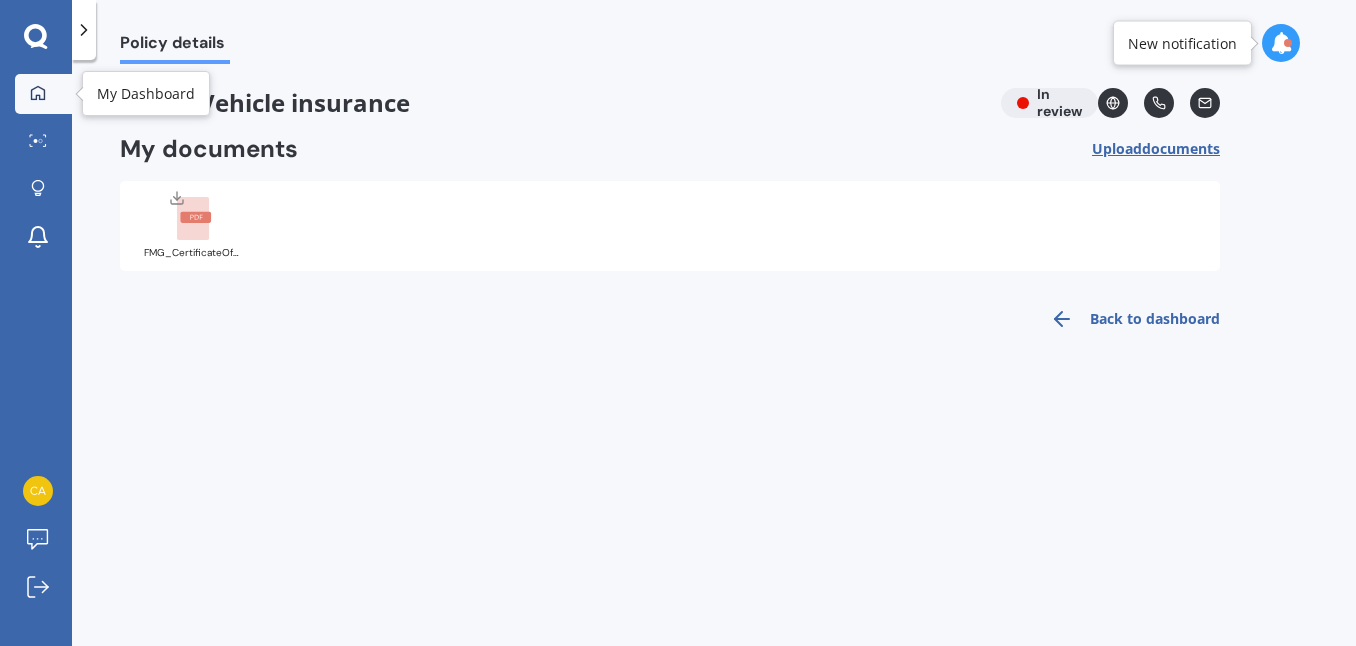 click at bounding box center [38, 94] 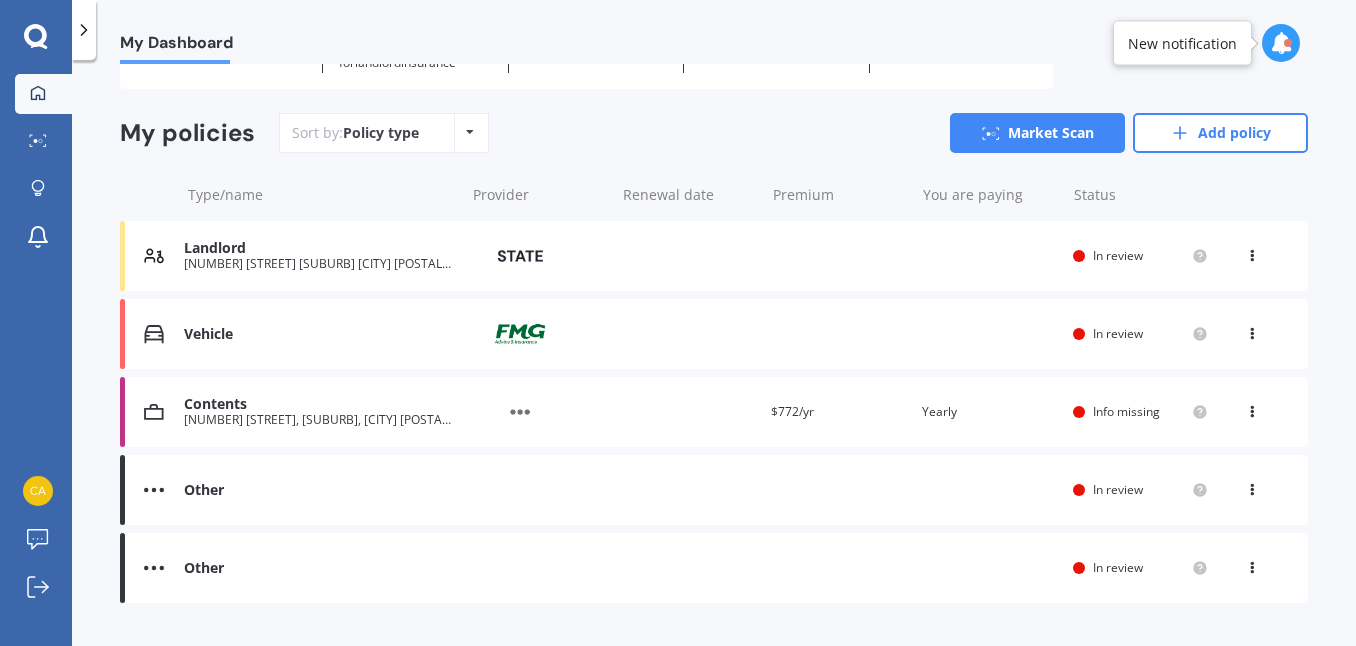 scroll, scrollTop: 179, scrollLeft: 0, axis: vertical 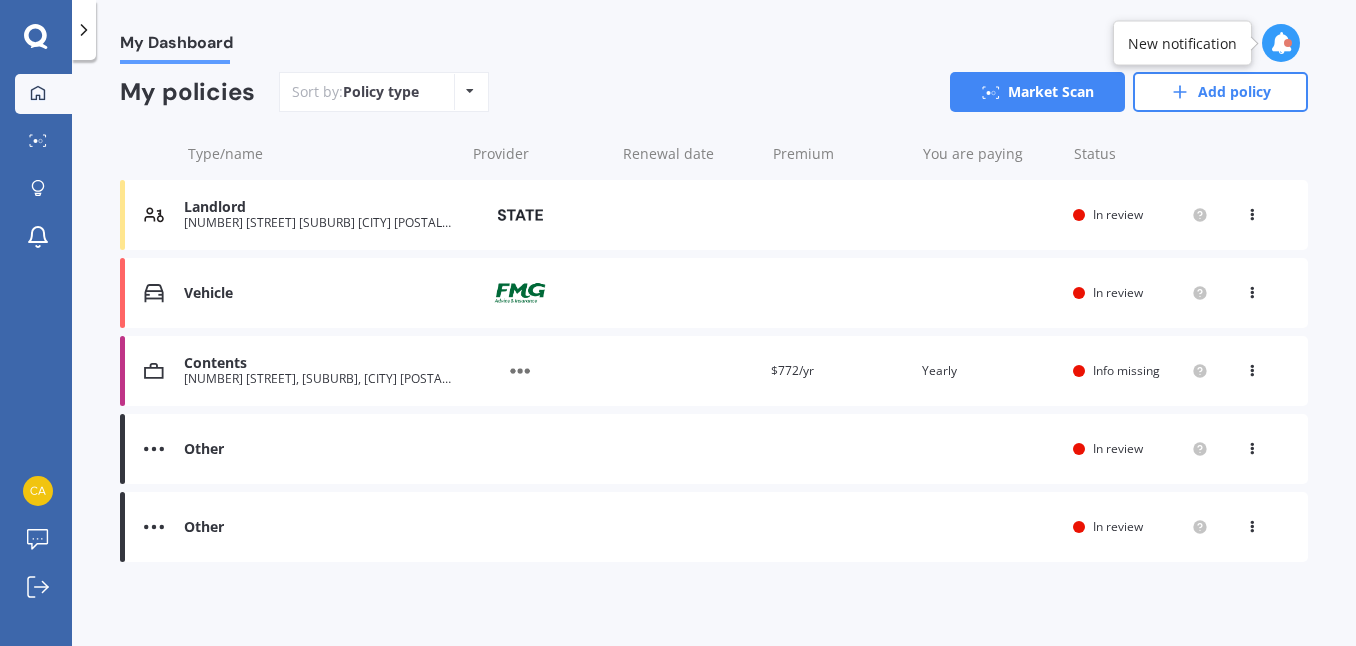 click on "Info missing" at bounding box center (1126, 370) 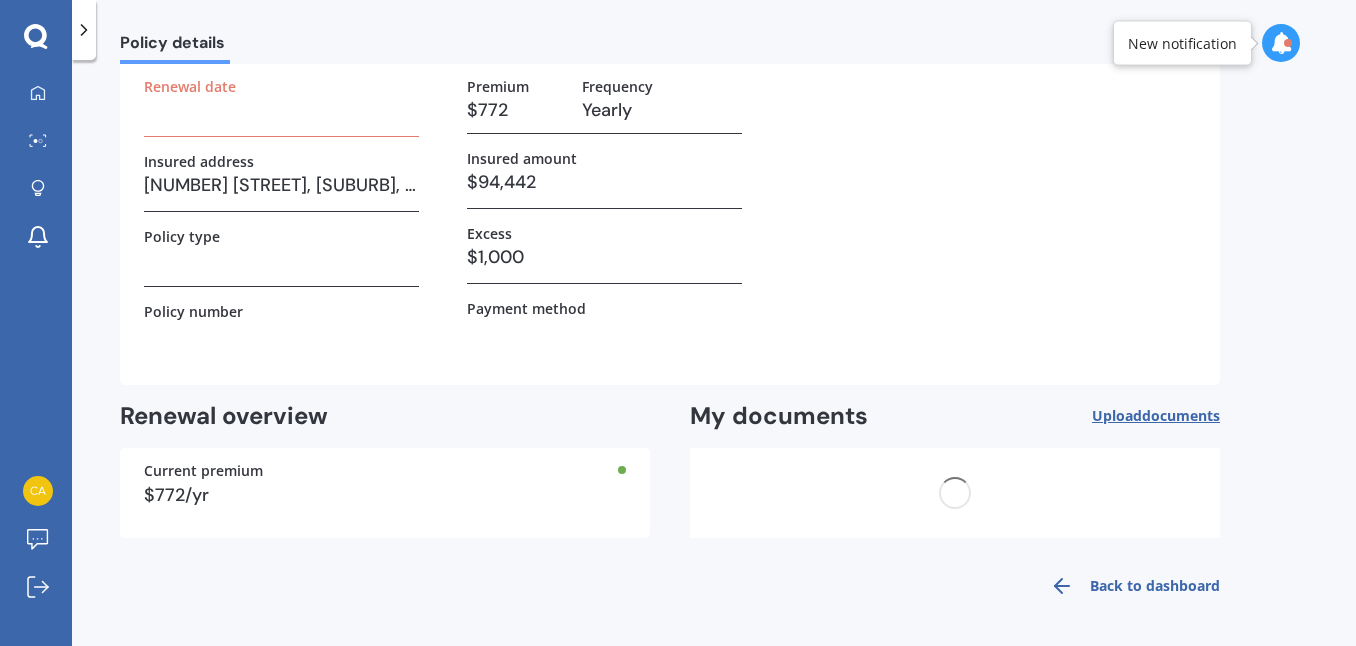 scroll, scrollTop: 0, scrollLeft: 0, axis: both 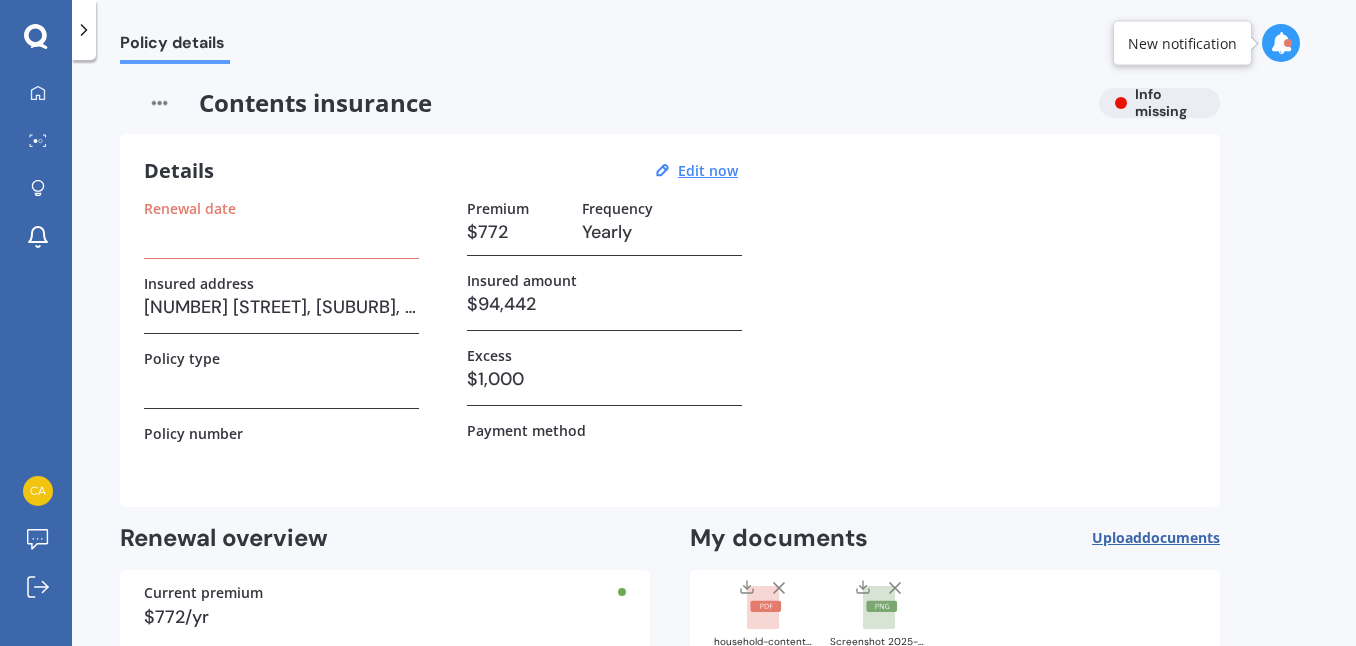 click at bounding box center [281, 232] 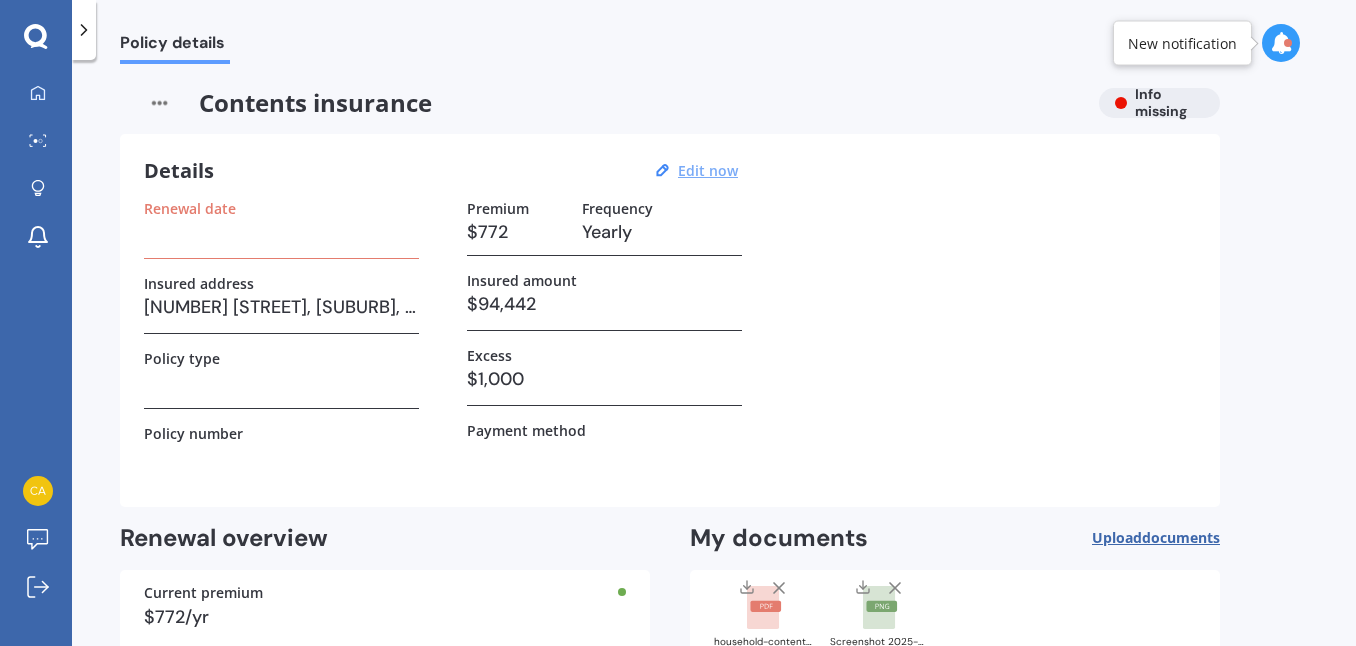 click on "Edit now" at bounding box center [708, 170] 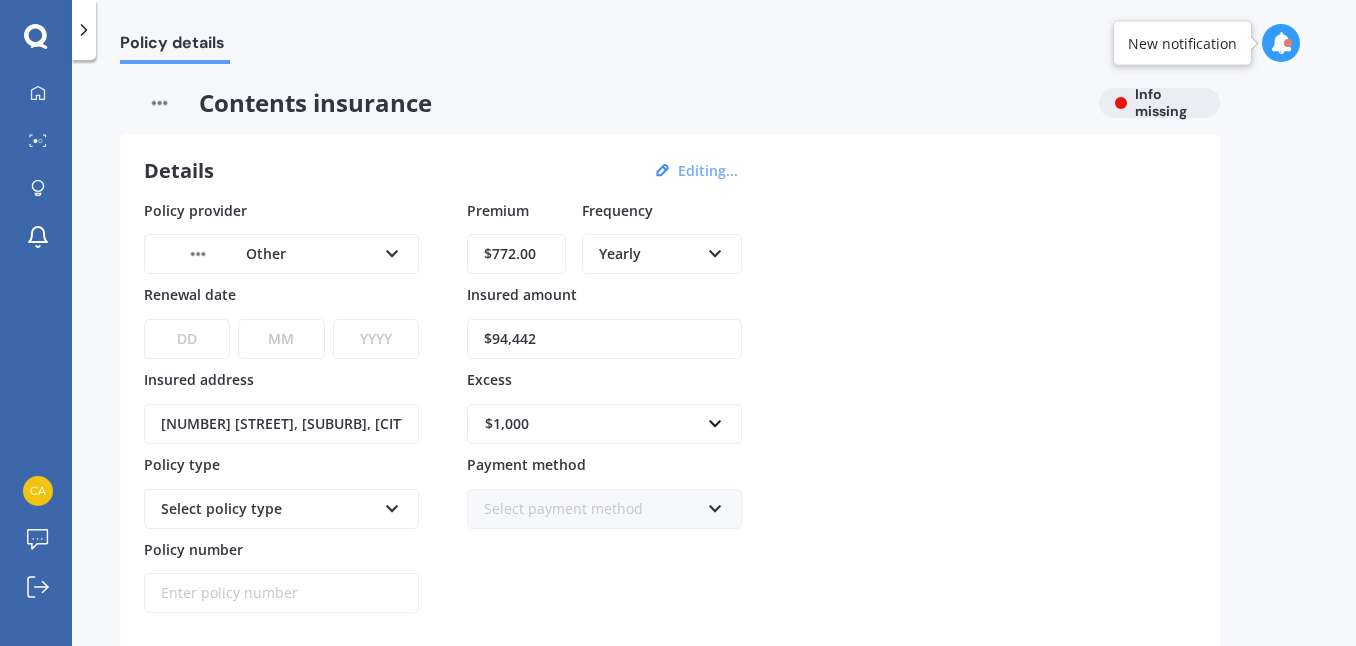click on "Other" at bounding box center [268, 254] 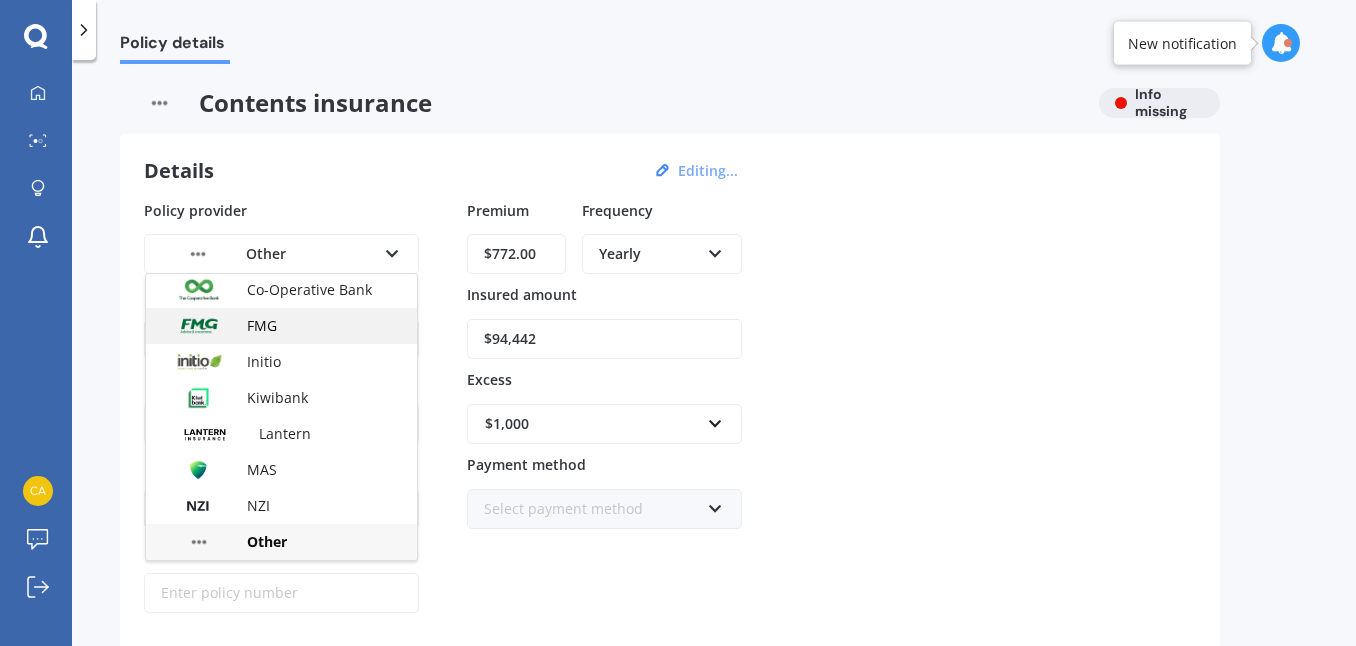 click on "FMG" at bounding box center (281, 326) 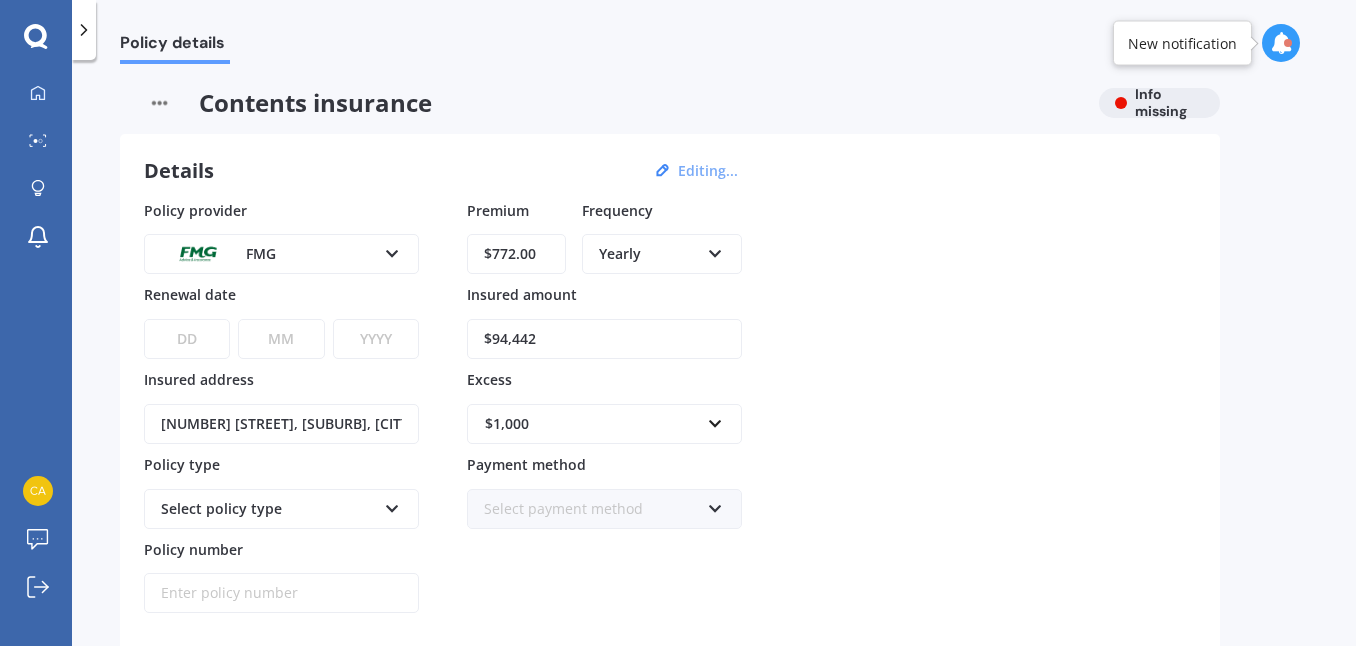click on "DD 01 02 03 04 05 06 07 08 09 10 11 12 13 14 15 16 17 18 19 20 21 22 23 24 25 26 27 28 29 30 31" at bounding box center (187, 339) 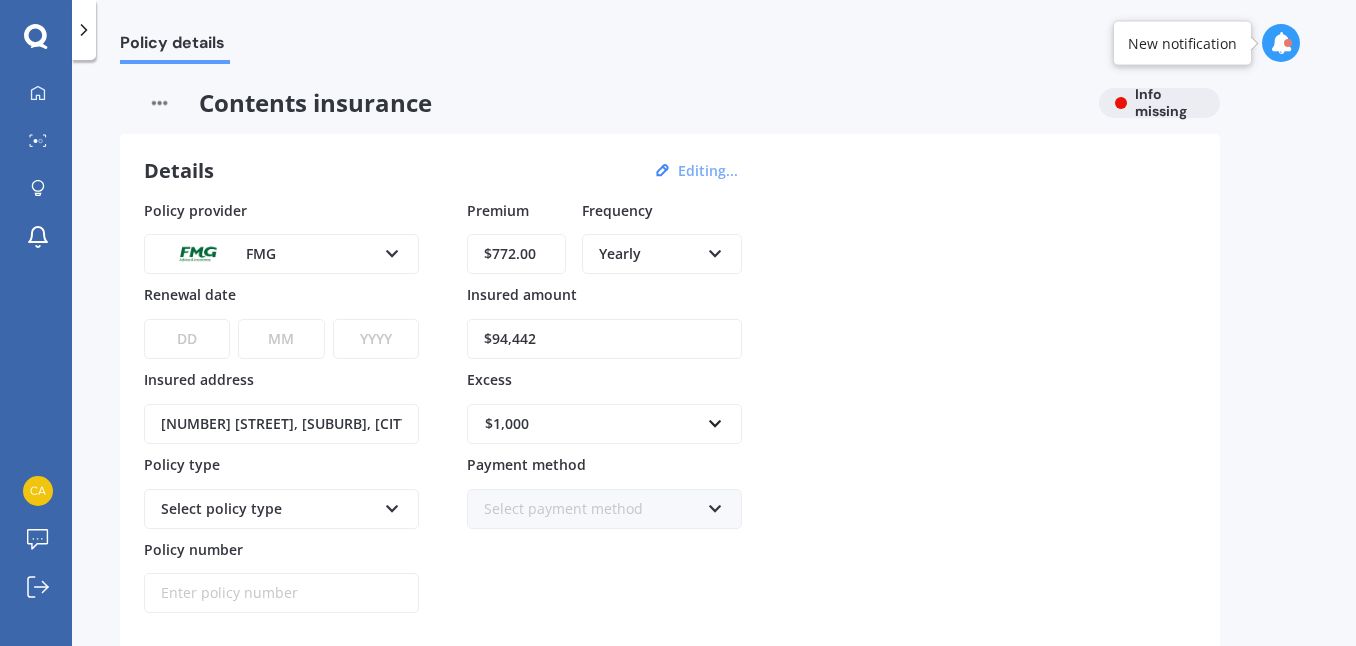 select on "19" 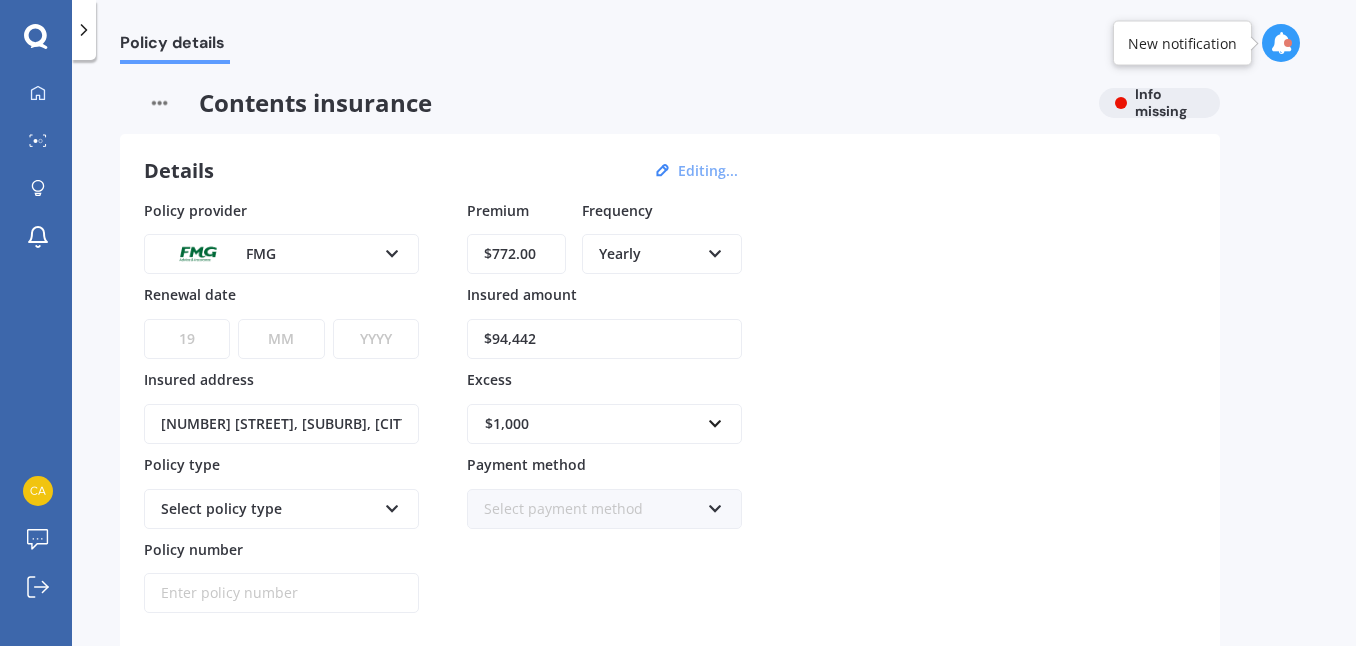 click on "DD 01 02 03 04 05 06 07 08 09 10 11 12 13 14 15 16 17 18 19 20 21 22 23 24 25 26 27 28 29 30 31" at bounding box center [187, 339] 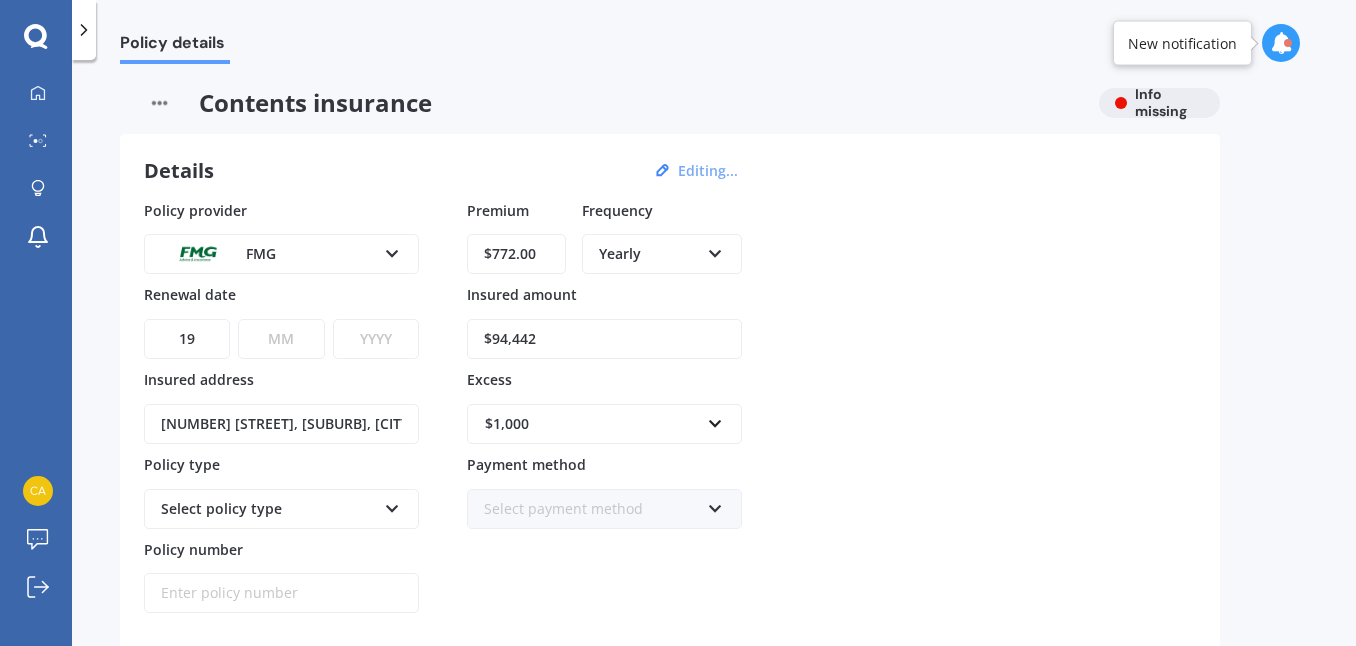 click on "MM 01 02 03 04 05 06 07 08 09 10 11 12" at bounding box center [281, 339] 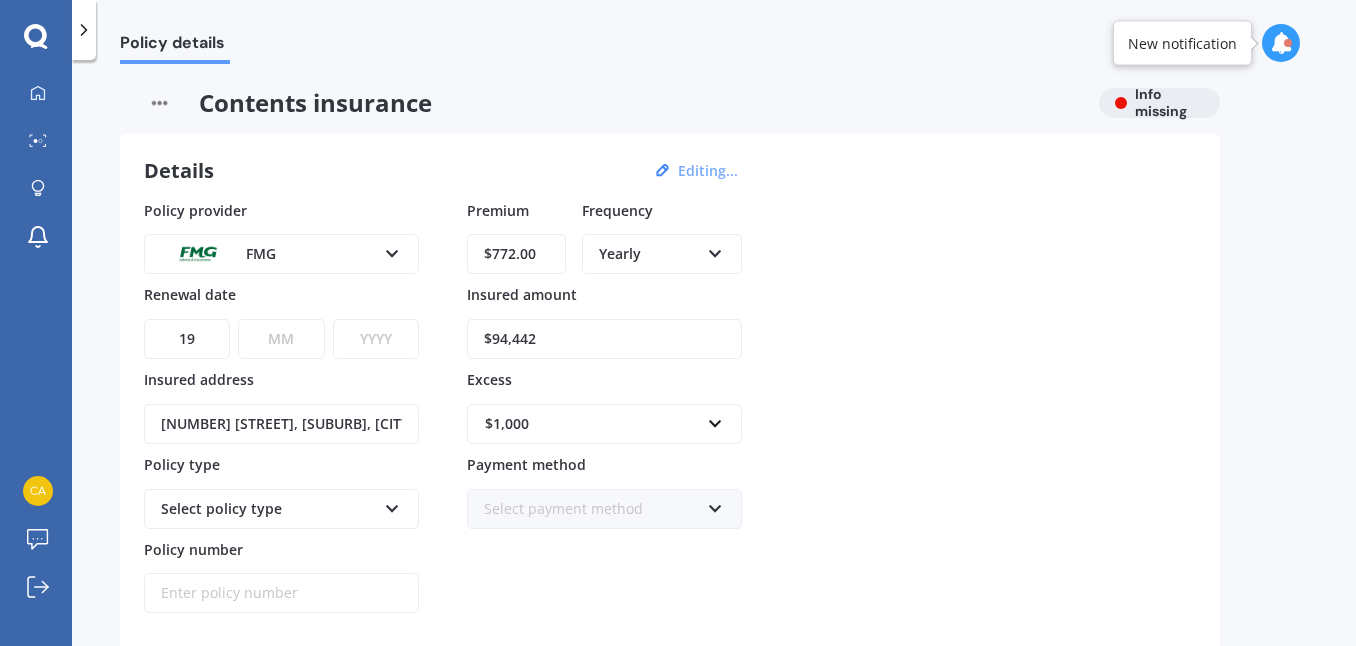 select on "09" 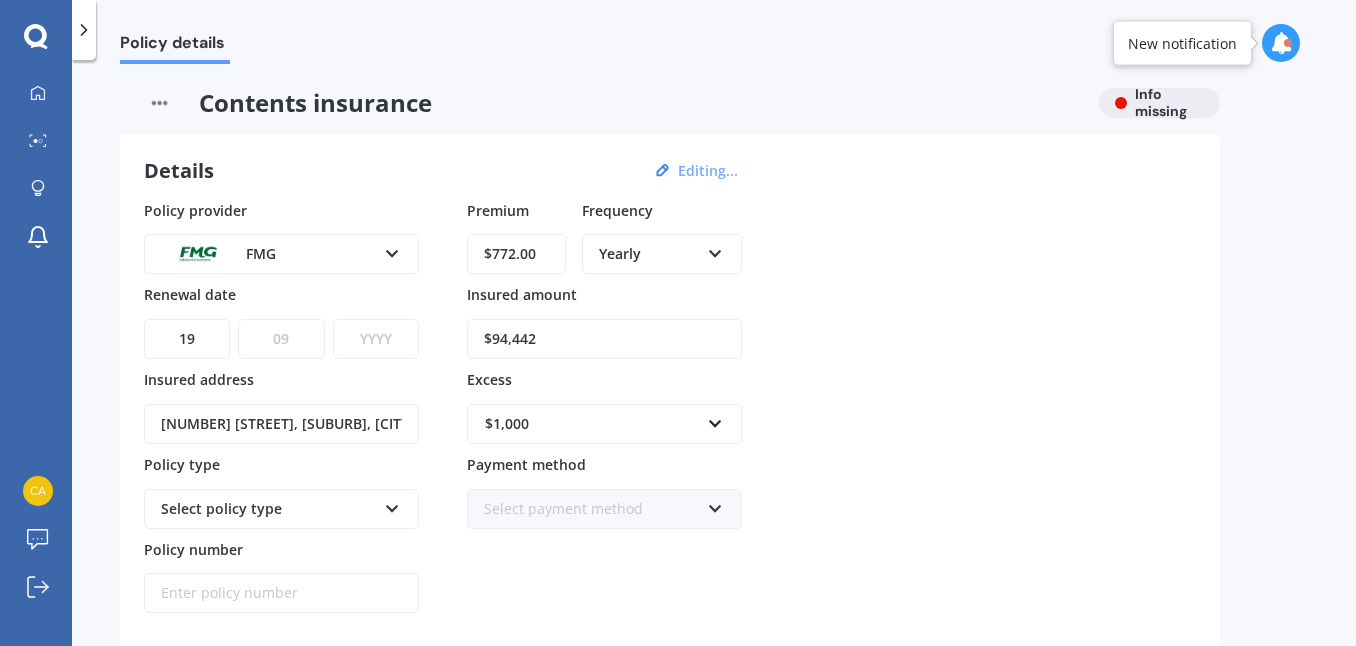 click on "MM 01 02 03 04 05 06 07 08 09 10 11 12" at bounding box center (281, 339) 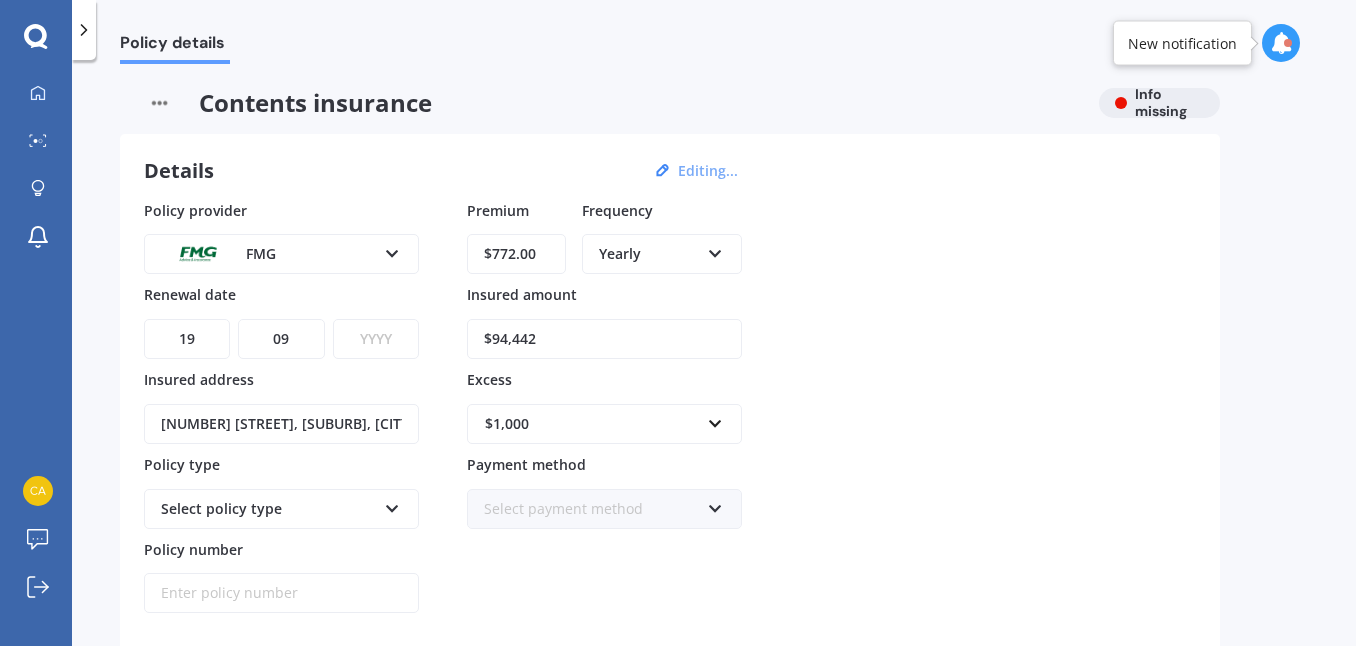 click on "YYYY 2027 2026 2025 2024 2023 2022 2021 2020 2019 2018 2017 2016 2015 2014 2013 2012 2011 2010 2009 2008 2007 2006 2005 2004 2003 2002 2001 2000 1999 1998 1997 1996 1995 1994 1993 1992 1991 1990 1989 1988 1987 1986 1985 1984 1983 1982 1981 1980 1979 1978 1977 1976 1975 1974 1973 1972 1971 1970 1969 1968 1967 1966 1965 1964 1963 1962 1961 1960 1959 1958 1957 1956 1955 1954 1953 1952 1951 1950 1949 1948 1947 1946 1945 1944 1943 1942 1941 1940 1939 1938 1937 1936 1935 1934 1933 1932 1931 1930 1929 1928" at bounding box center (376, 339) 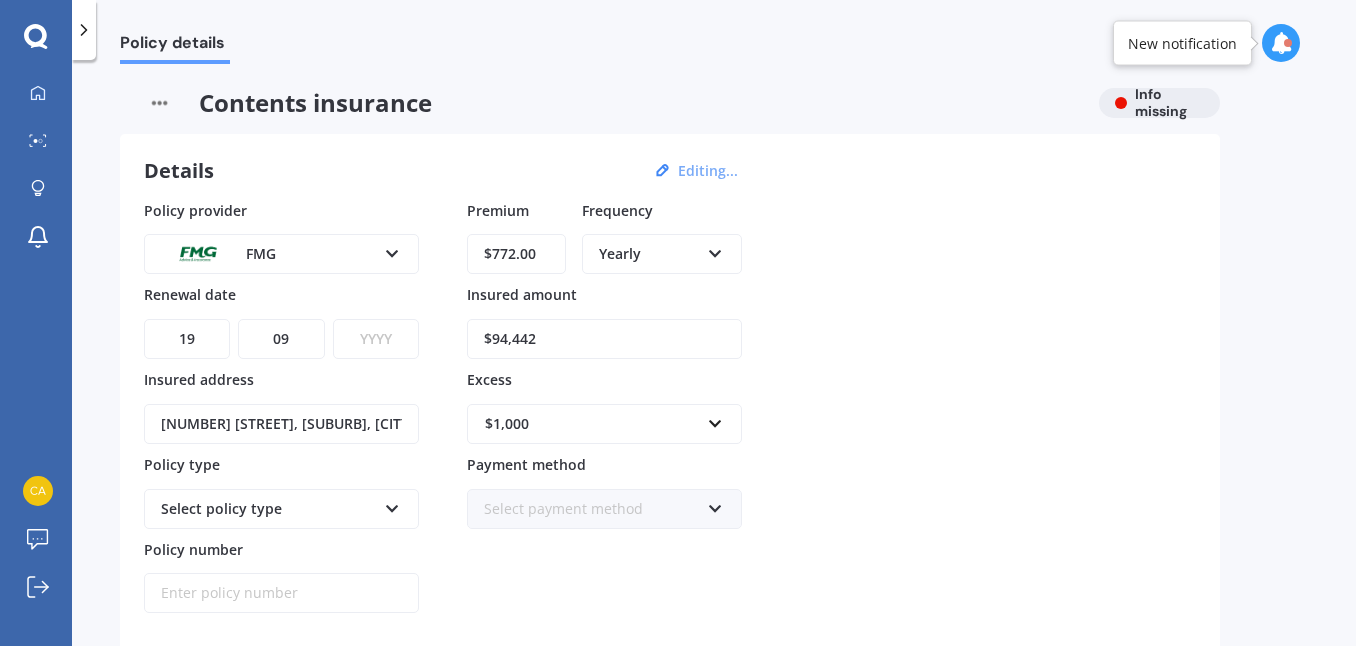select on "2025" 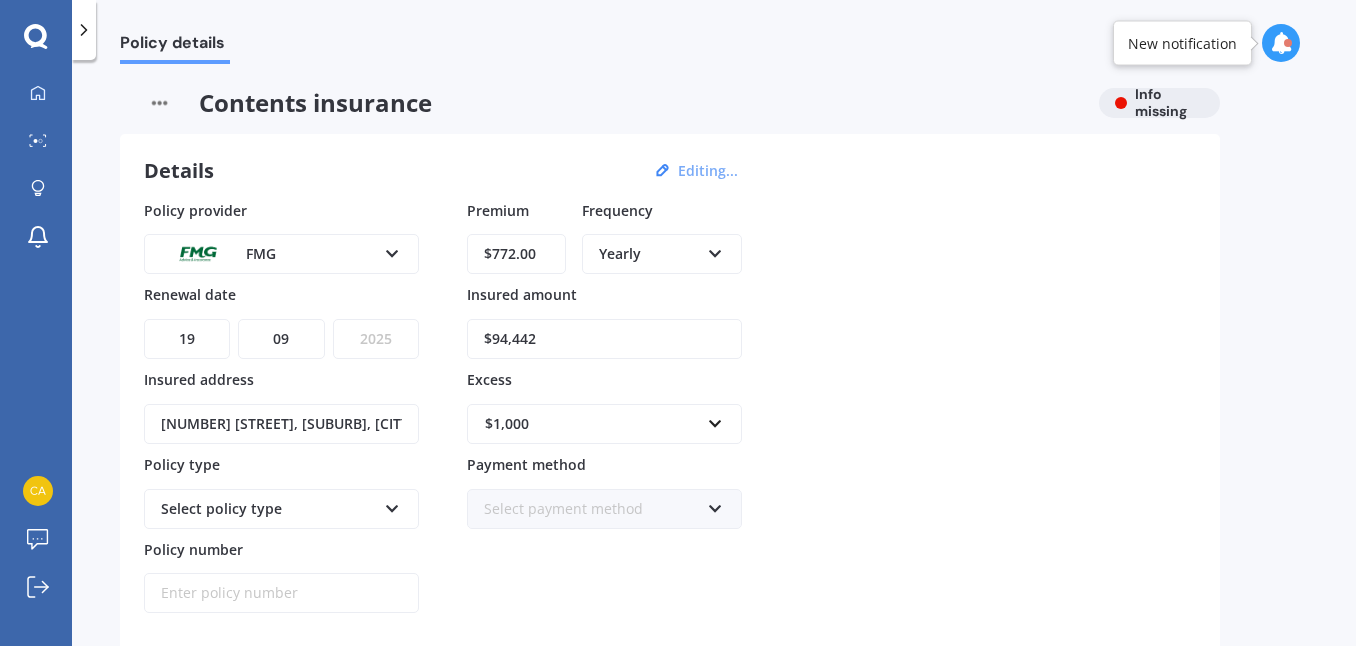 click on "YYYY 2027 2026 2025 2024 2023 2022 2021 2020 2019 2018 2017 2016 2015 2014 2013 2012 2011 2010 2009 2008 2007 2006 2005 2004 2003 2002 2001 2000 1999 1998 1997 1996 1995 1994 1993 1992 1991 1990 1989 1988 1987 1986 1985 1984 1983 1982 1981 1980 1979 1978 1977 1976 1975 1974 1973 1972 1971 1970 1969 1968 1967 1966 1965 1964 1963 1962 1961 1960 1959 1958 1957 1956 1955 1954 1953 1952 1951 1950 1949 1948 1947 1946 1945 1944 1943 1942 1941 1940 1939 1938 1937 1936 1935 1934 1933 1932 1931 1930 1929 1928" at bounding box center (376, 339) 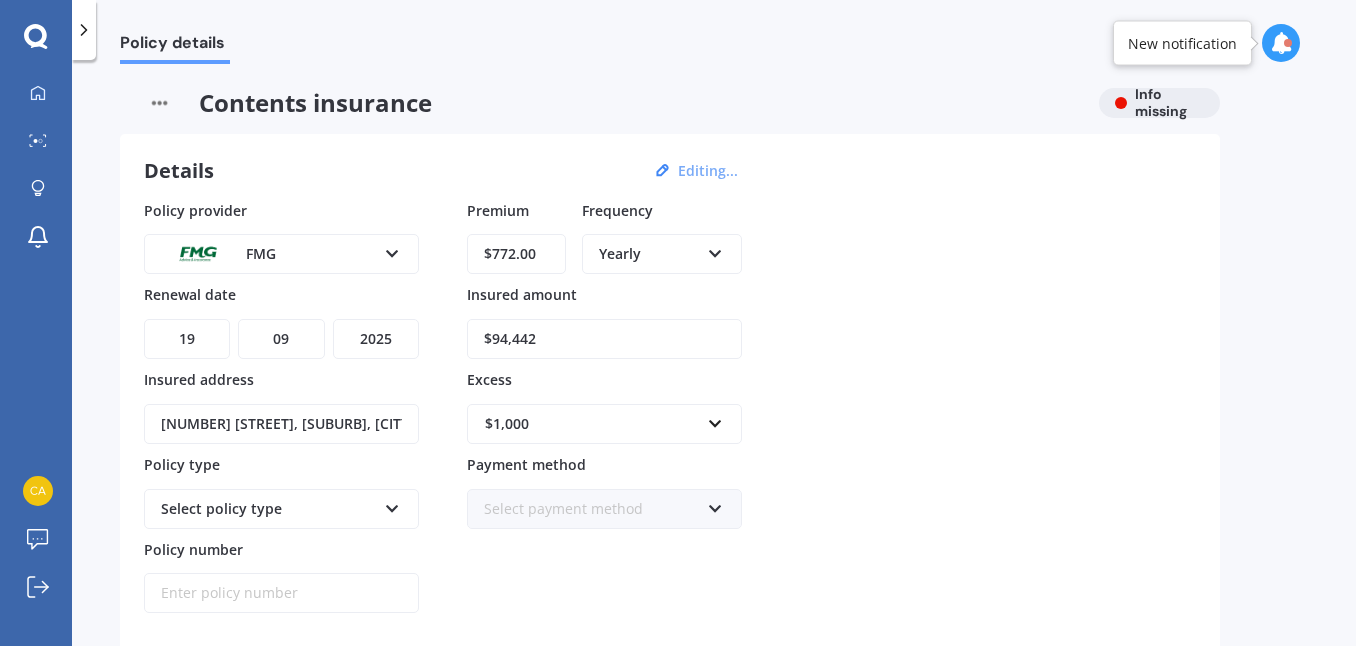 click on "Select policy type Household Contents" at bounding box center [281, 509] 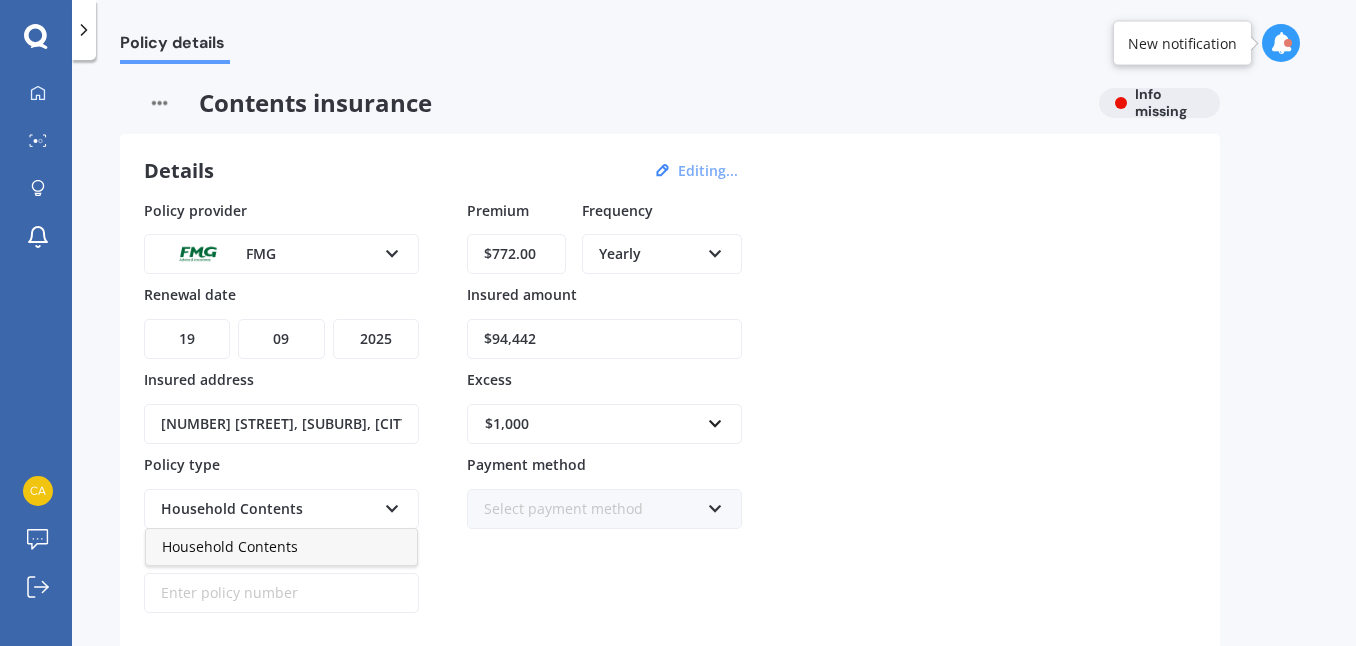 click on "Household Contents" at bounding box center (281, 547) 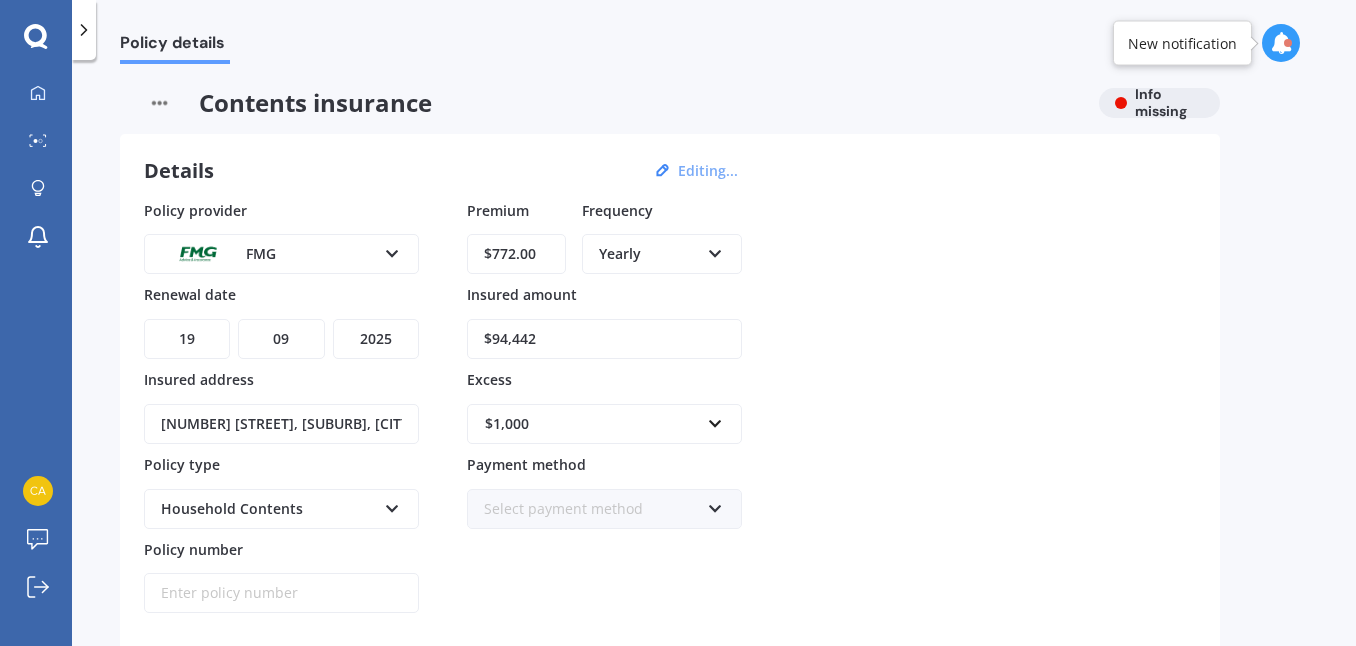 click on "Renewal date [DD] [MM] [YYYY] Insured address [NUMBER] [STREET], [SUBURB], [CITY] [POSTAL_CODE] Policy type Household Contents Household Contents Policy number Premium $[AMOUNT]/[FREQUENCY] Frequency Yearly Yearly Six-Monthly Quarterly Monthly" at bounding box center (670, 407) 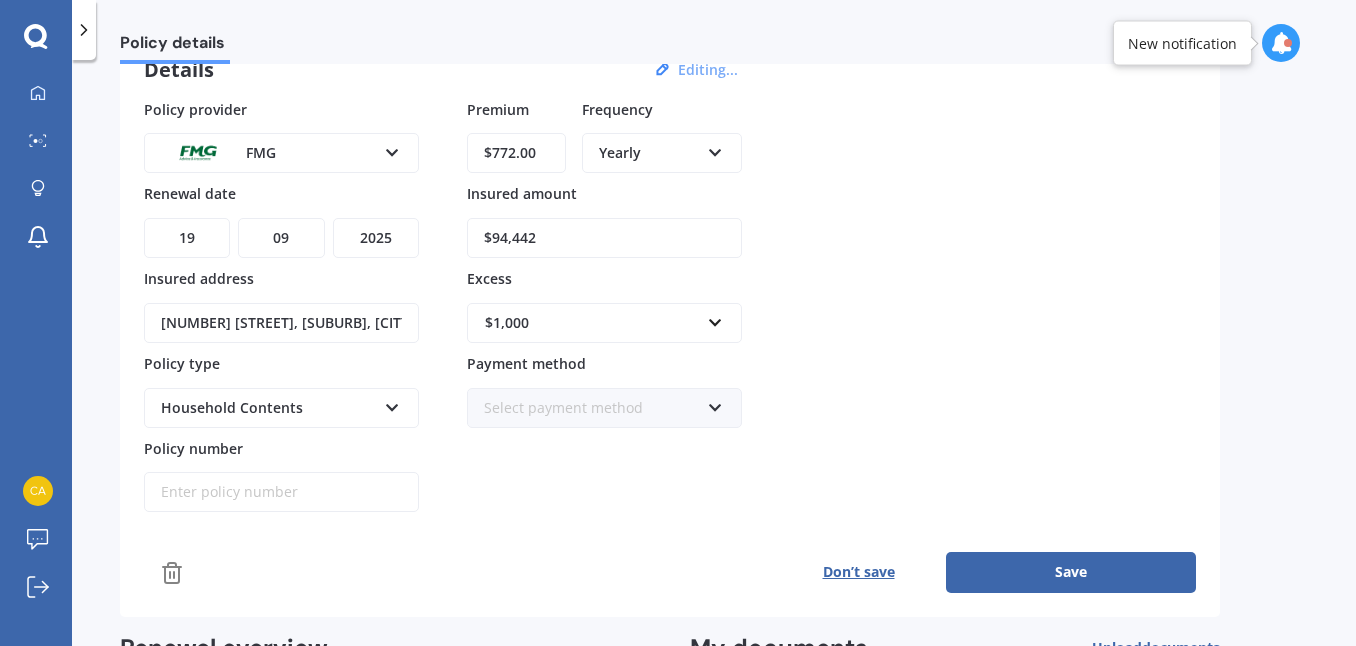 click on "Policy number" at bounding box center (281, 492) 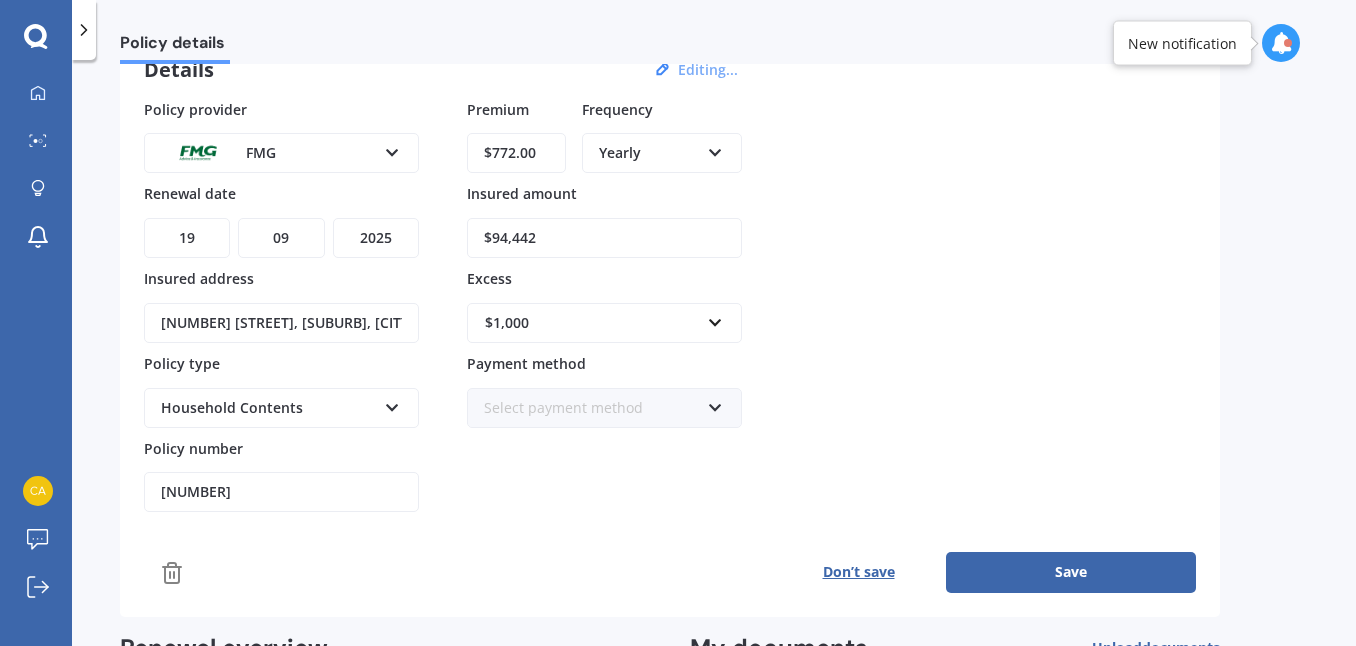 type on "[NUMBER]" 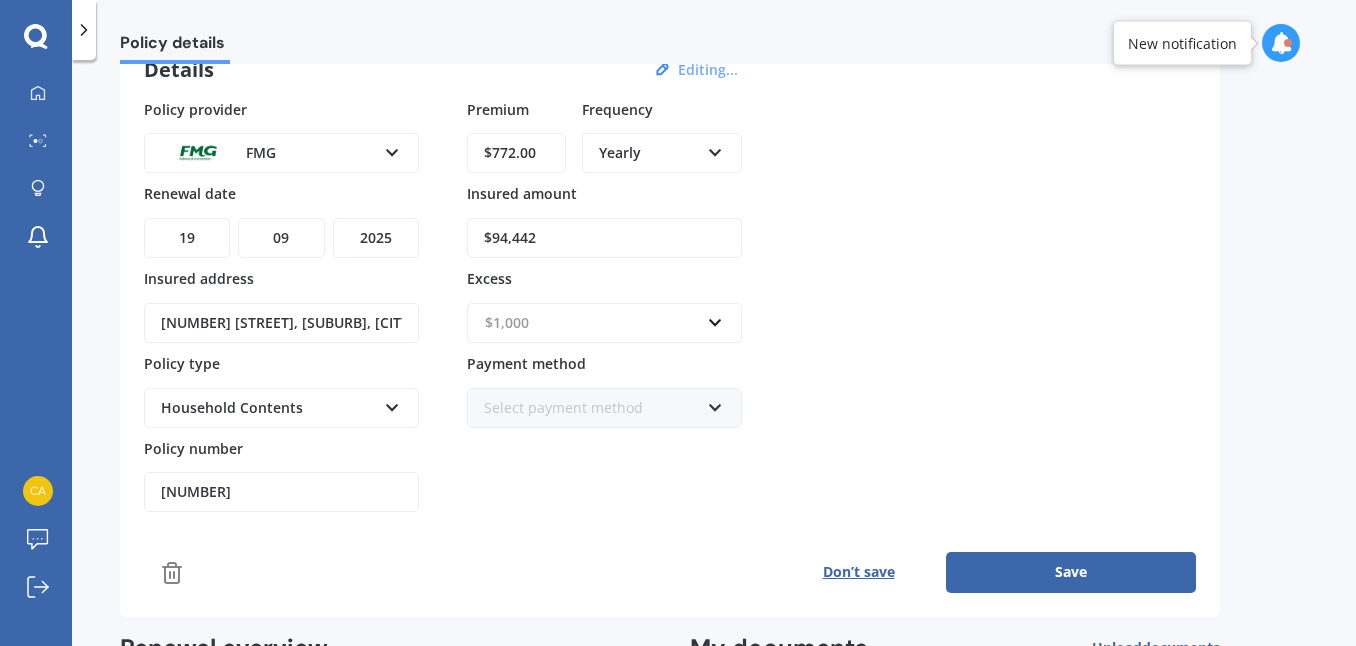 click at bounding box center [597, 323] 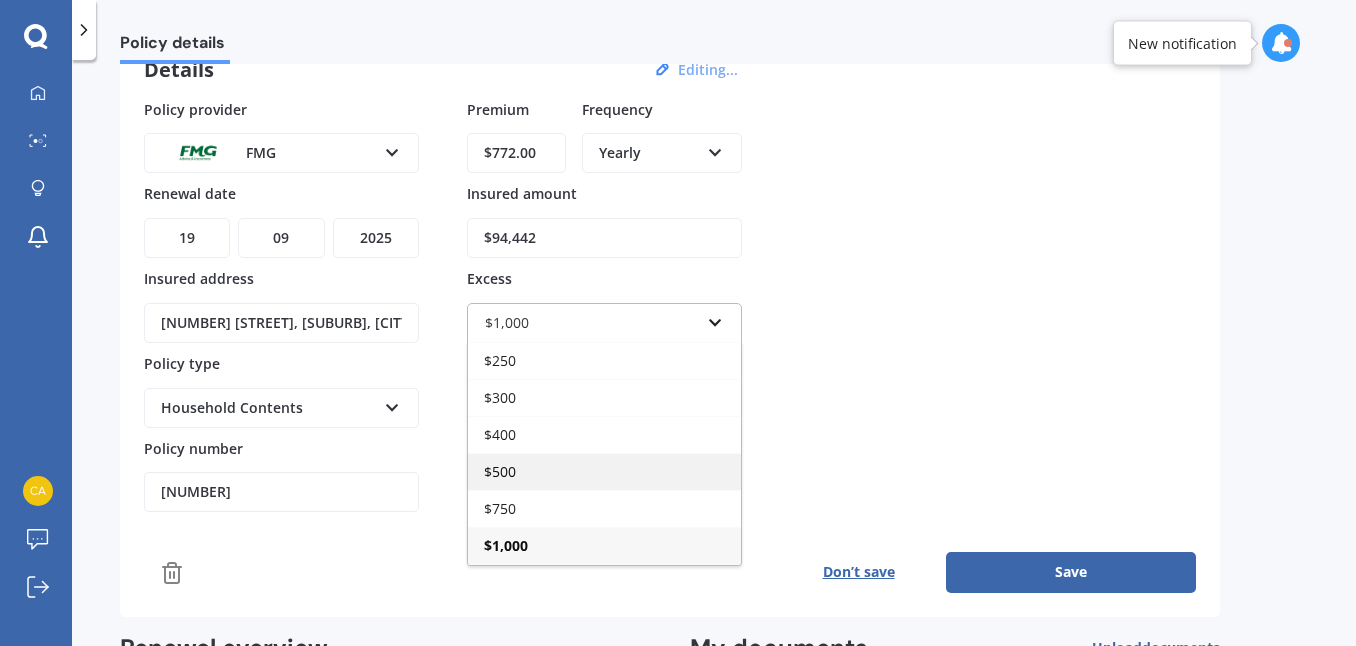 click on "$500" at bounding box center (604, 471) 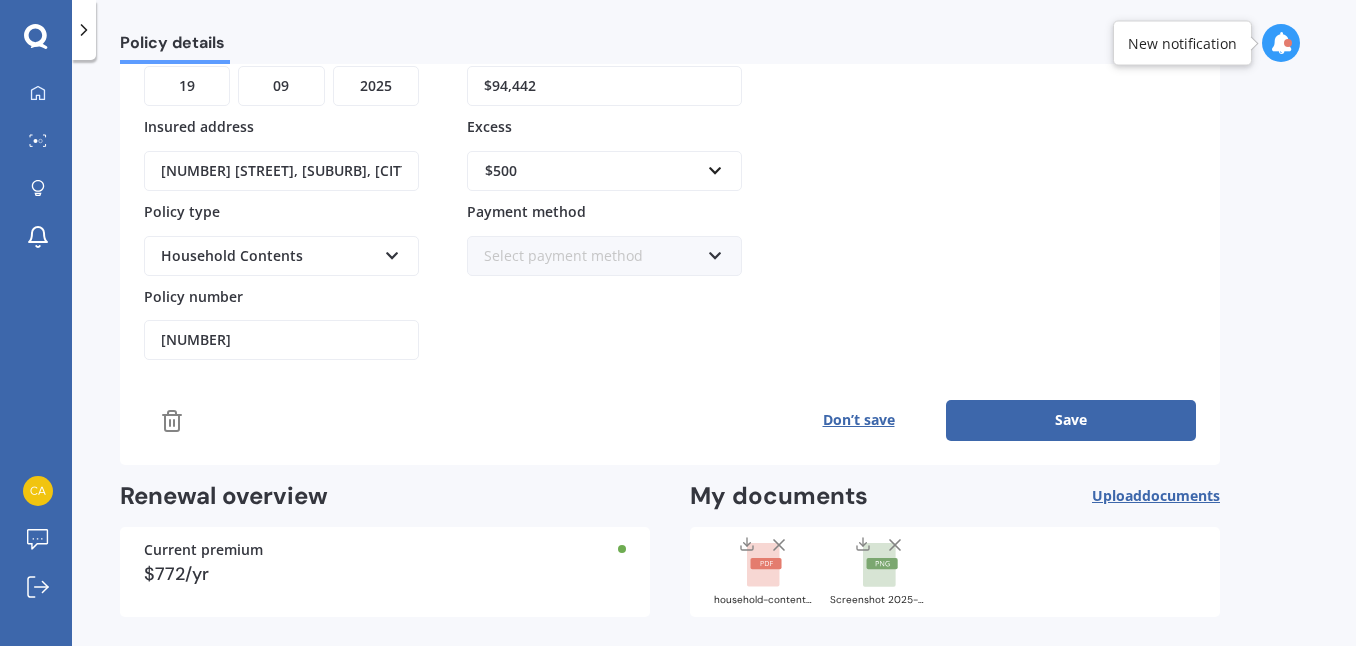 scroll, scrollTop: 300, scrollLeft: 0, axis: vertical 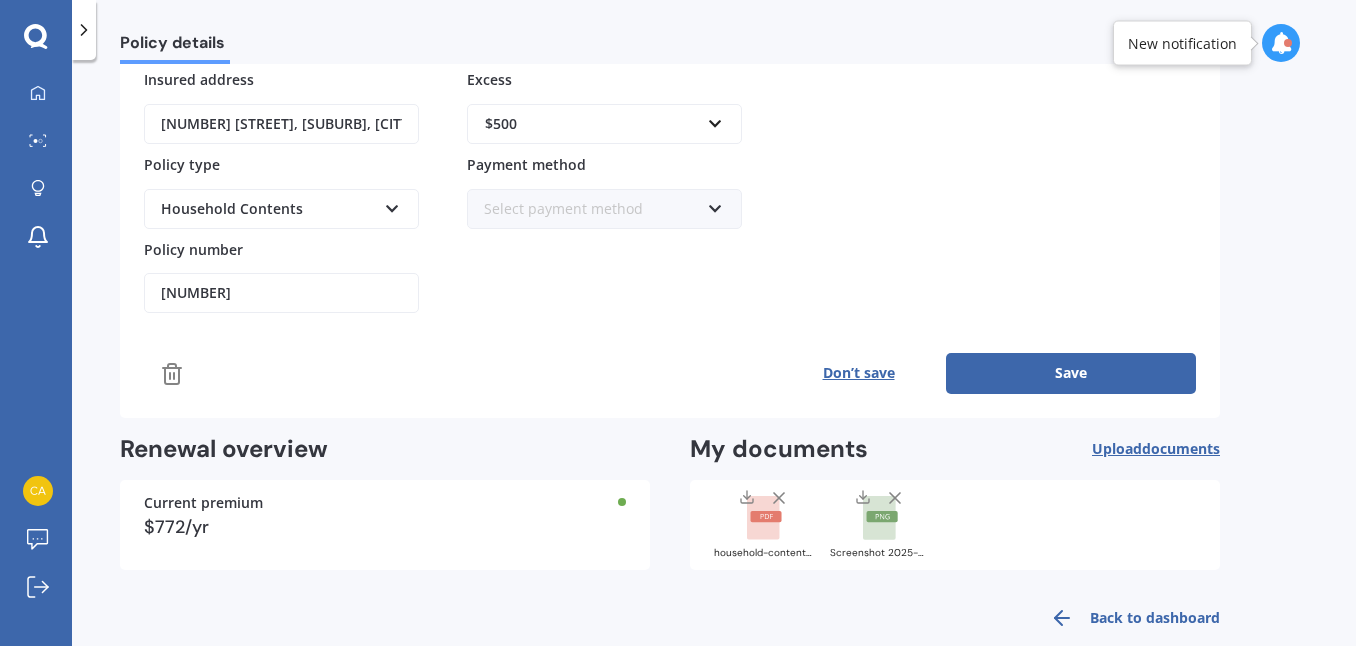 click on "Save" at bounding box center (1071, 373) 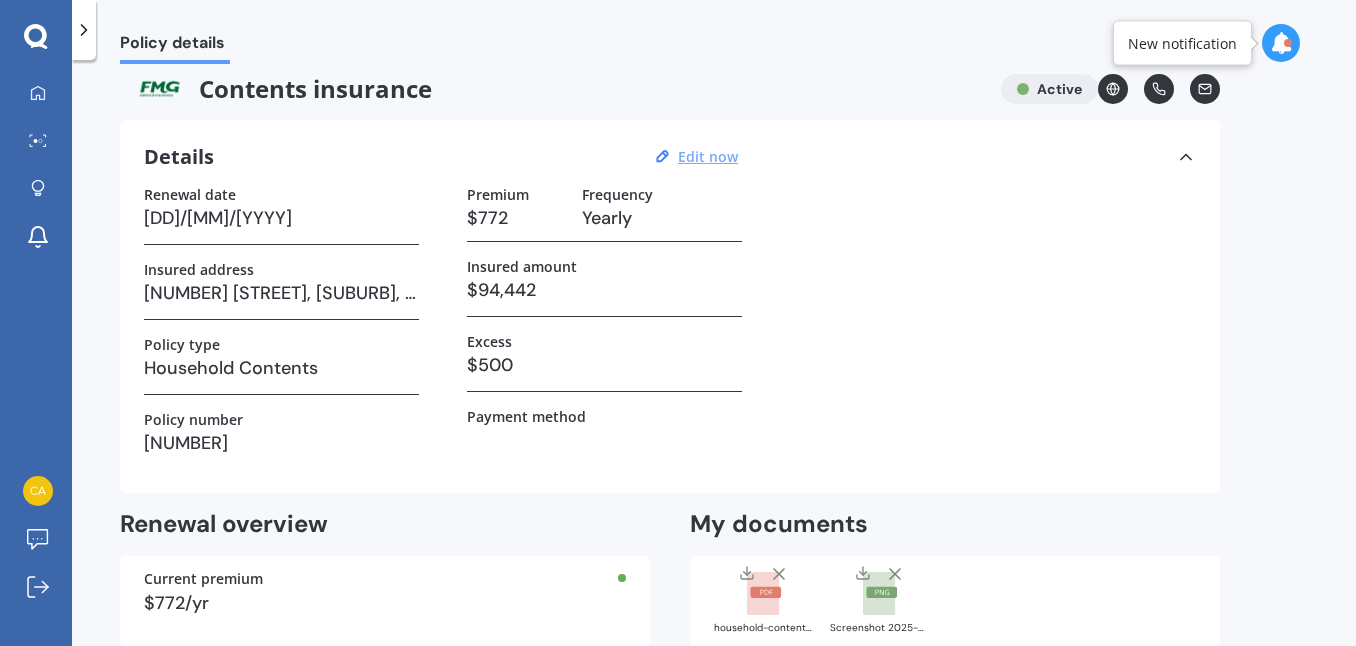 scroll, scrollTop: 0, scrollLeft: 0, axis: both 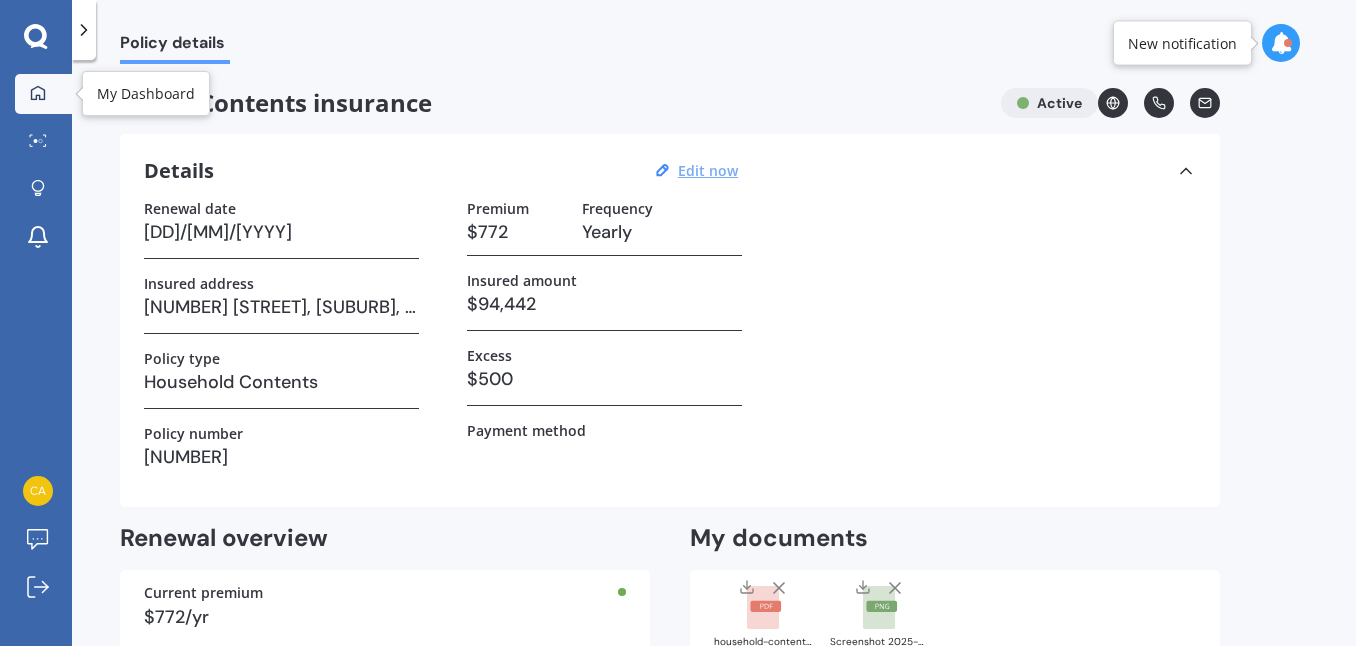 click 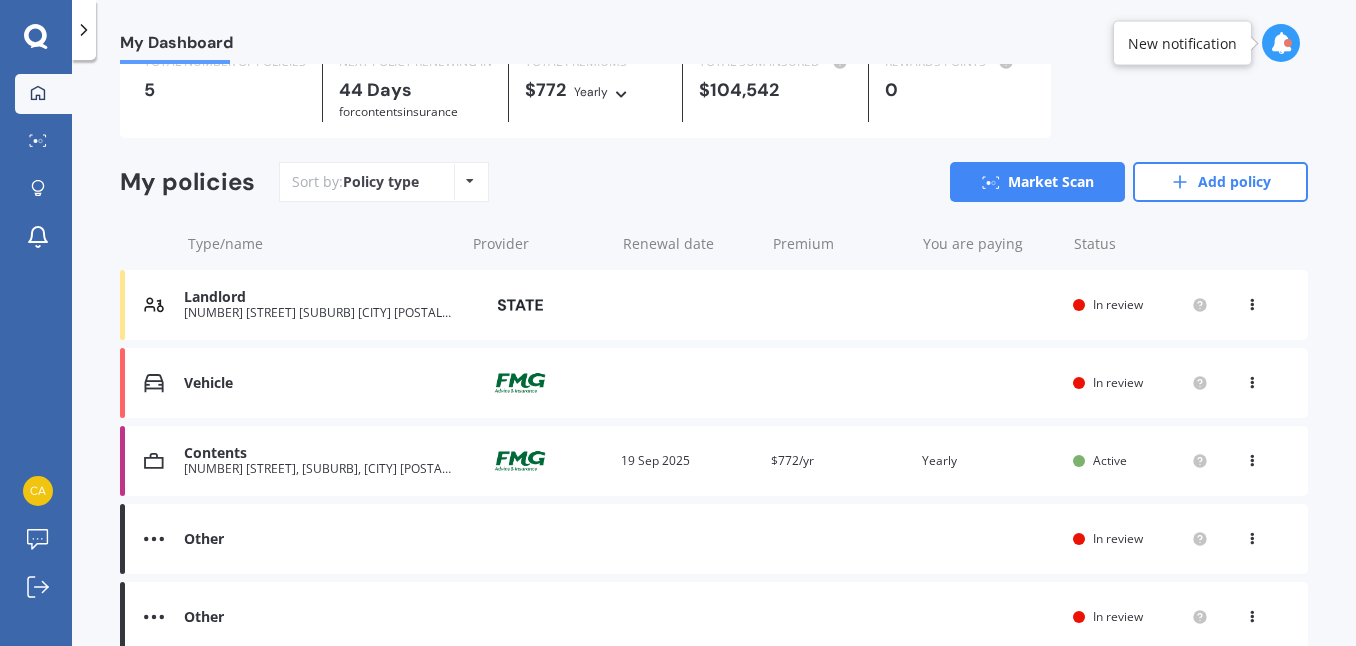scroll, scrollTop: 179, scrollLeft: 0, axis: vertical 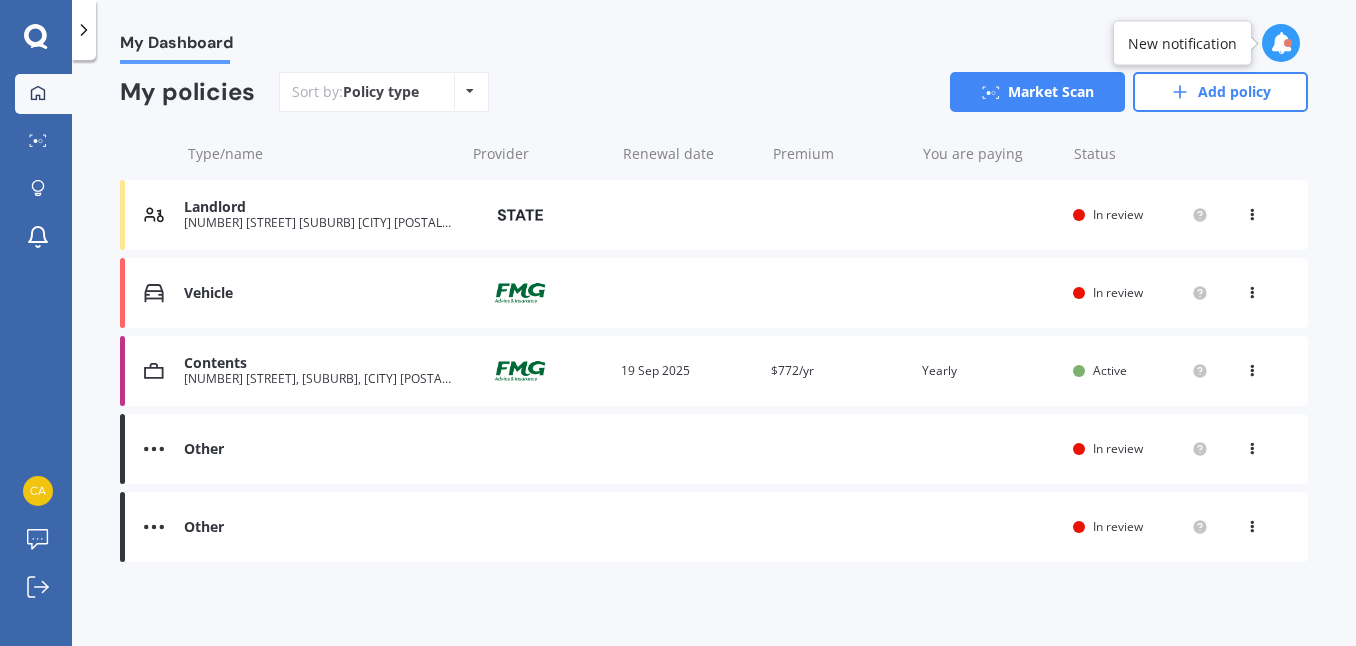 click at bounding box center (1252, 211) 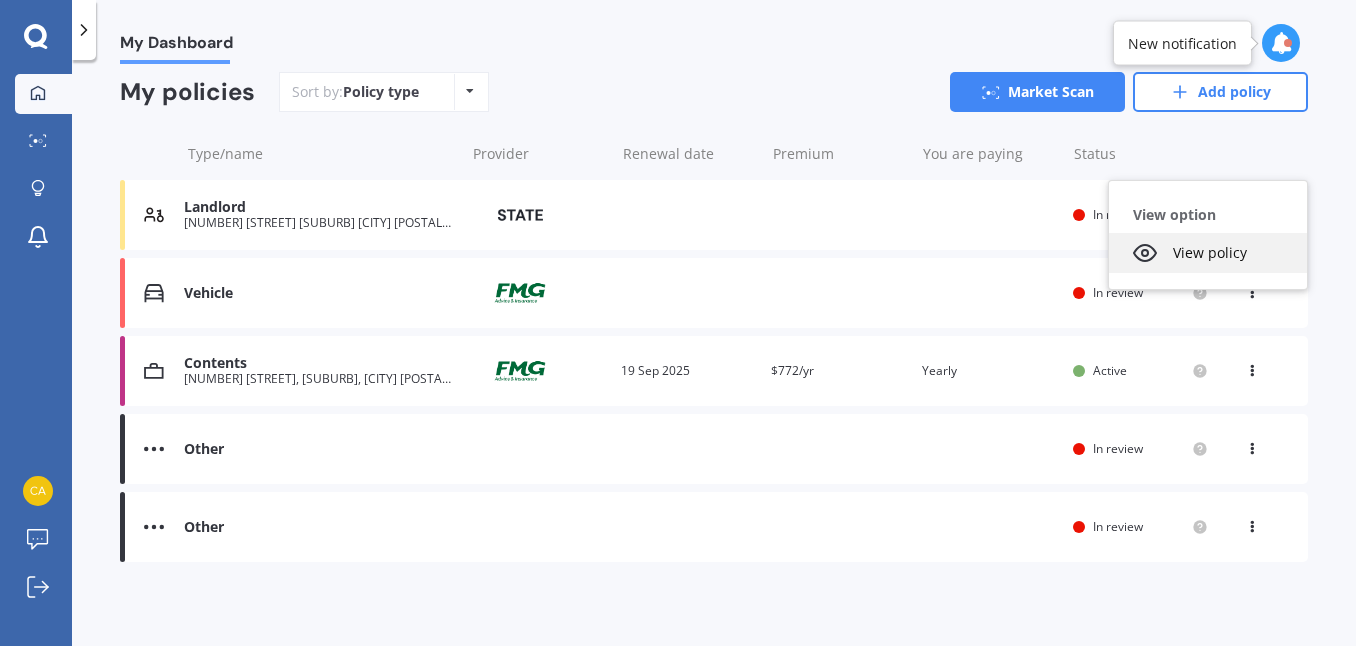 click on "View policy" at bounding box center (1208, 253) 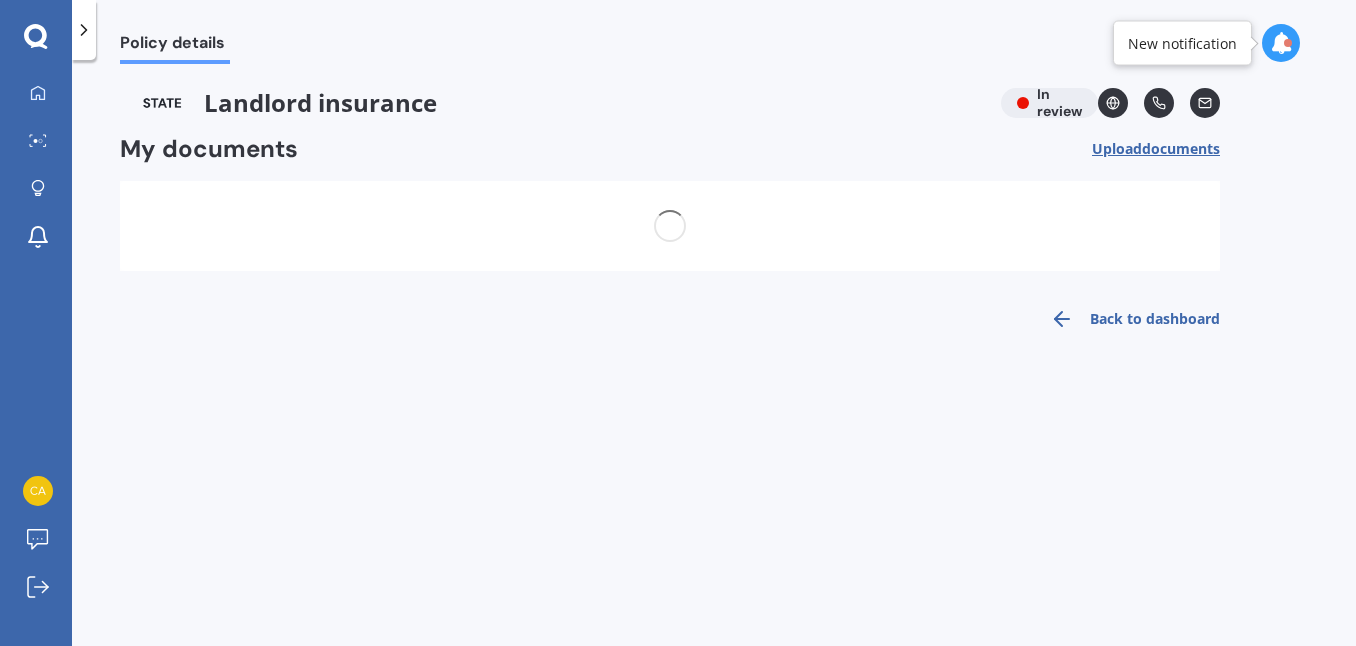 scroll, scrollTop: 0, scrollLeft: 0, axis: both 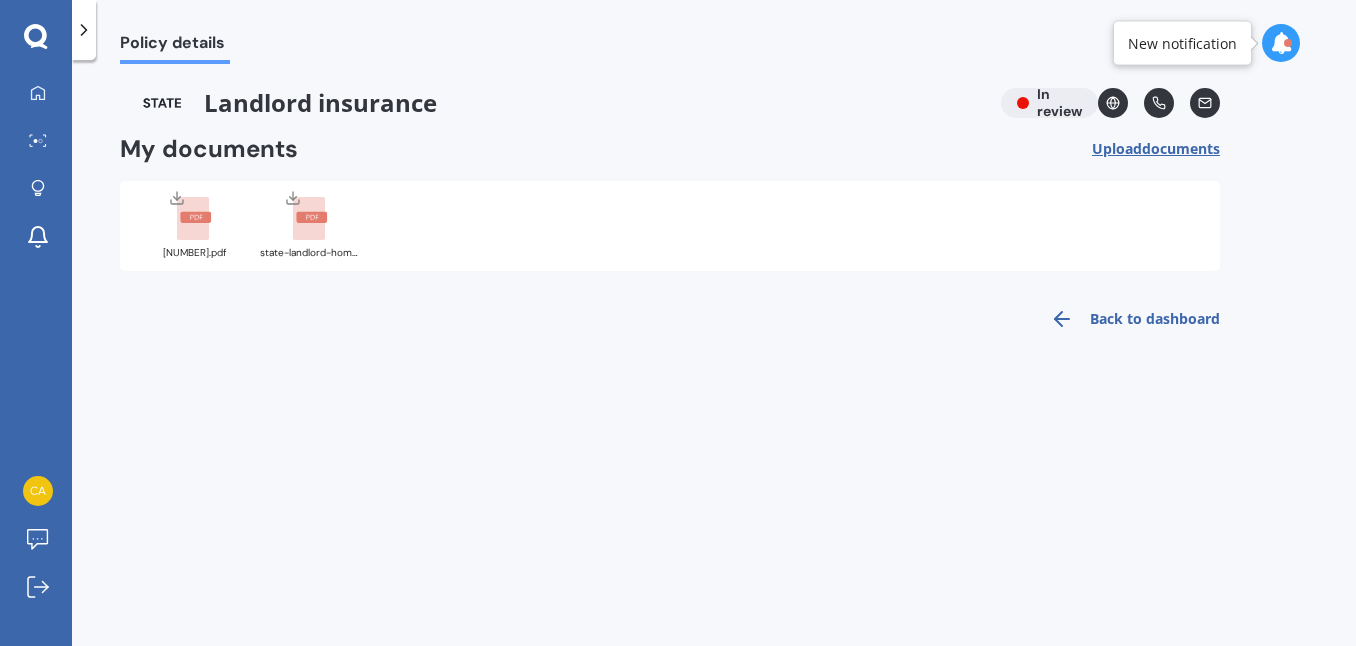 click at bounding box center [1281, 43] 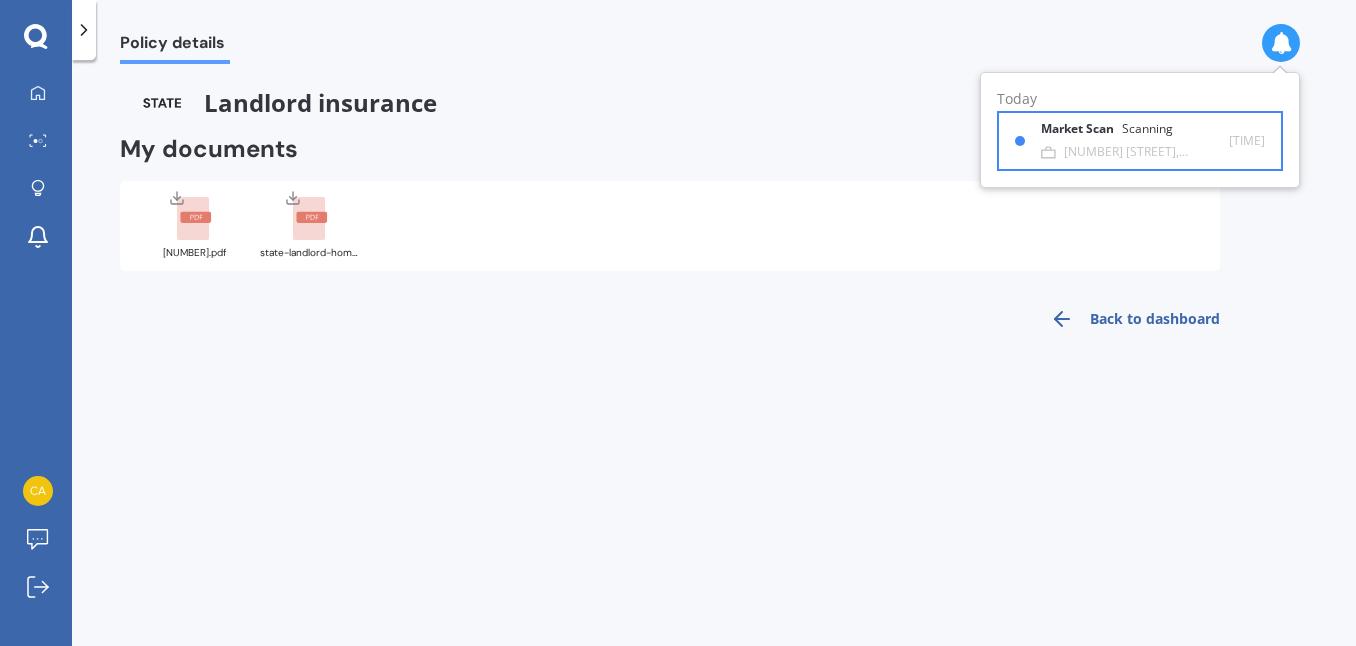 click on "Market Scan Scanning" at bounding box center (1119, 133) 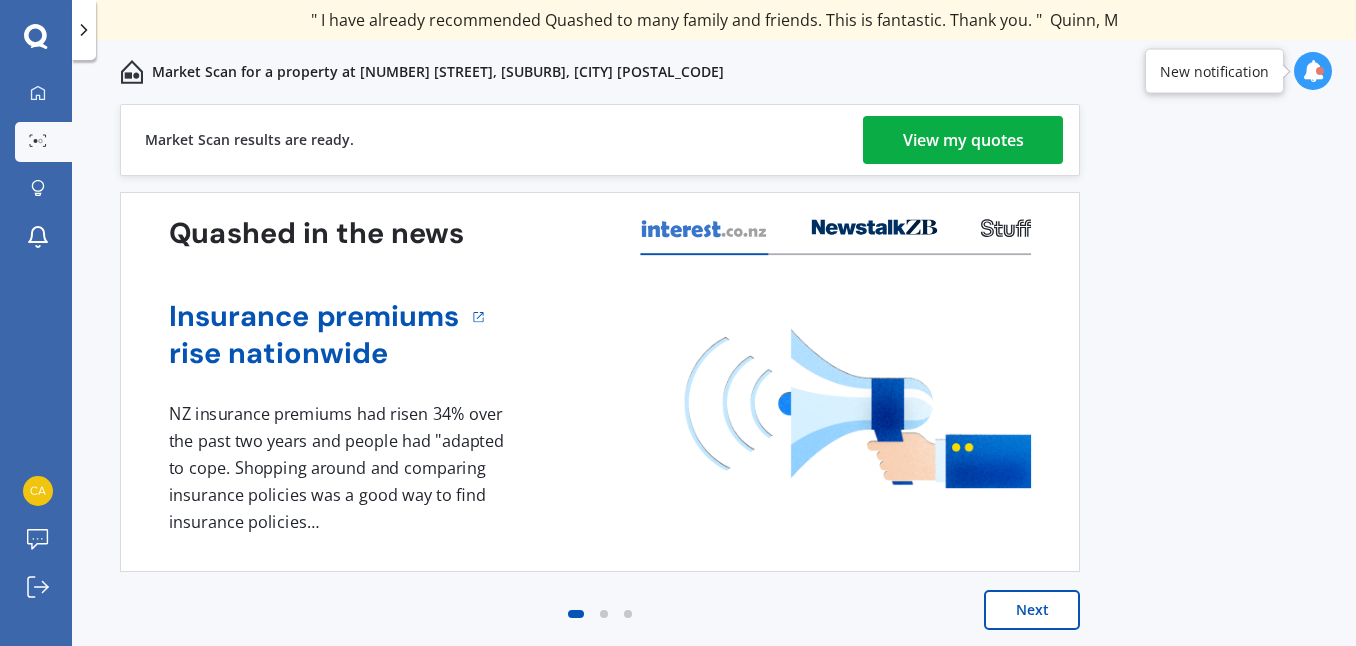 click on "View my quotes" at bounding box center (963, 140) 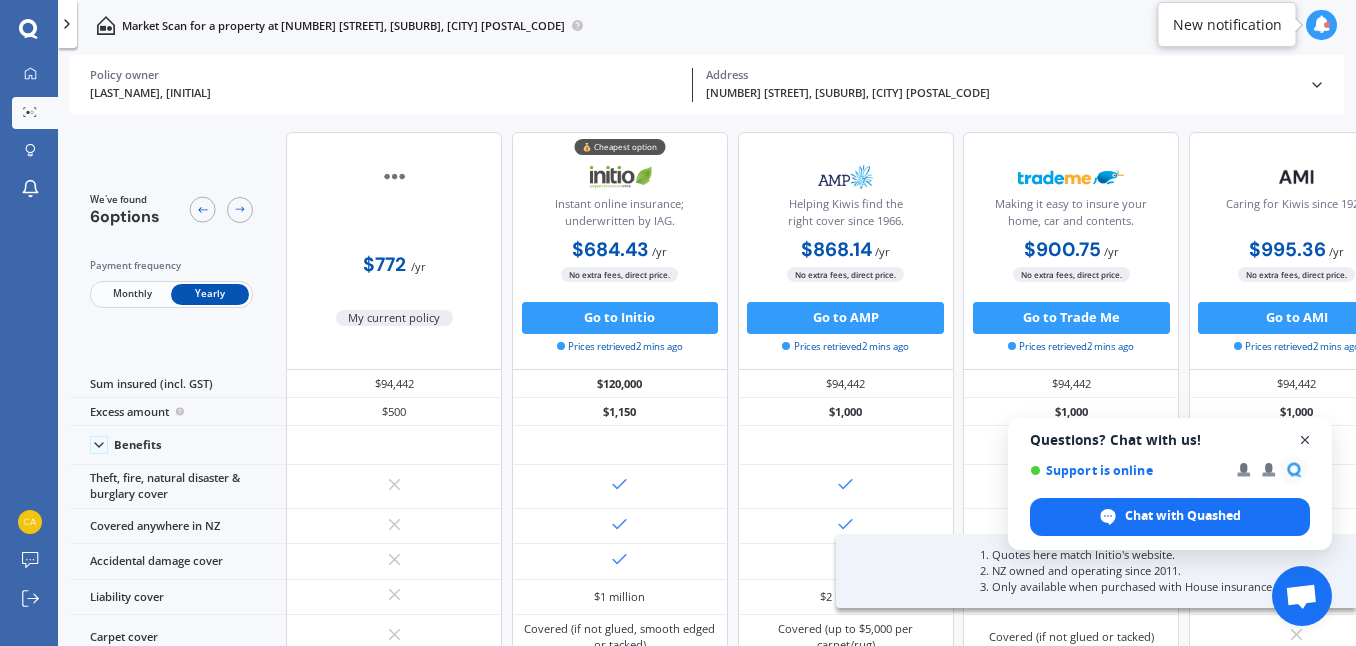 click at bounding box center [1305, 440] 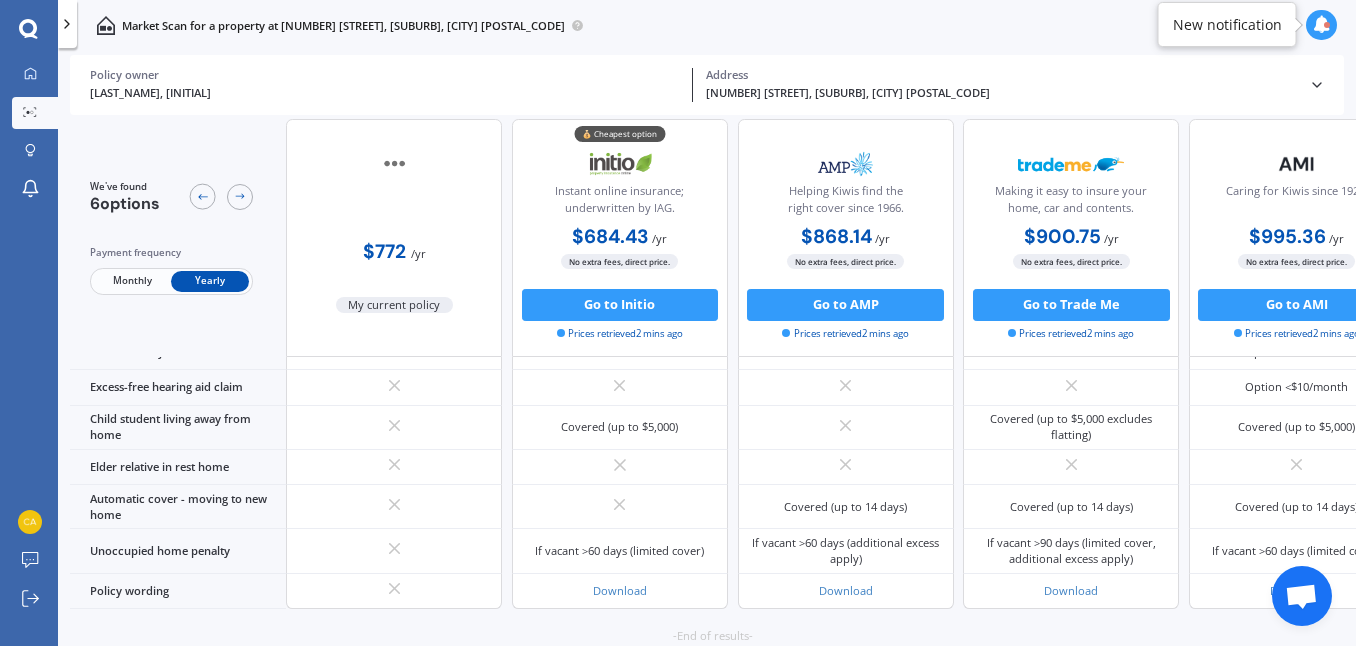 scroll, scrollTop: 1498, scrollLeft: 0, axis: vertical 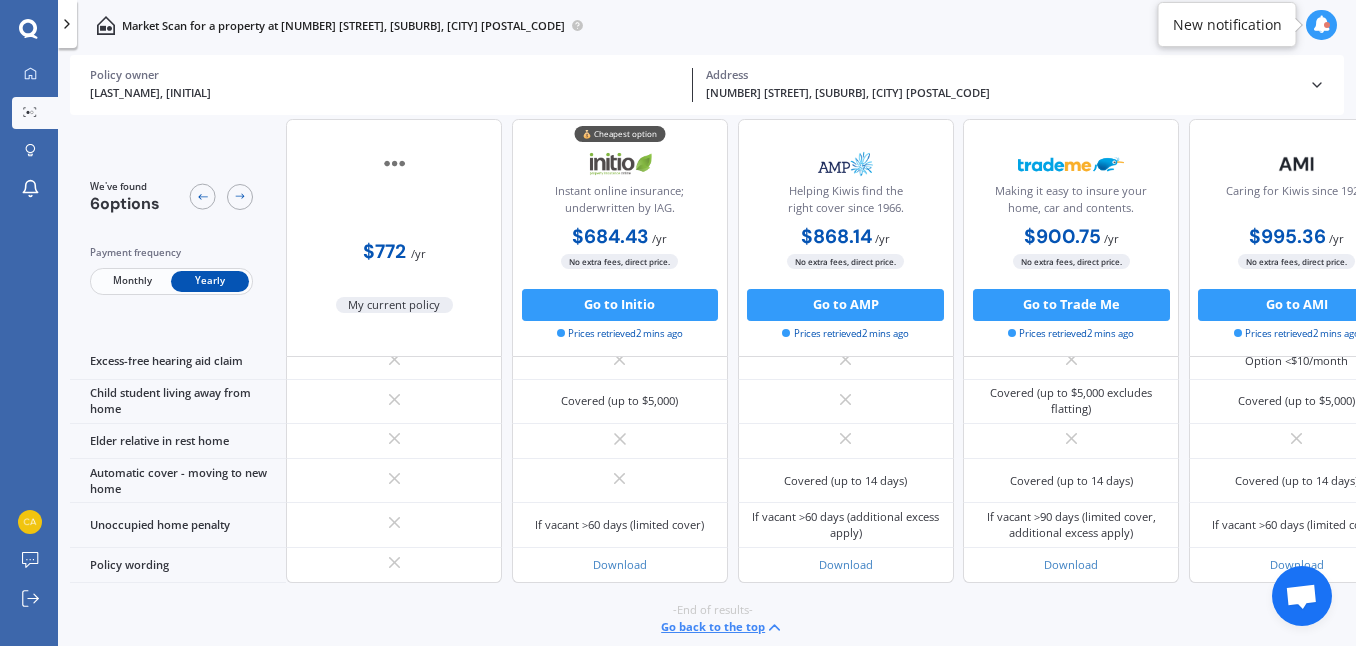 click on "Monthly" at bounding box center (132, 281) 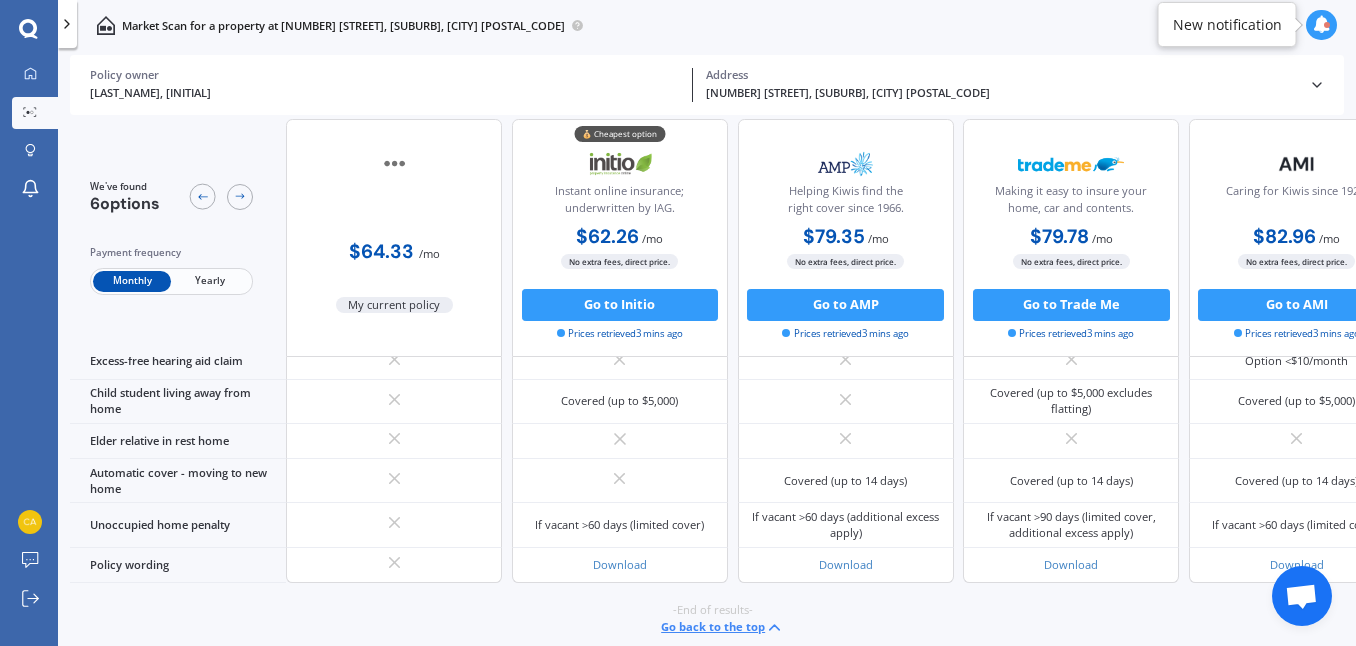 click on "Yearly" at bounding box center [210, 281] 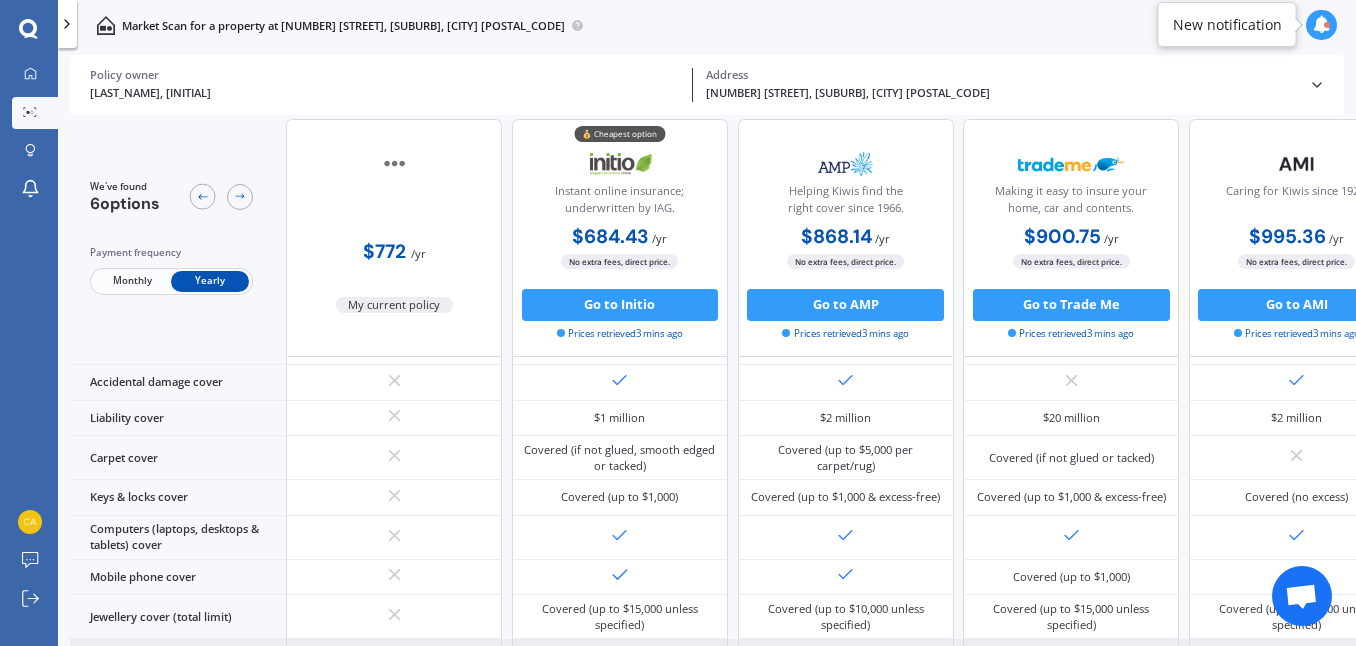 scroll, scrollTop: 216, scrollLeft: 0, axis: vertical 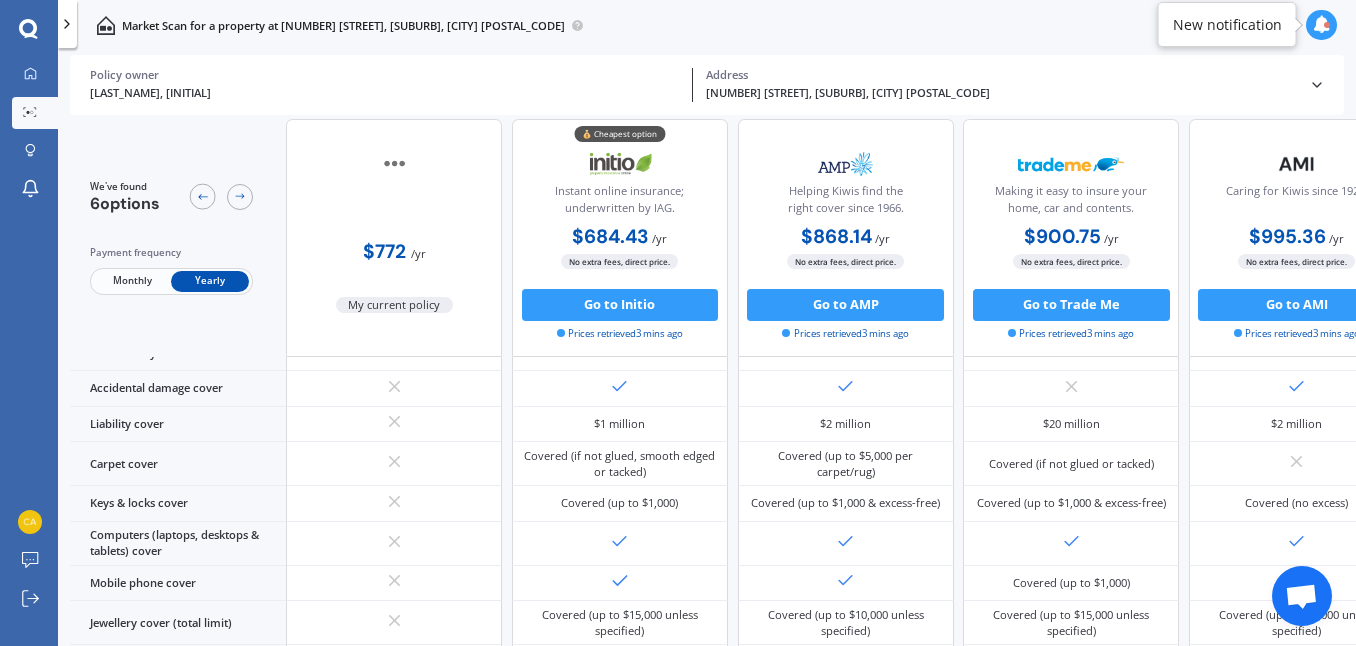 click at bounding box center [395, 164] 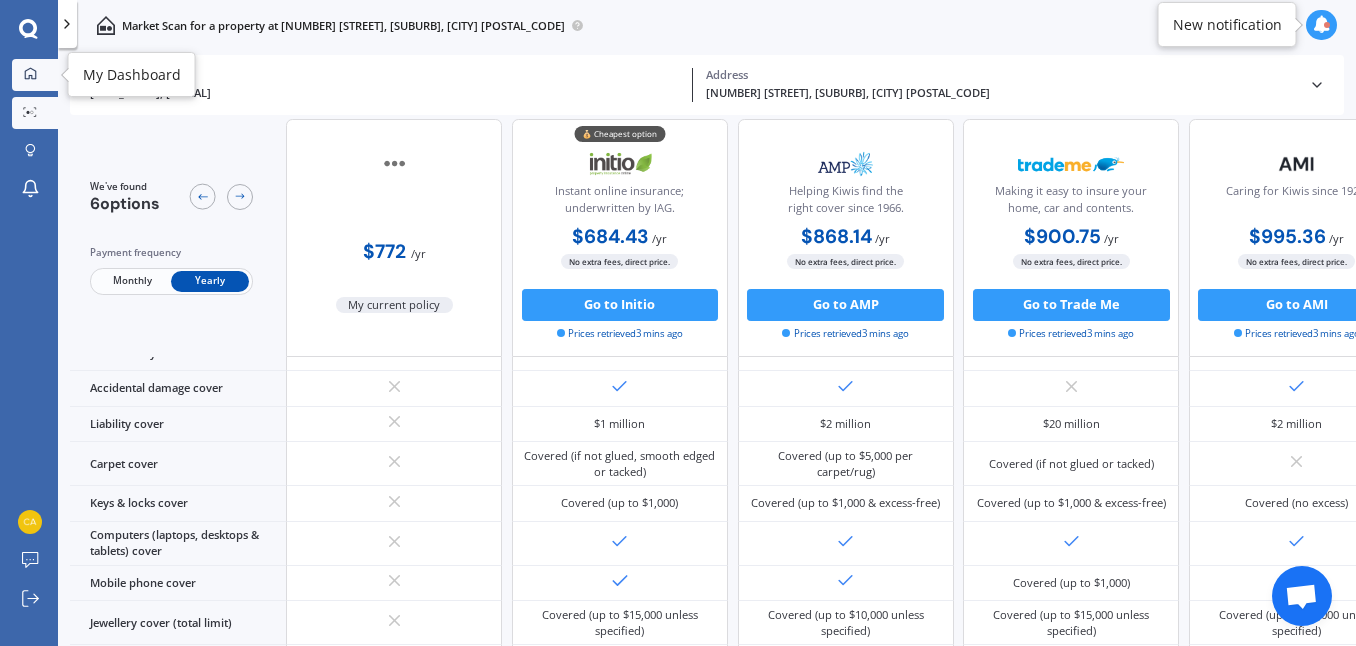 click 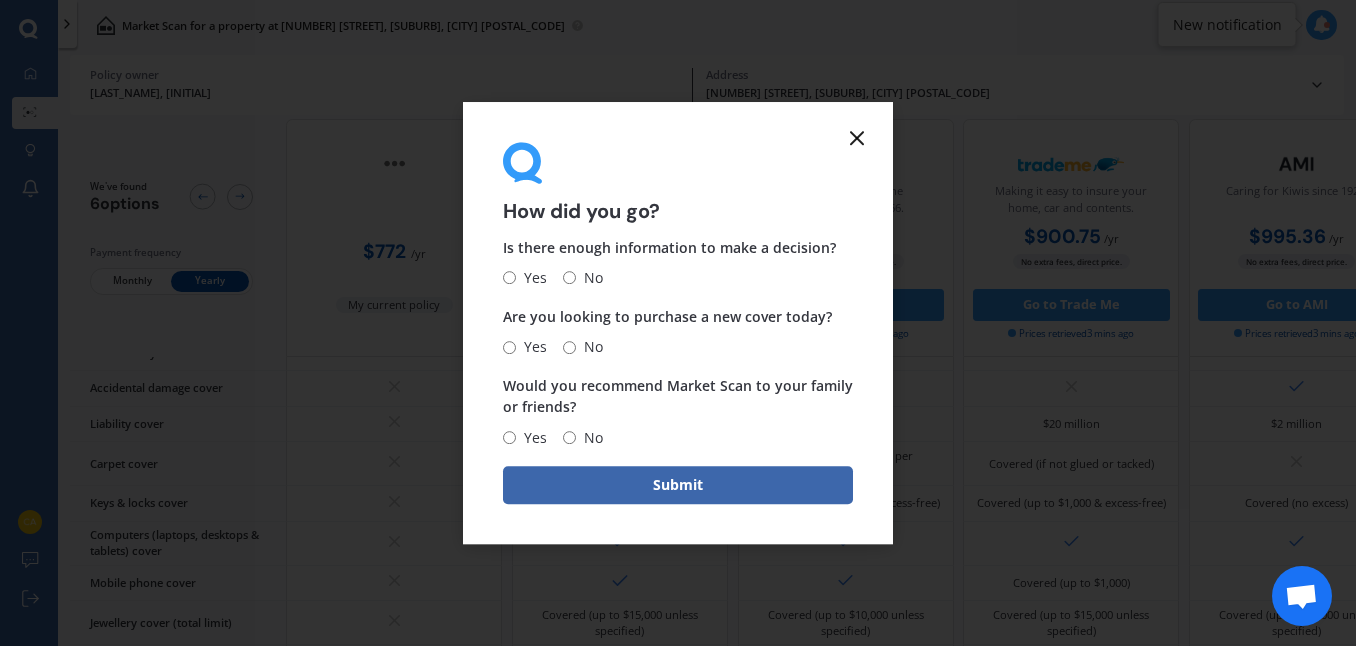 click 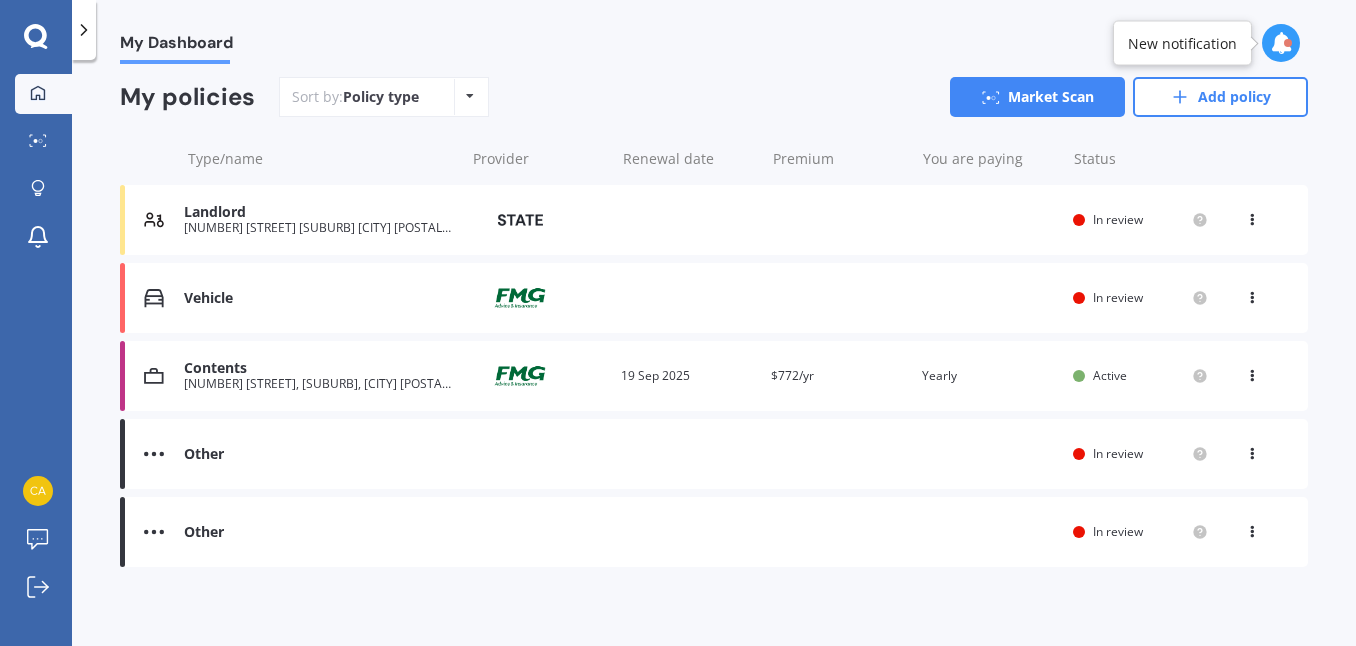 scroll, scrollTop: 177, scrollLeft: 0, axis: vertical 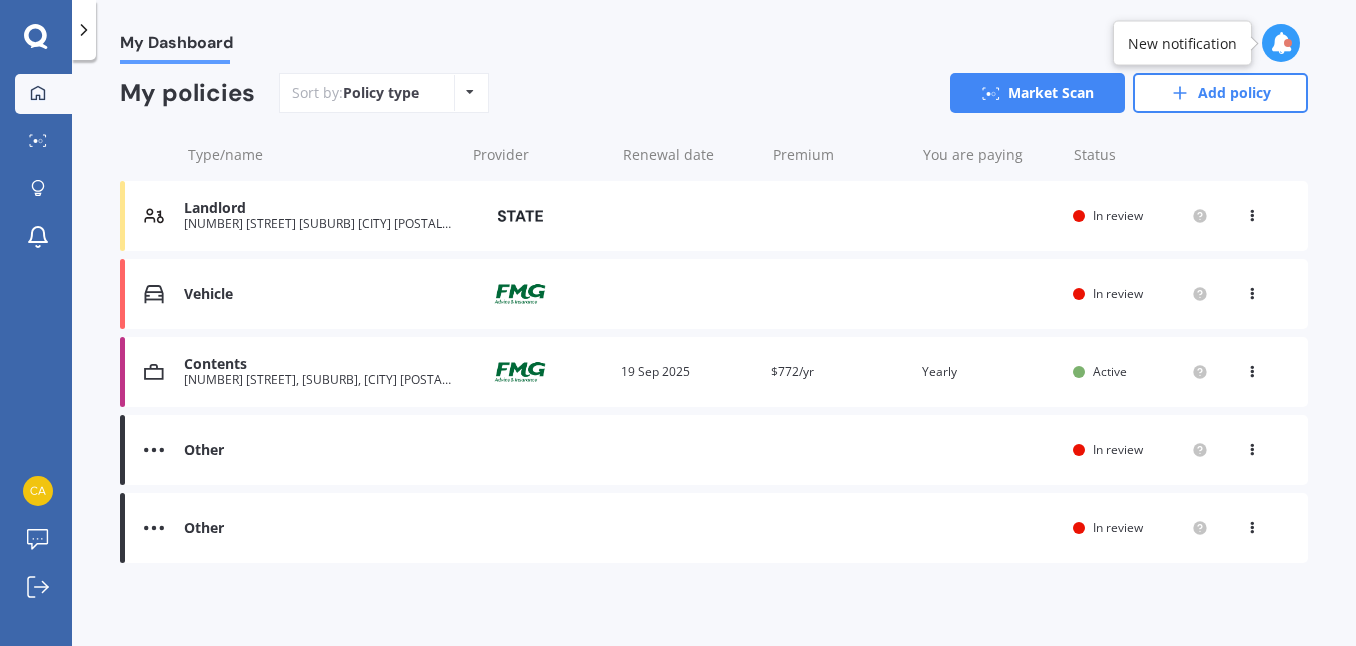 click at bounding box center (154, 450) 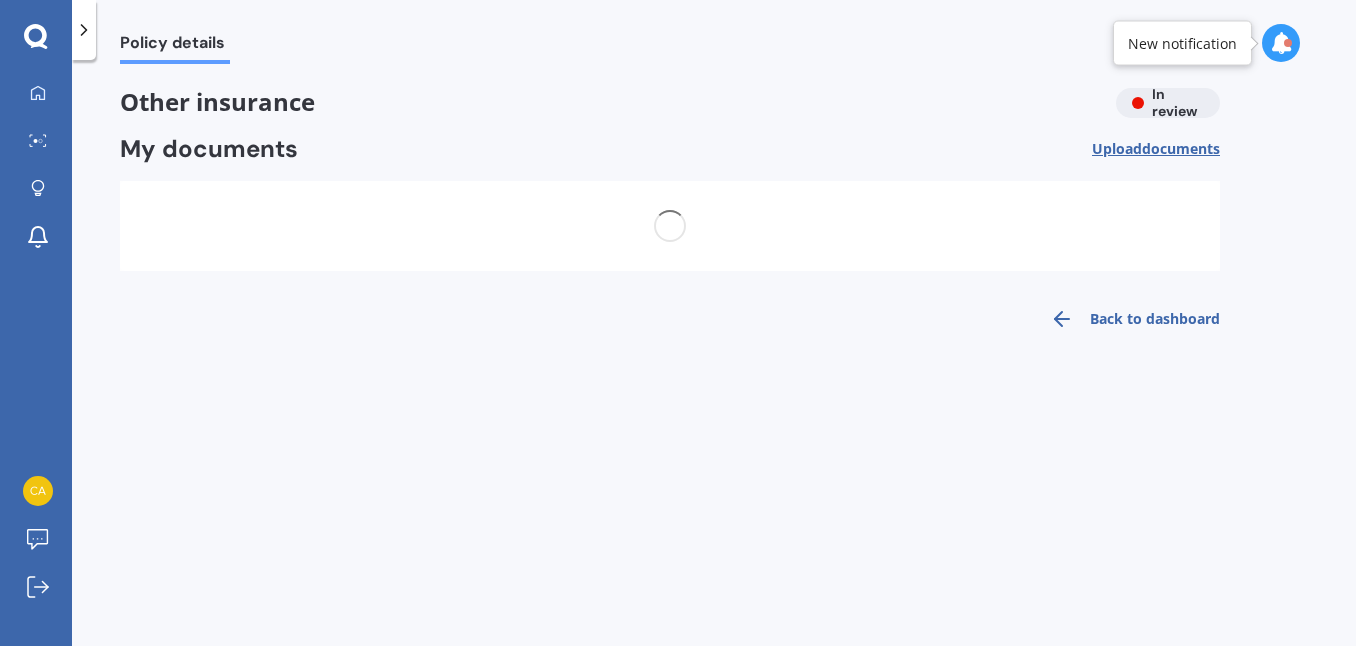 scroll, scrollTop: 0, scrollLeft: 0, axis: both 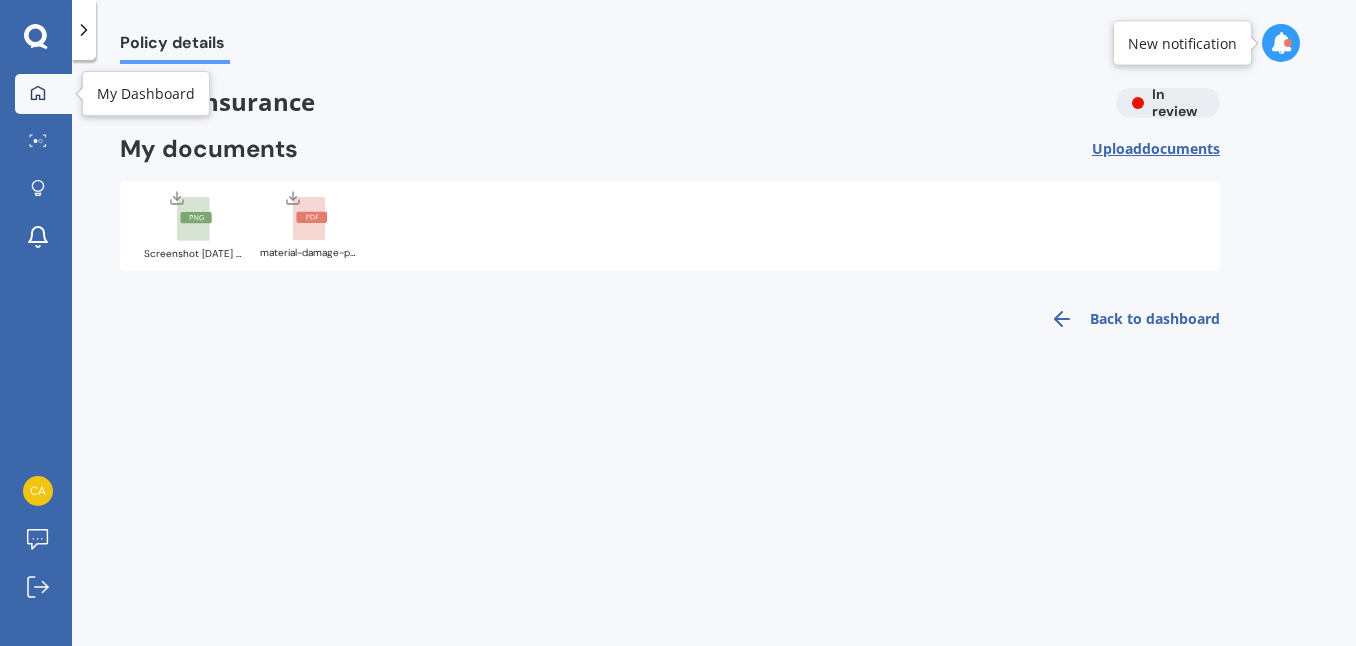 click 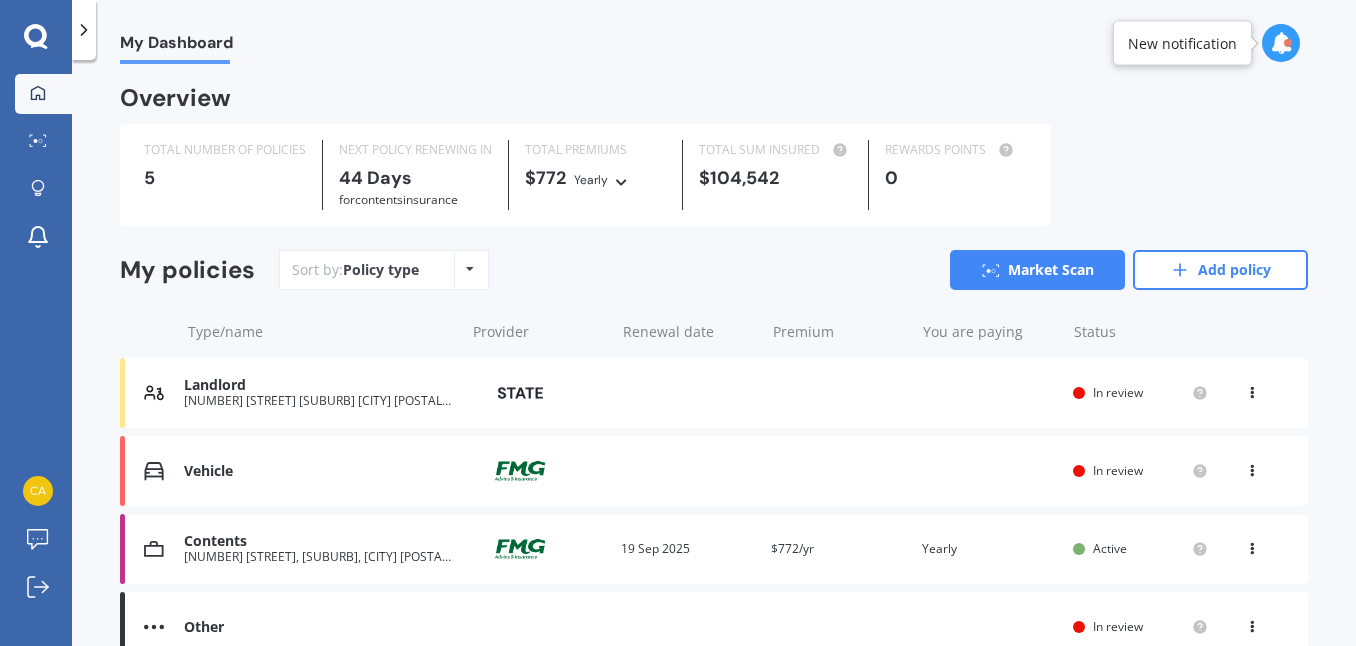 click on "Landlord" at bounding box center [319, 385] 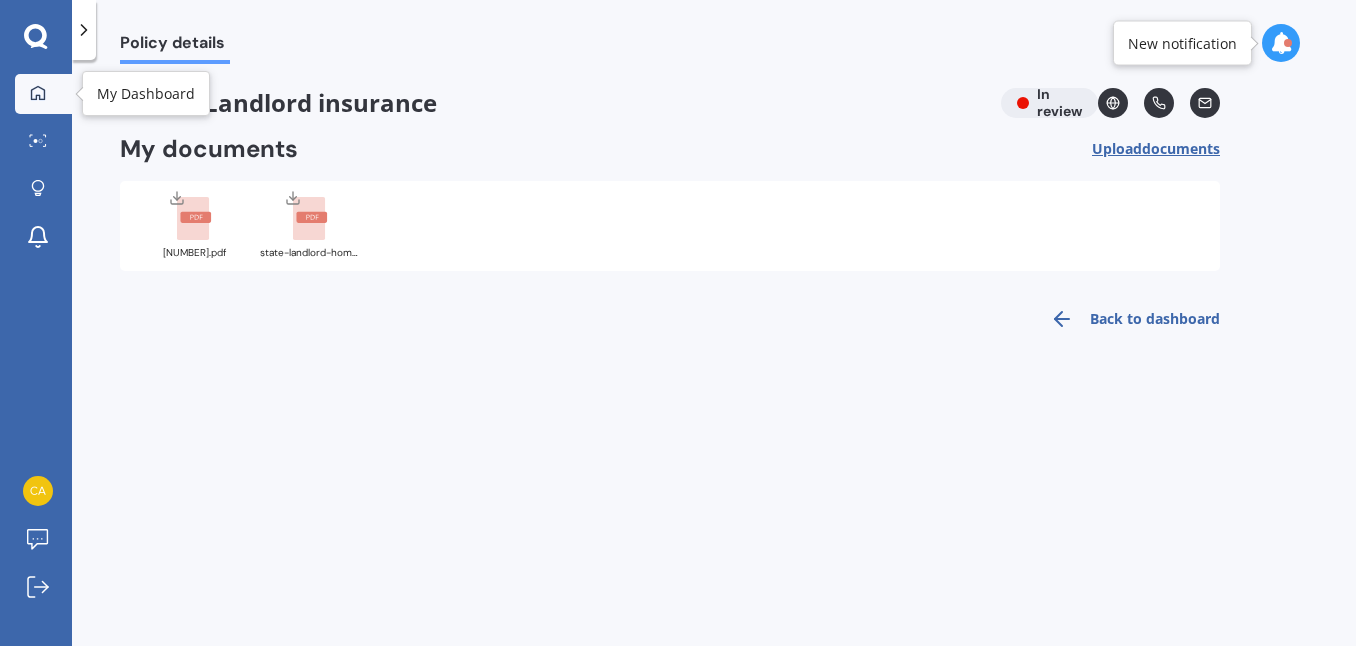 click at bounding box center [38, 94] 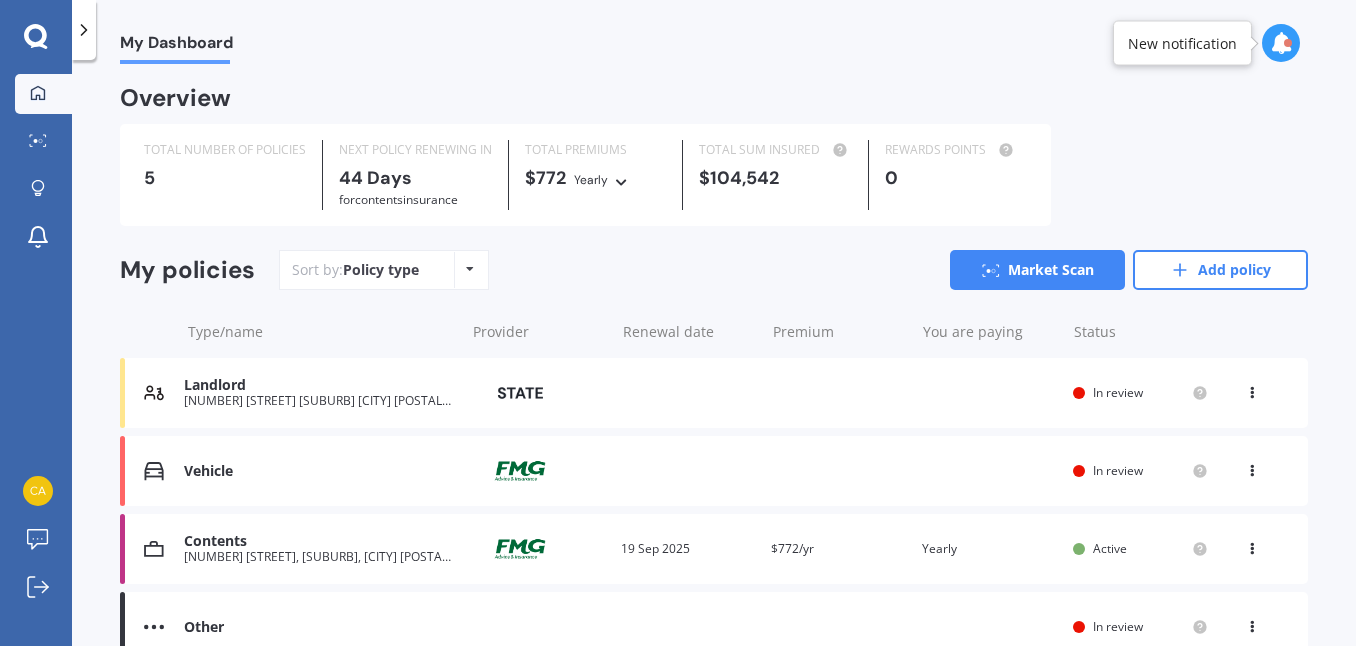 click at bounding box center (1252, 389) 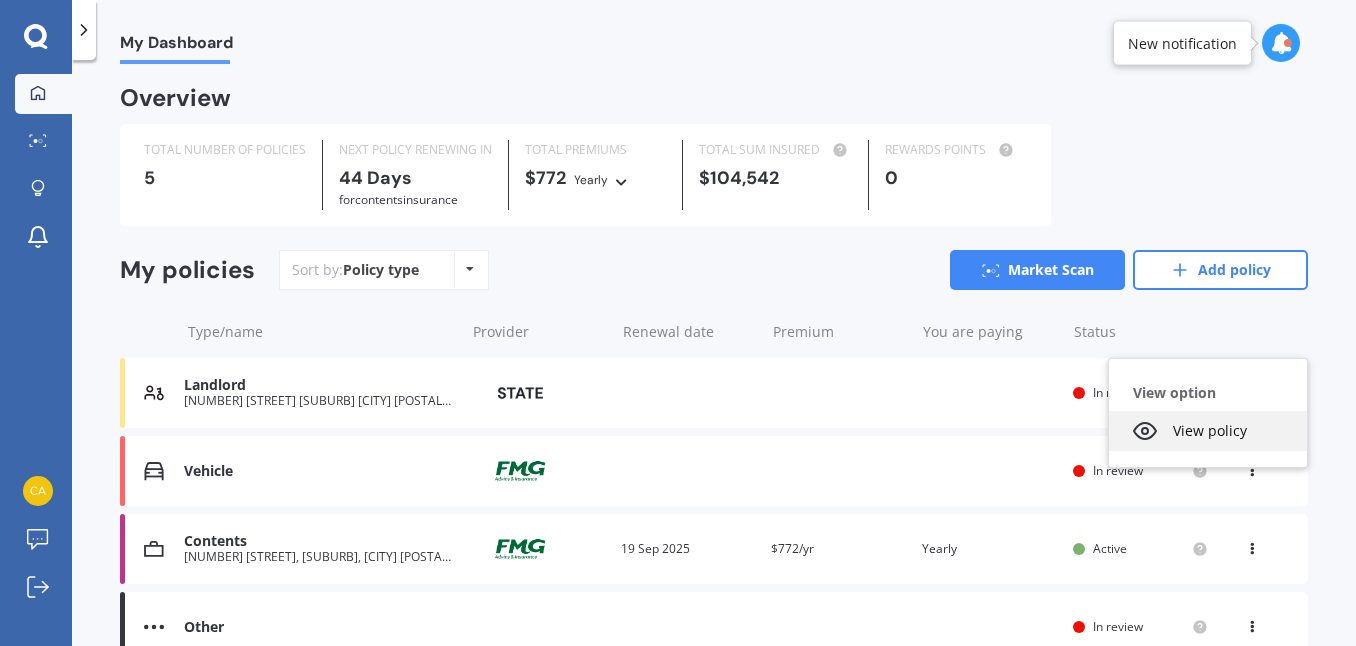 click on "View policy" at bounding box center [1208, 431] 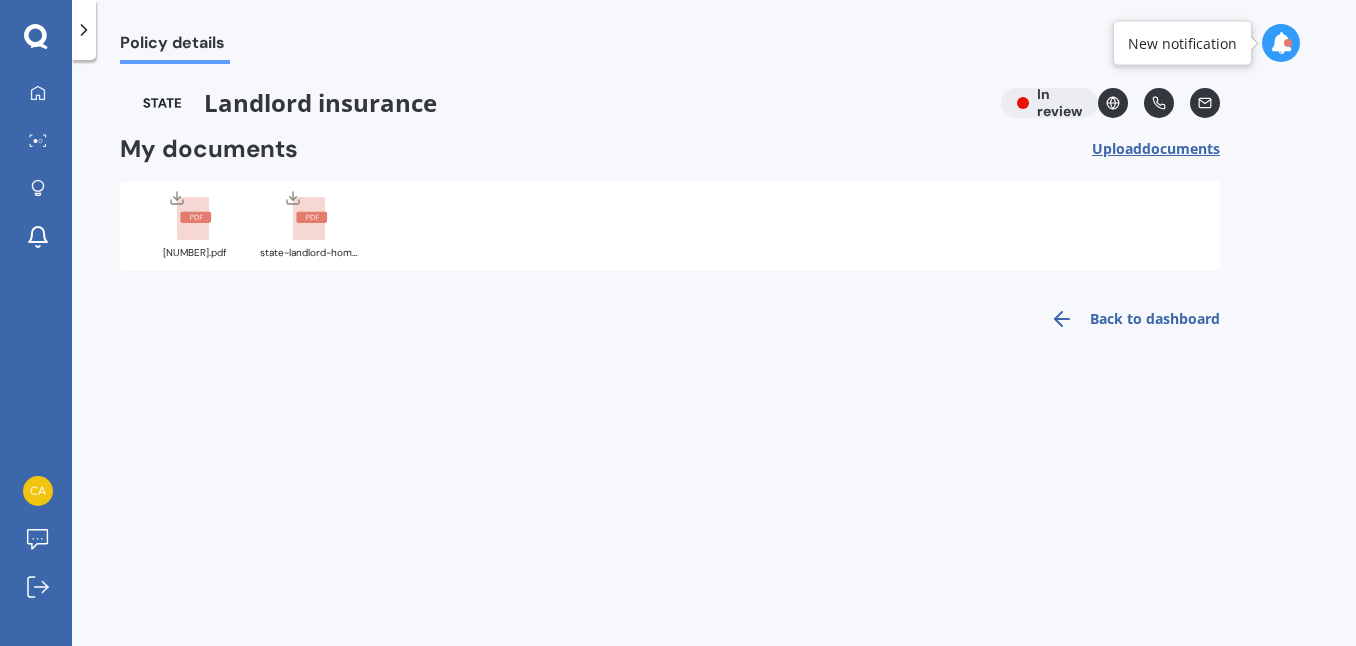 click on "Back to dashboard" at bounding box center [1129, 319] 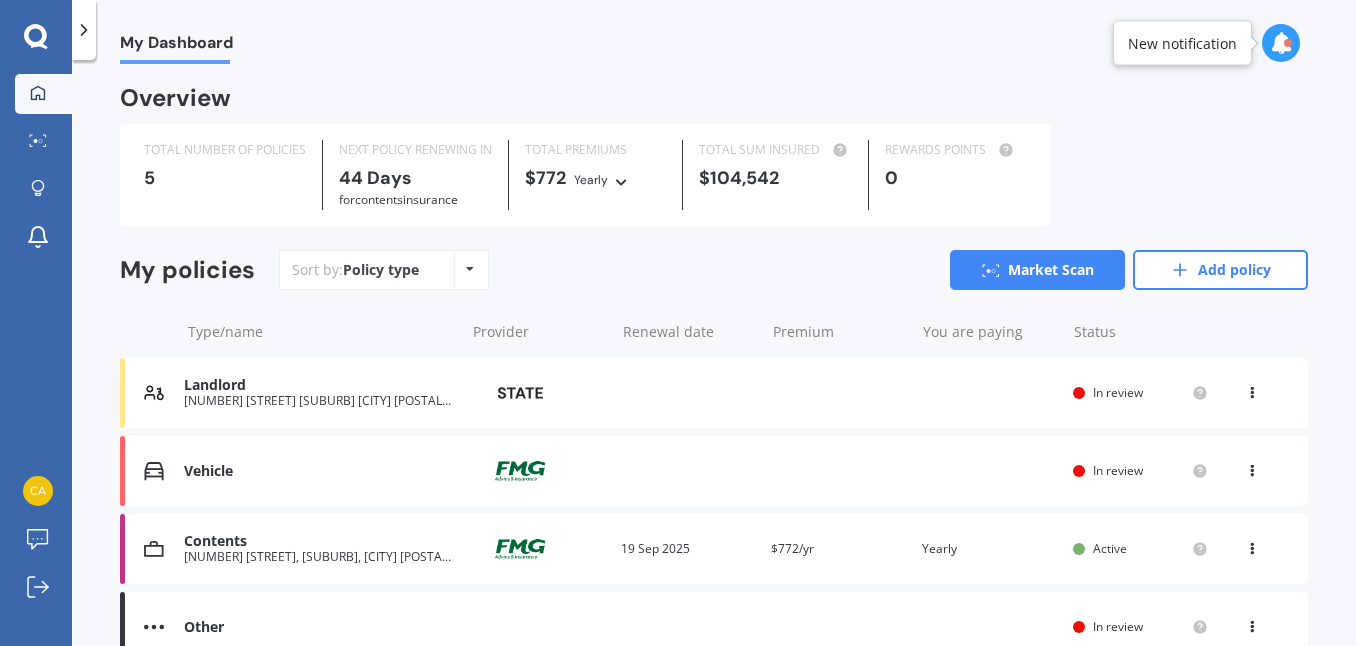 click on "Sort by:  Policy type Policy type Alphabetical Date added Renewing next Market Scan Add policy" at bounding box center (793, 270) 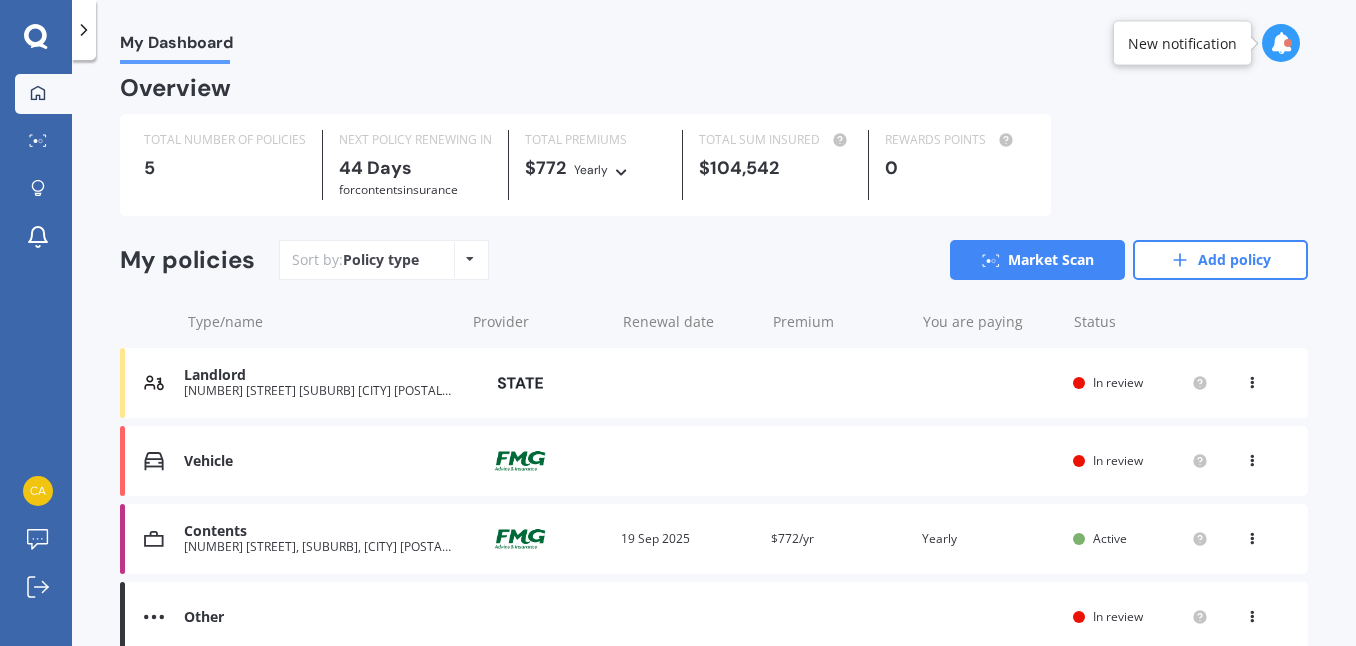 scroll, scrollTop: 11, scrollLeft: 0, axis: vertical 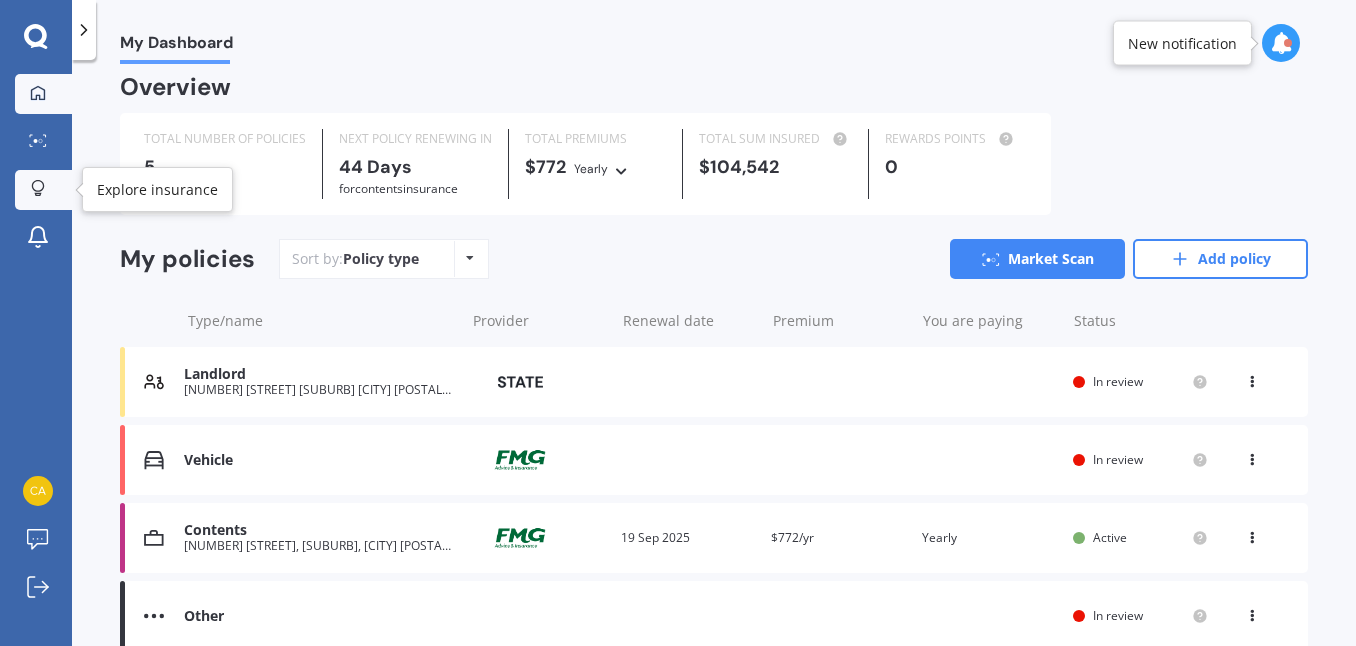click 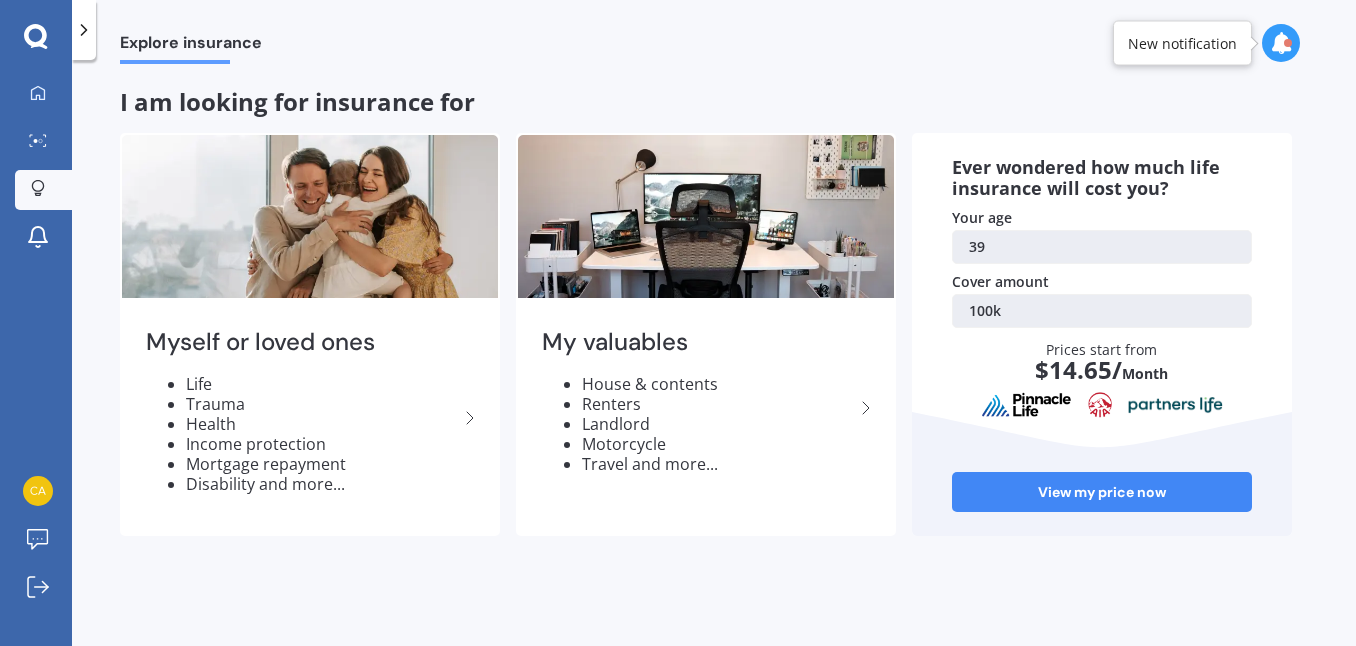 scroll, scrollTop: 0, scrollLeft: 0, axis: both 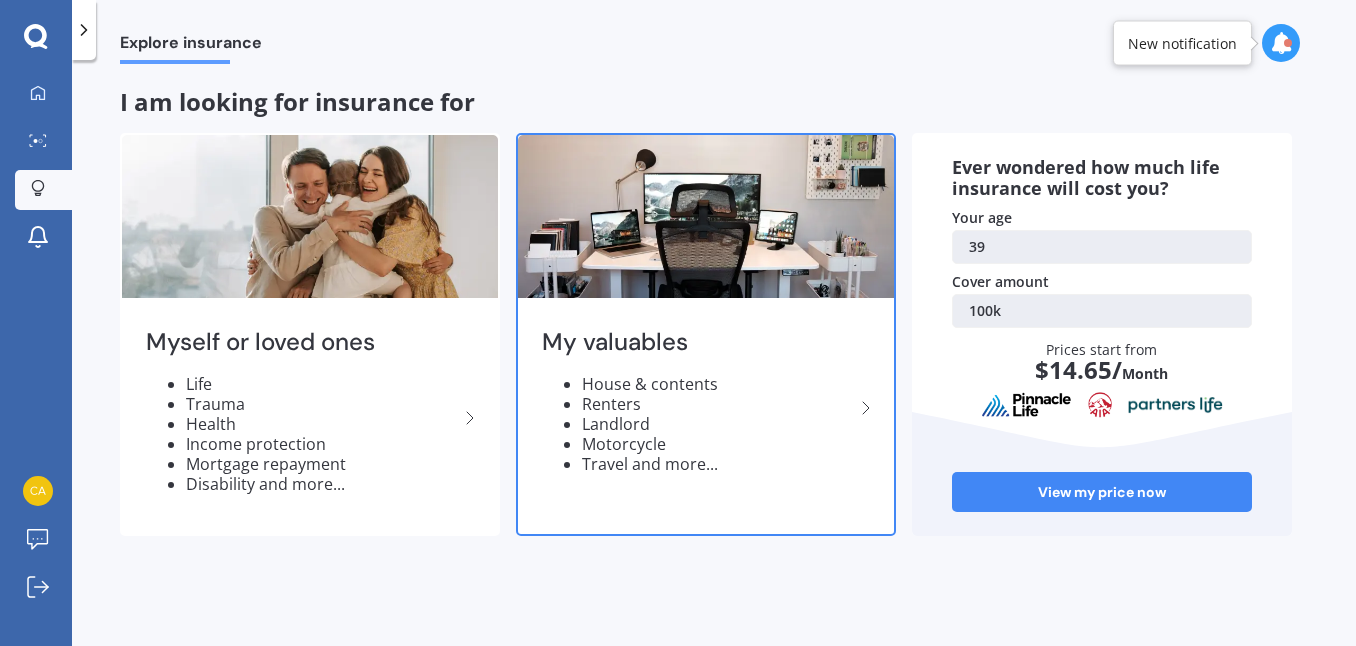 click on "Landlord" at bounding box center [718, 424] 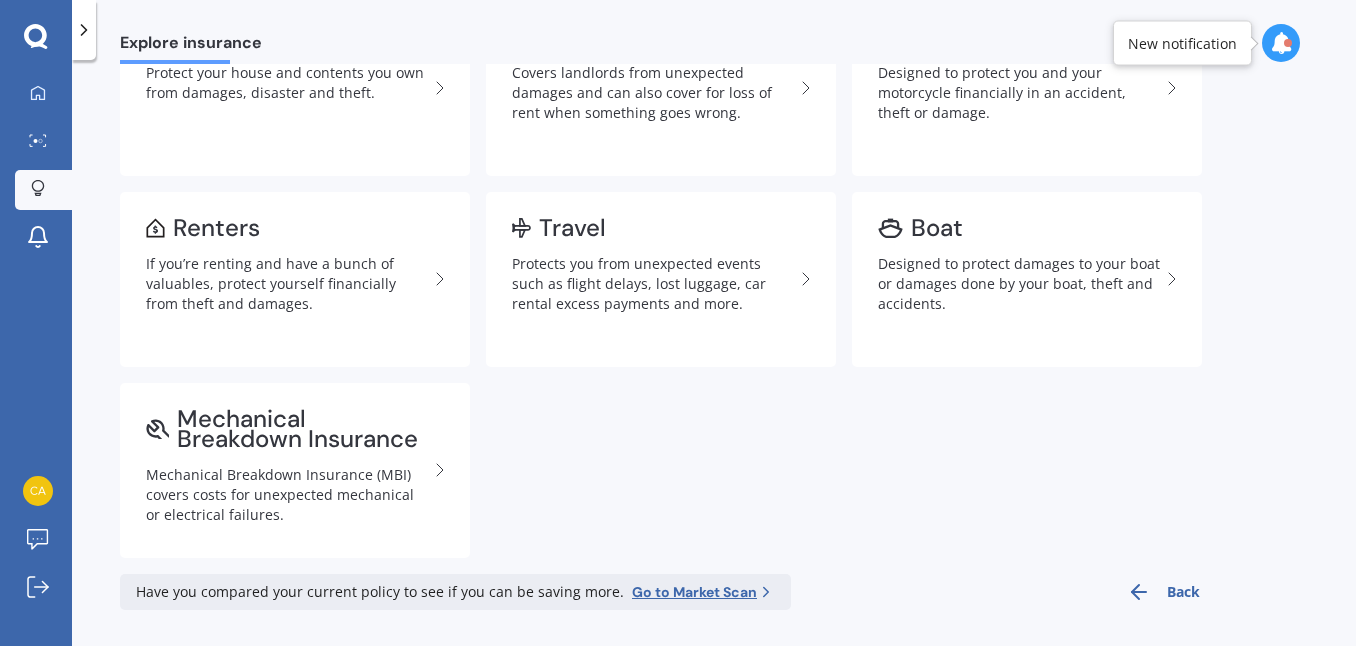 scroll, scrollTop: 0, scrollLeft: 0, axis: both 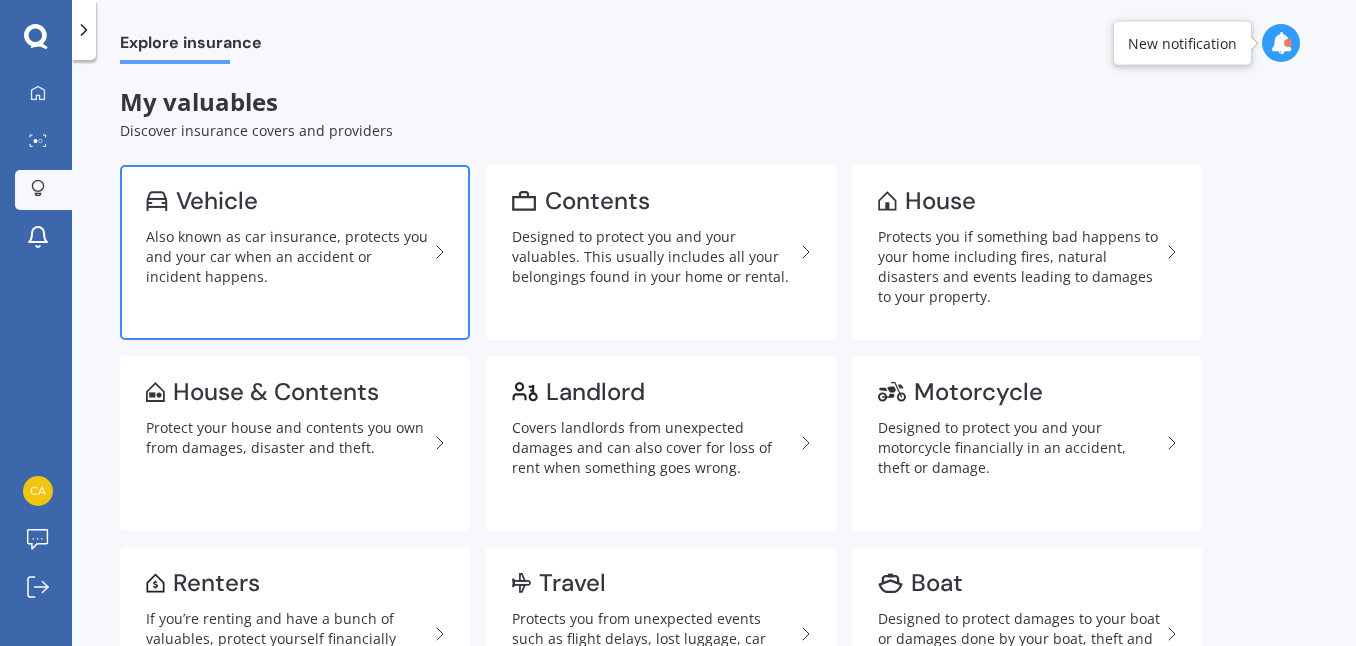 click on "Also known as car insurance, protects you and your car when an accident or incident happens." at bounding box center (287, 257) 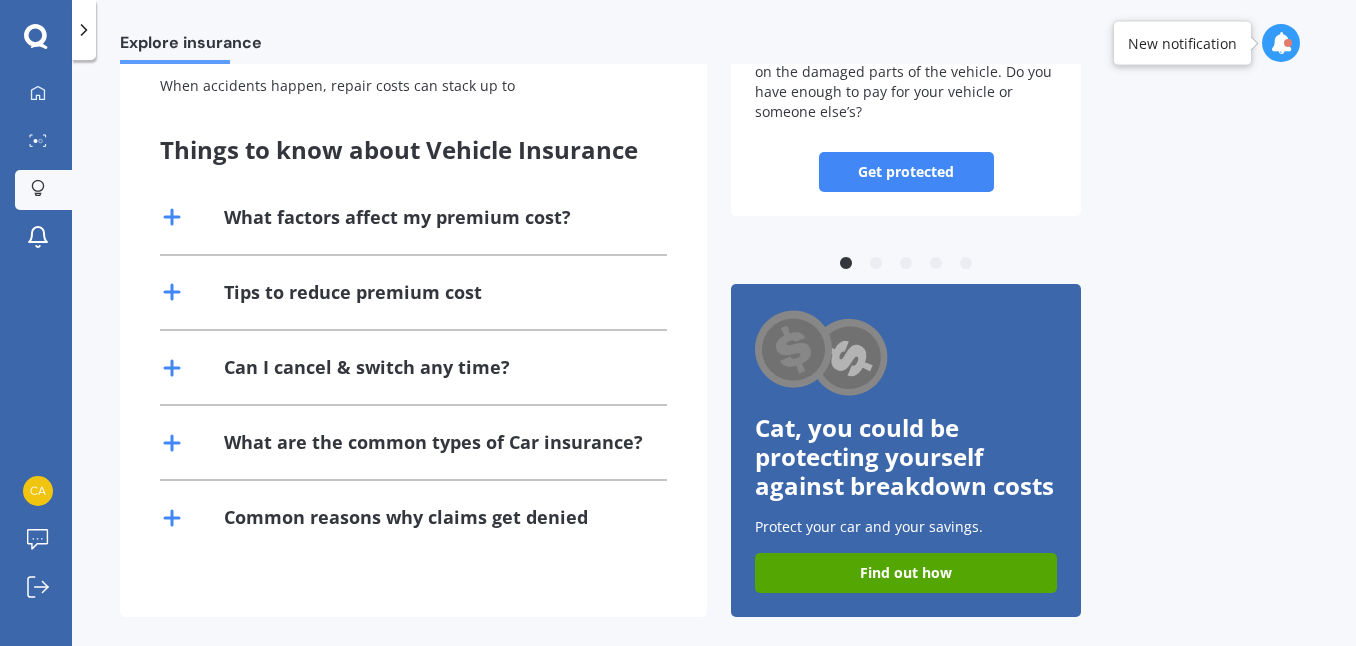 scroll, scrollTop: 274, scrollLeft: 0, axis: vertical 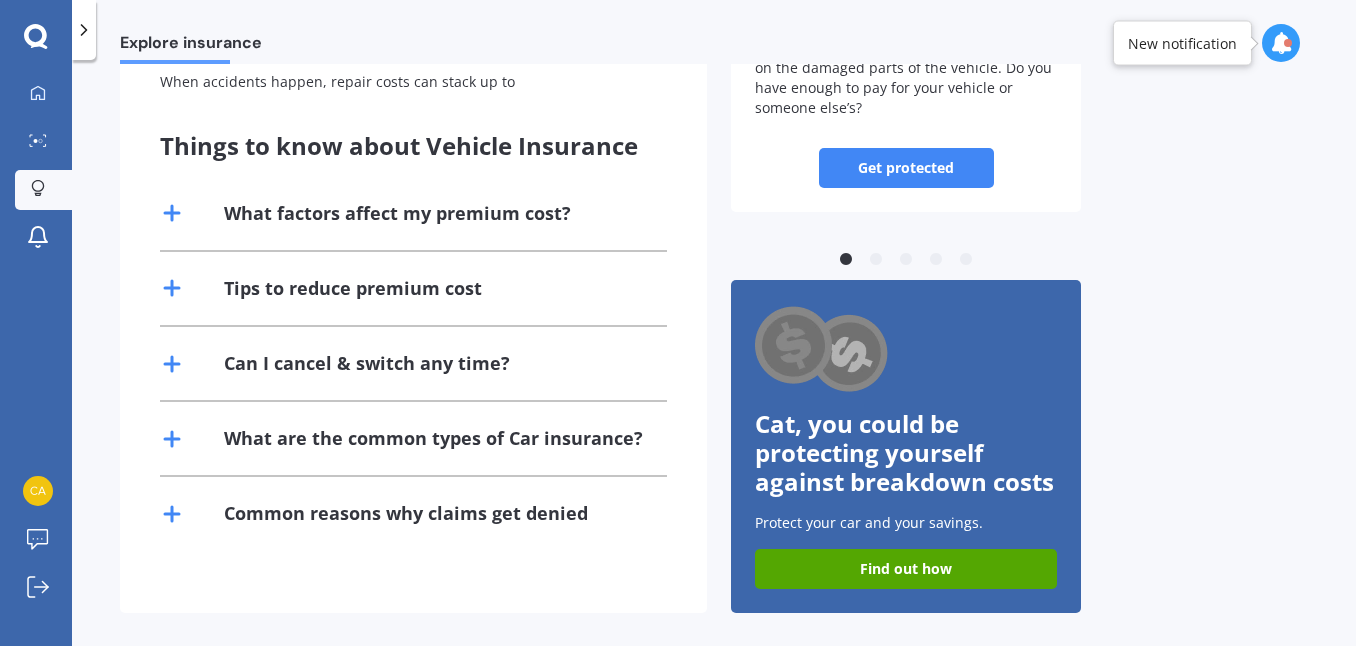 click on "What are the common types of Car insurance?" at bounding box center (413, 438) 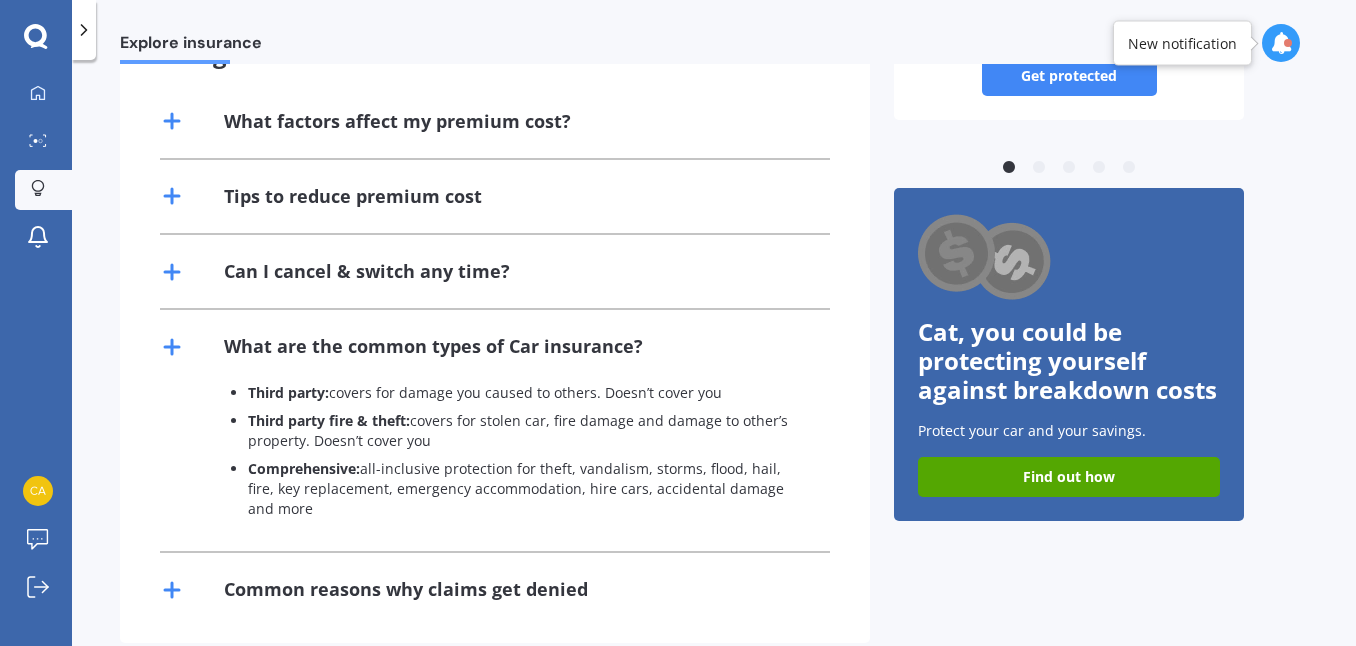 scroll, scrollTop: 438, scrollLeft: 0, axis: vertical 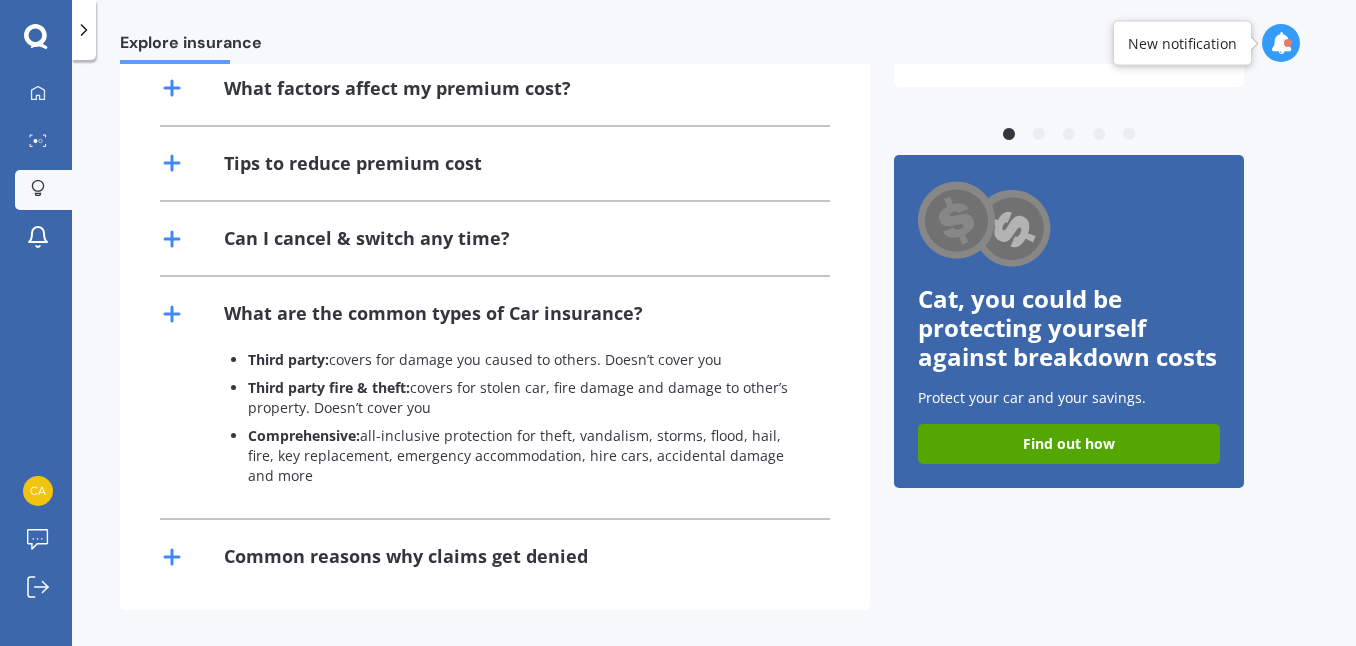 click on "Common reasons why claims get denied" at bounding box center [406, 556] 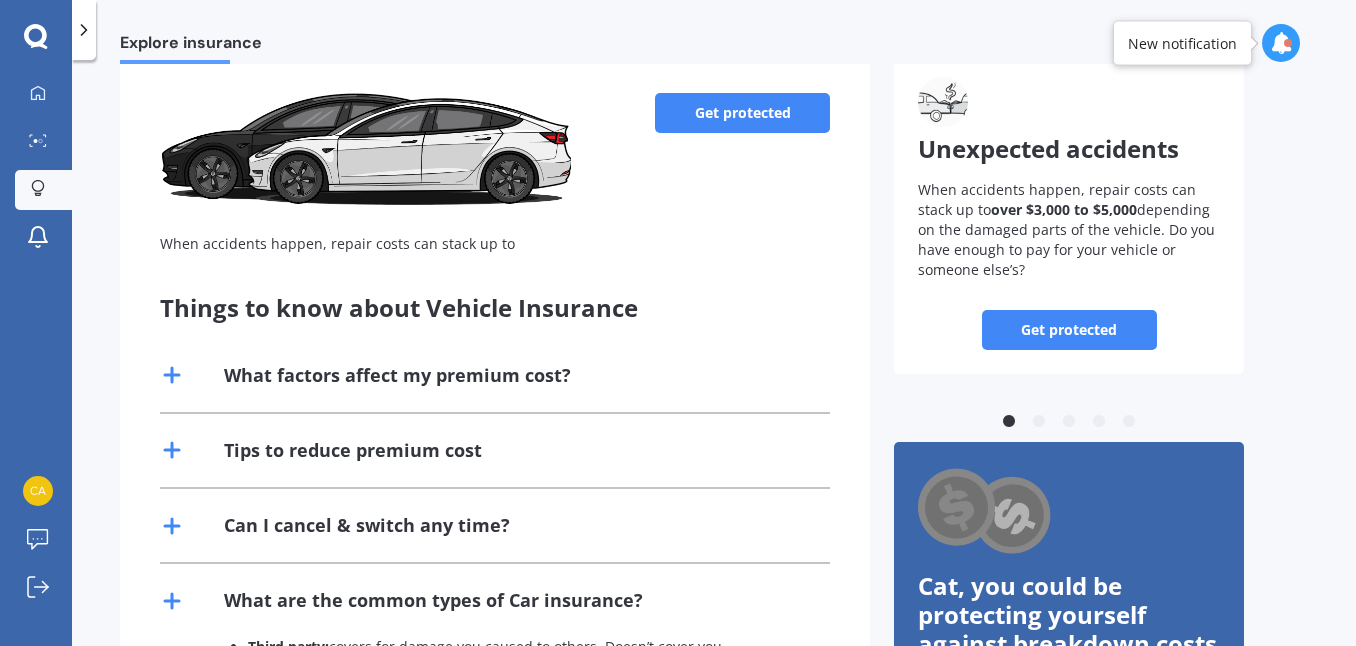 scroll, scrollTop: 101, scrollLeft: 0, axis: vertical 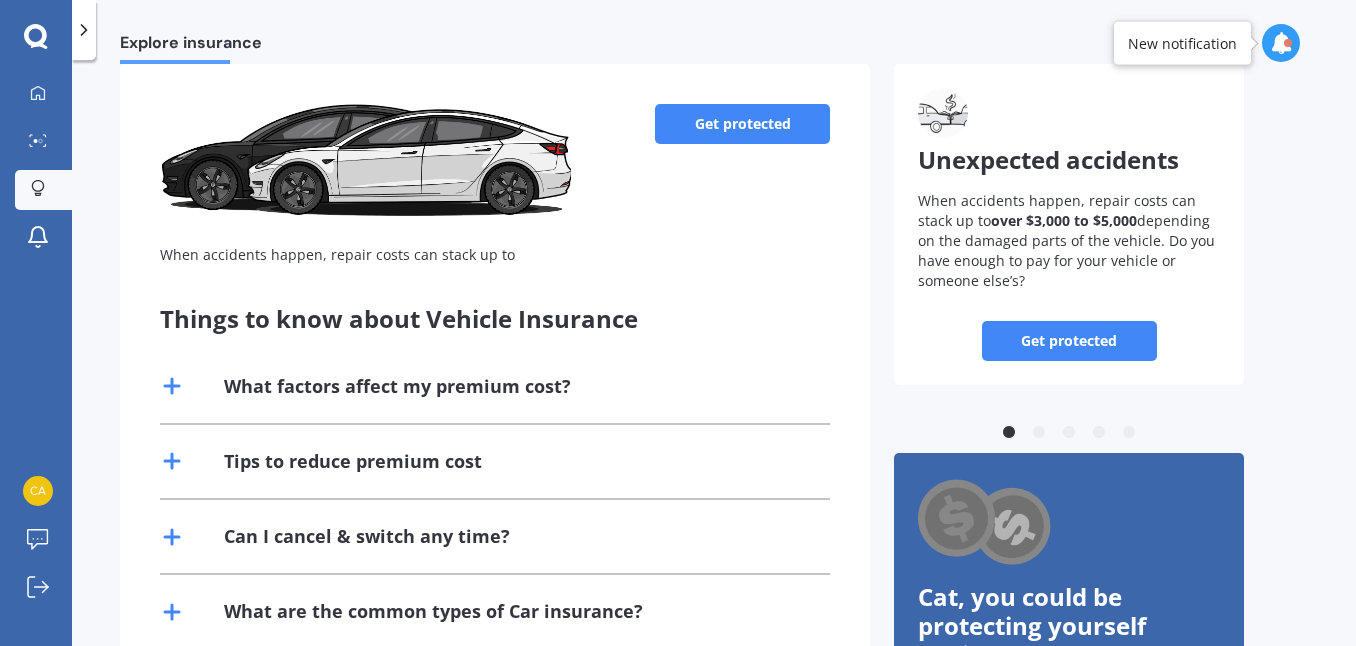 click on "What factors affect my premium cost?" at bounding box center [397, 386] 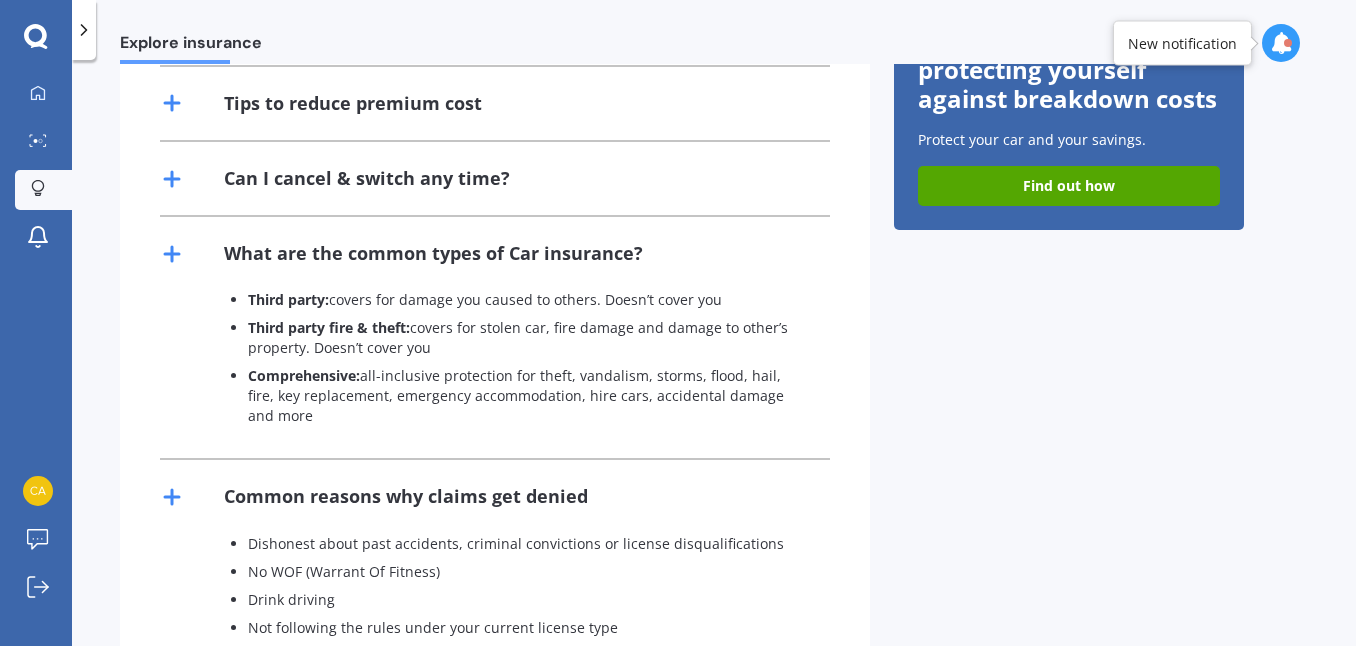 scroll, scrollTop: 0, scrollLeft: 0, axis: both 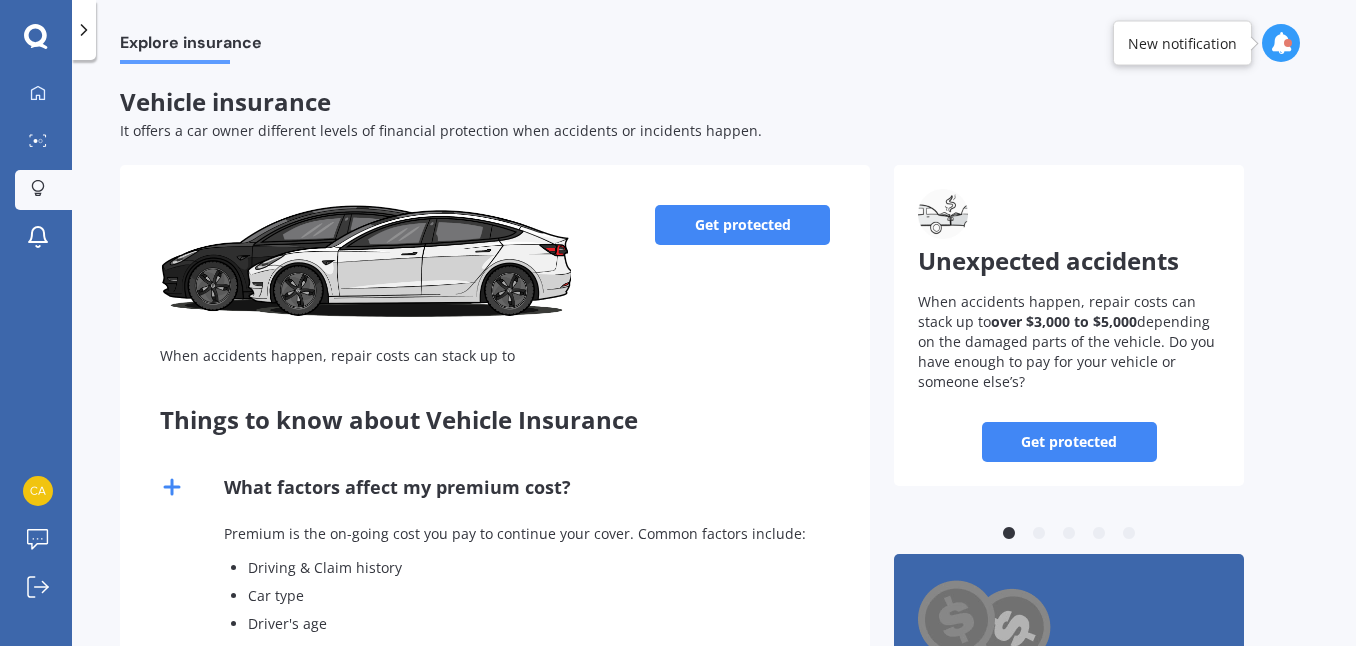 click on "Get protected" at bounding box center (742, 225) 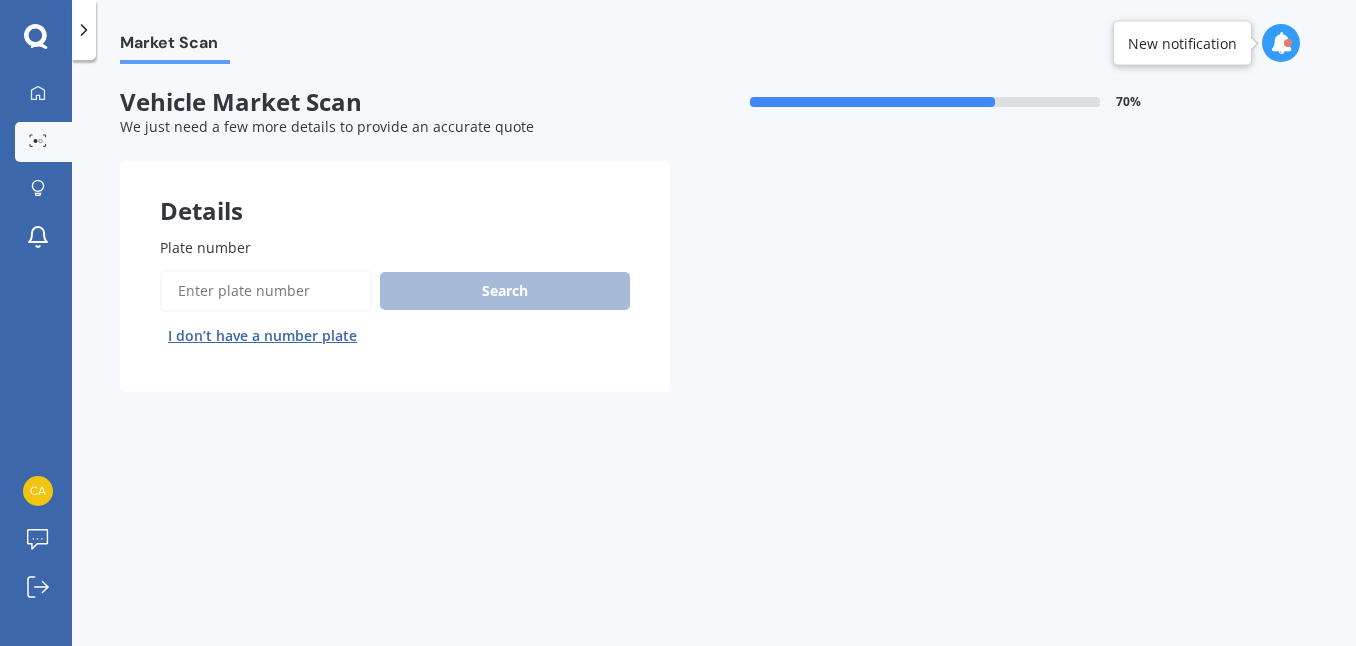 click on "Plate number" at bounding box center [266, 291] 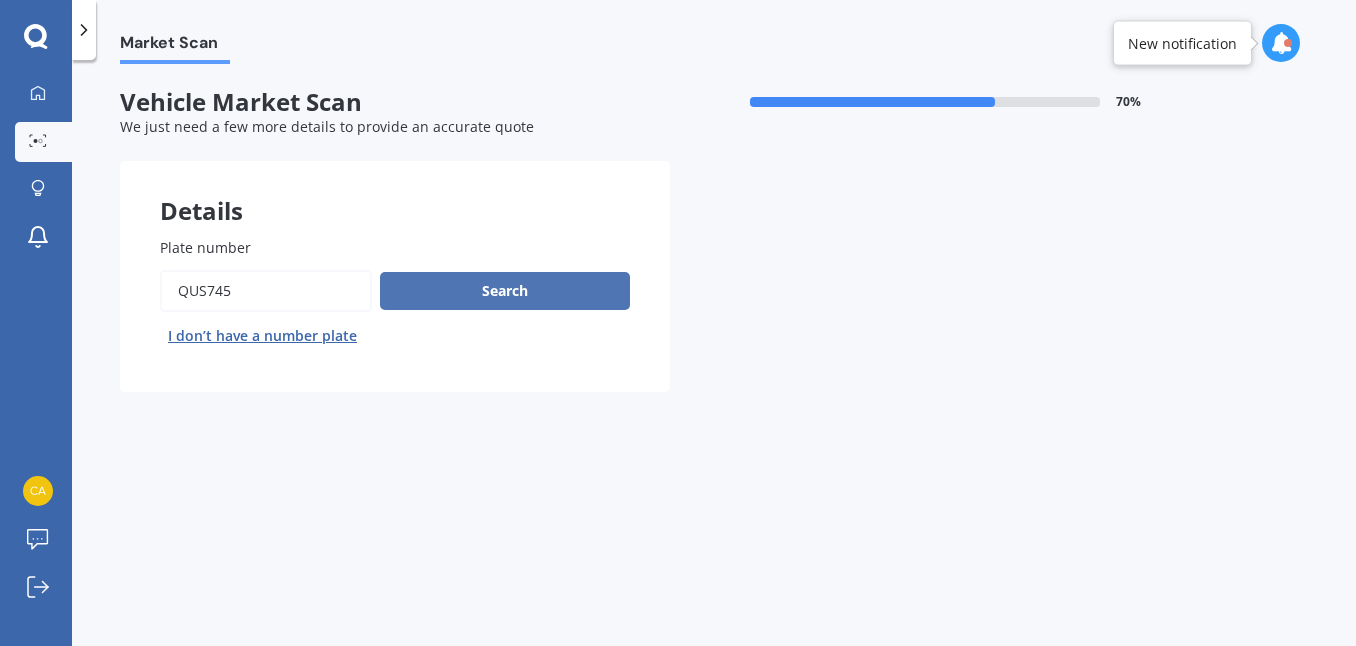 type on "QUS745" 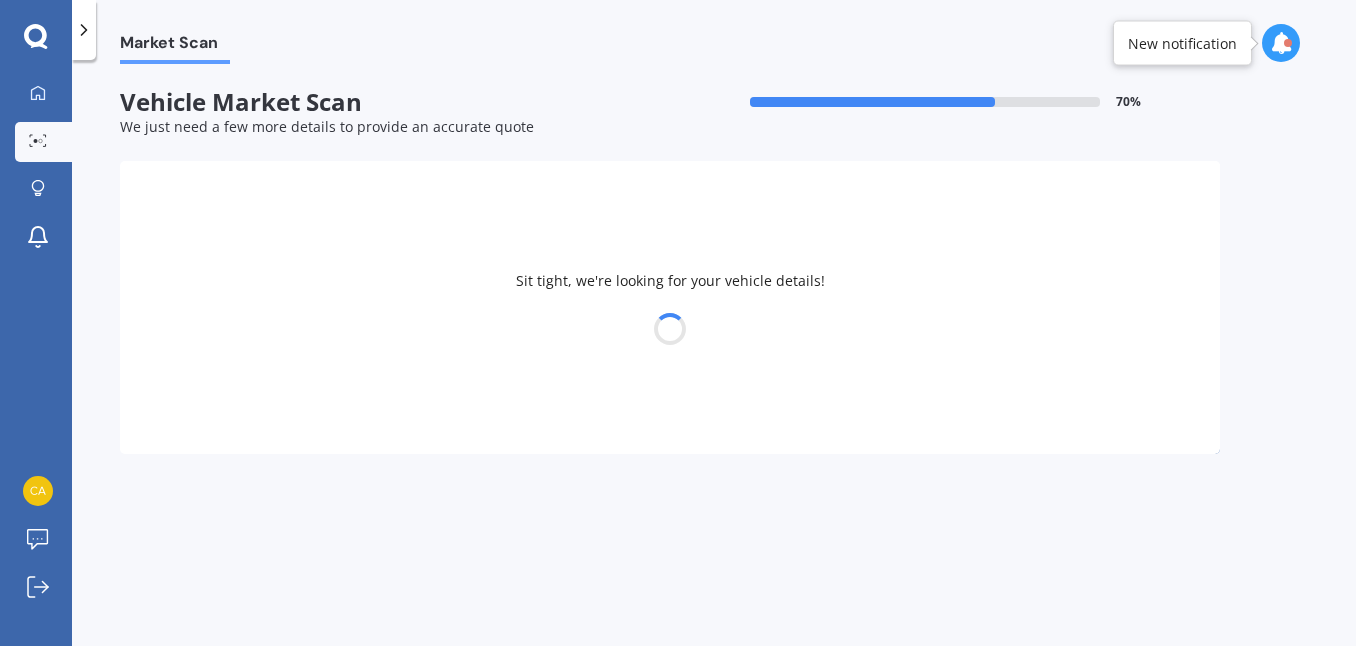 select on "SUBARU" 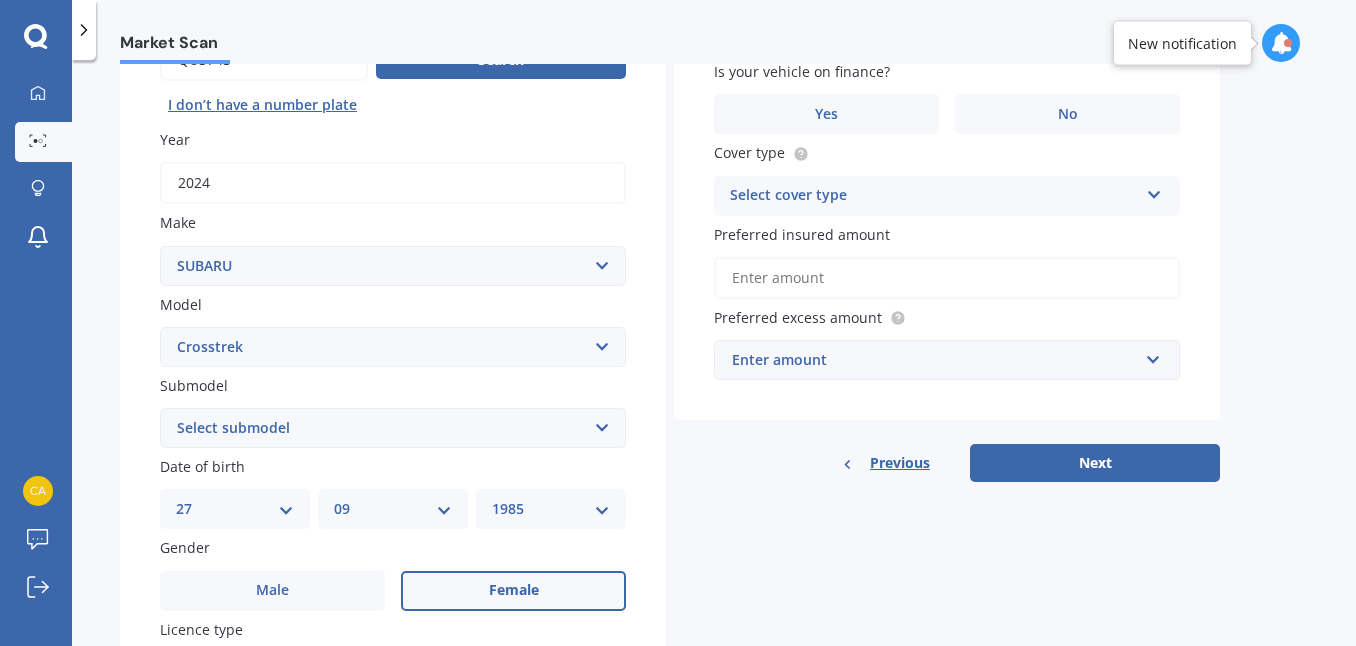 scroll, scrollTop: 234, scrollLeft: 0, axis: vertical 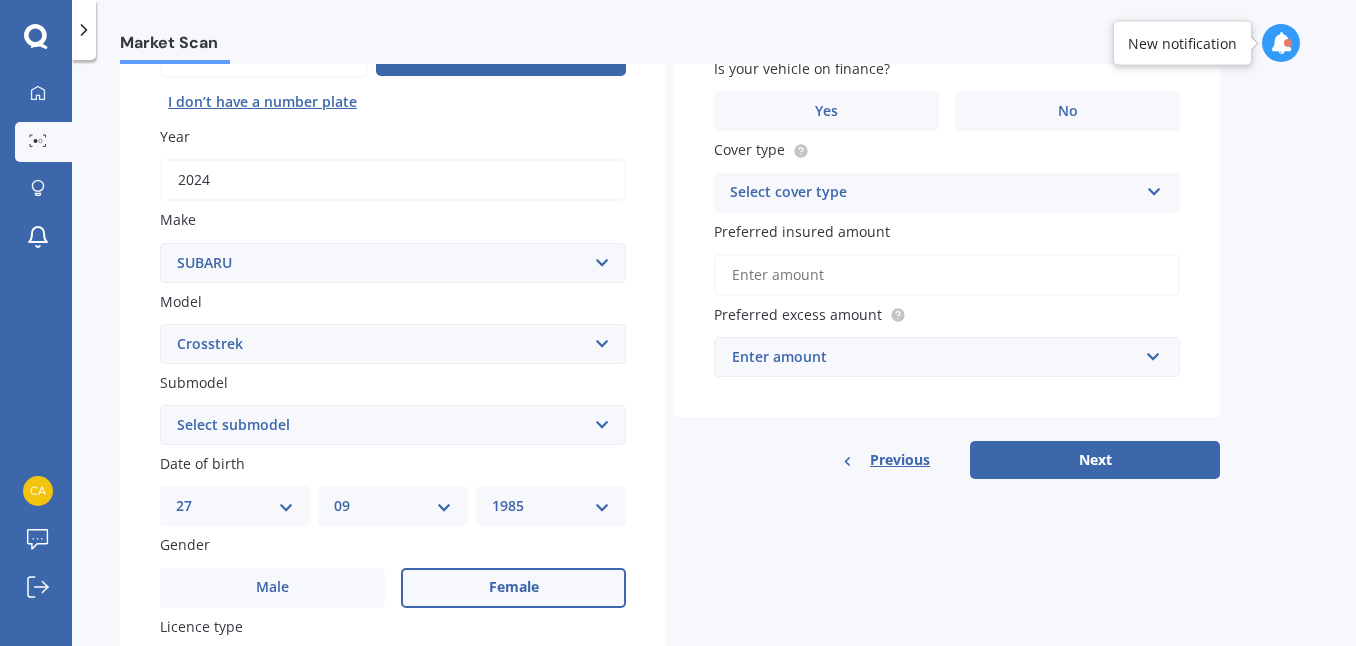click on "Select submodel Petrol 4WD" at bounding box center (393, 425) 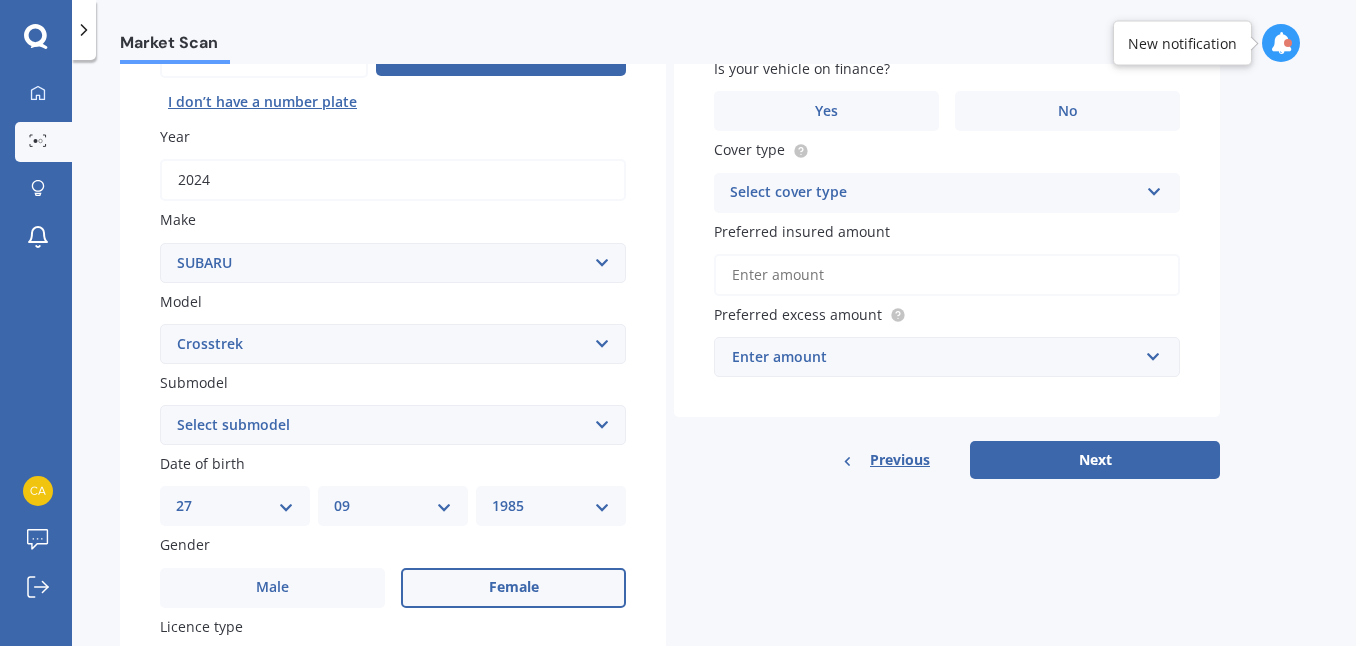 select on "PETROL 4WD" 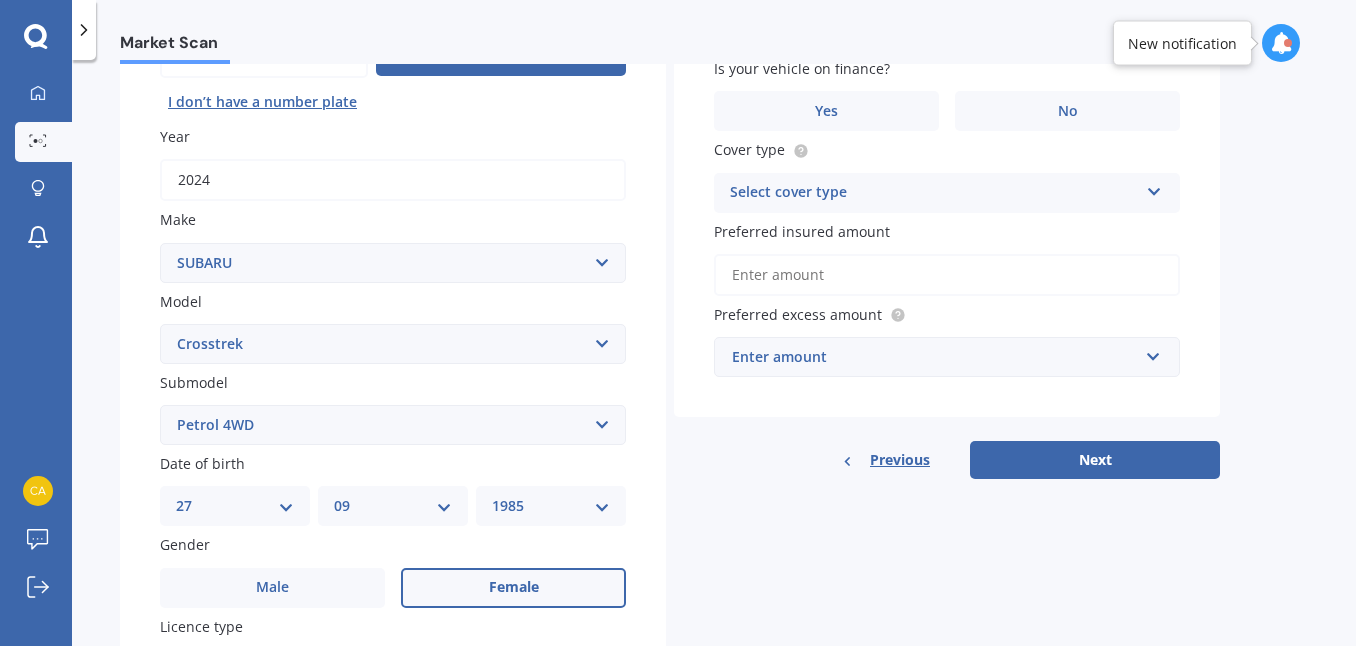 click on "Select submodel Petrol 4WD" at bounding box center (393, 425) 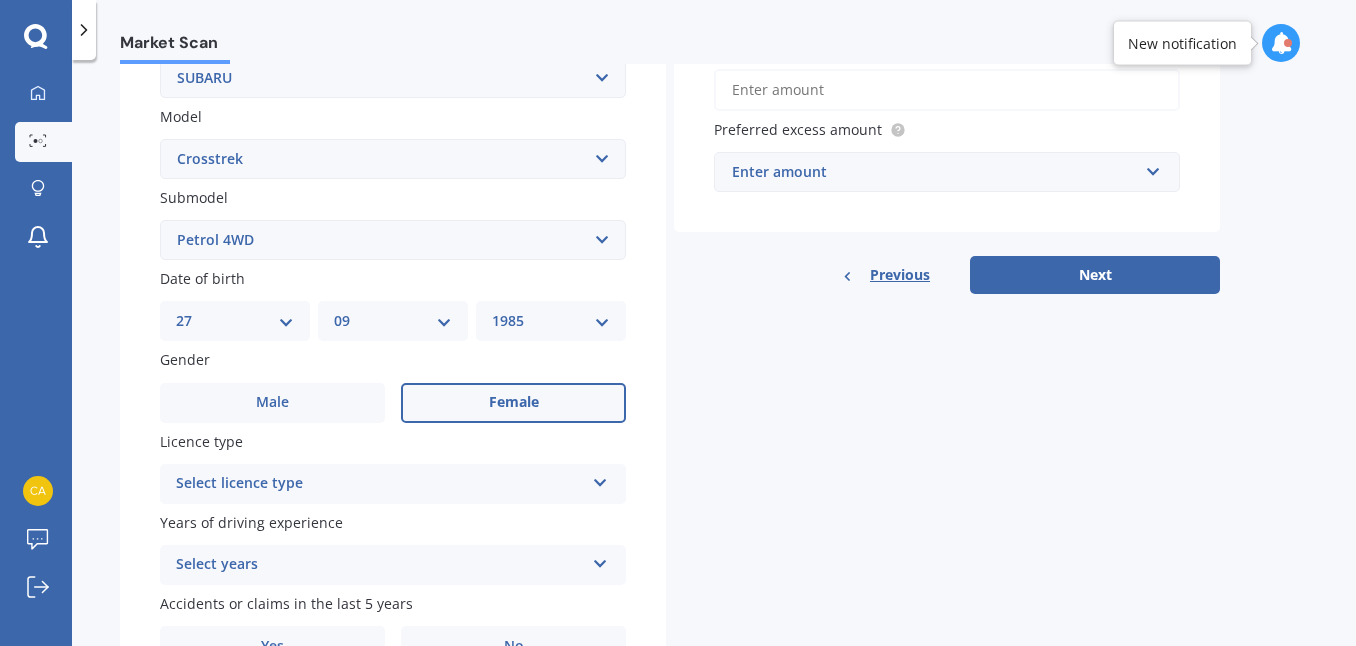 scroll, scrollTop: 449, scrollLeft: 0, axis: vertical 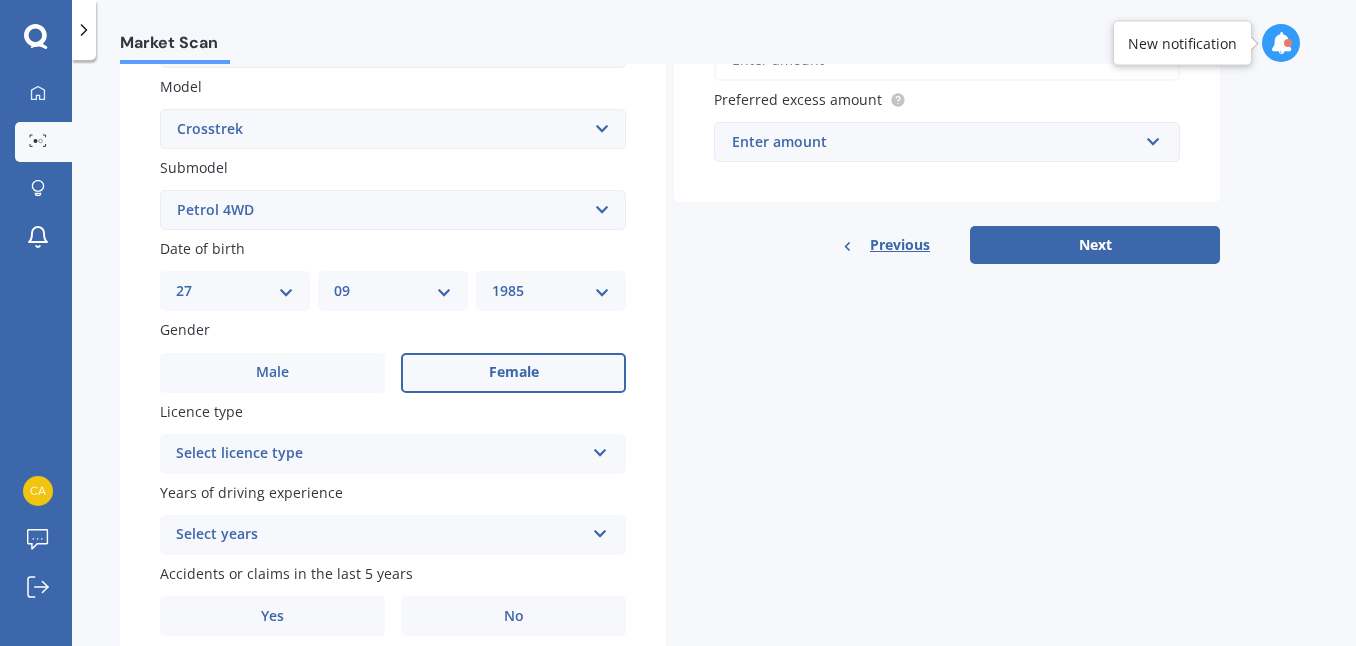 click on "Select licence type" at bounding box center (380, 454) 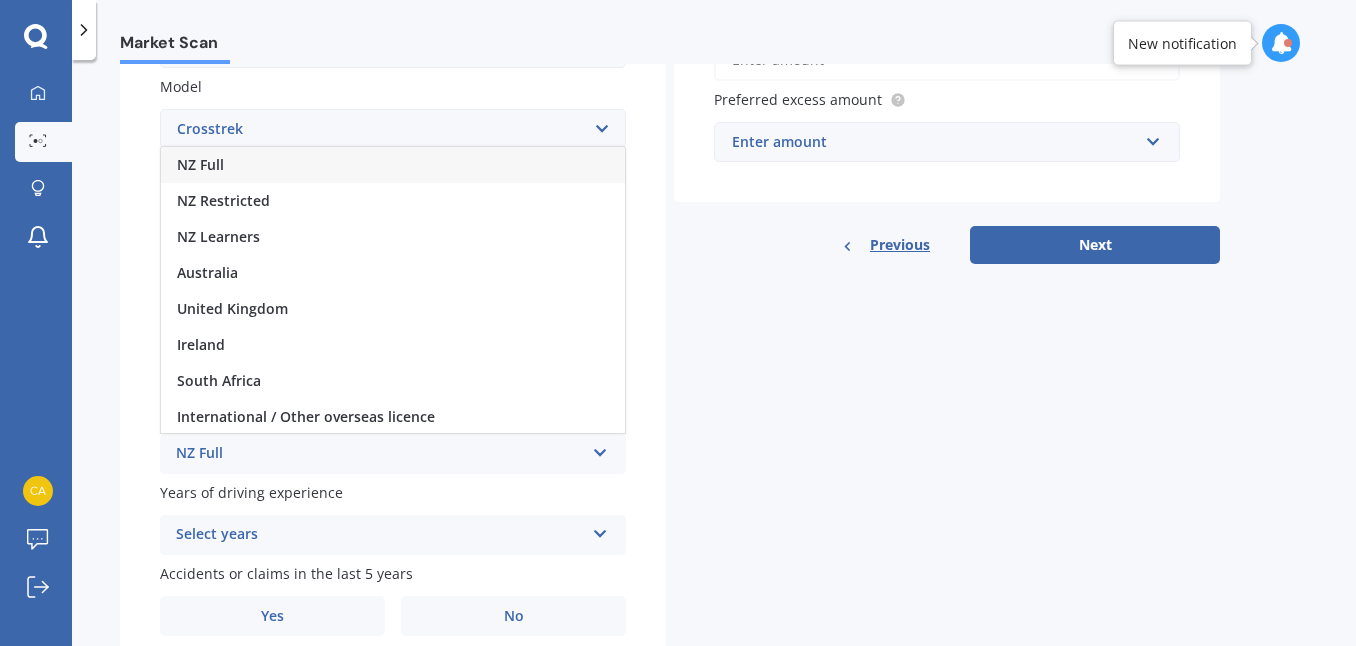 click on "NZ Full" at bounding box center [380, 454] 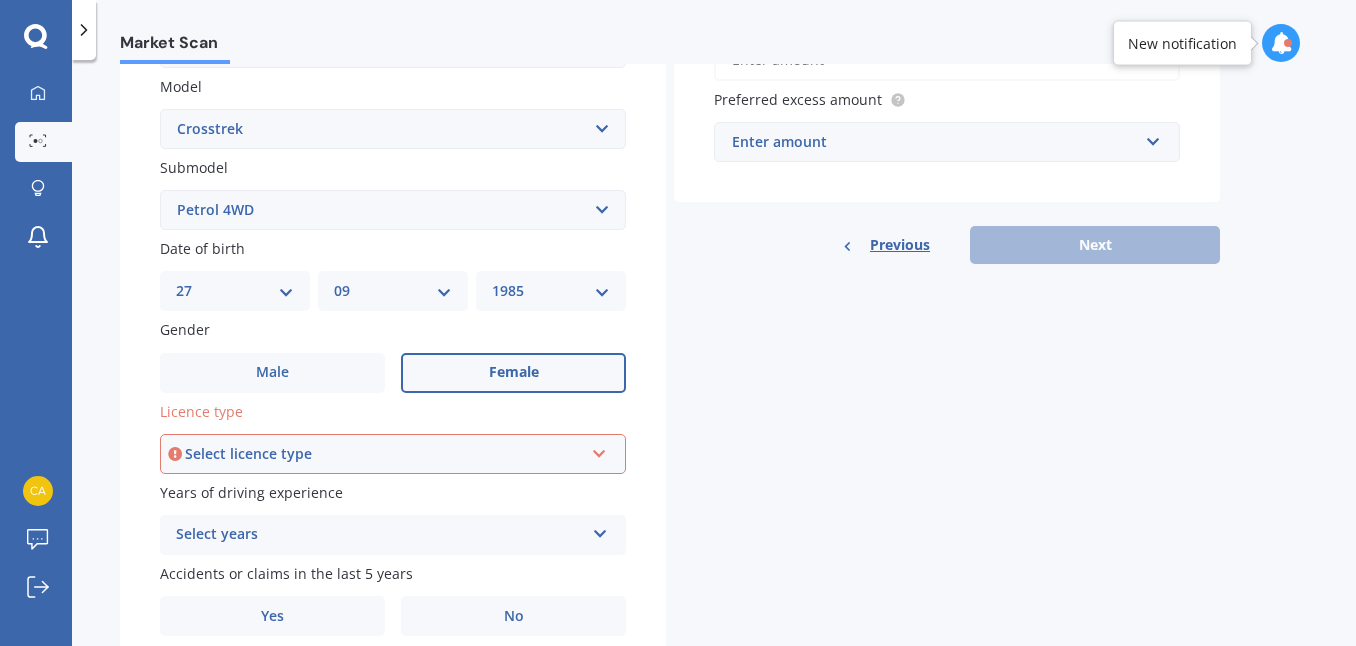 click on "Select licence type" at bounding box center (384, 454) 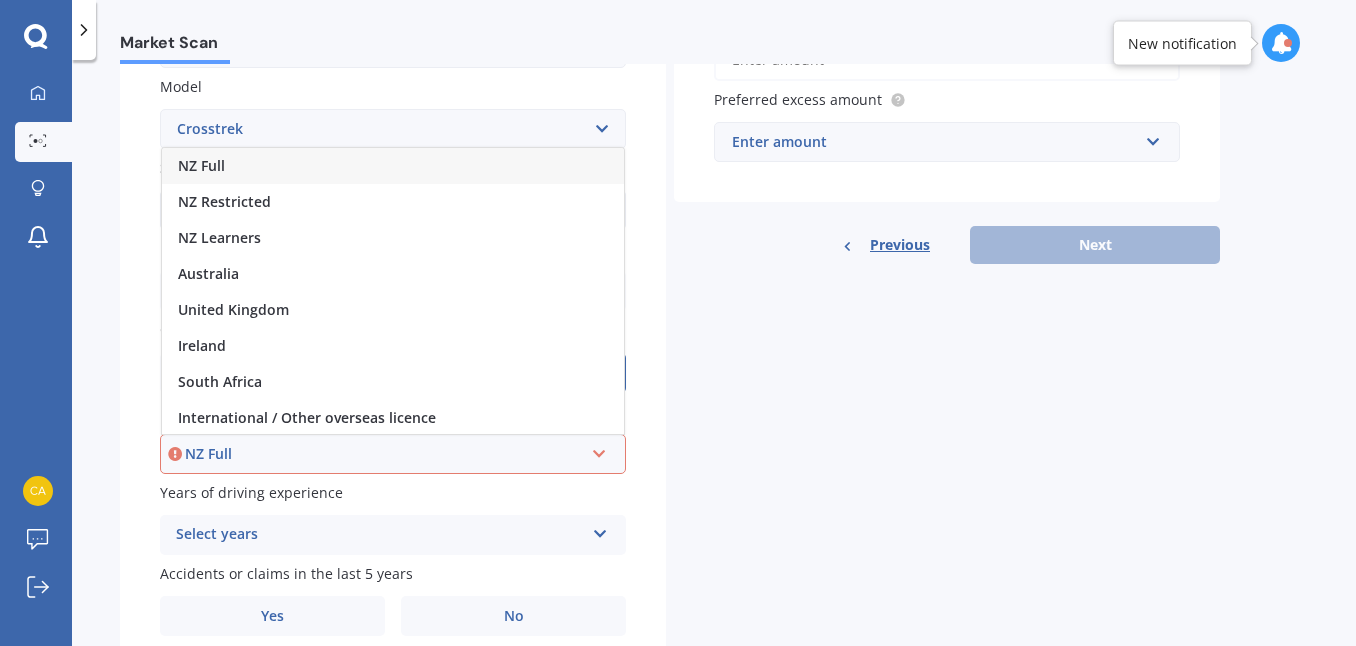 click on "NZ Full" at bounding box center [393, 166] 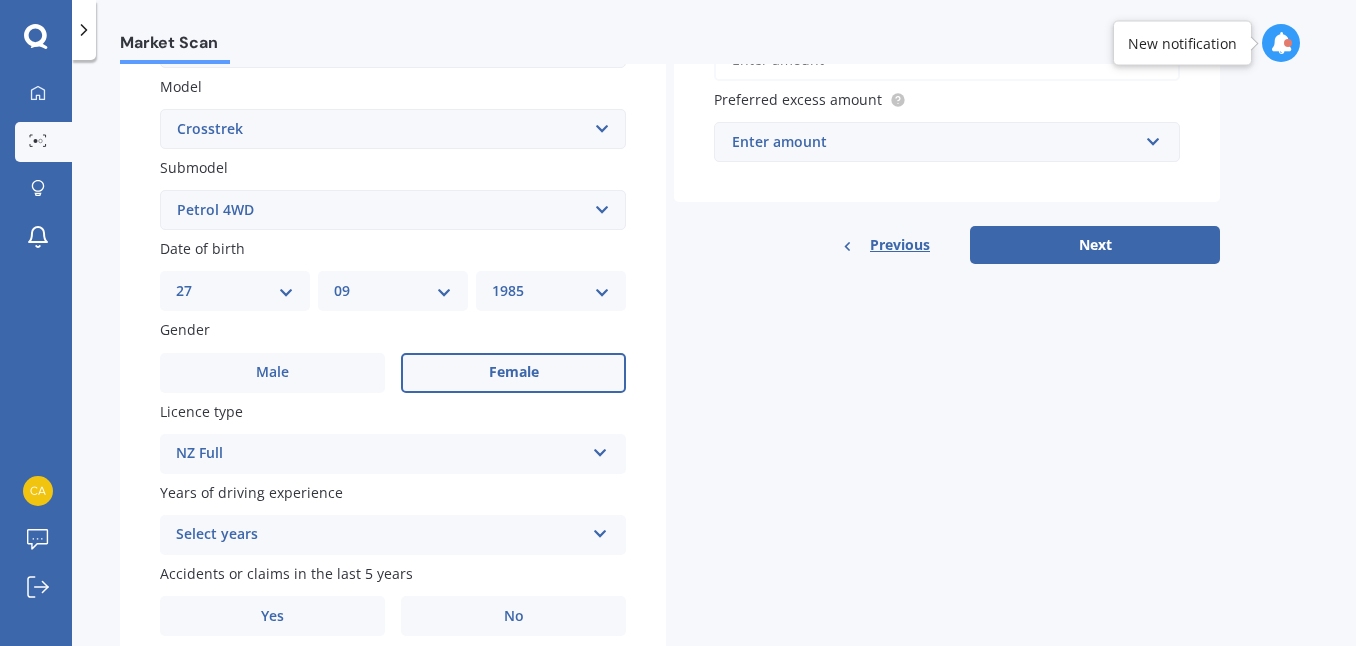 click on "Select years" at bounding box center [380, 535] 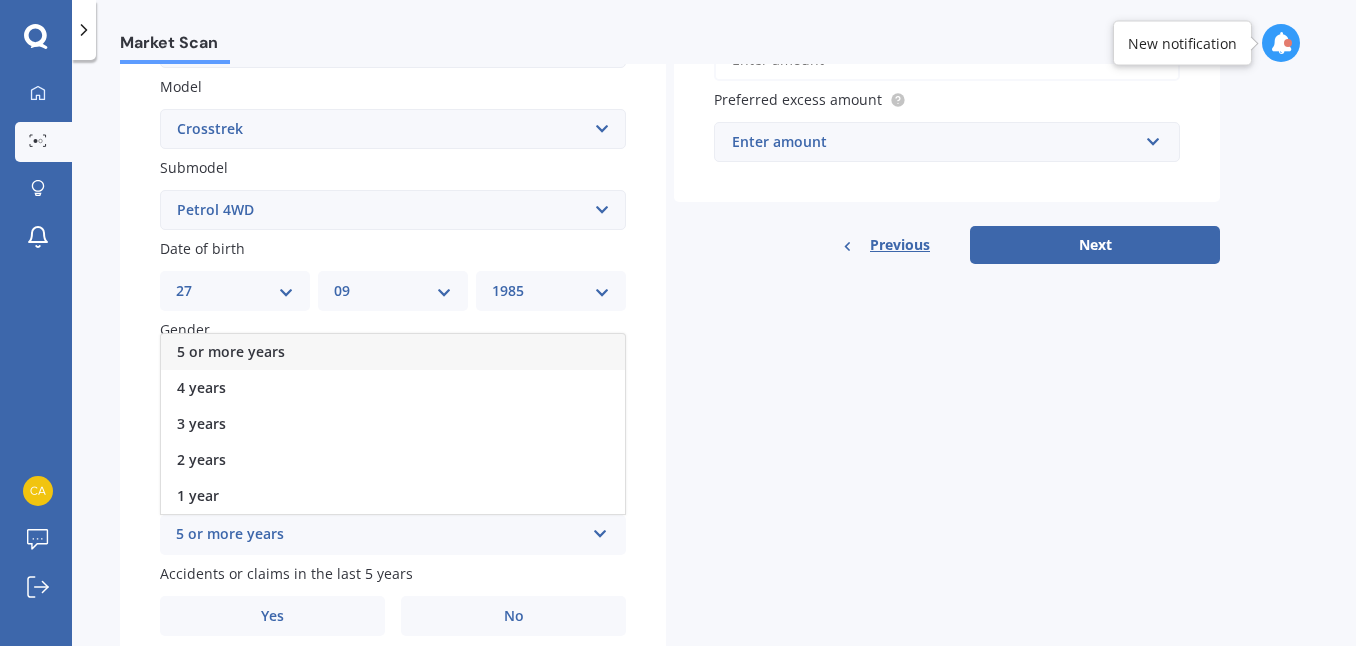 click on "5 or more years" at bounding box center (393, 352) 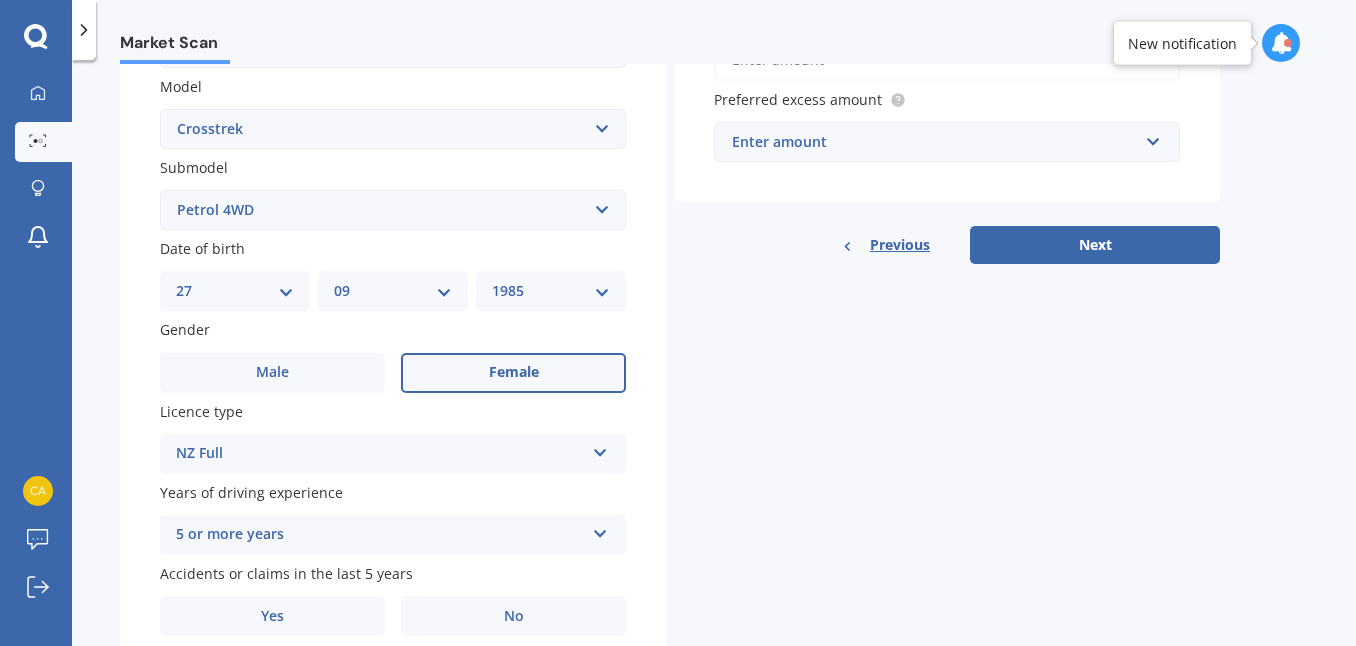 scroll, scrollTop: 536, scrollLeft: 0, axis: vertical 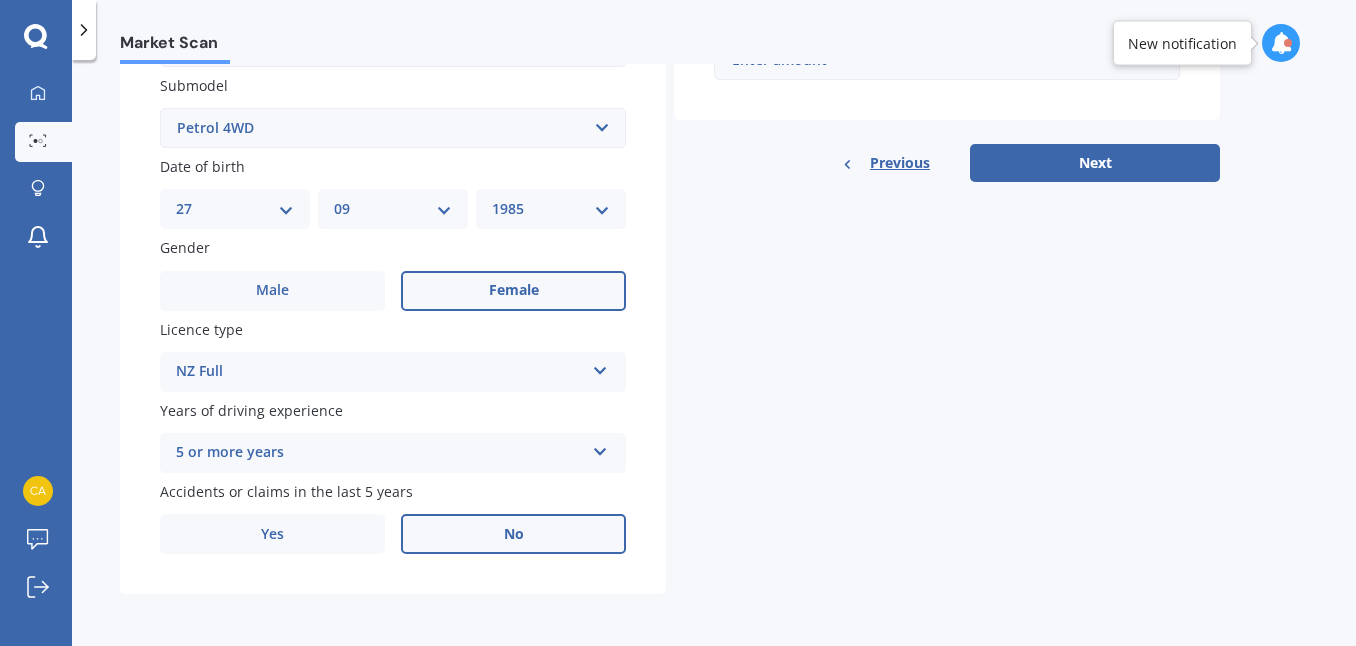 click on "No" at bounding box center [513, 534] 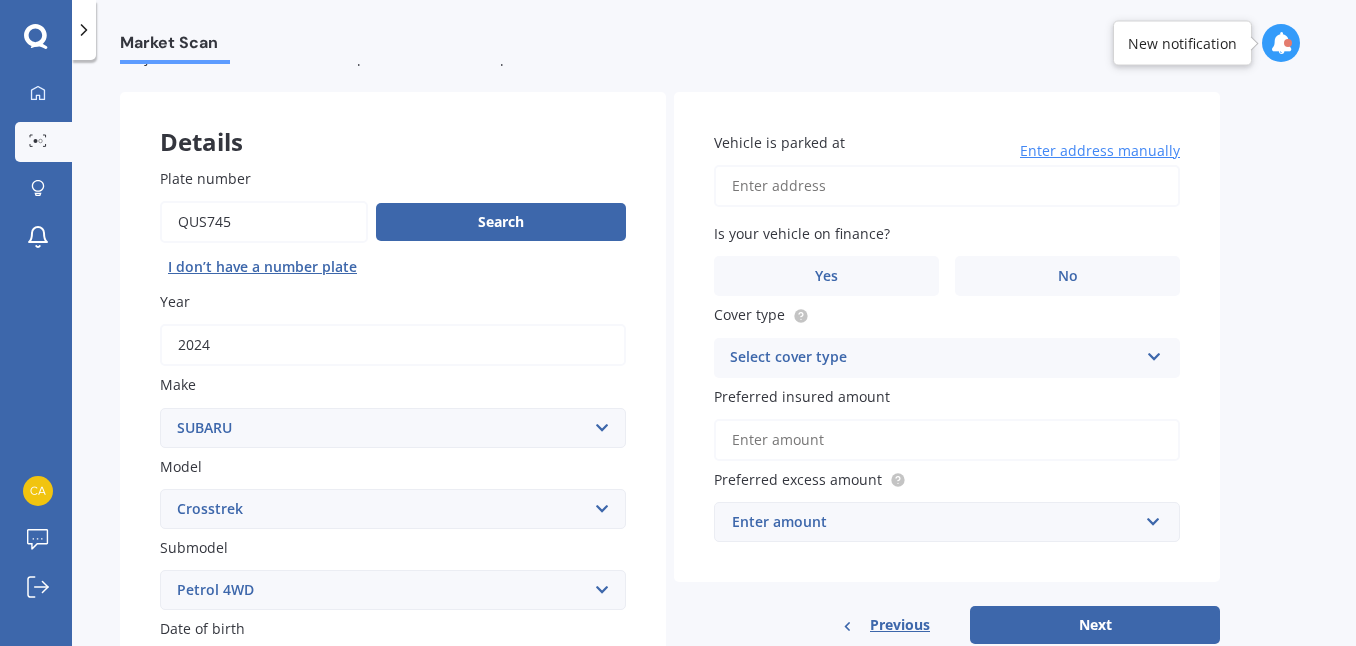 scroll, scrollTop: 47, scrollLeft: 0, axis: vertical 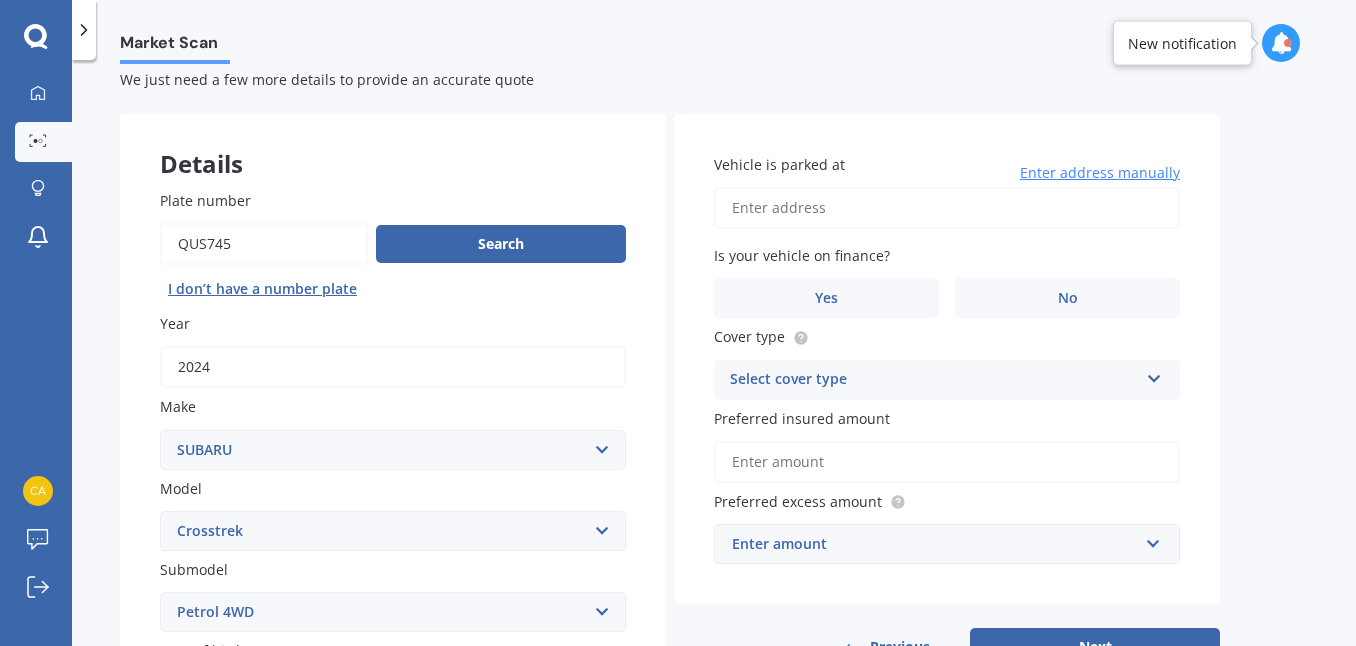 click on "Vehicle is parked at" at bounding box center [947, 208] 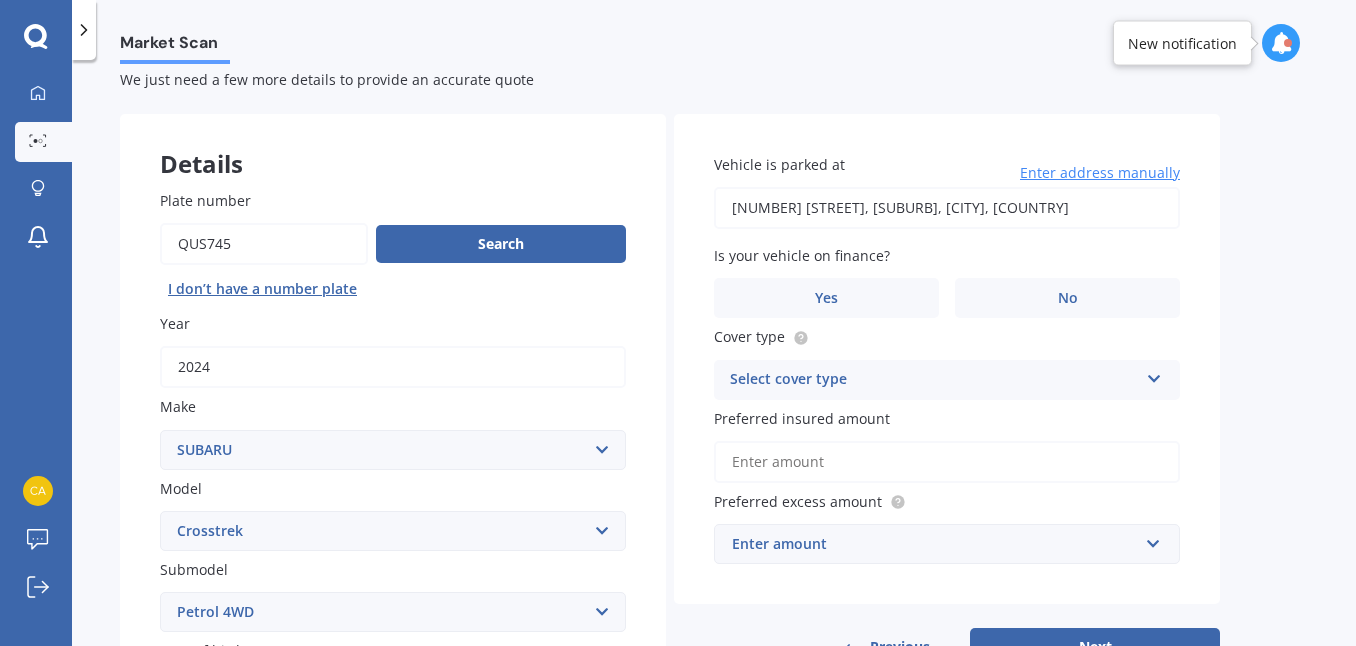 type on "[NUMBER] [STREET], [SUBURB], [CITY] [POSTAL_CODE]" 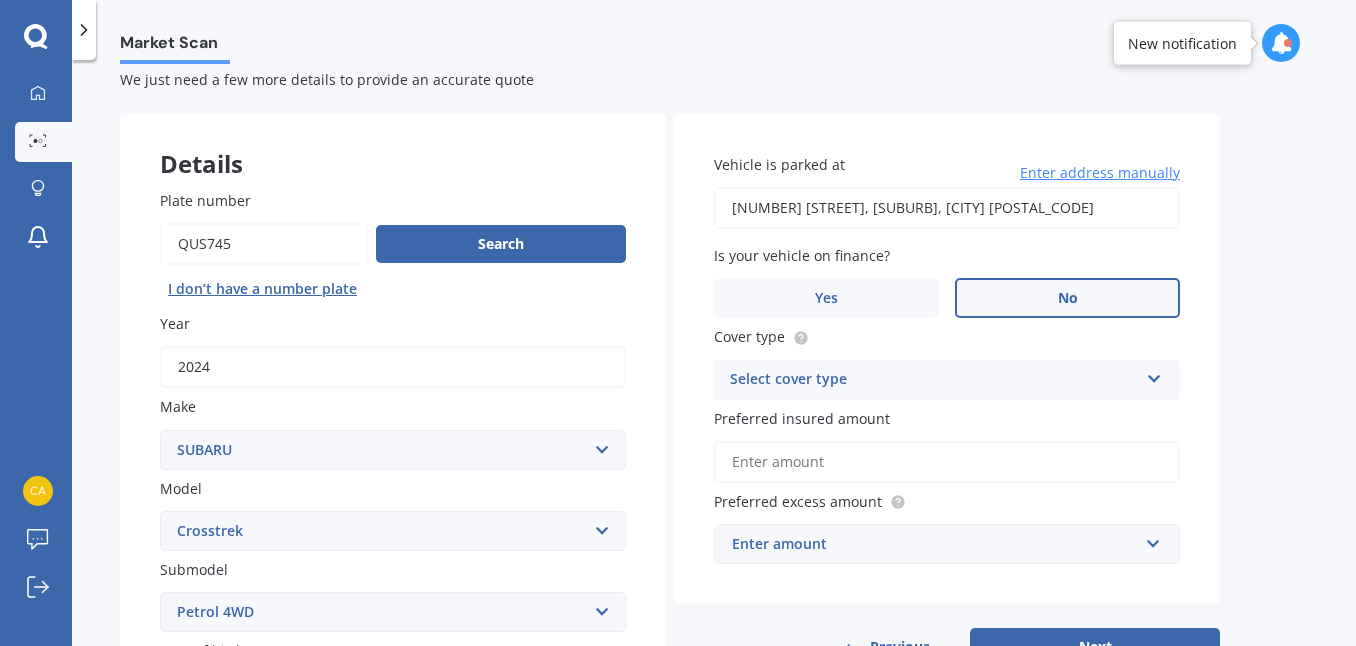 click on "No" at bounding box center (1067, 298) 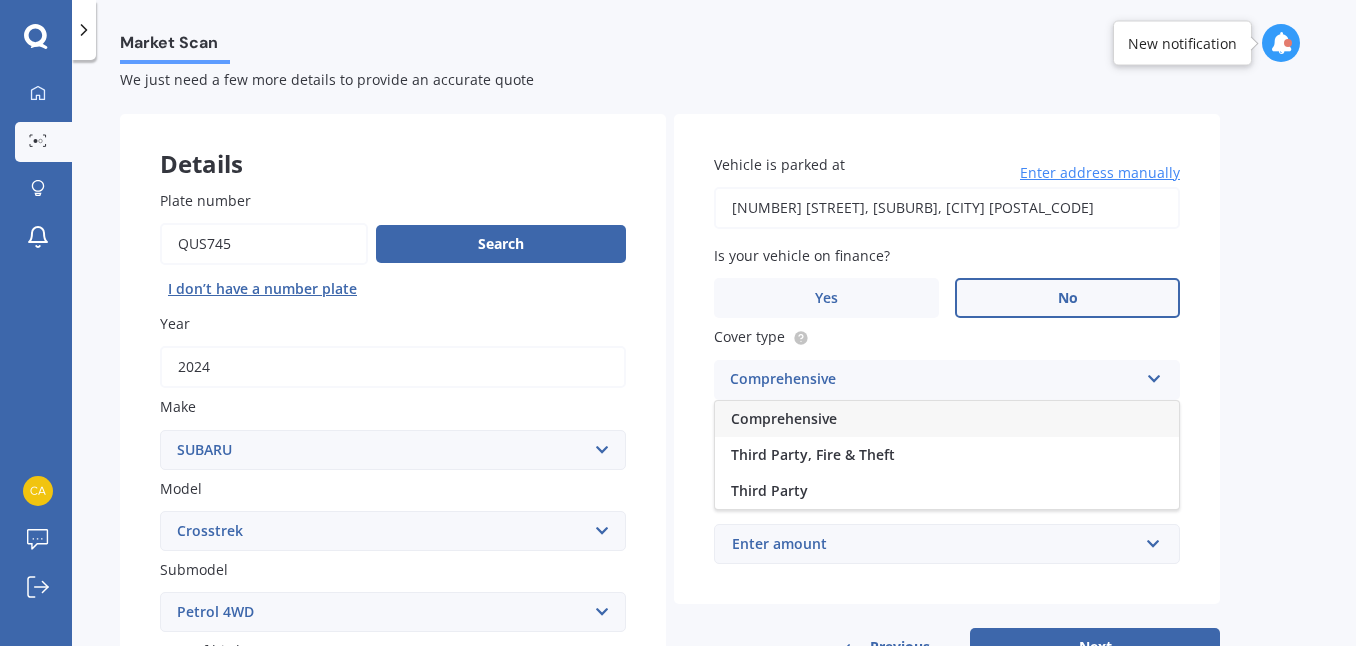 click on "Comprehensive" at bounding box center [947, 419] 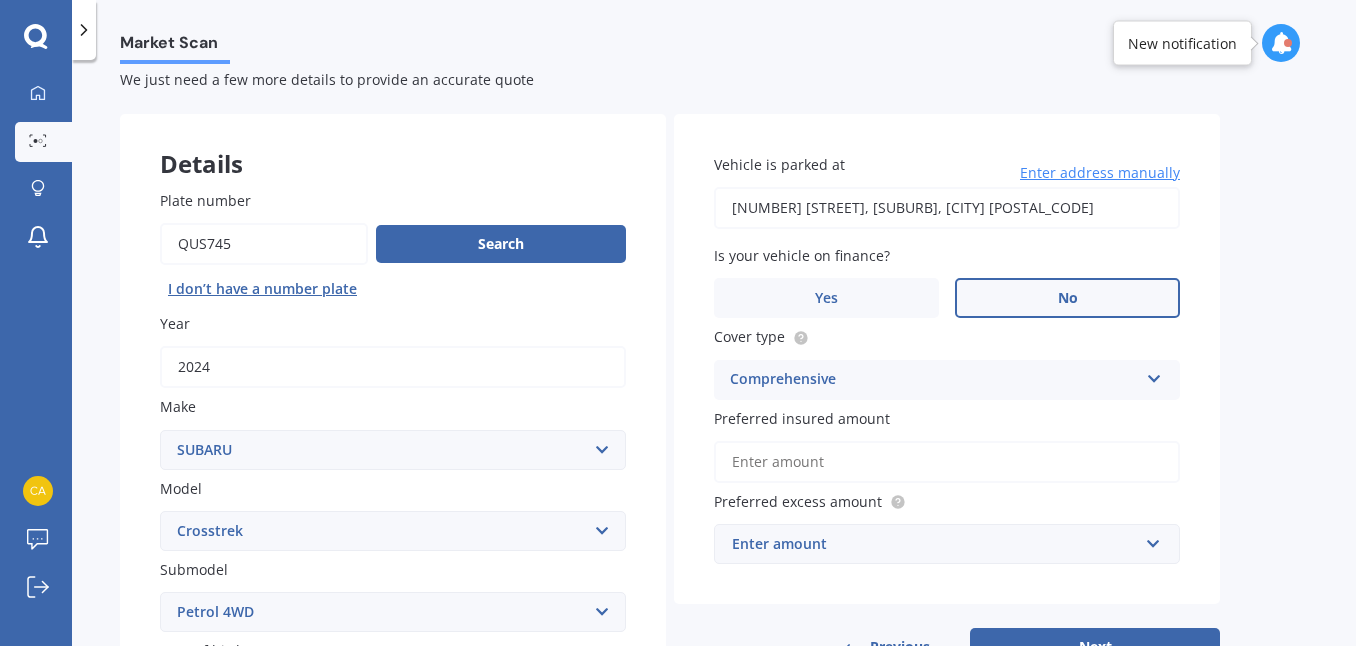 click on "Preferred insured amount" at bounding box center (947, 462) 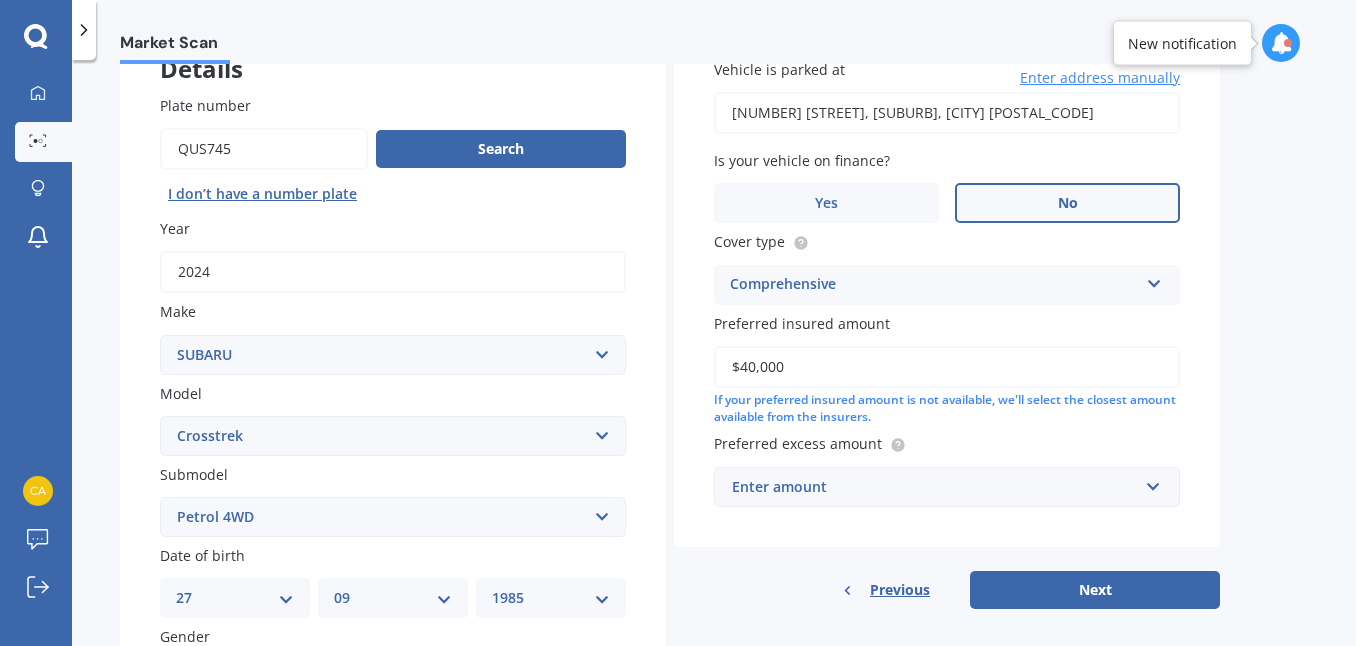 scroll, scrollTop: 148, scrollLeft: 0, axis: vertical 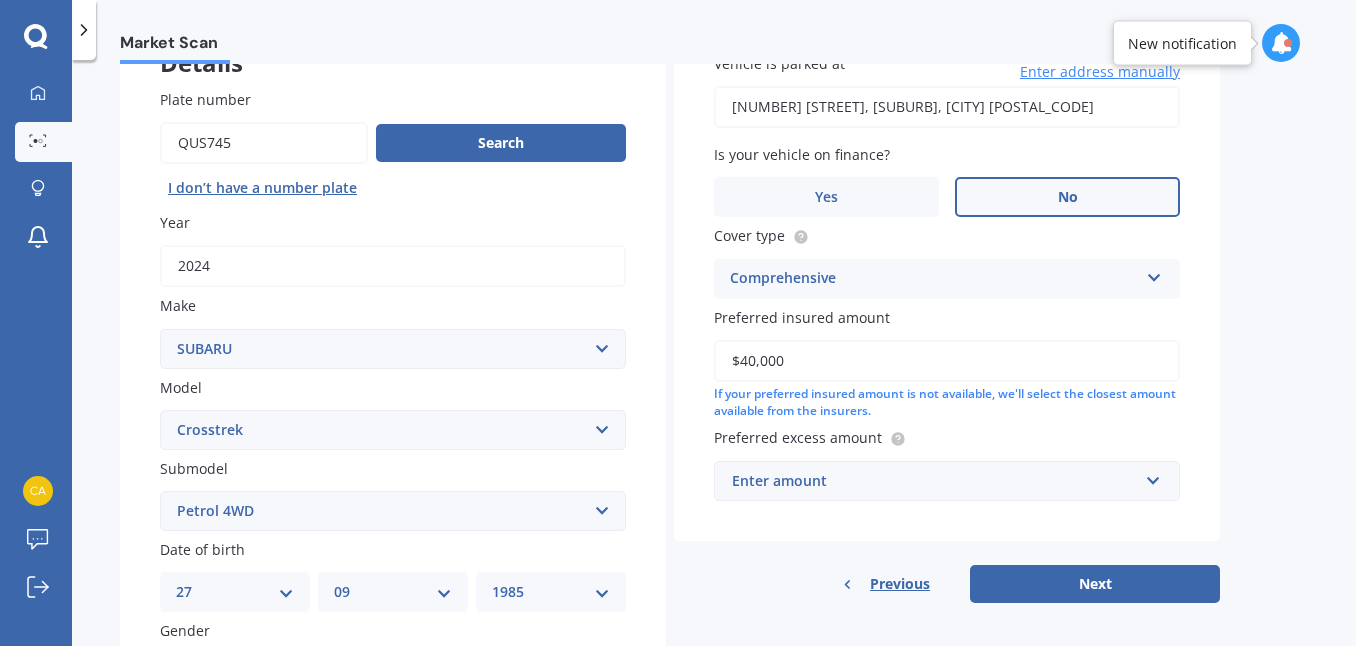 type on "$40,000" 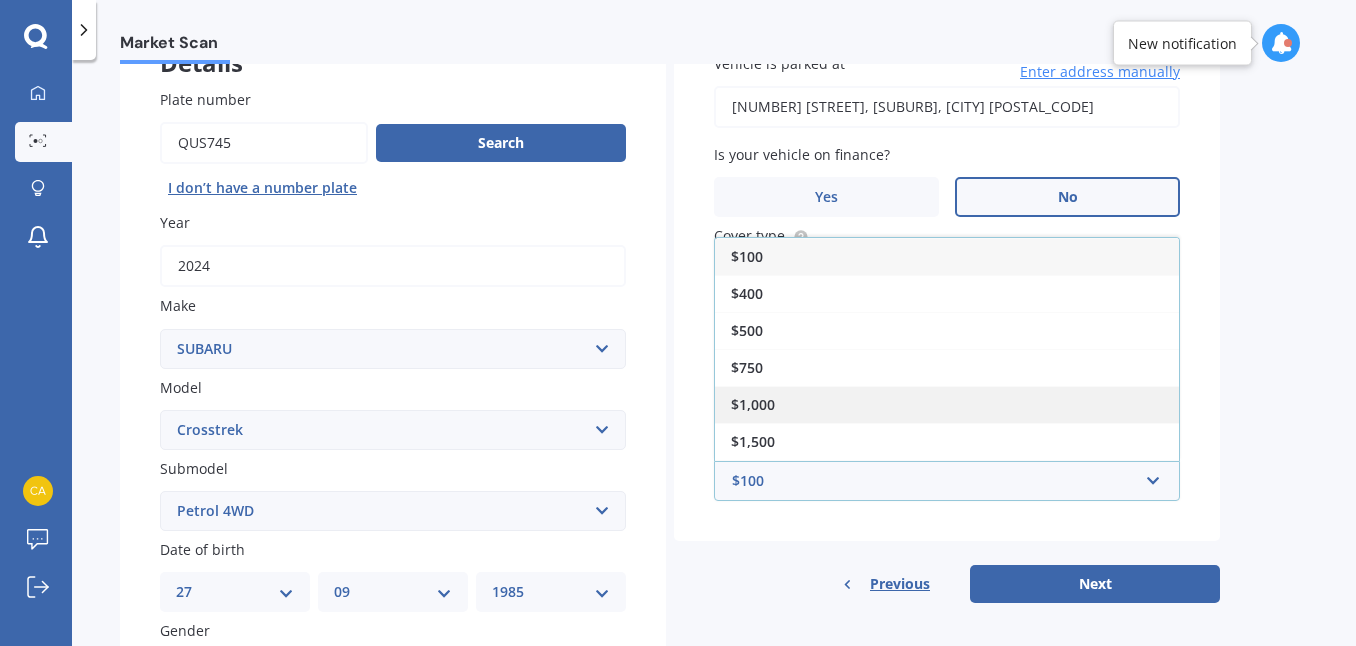 click on "$1,000" at bounding box center [947, 404] 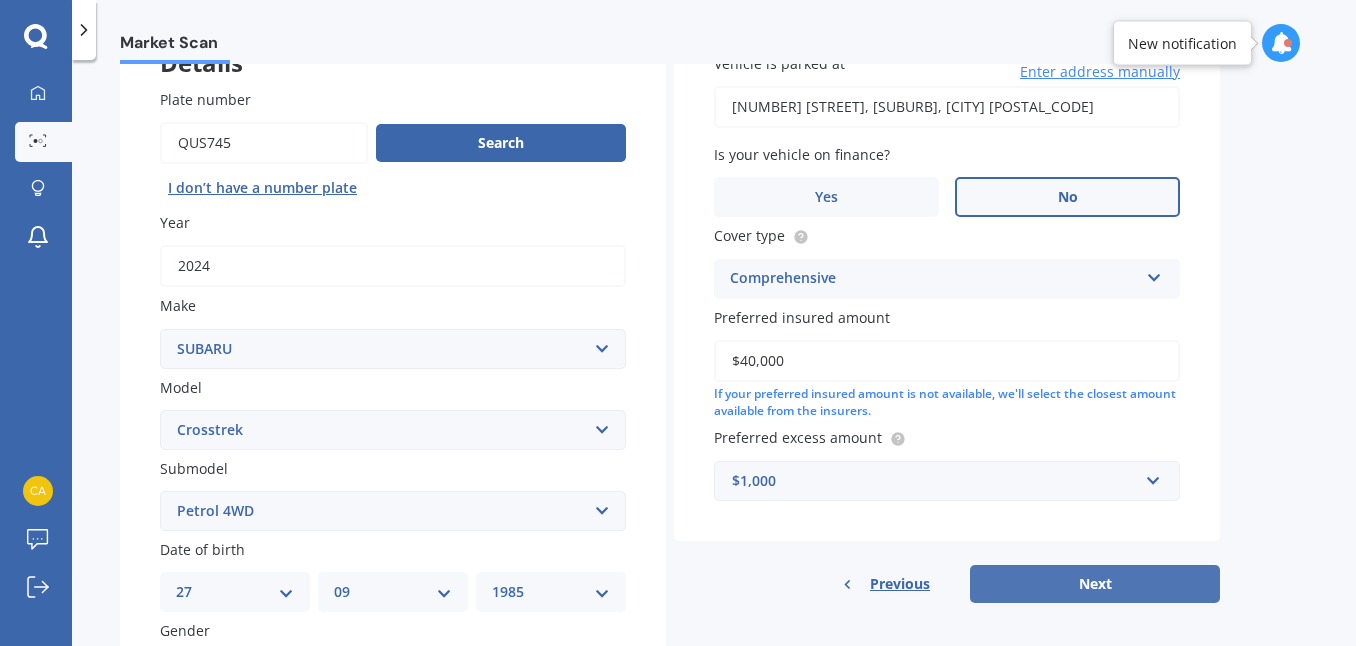 click on "Next" at bounding box center (1095, 584) 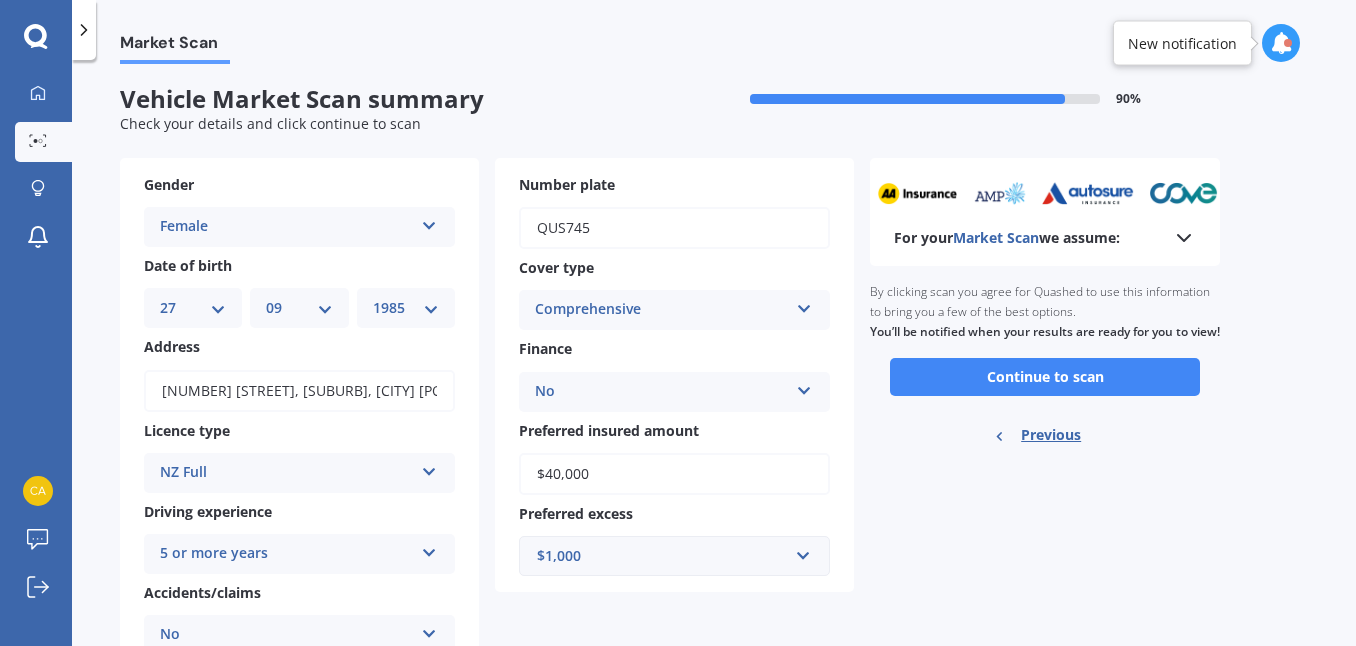 scroll, scrollTop: 0, scrollLeft: 0, axis: both 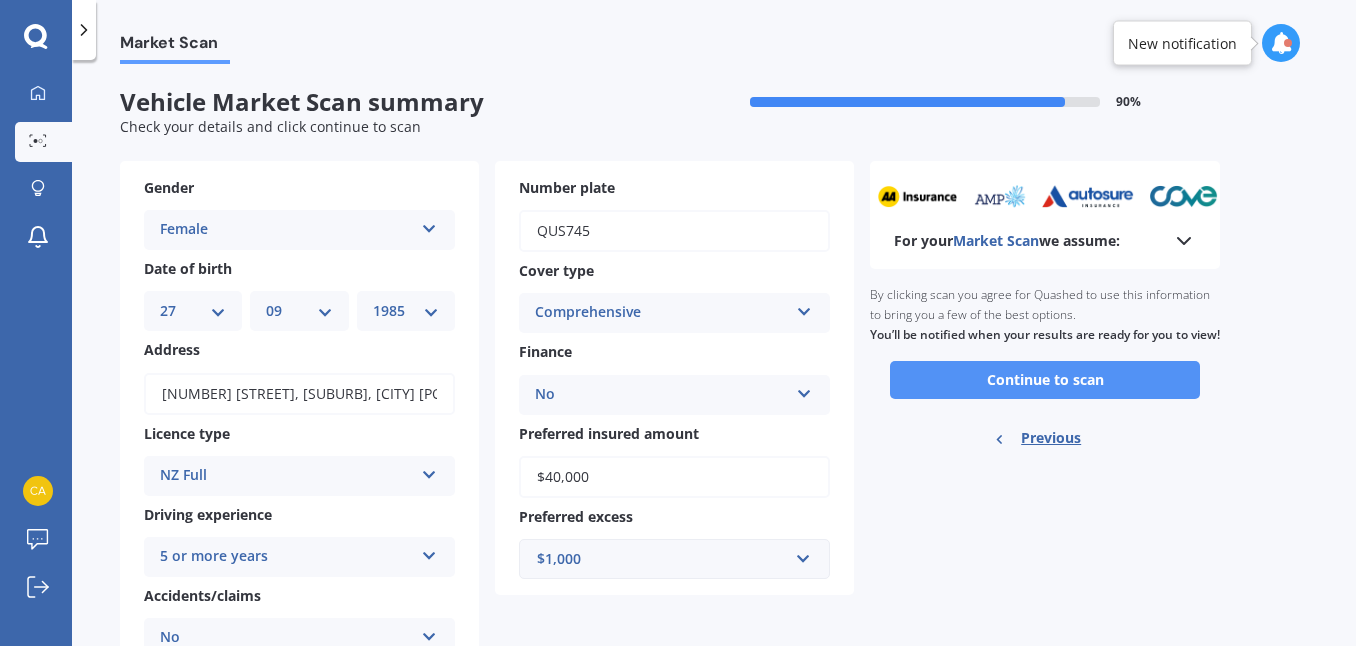 click on "Continue to scan" at bounding box center (1045, 380) 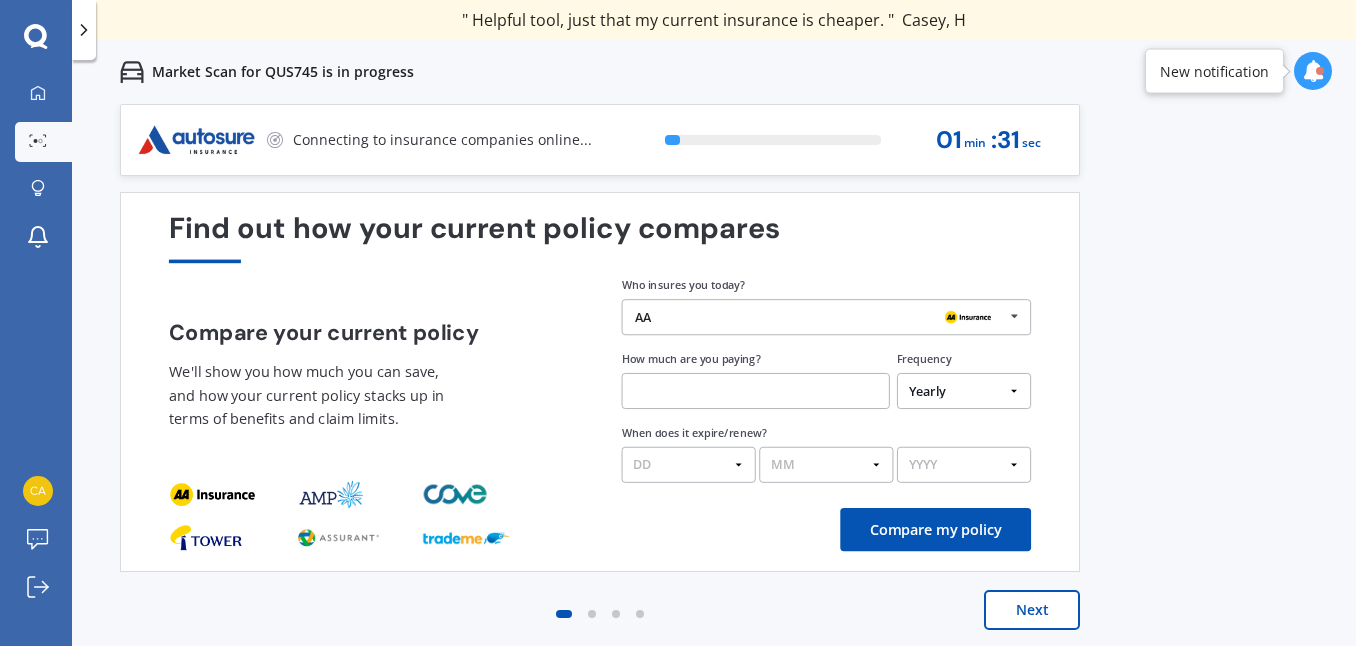 click at bounding box center [1014, 316] 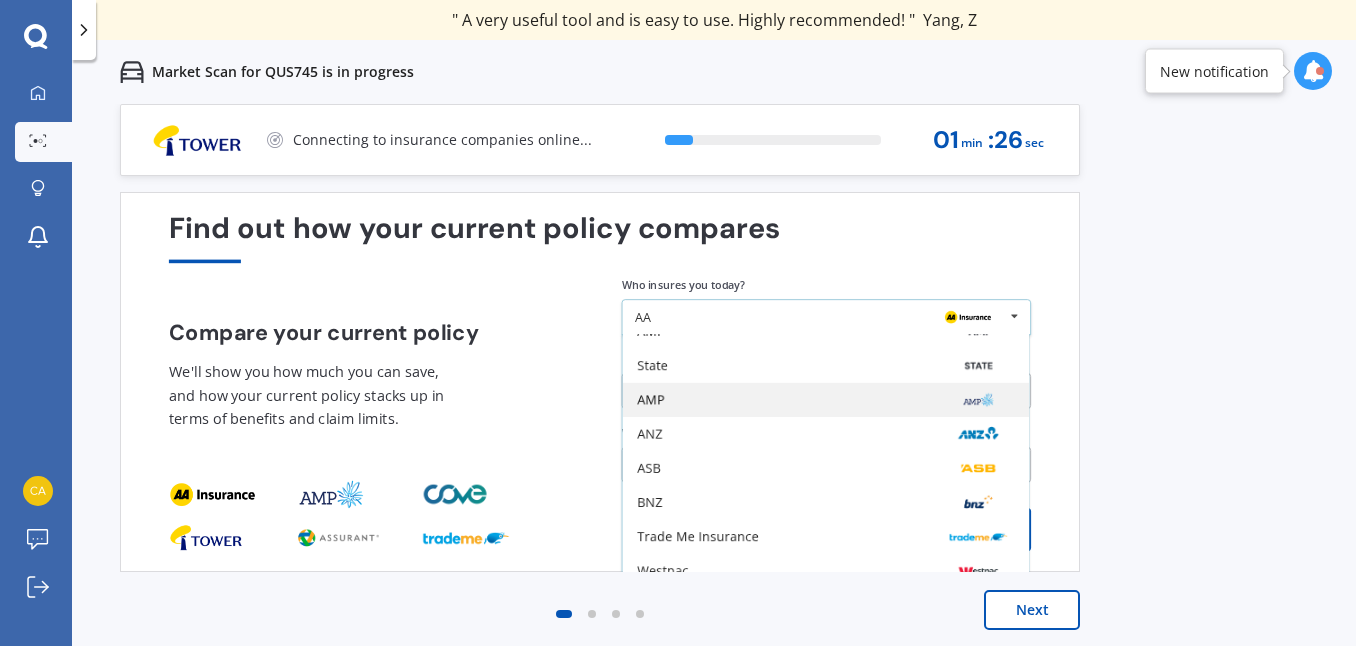 scroll, scrollTop: 131, scrollLeft: 0, axis: vertical 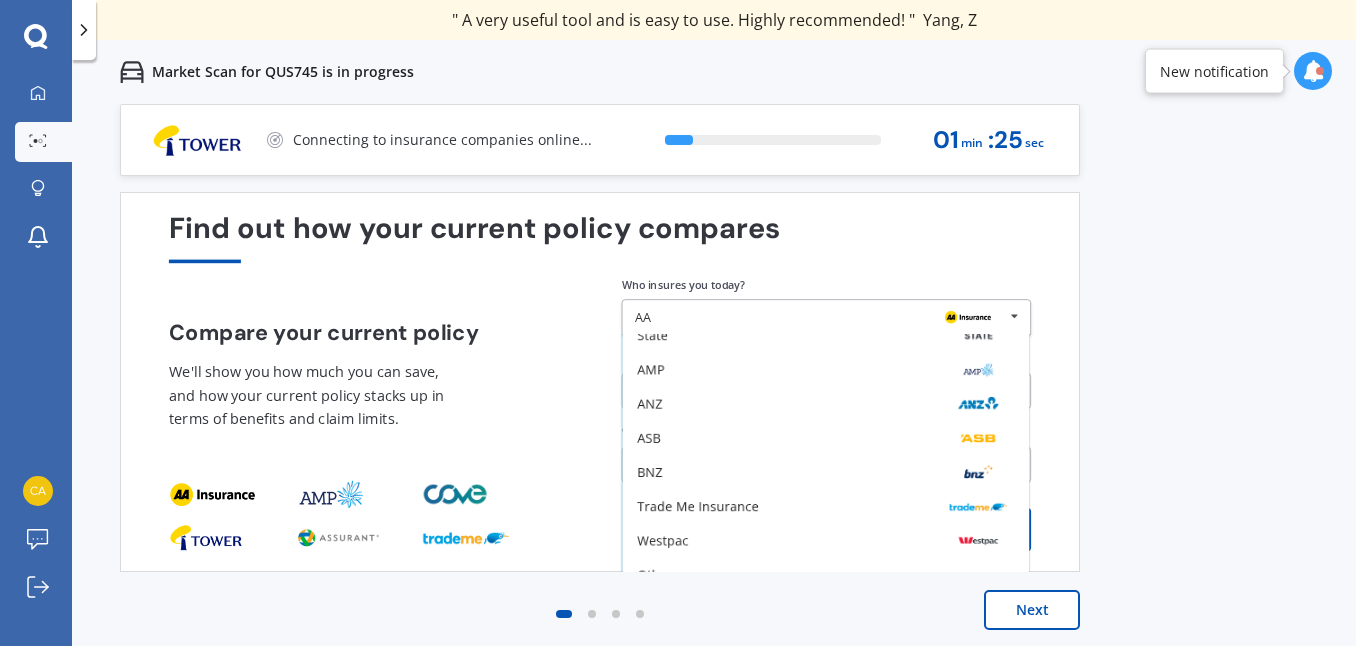 click on "Compare your current policy  We'll show you how much you can save, and how your current policy stacks up in terms of benefits and claim limits." at bounding box center [374, 383] 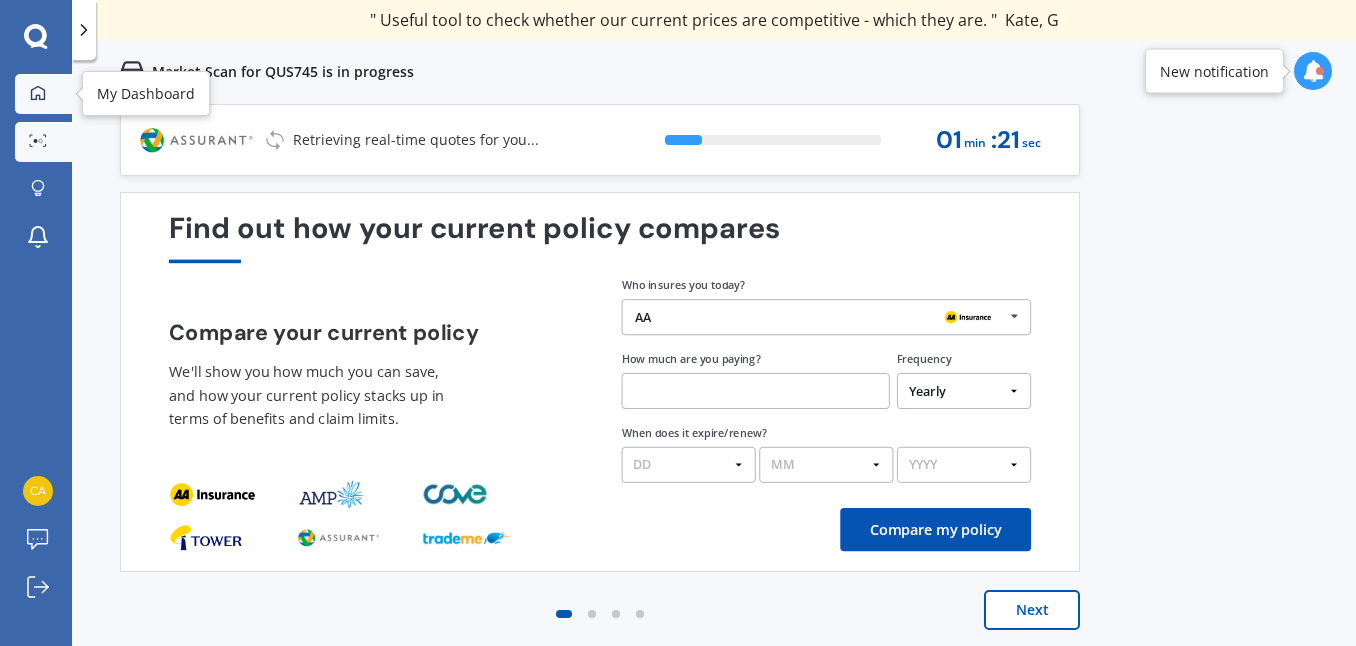 click 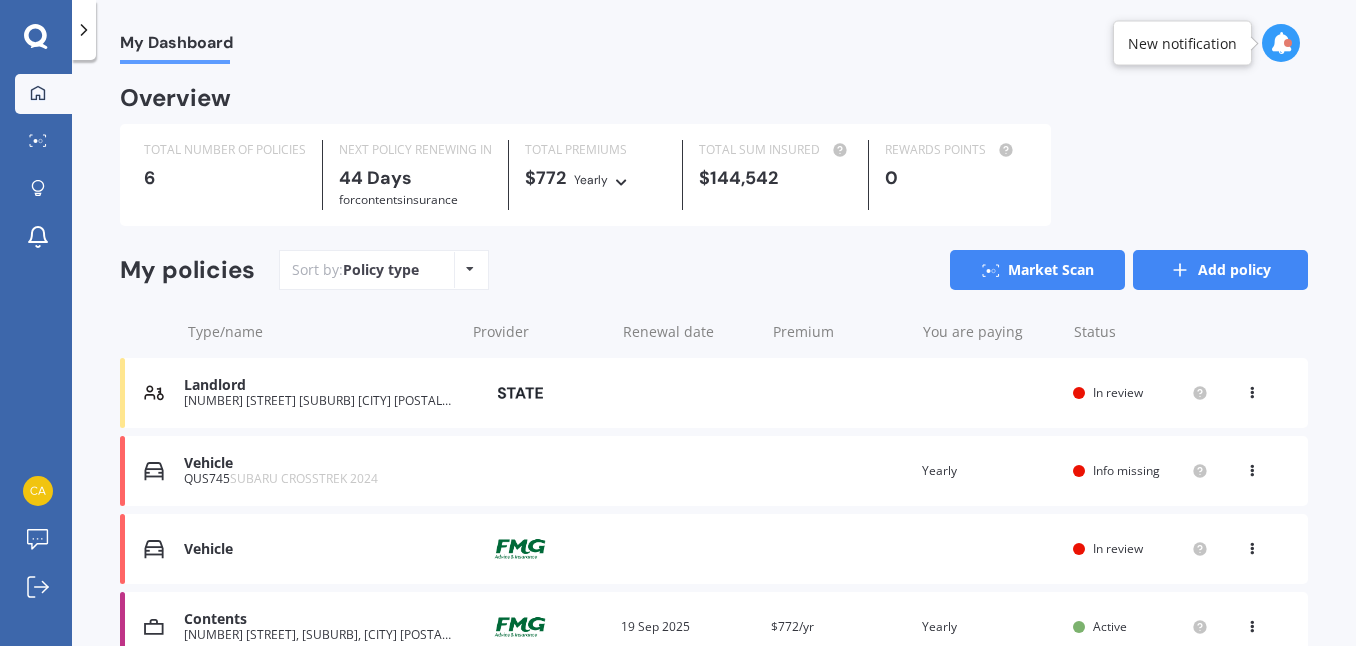 click on "Add policy" at bounding box center [1220, 270] 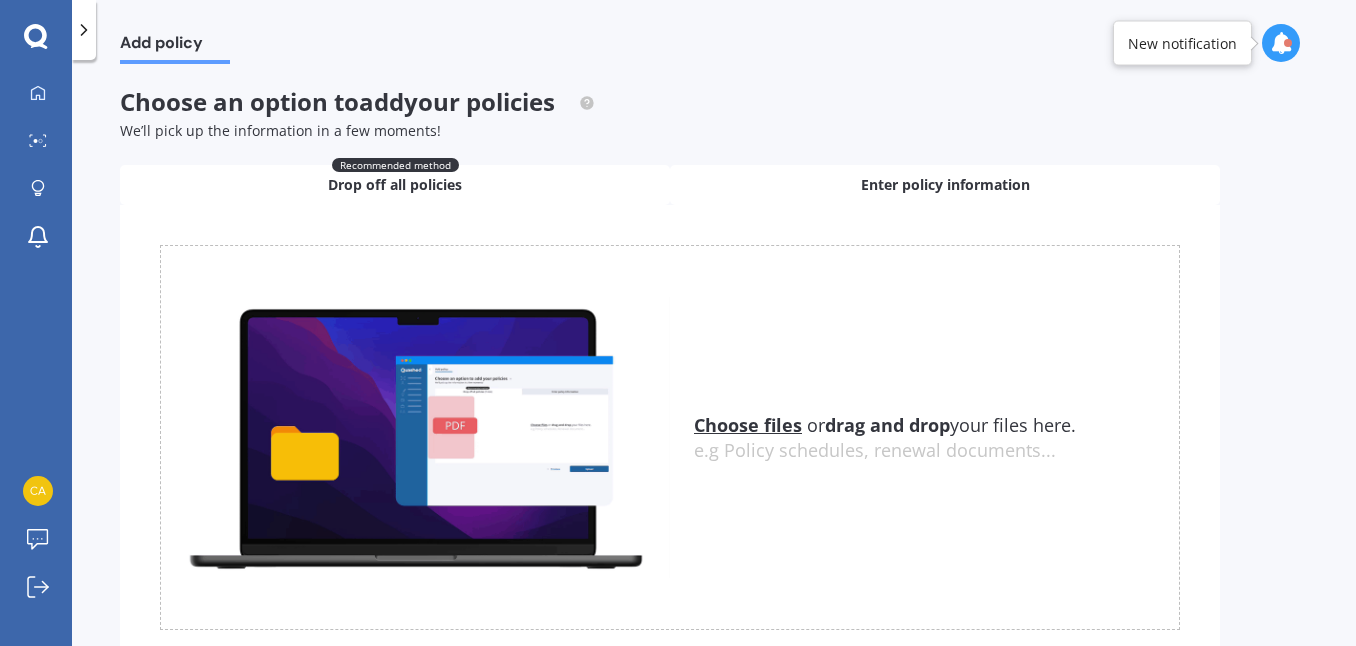 click on "Enter policy information" at bounding box center [945, 185] 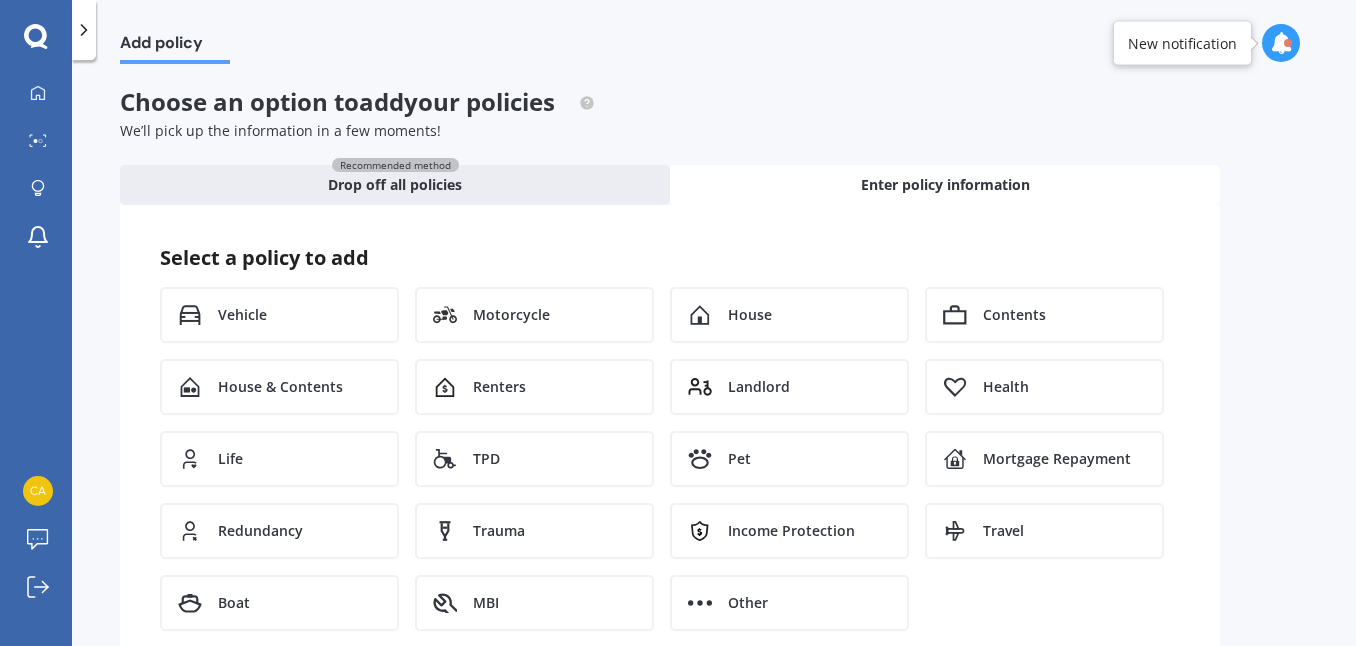scroll, scrollTop: 60, scrollLeft: 0, axis: vertical 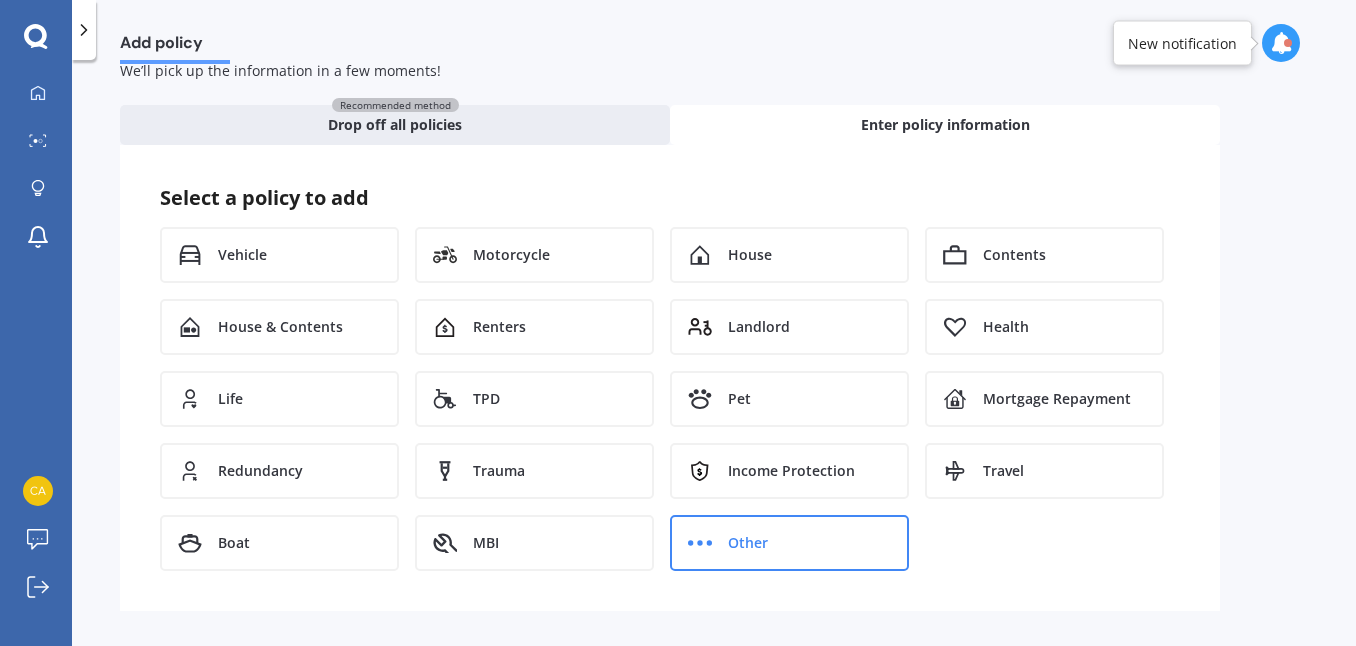 click on "Other" at bounding box center [789, 543] 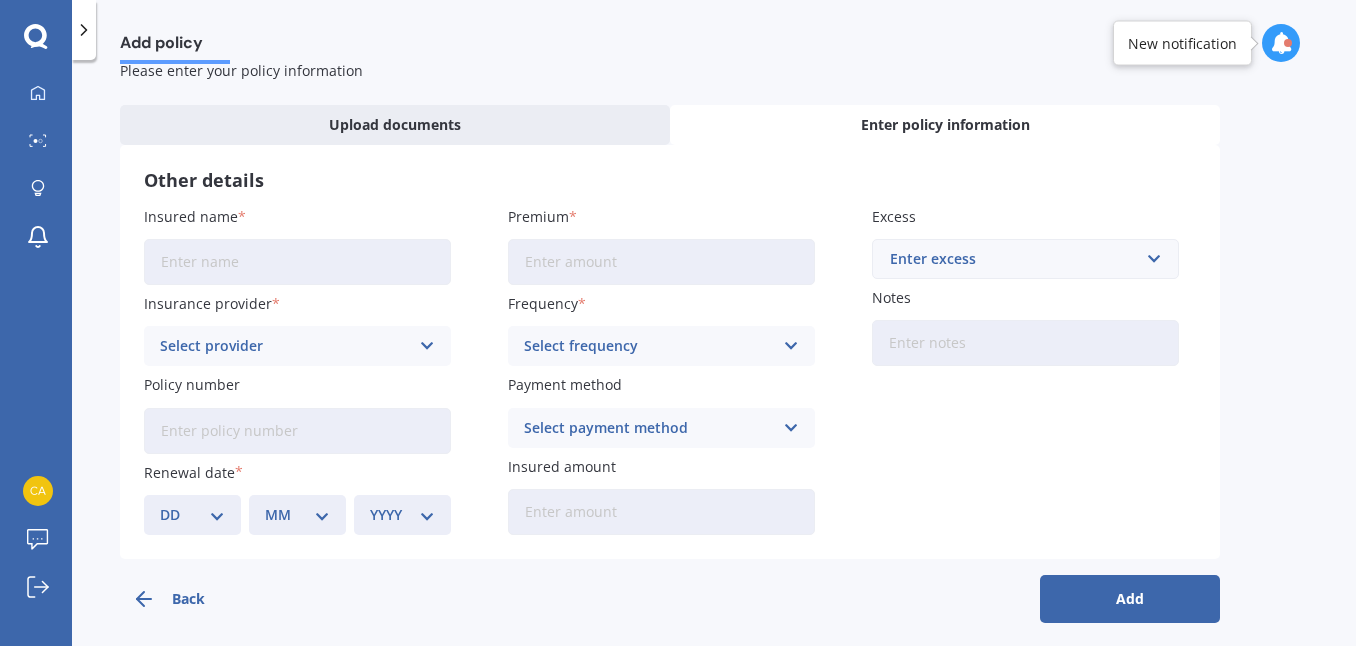 click on "Select provider AA AMI AMP ANZ Allianz Partners Ando Assurant BNZ Co-Operative Bank FMG Lumley MAS NZI Other Revolution Insurance Star Insure Tower" at bounding box center (297, 346) 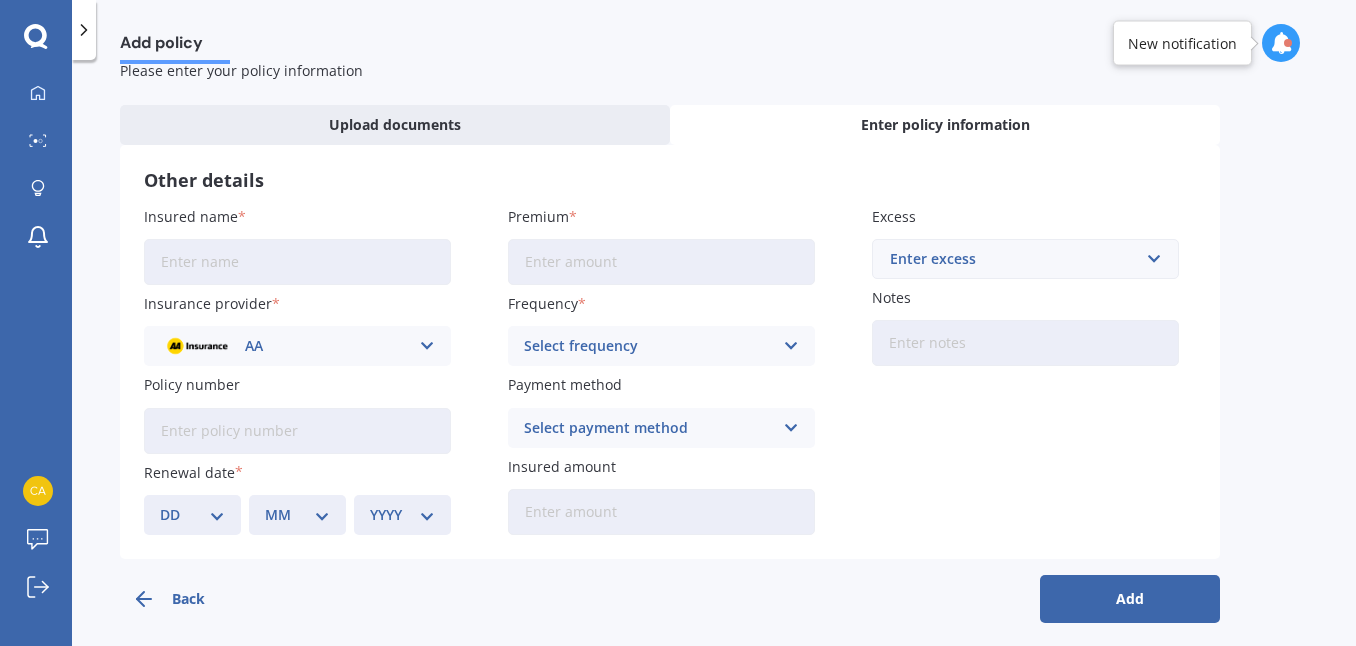 click on "Other details Insured name Insurance provider AA AA AMI AMP ANZ Allianz Partners Ando Assurant BNZ Co-Operative Bank FMG Lumley MAS NZI Other Revolution Insurance Star Insure Tower Policy number Renewal date [DD] [MM] [YYYY] Premium Frequency Select frequency Yearly Six-Monthly Quarterly Monthly Fortnightly Weekly Payment method Select payment method Direct debit - bank account Online payment Notes" at bounding box center (670, 352) 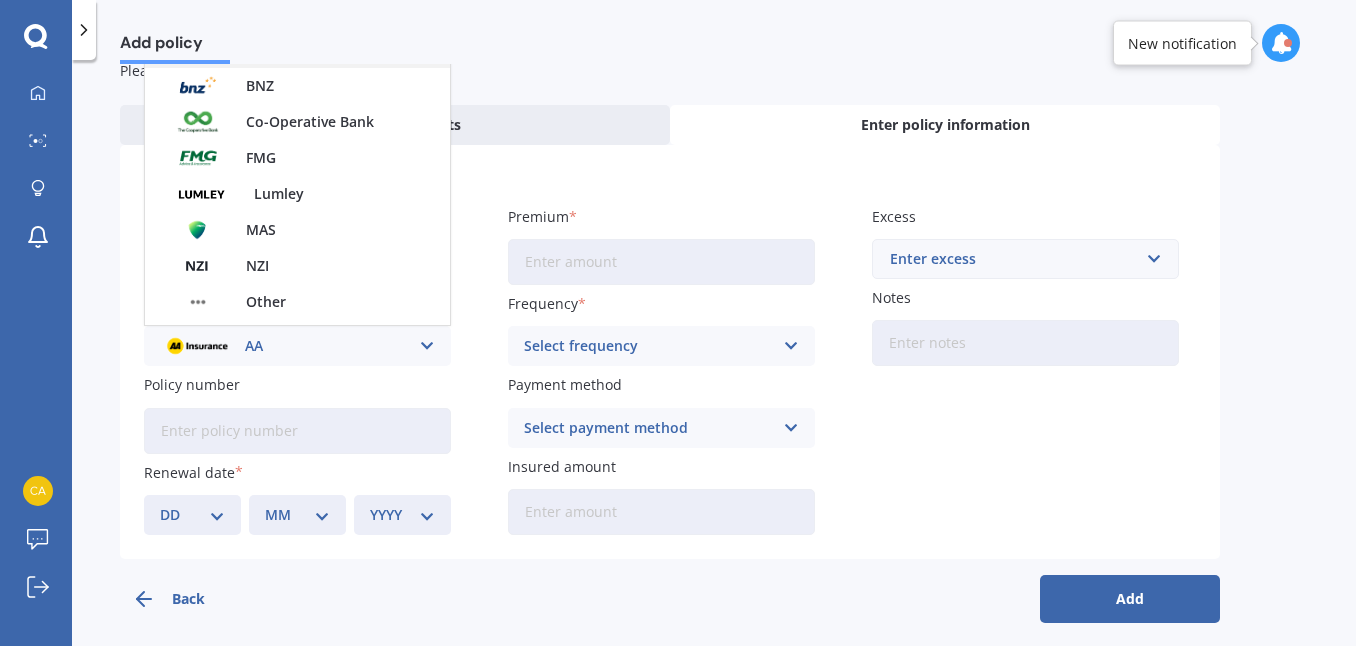scroll, scrollTop: 250, scrollLeft: 0, axis: vertical 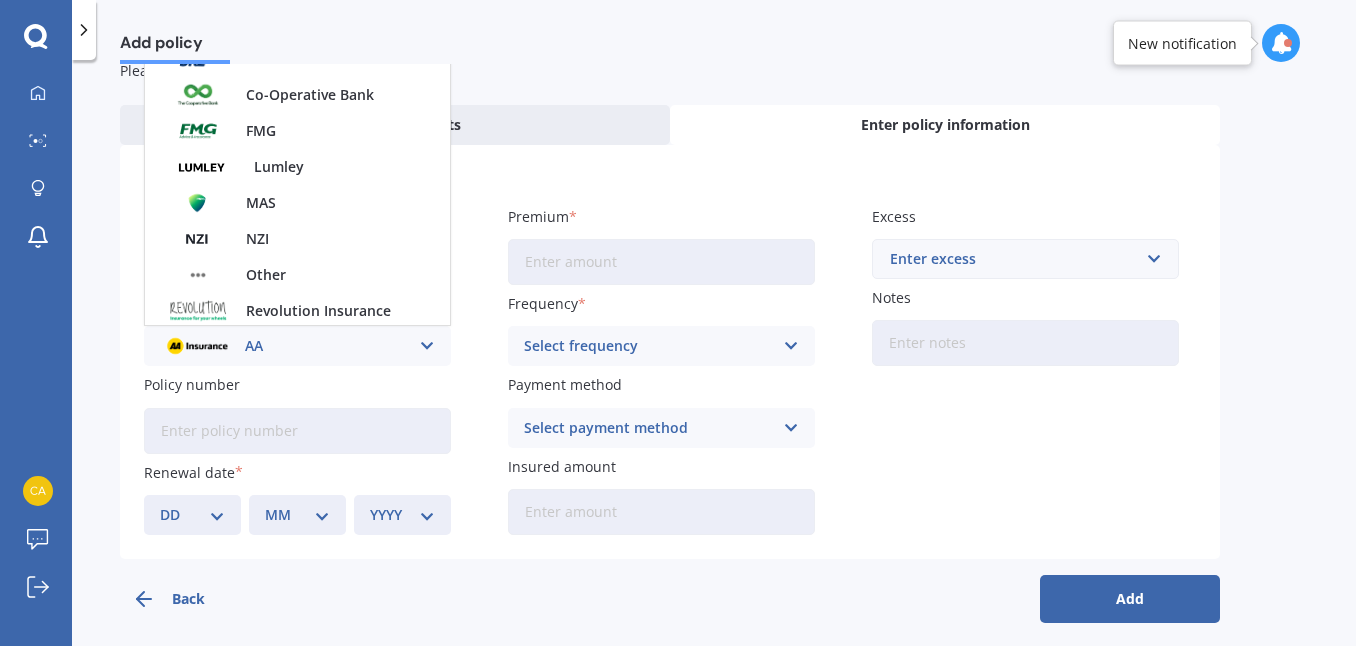 click on "Other details" at bounding box center [670, 180] 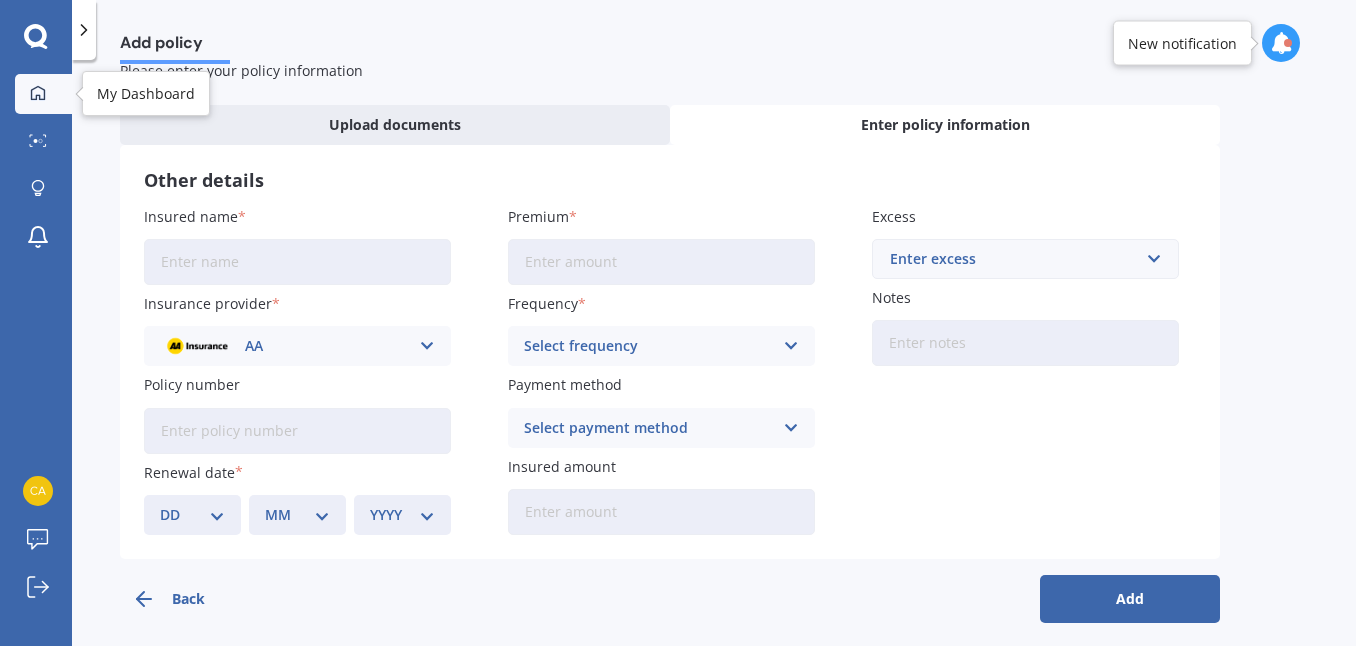 click 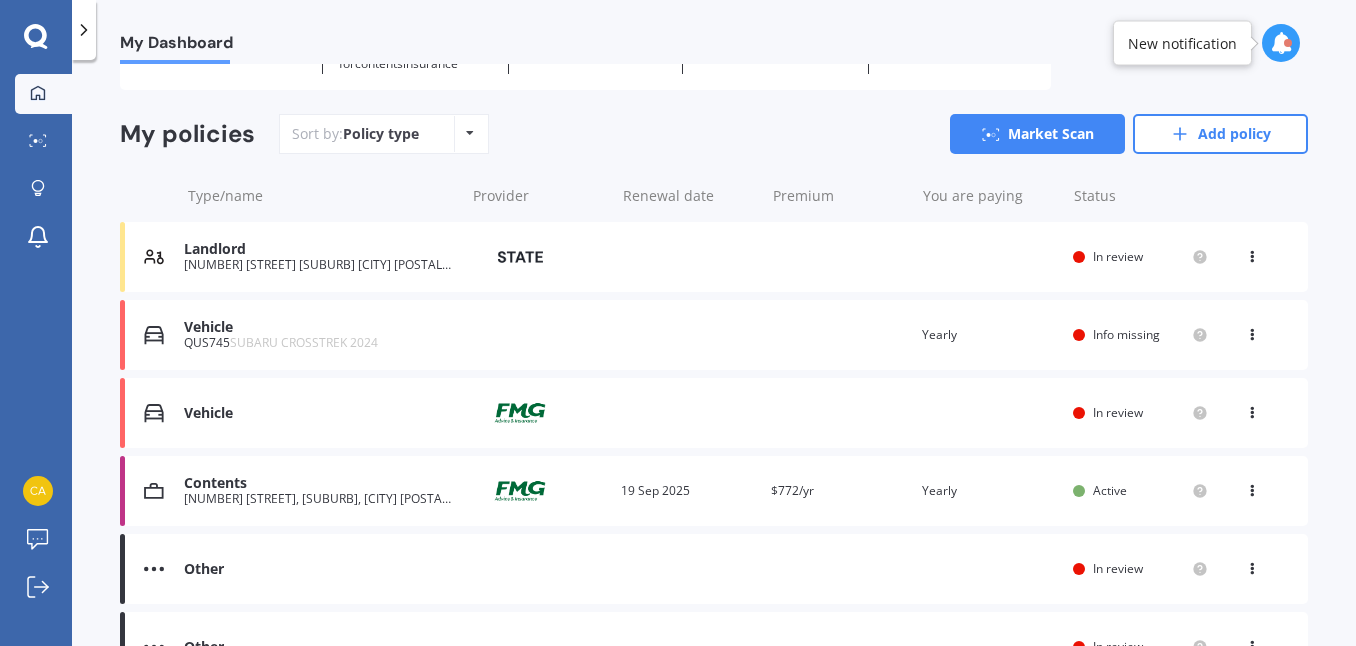 scroll, scrollTop: 149, scrollLeft: 0, axis: vertical 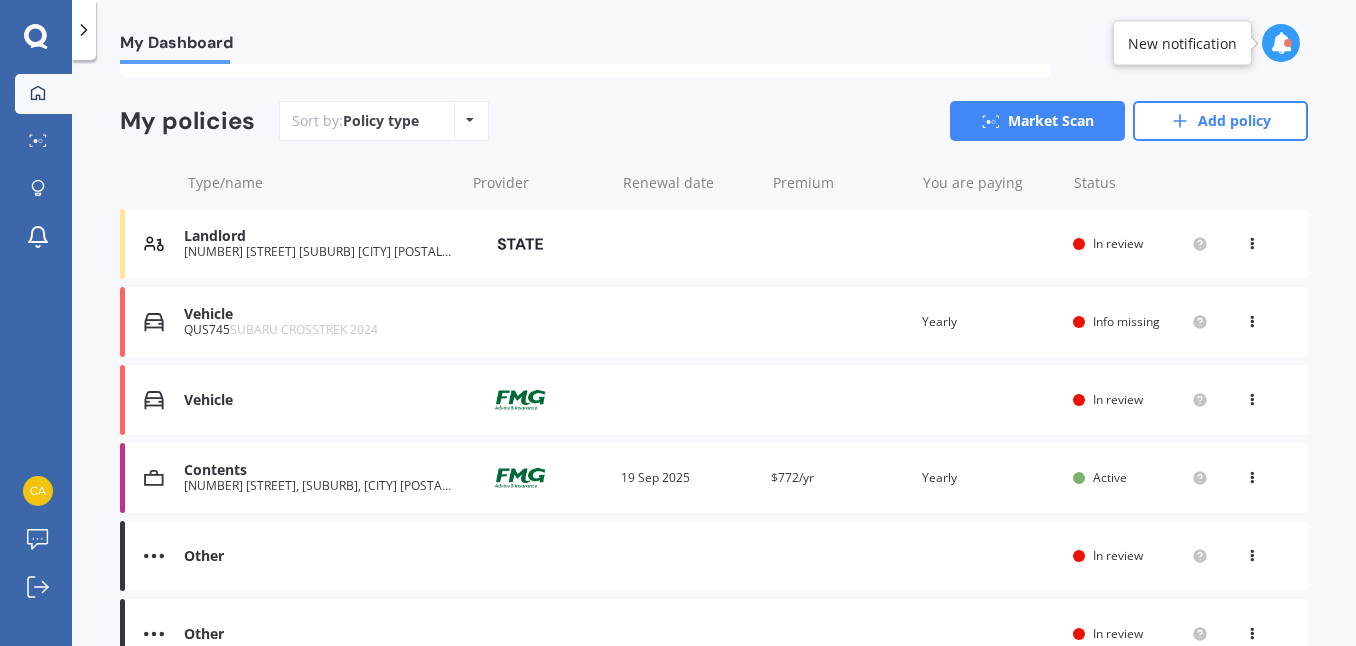 click on "Info missing" at bounding box center (1126, 321) 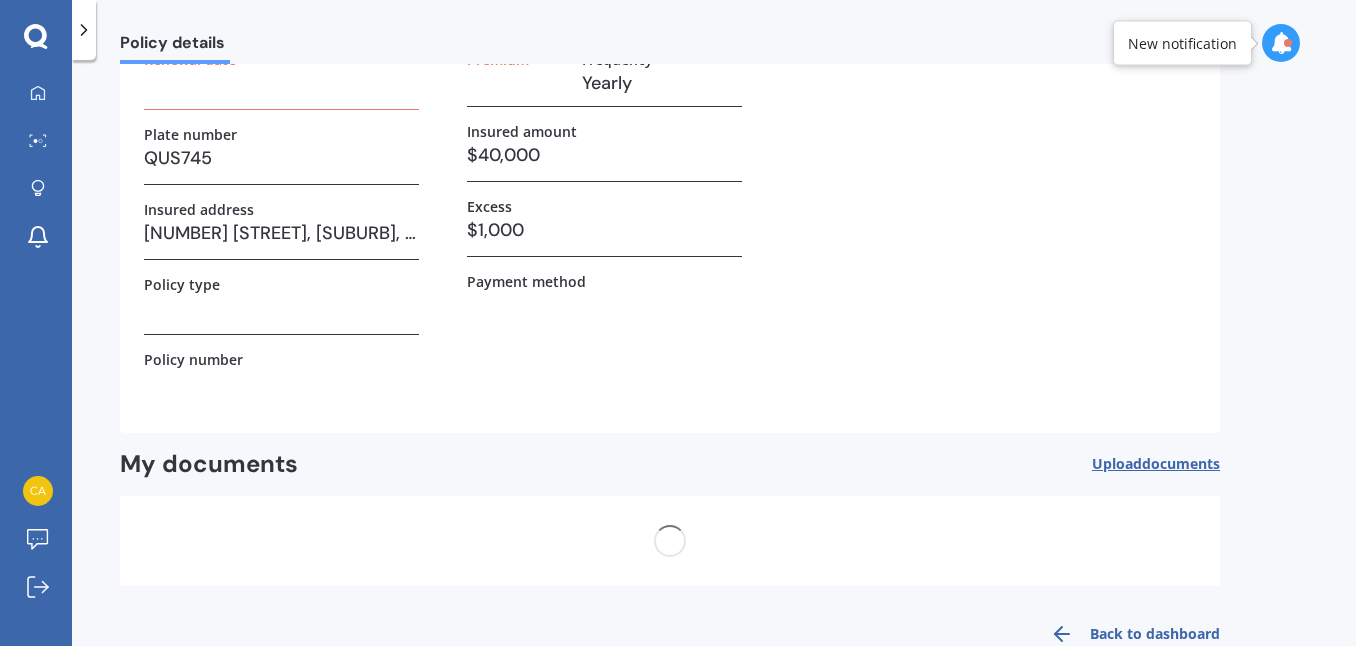 scroll, scrollTop: 0, scrollLeft: 0, axis: both 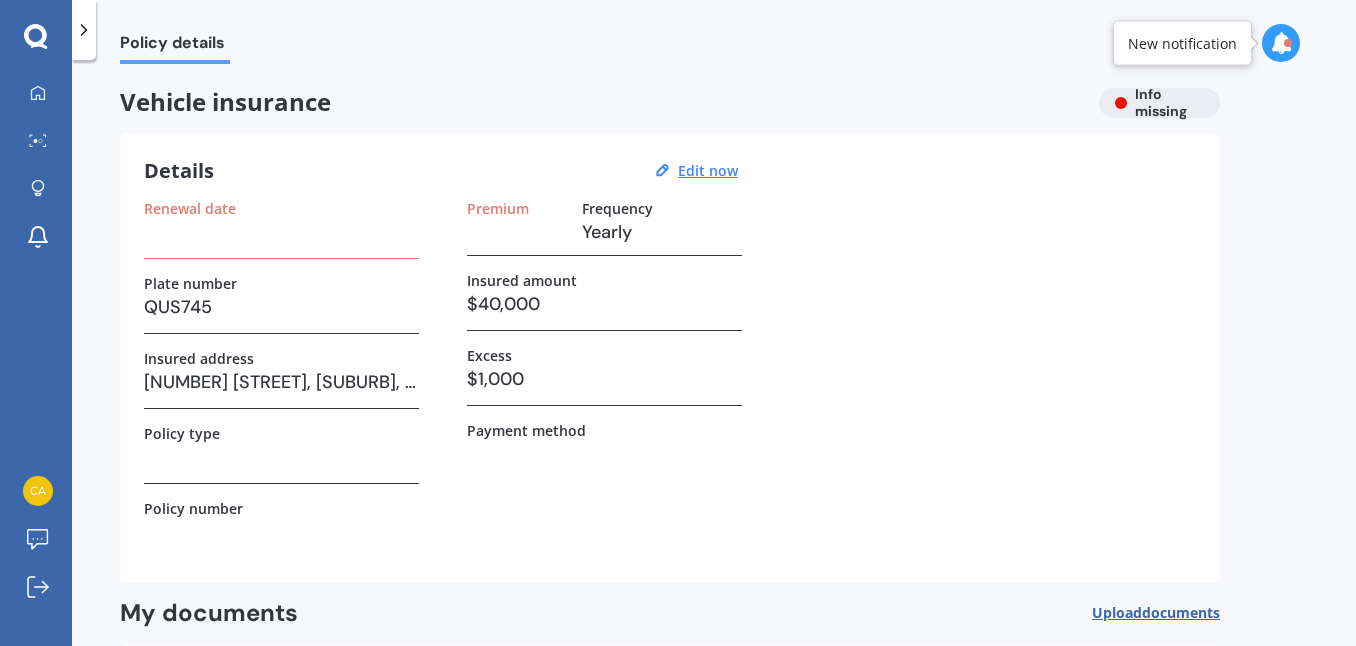 click at bounding box center (281, 232) 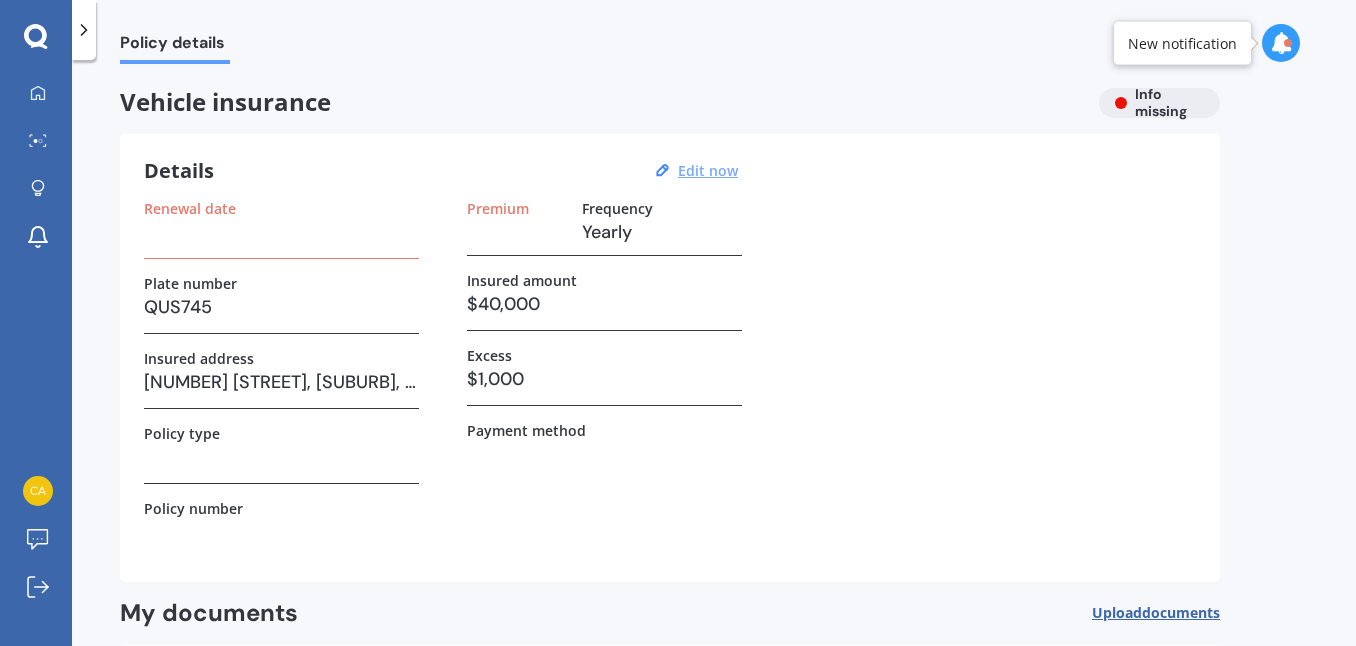 click on "Edit now" at bounding box center (708, 170) 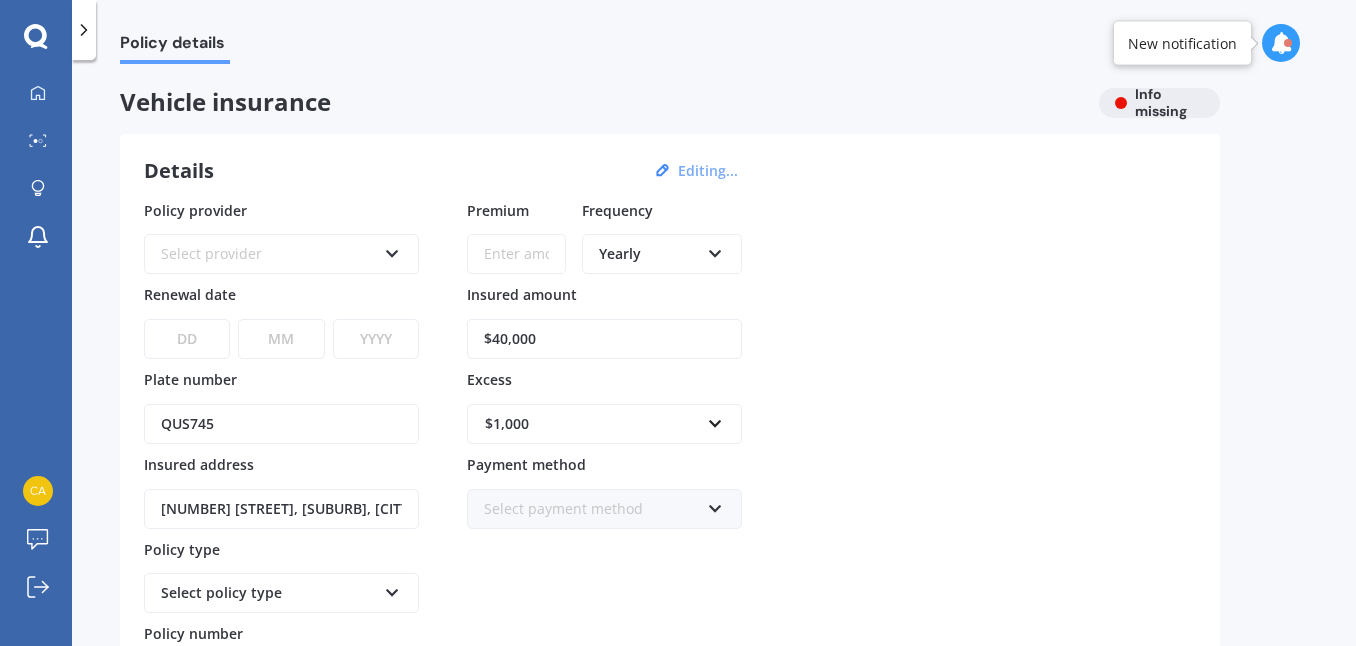 click on "Select provider" at bounding box center (268, 254) 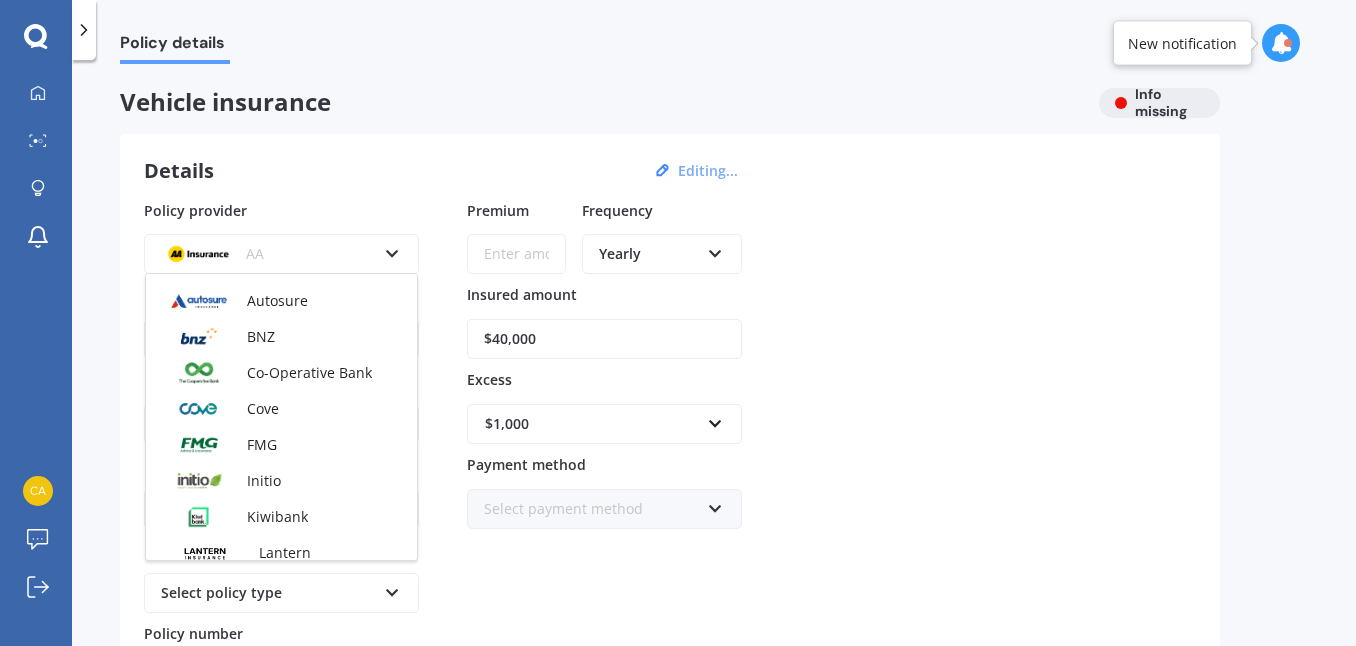 scroll, scrollTop: 397, scrollLeft: 0, axis: vertical 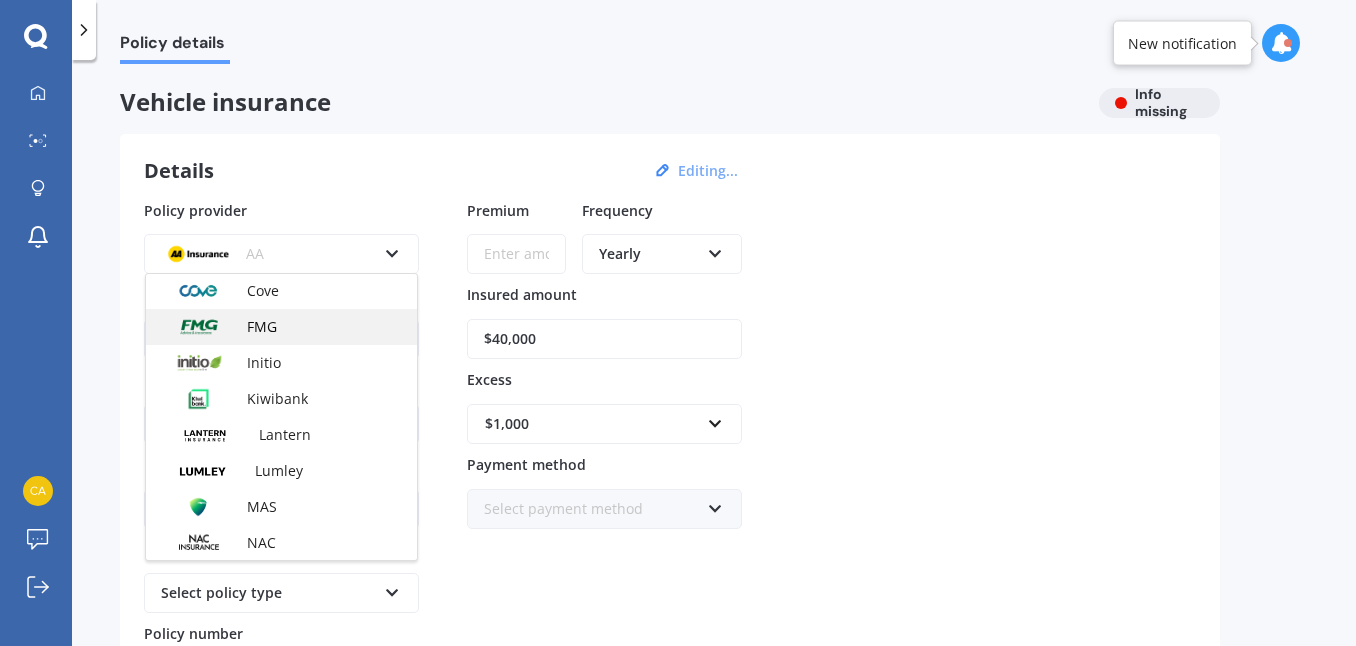 click on "FMG" at bounding box center (281, 327) 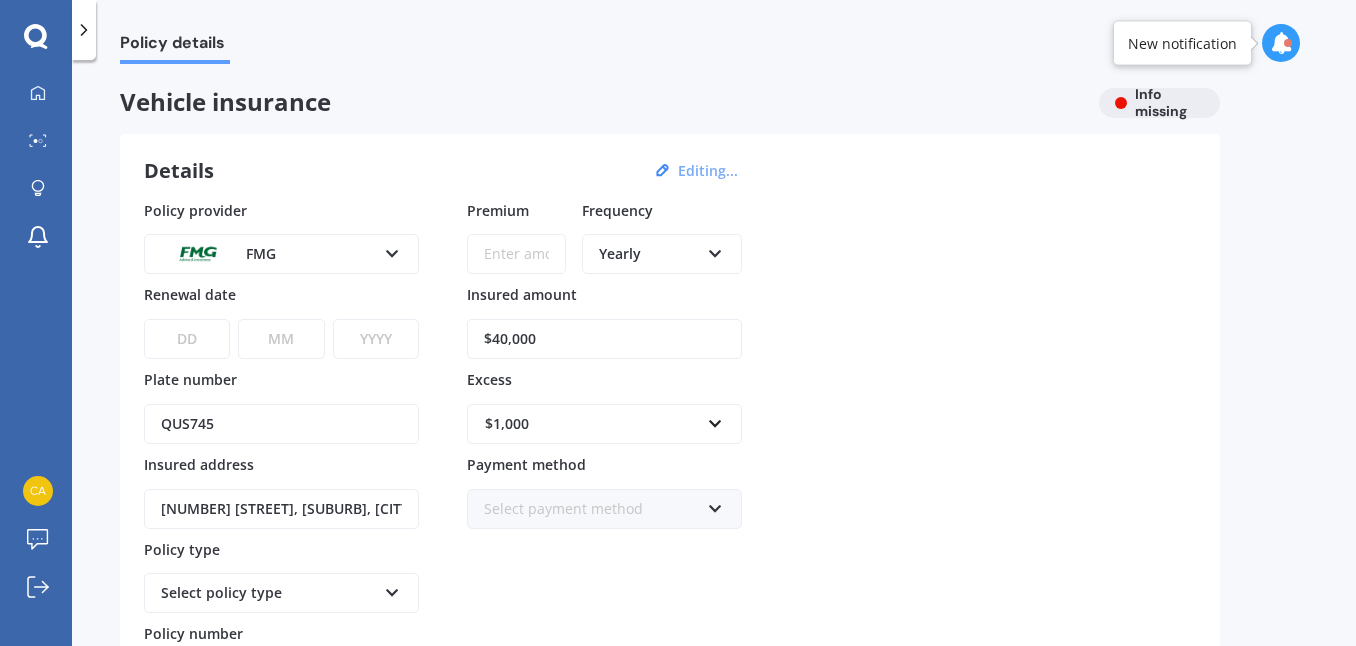 click on "DD 01 02 03 04 05 06 07 08 09 10 11 12 13 14 15 16 17 18 19 20 21 22 23 24 25 26 27 28 29 30 31" at bounding box center [187, 339] 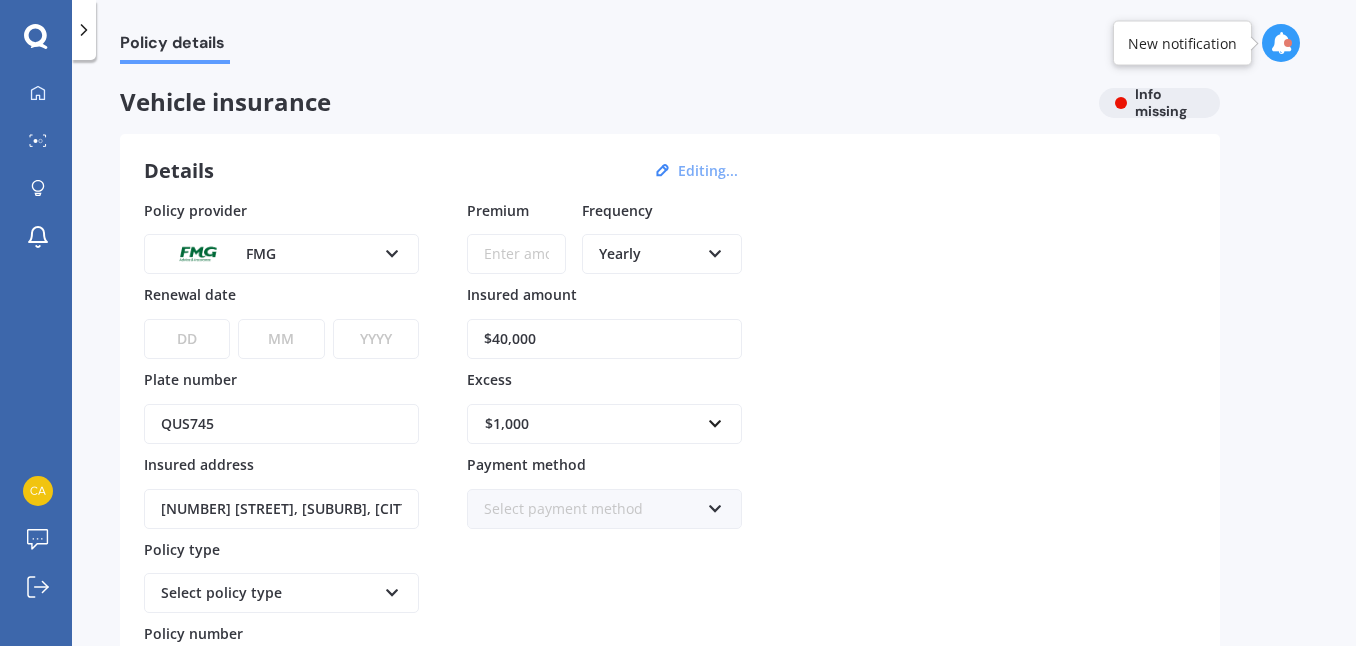 select on "19" 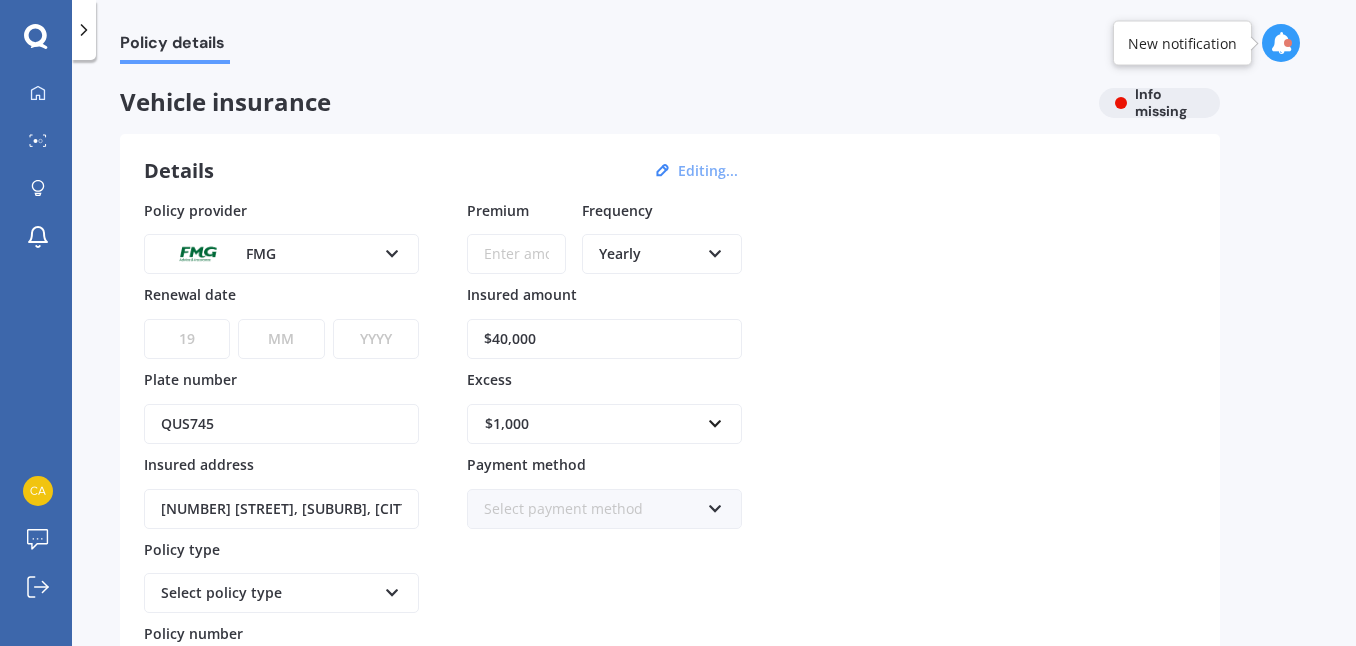 click on "DD 01 02 03 04 05 06 07 08 09 10 11 12 13 14 15 16 17 18 19 20 21 22 23 24 25 26 27 28 29 30 31" at bounding box center (187, 339) 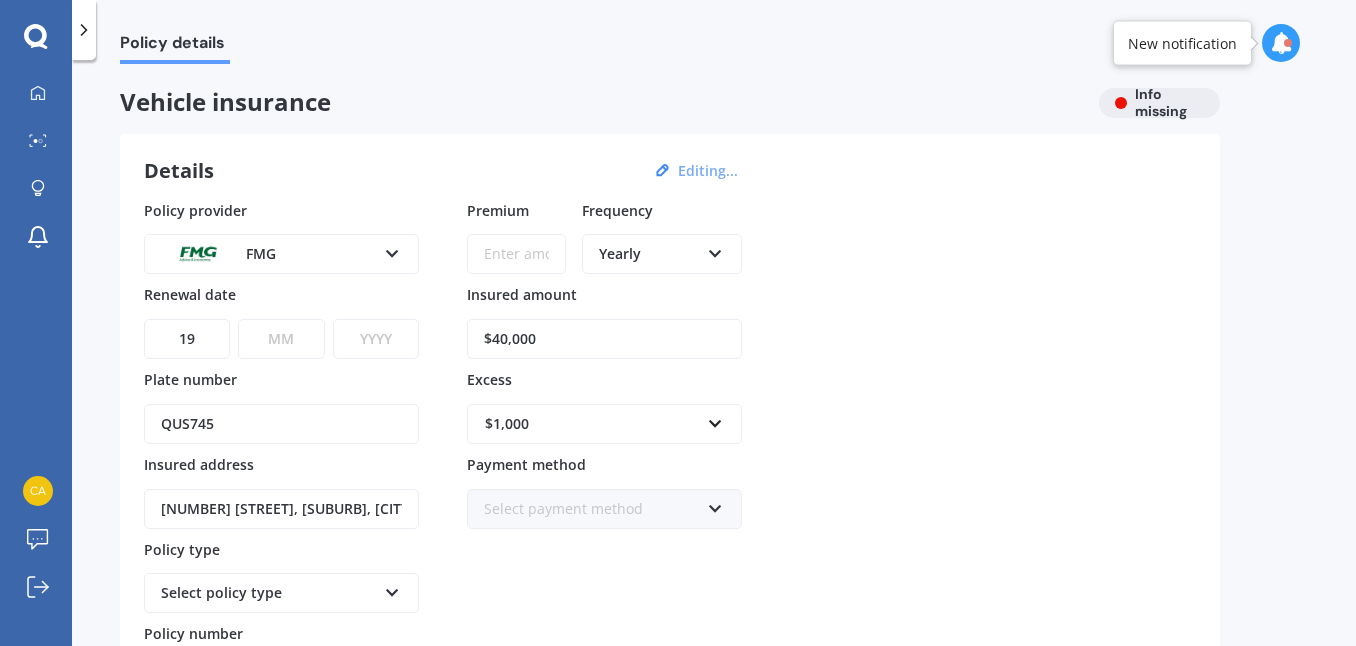 click on "MM 01 02 03 04 05 06 07 08 09 10 11 12" at bounding box center [281, 339] 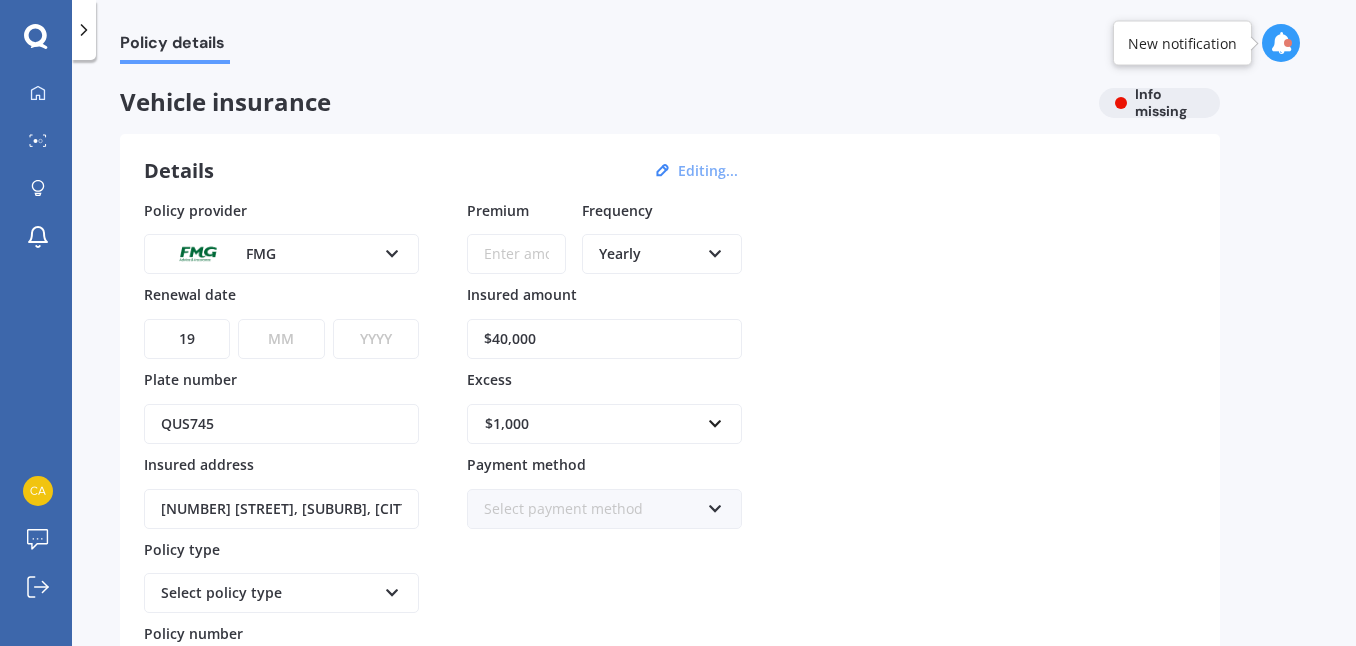 select on "09" 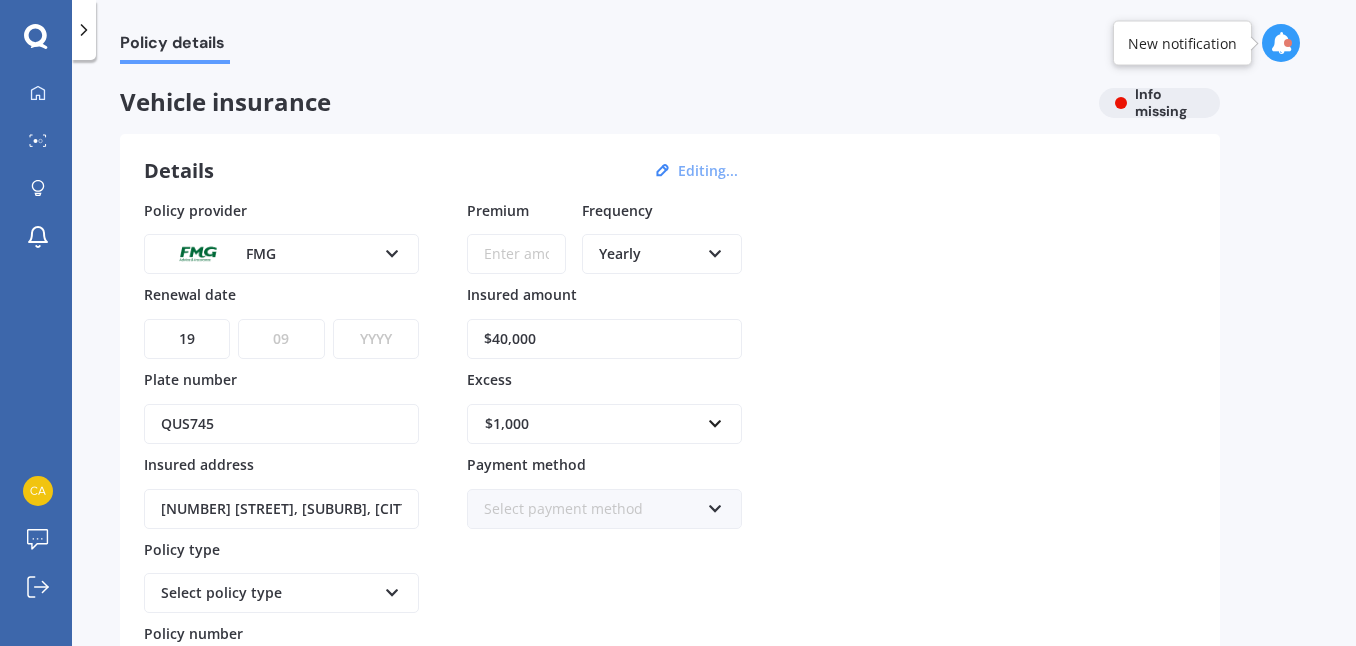 click on "MM 01 02 03 04 05 06 07 08 09 10 11 12" at bounding box center (281, 339) 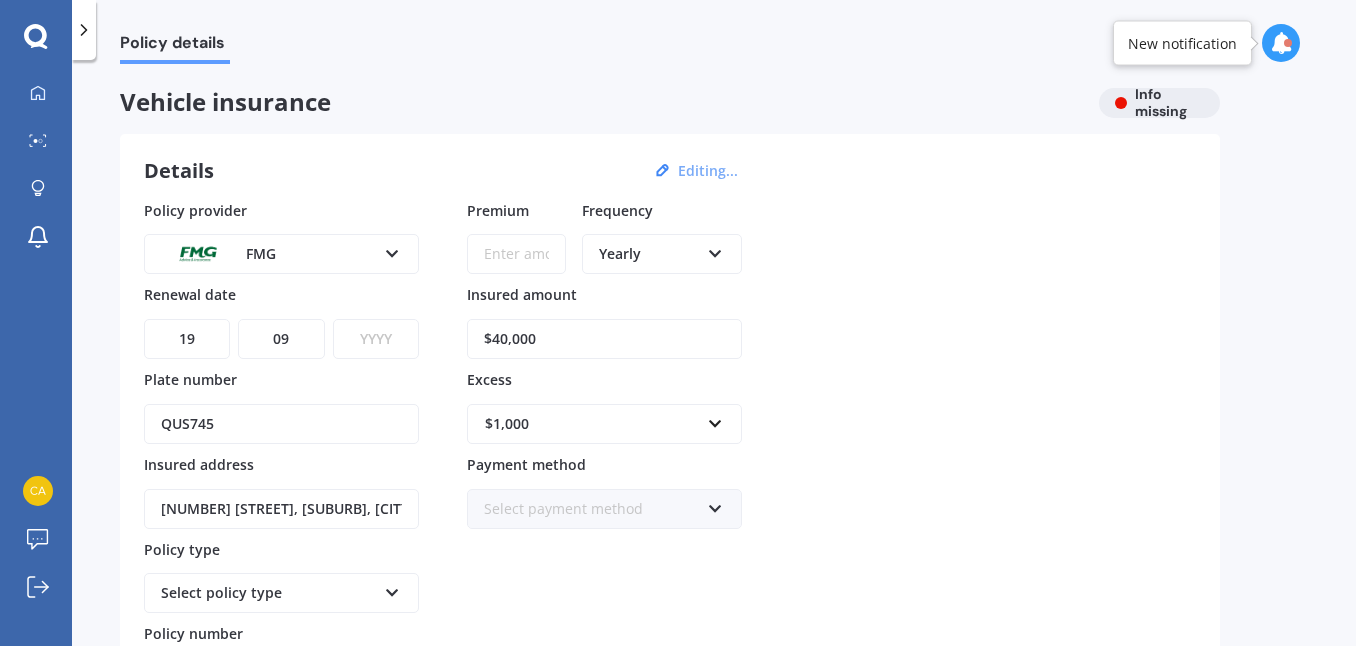 click on "YYYY 2027 2026 2025 2024 2023 2022 2021 2020 2019 2018 2017 2016 2015 2014 2013 2012 2011 2010 2009 2008 2007 2006 2005 2004 2003 2002 2001 2000 1999 1998 1997 1996 1995 1994 1993 1992 1991 1990 1989 1988 1987 1986 1985 1984 1983 1982 1981 1980 1979 1978 1977 1976 1975 1974 1973 1972 1971 1970 1969 1968 1967 1966 1965 1964 1963 1962 1961 1960 1959 1958 1957 1956 1955 1954 1953 1952 1951 1950 1949 1948 1947 1946 1945 1944 1943 1942 1941 1940 1939 1938 1937 1936 1935 1934 1933 1932 1931 1930 1929 1928" at bounding box center [376, 339] 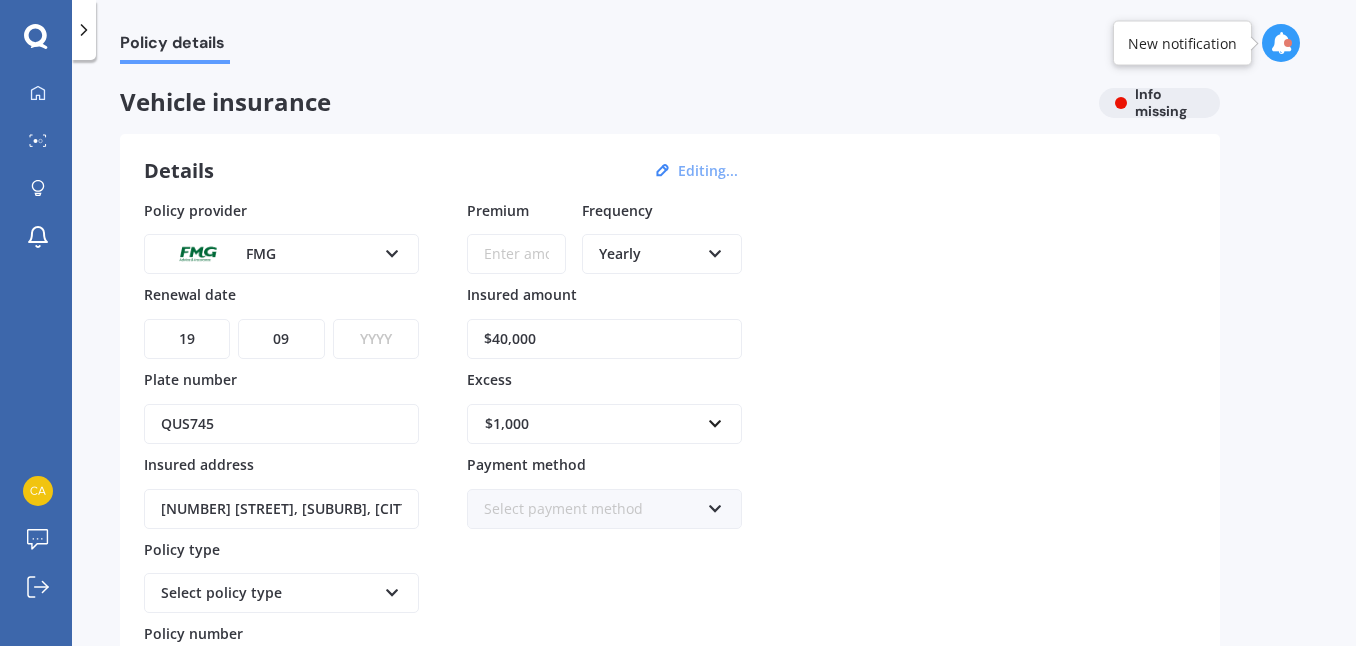 select on "2025" 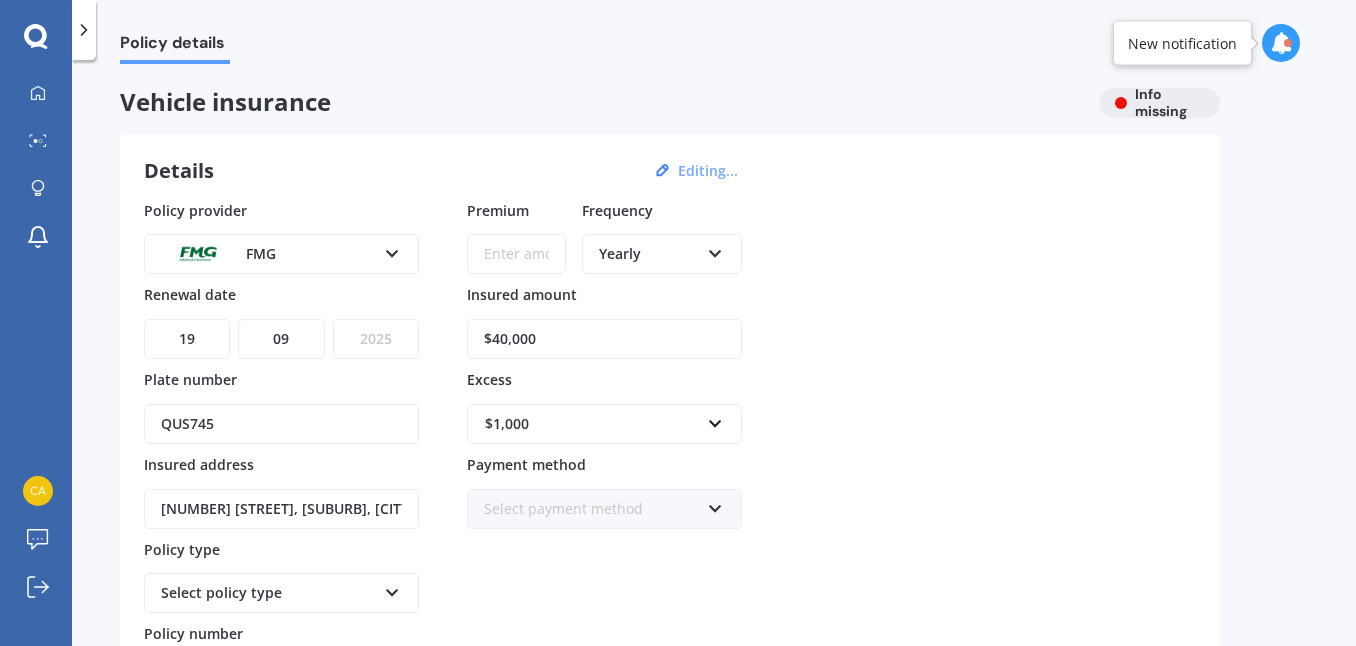 click on "YYYY 2027 2026 2025 2024 2023 2022 2021 2020 2019 2018 2017 2016 2015 2014 2013 2012 2011 2010 2009 2008 2007 2006 2005 2004 2003 2002 2001 2000 1999 1998 1997 1996 1995 1994 1993 1992 1991 1990 1989 1988 1987 1986 1985 1984 1983 1982 1981 1980 1979 1978 1977 1976 1975 1974 1973 1972 1971 1970 1969 1968 1967 1966 1965 1964 1963 1962 1961 1960 1959 1958 1957 1956 1955 1954 1953 1952 1951 1950 1949 1948 1947 1946 1945 1944 1943 1942 1941 1940 1939 1938 1937 1936 1935 1934 1933 1932 1931 1930 1929 1928" at bounding box center [376, 339] 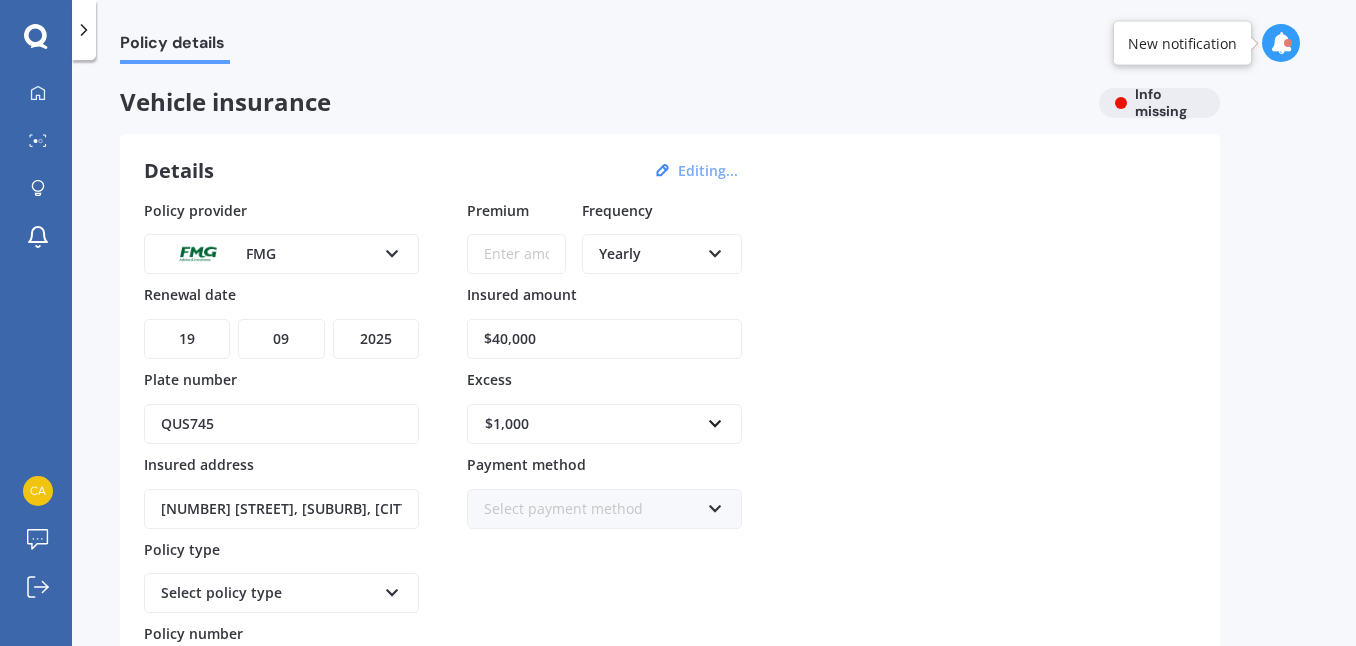 scroll, scrollTop: 43, scrollLeft: 0, axis: vertical 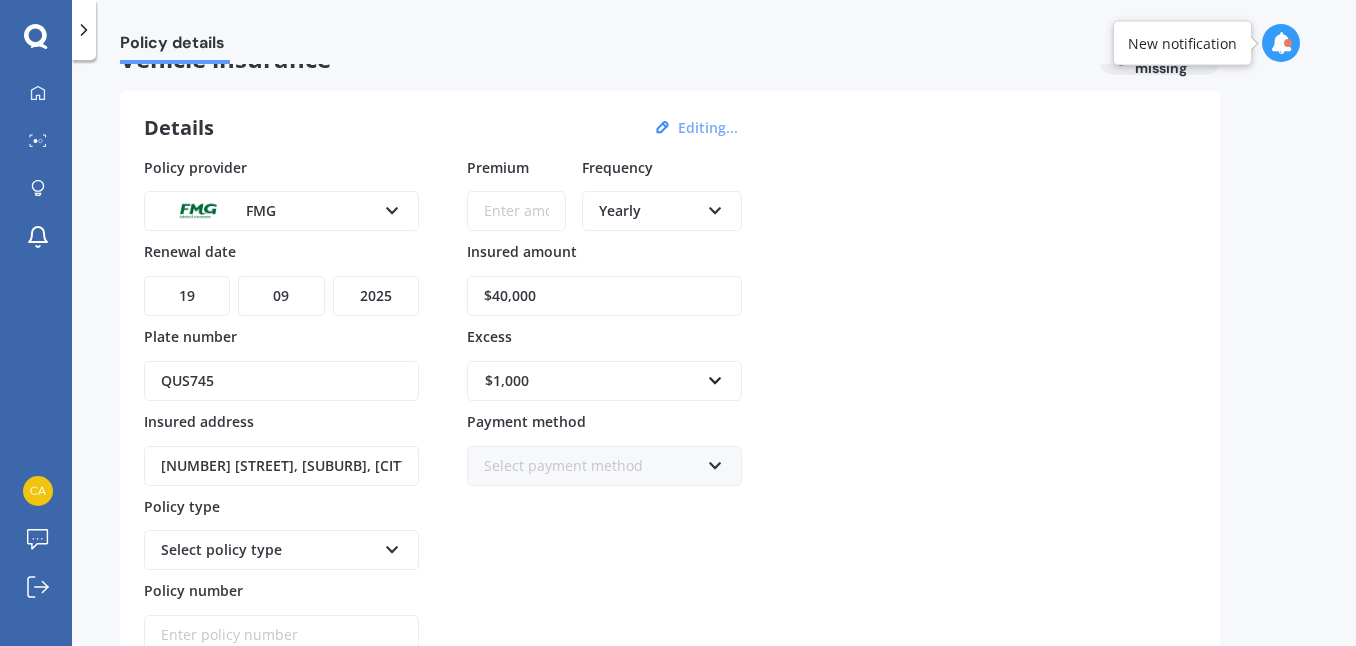 click at bounding box center (392, 546) 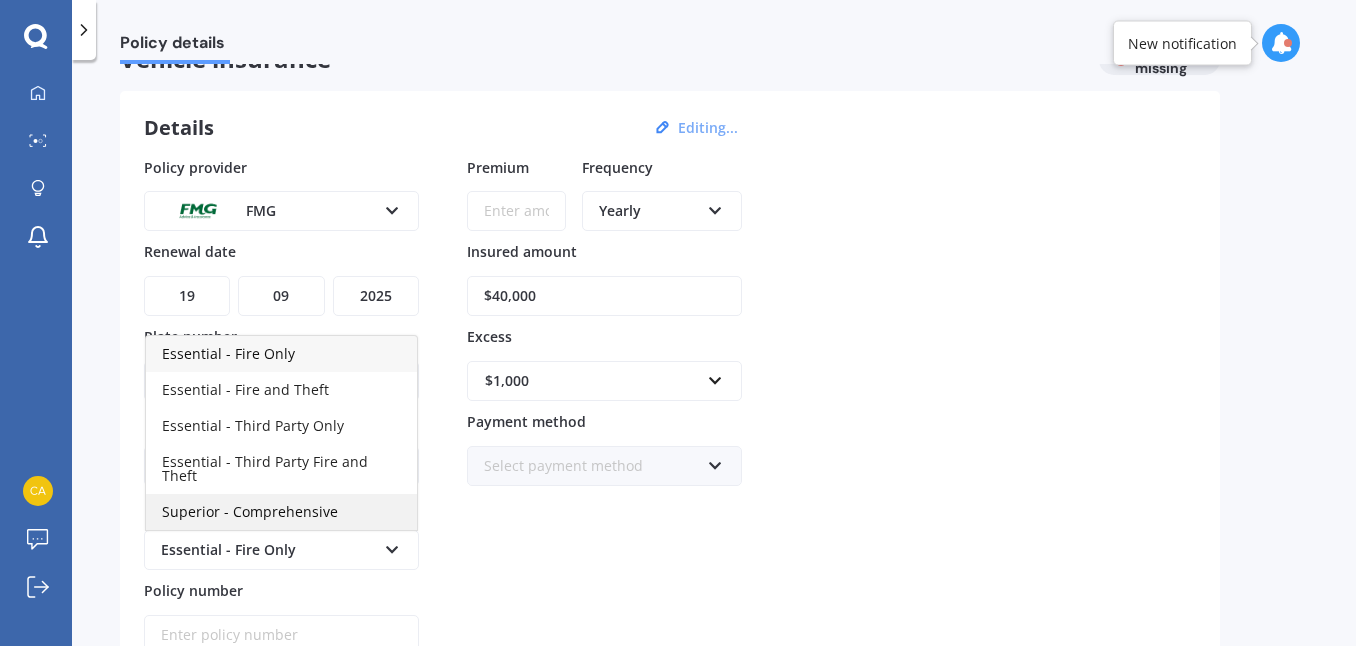 click on "Superior - Comprehensive" at bounding box center [281, 512] 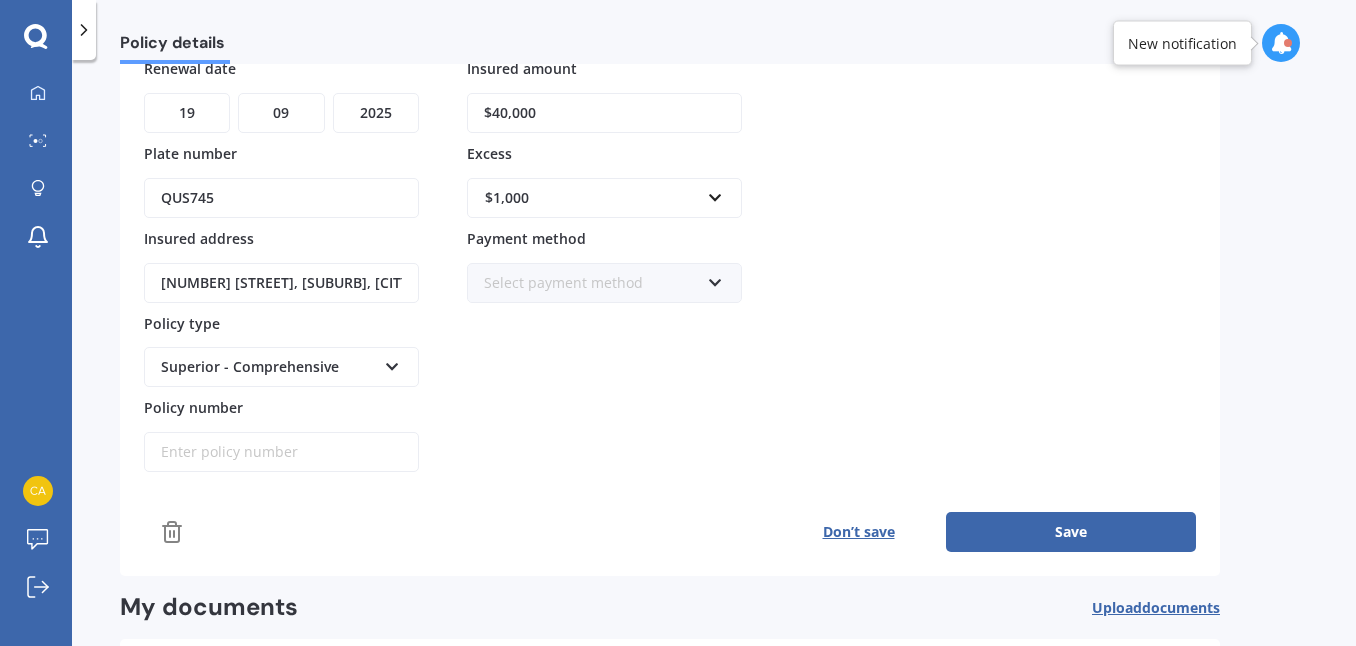scroll, scrollTop: 248, scrollLeft: 0, axis: vertical 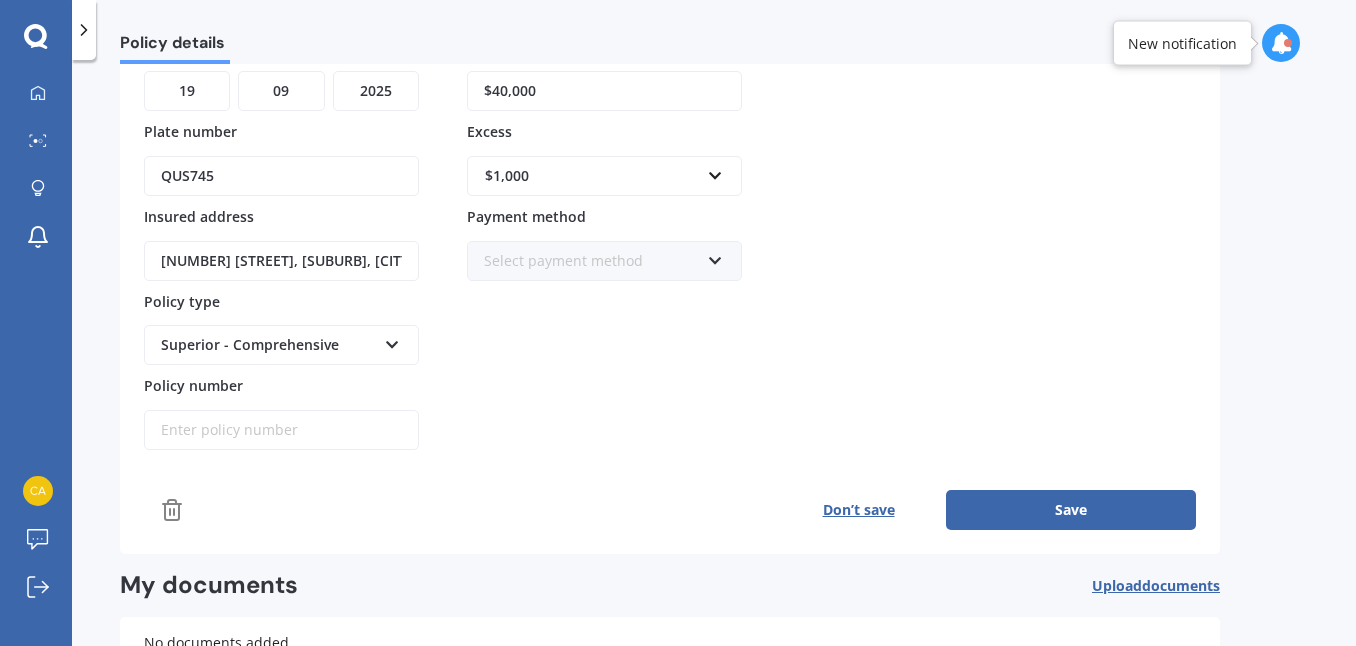 click on "Policy number" at bounding box center (281, 430) 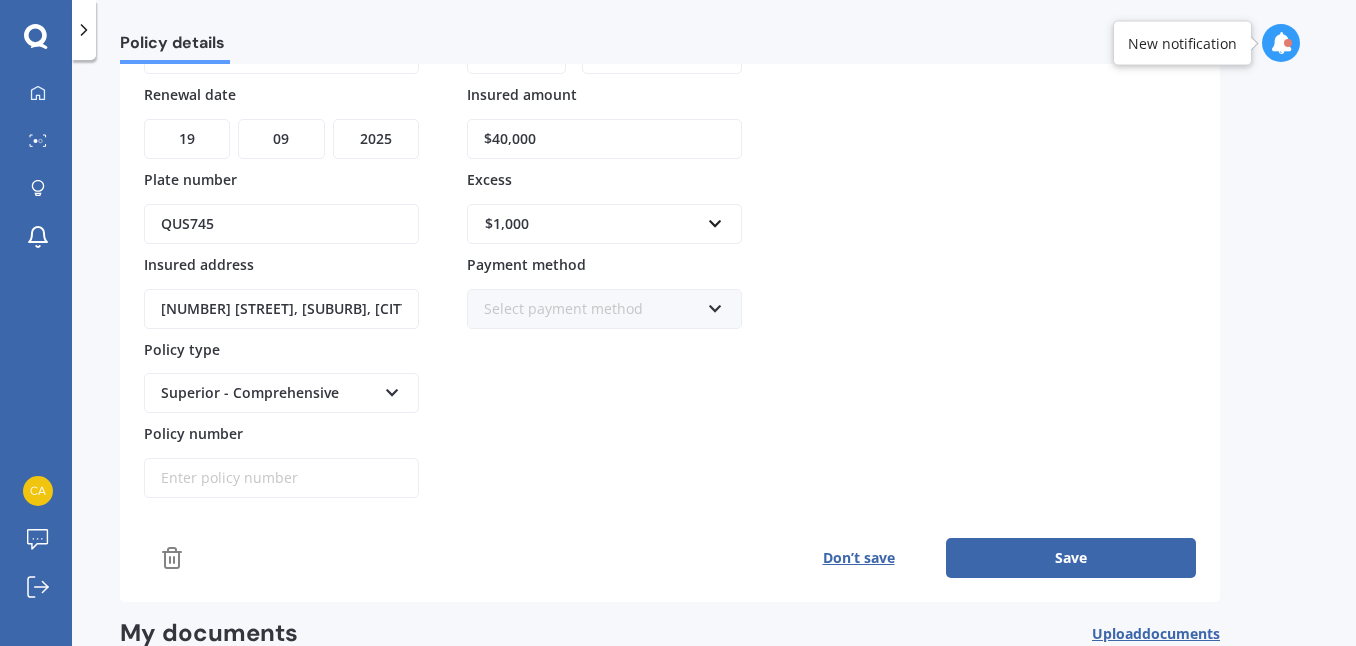 click on "$40,000" at bounding box center (604, 139) 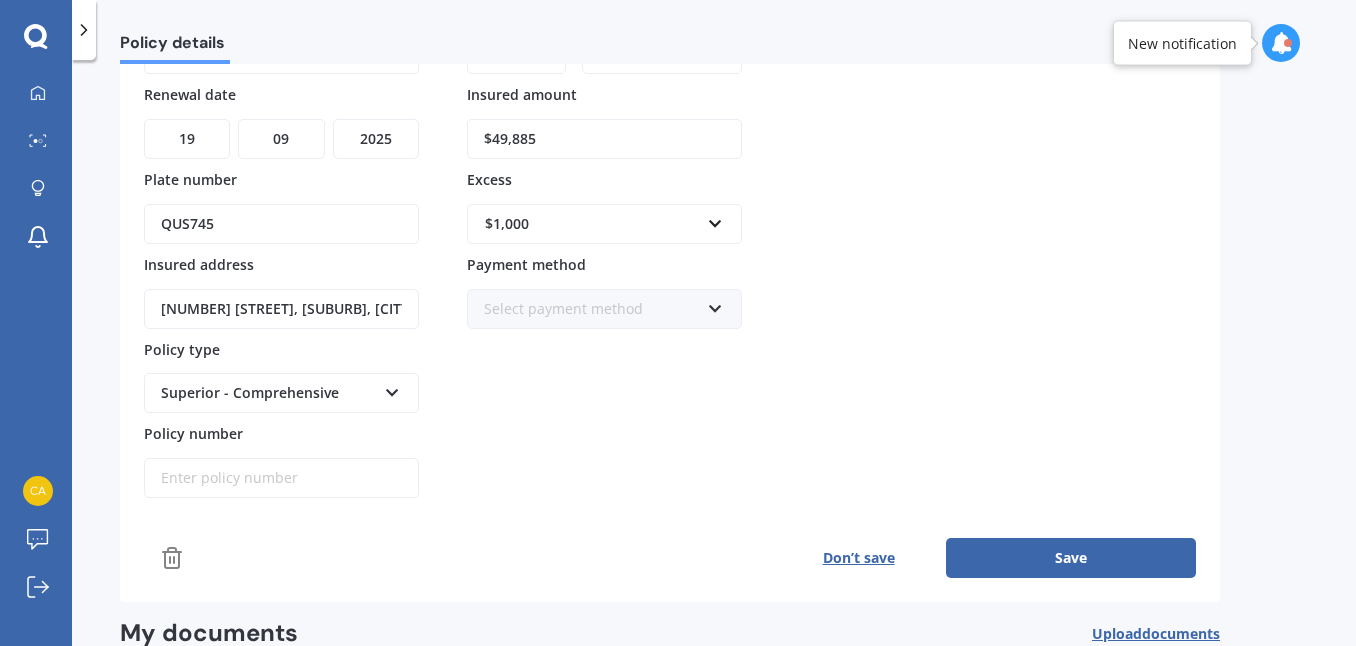 type on "$49,885" 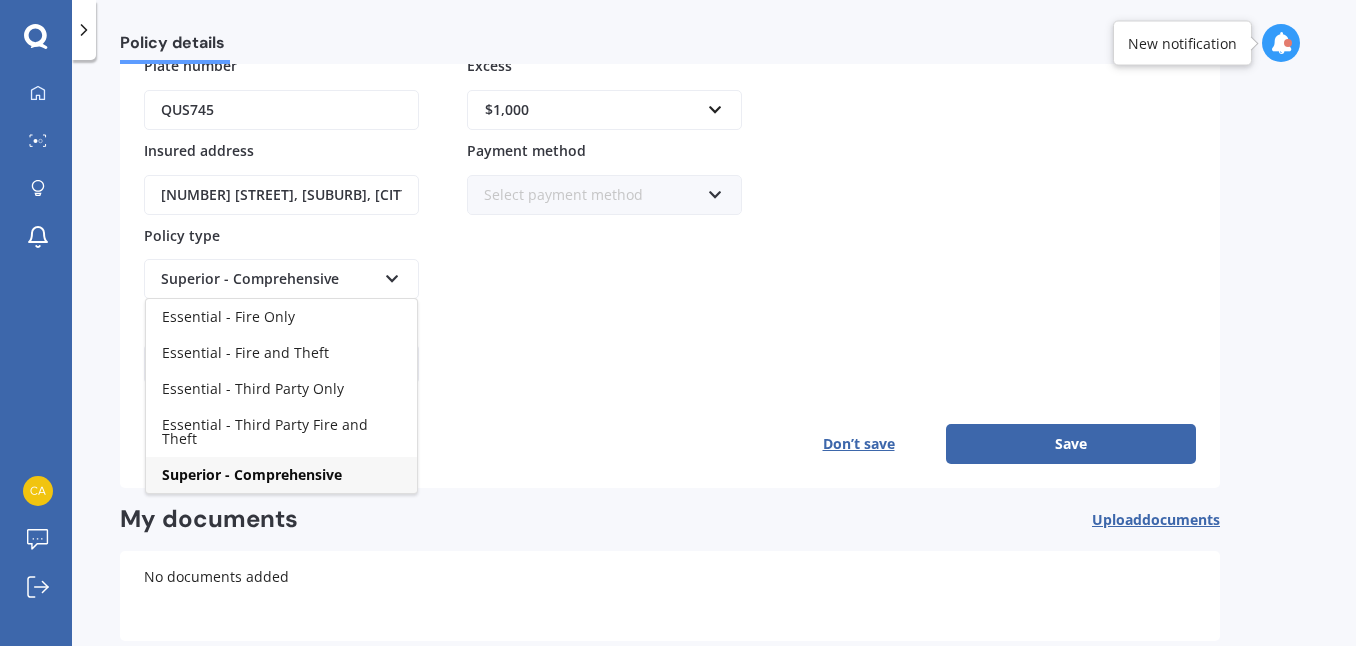 scroll, scrollTop: 349, scrollLeft: 0, axis: vertical 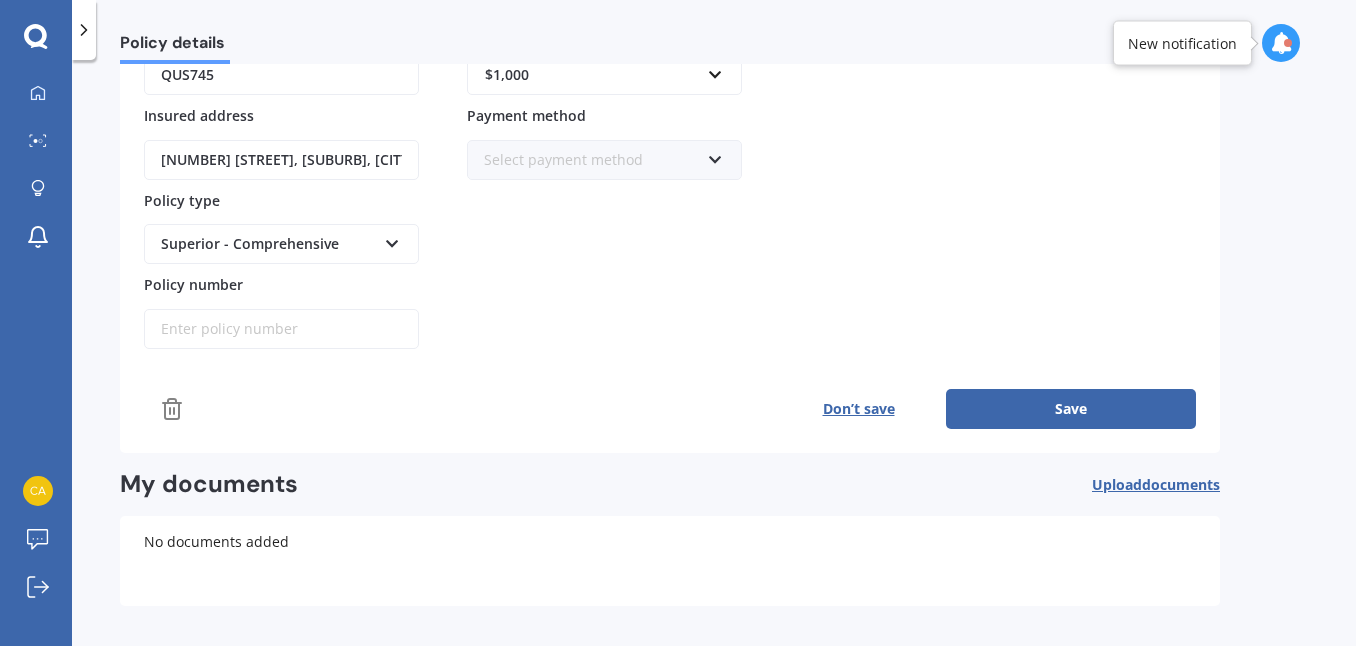 click on "Don’t save Save" at bounding box center [670, 409] 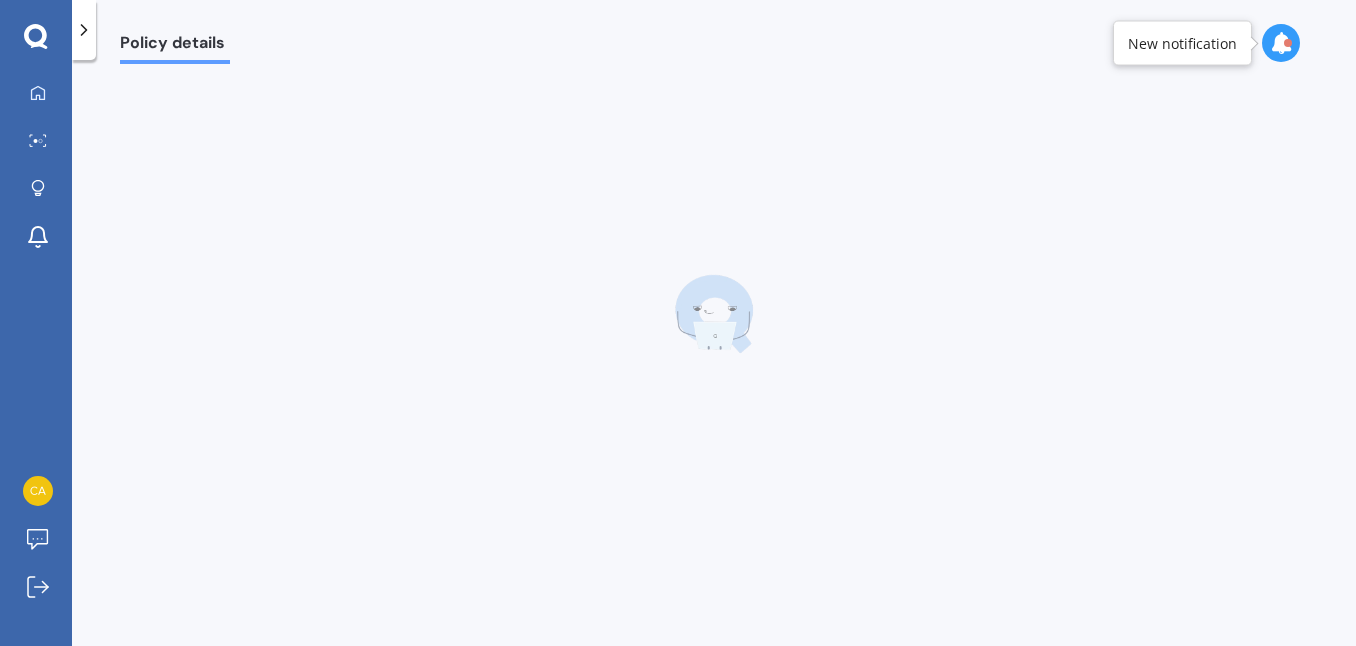 scroll, scrollTop: 0, scrollLeft: 0, axis: both 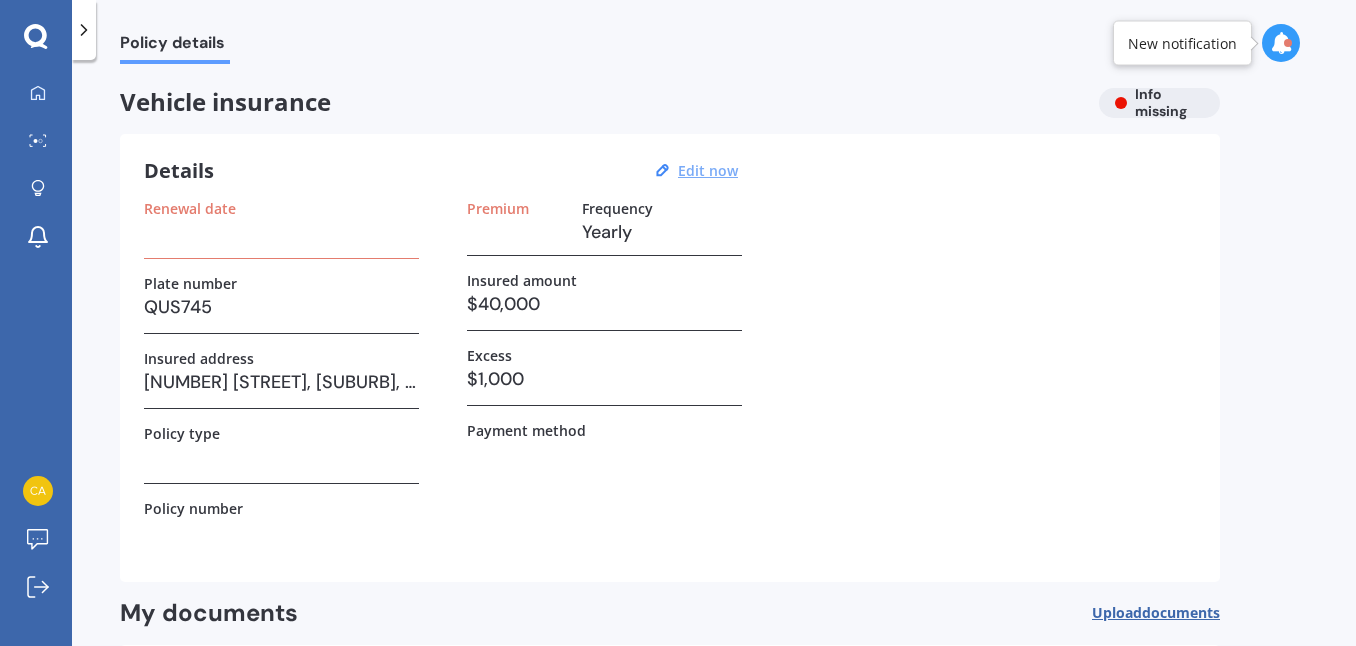 click on "Edit now" at bounding box center (708, 170) 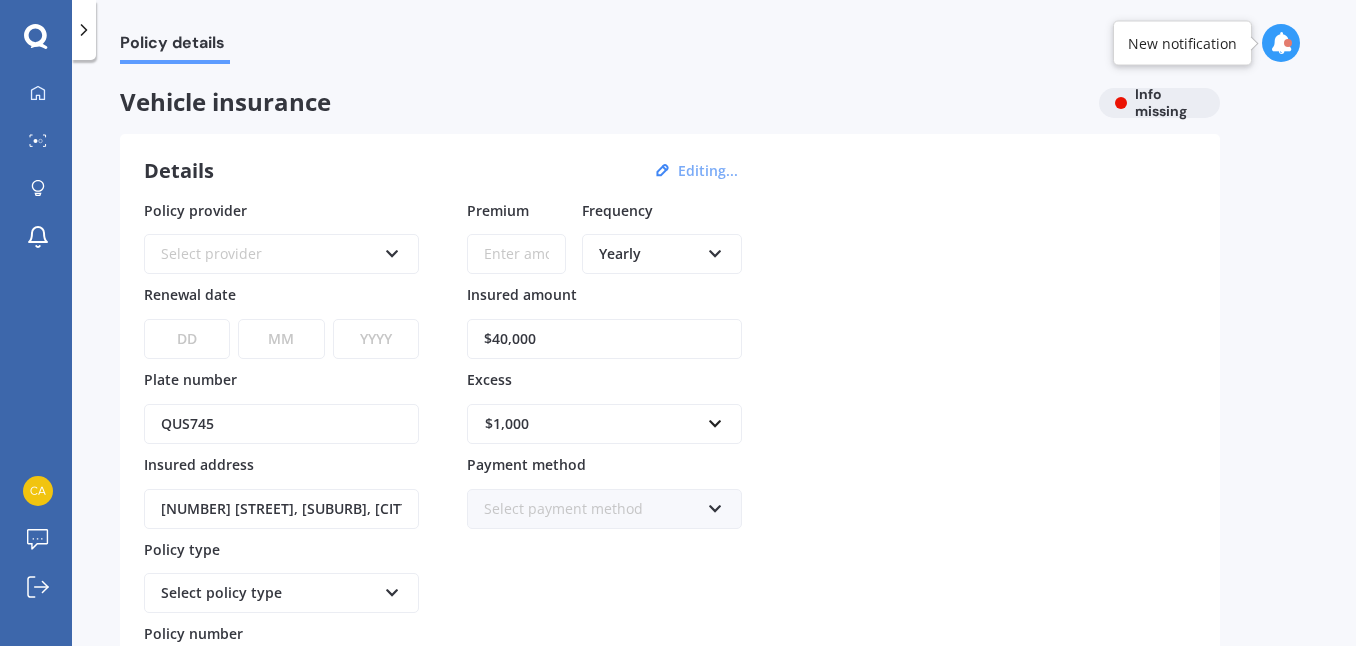 click on "Select provider" at bounding box center [268, 254] 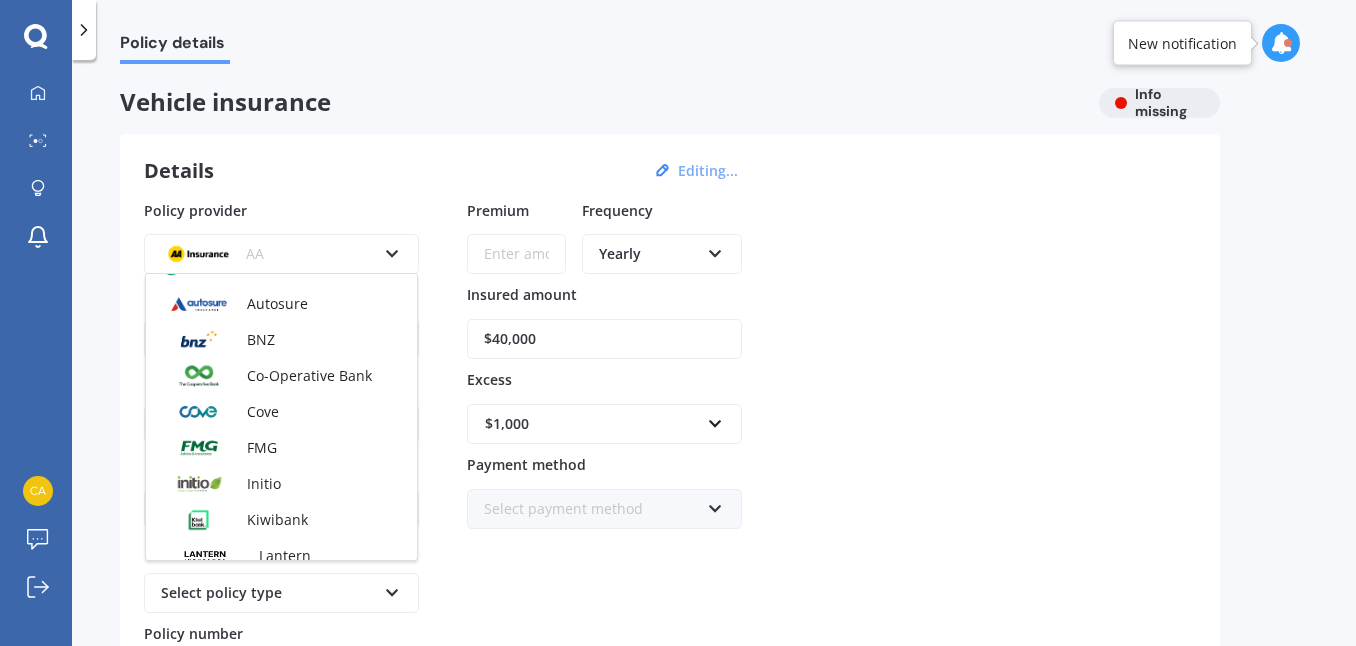 scroll, scrollTop: 278, scrollLeft: 0, axis: vertical 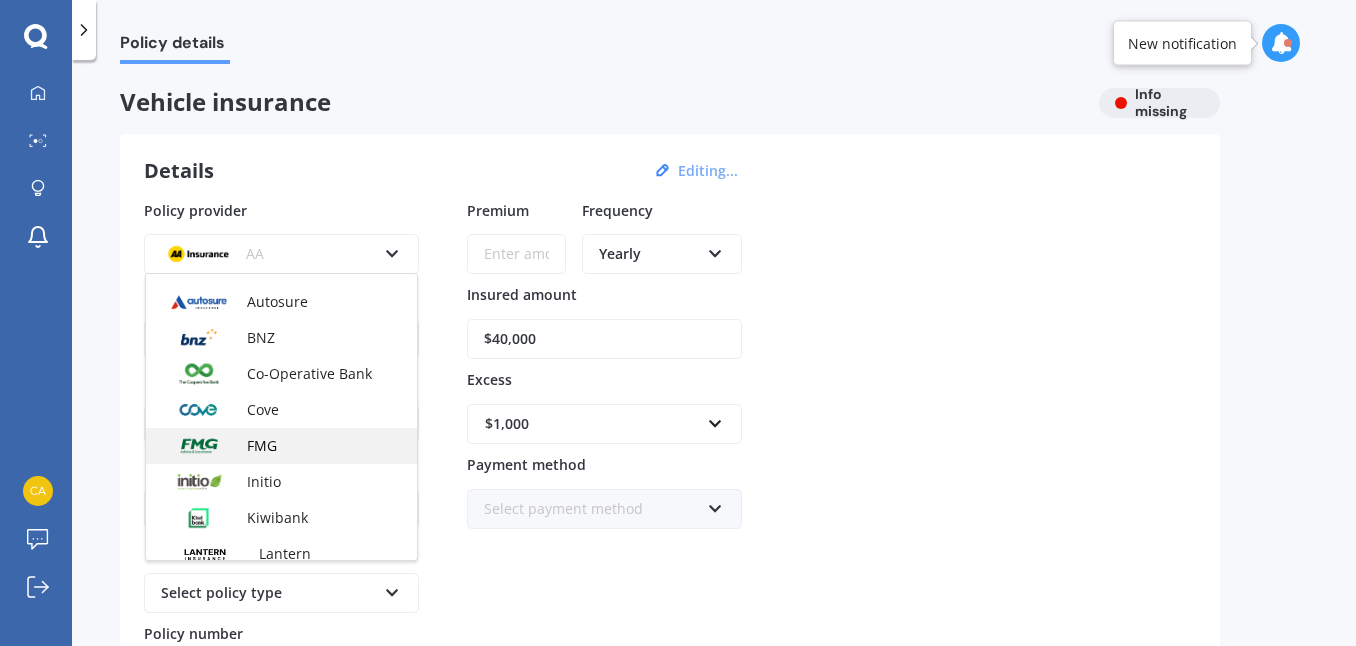 click on "FMG" at bounding box center [281, 446] 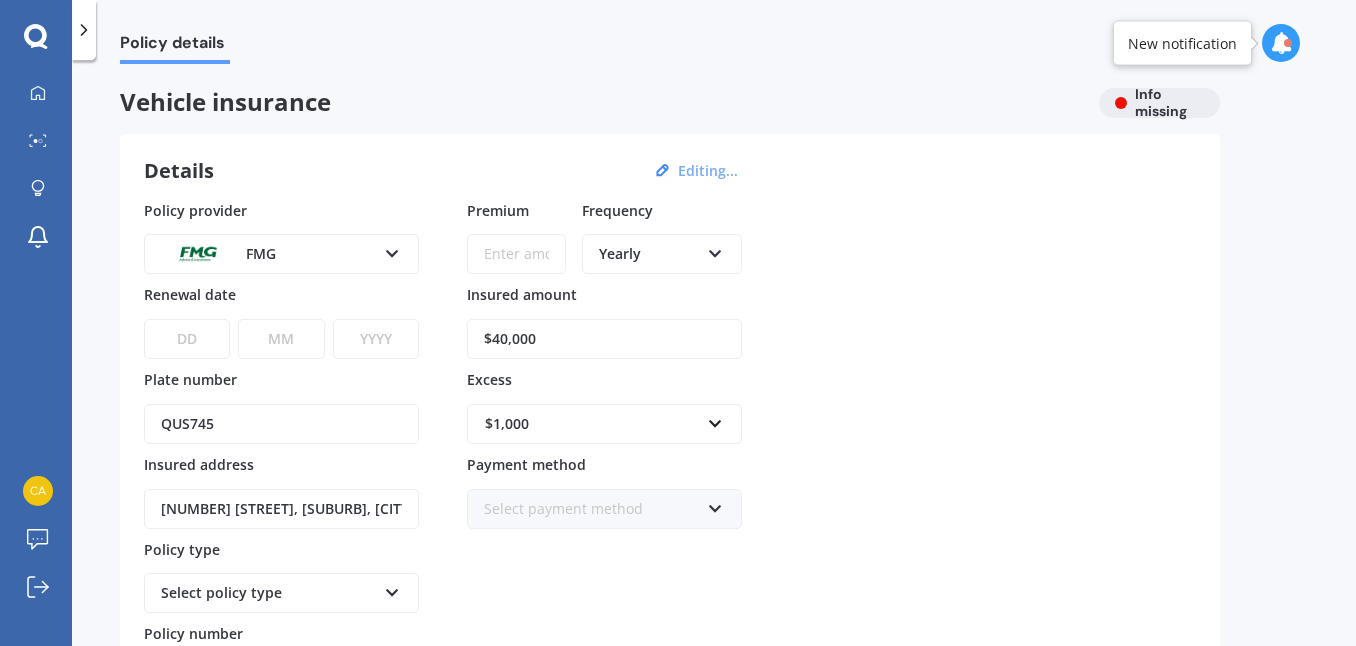 click on "DD 01 02 03 04 05 06 07 08 09 10 11 12 13 14 15 16 17 18 19 20 21 22 23 24 25 26 27 28 29 30 31" at bounding box center [187, 339] 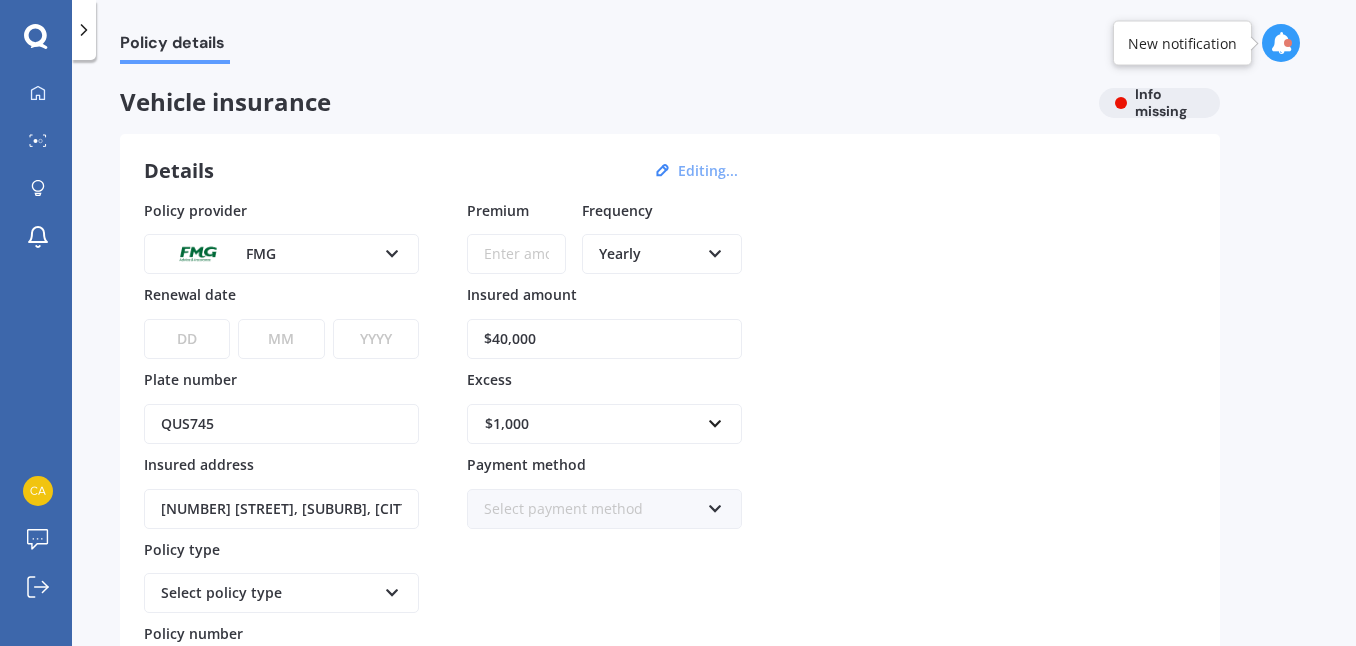 select on "19" 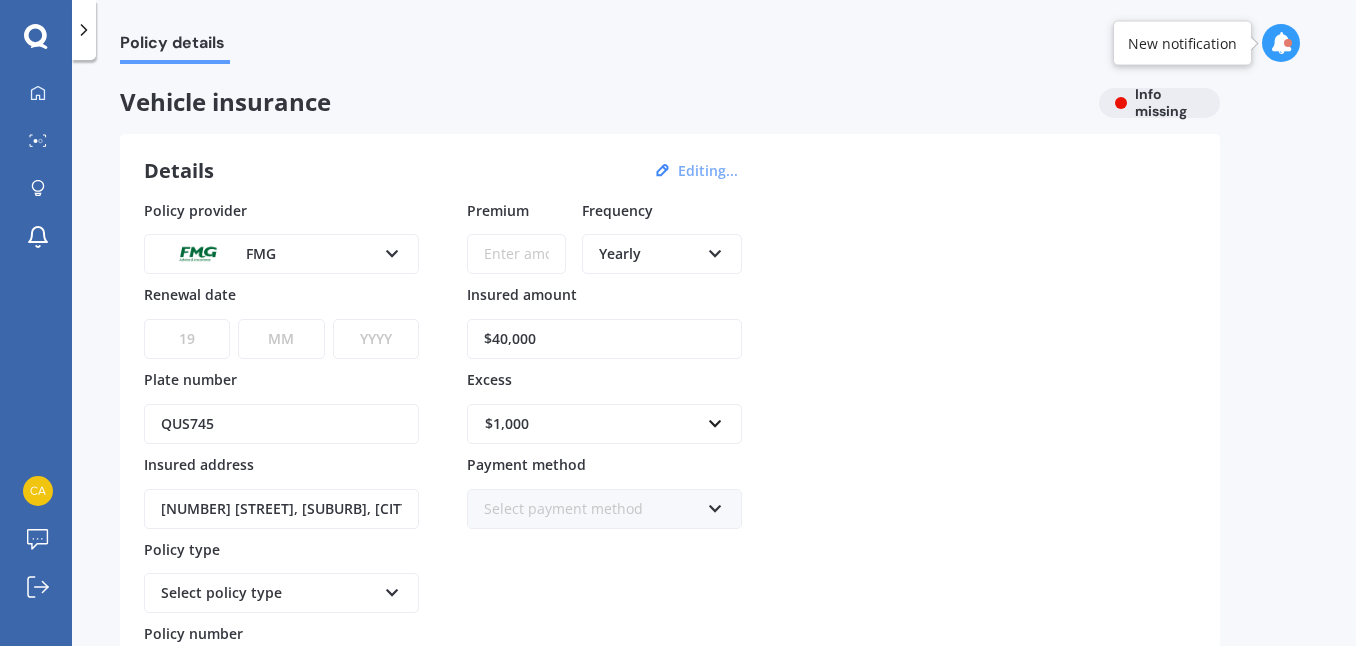 click on "DD 01 02 03 04 05 06 07 08 09 10 11 12 13 14 15 16 17 18 19 20 21 22 23 24 25 26 27 28 29 30 31" at bounding box center [187, 339] 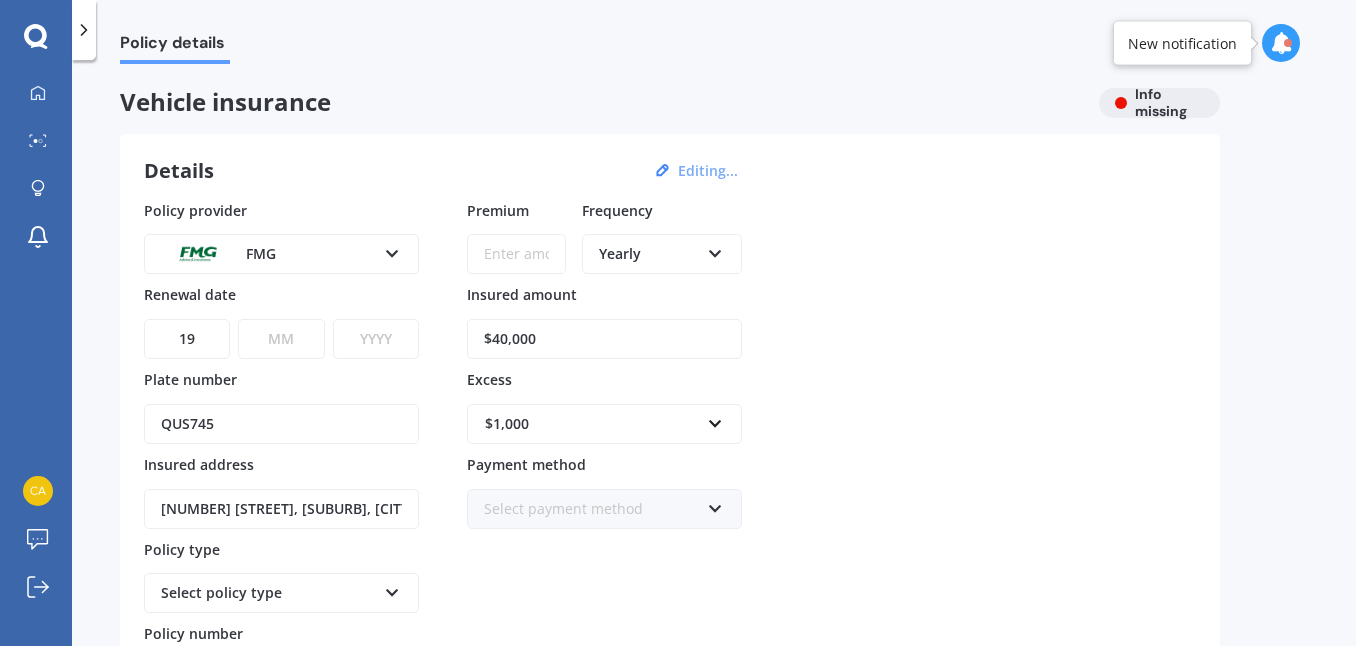 click on "MM 01 02 03 04 05 06 07 08 09 10 11 12" at bounding box center (281, 339) 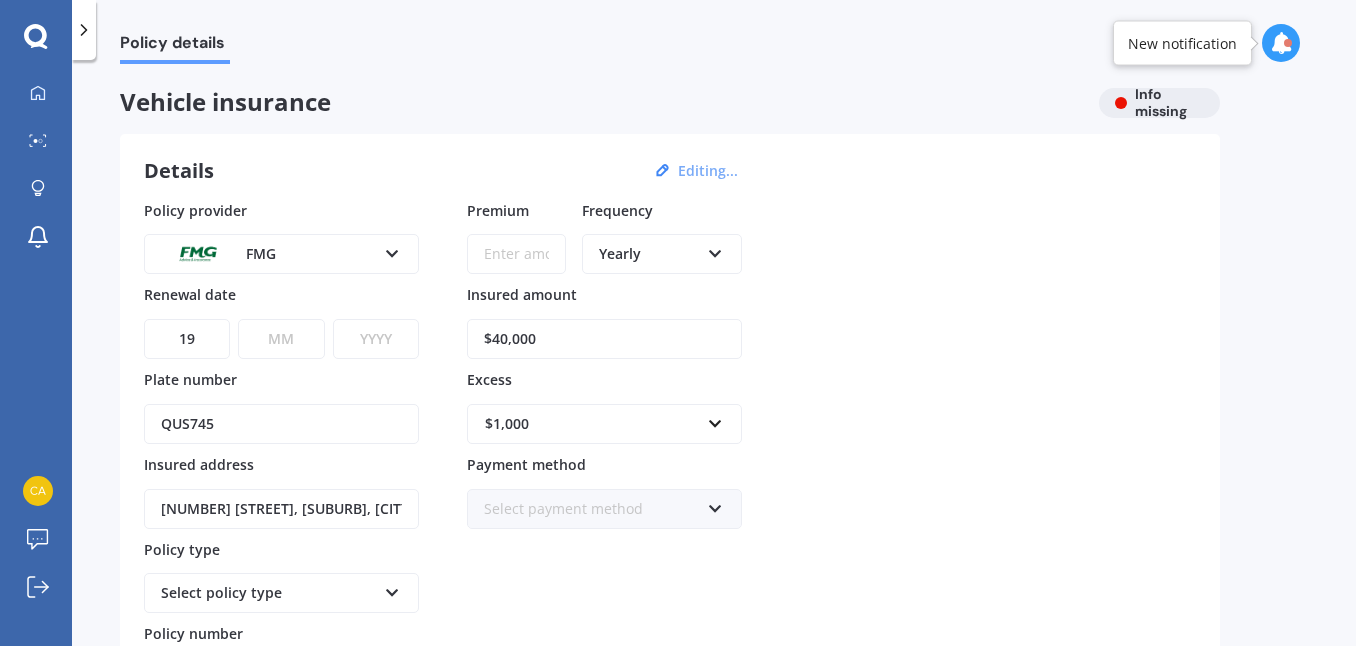 select on "09" 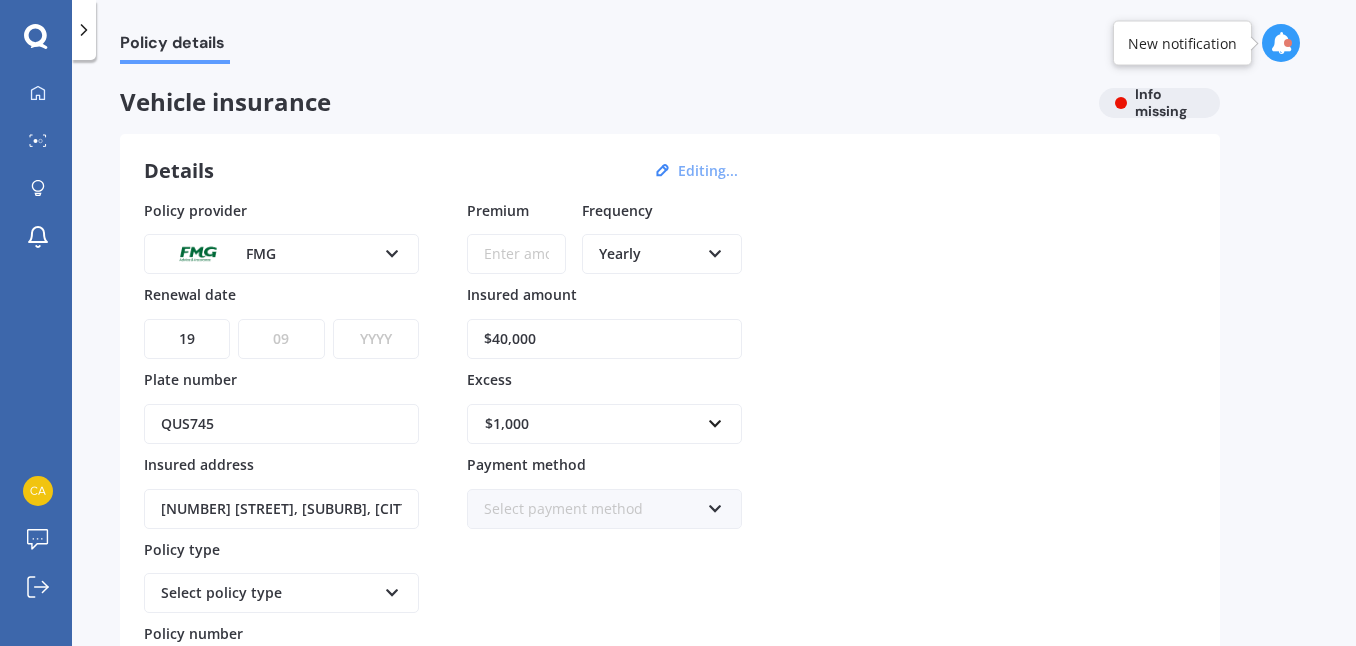 click on "MM 01 02 03 04 05 06 07 08 09 10 11 12" at bounding box center [281, 339] 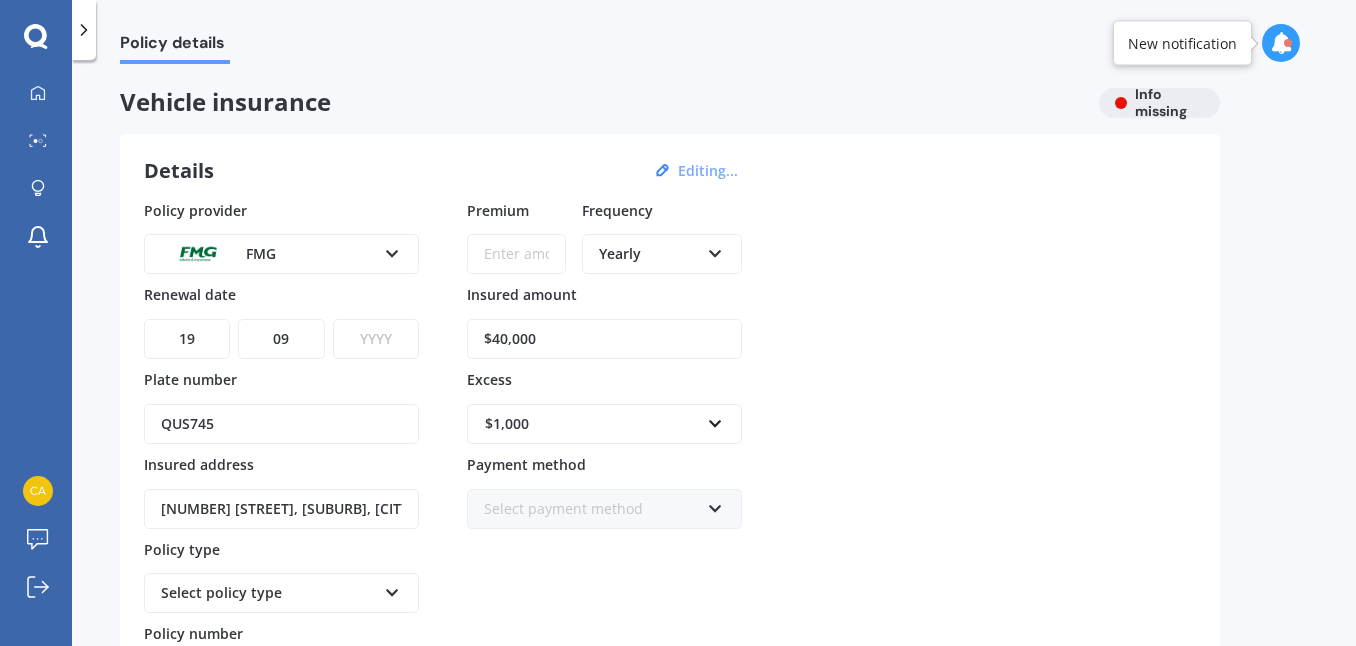 click on "YYYY 2027 2026 2025 2024 2023 2022 2021 2020 2019 2018 2017 2016 2015 2014 2013 2012 2011 2010 2009 2008 2007 2006 2005 2004 2003 2002 2001 2000 1999 1998 1997 1996 1995 1994 1993 1992 1991 1990 1989 1988 1987 1986 1985 1984 1983 1982 1981 1980 1979 1978 1977 1976 1975 1974 1973 1972 1971 1970 1969 1968 1967 1966 1965 1964 1963 1962 1961 1960 1959 1958 1957 1956 1955 1954 1953 1952 1951 1950 1949 1948 1947 1946 1945 1944 1943 1942 1941 1940 1939 1938 1937 1936 1935 1934 1933 1932 1931 1930 1929 1928" at bounding box center (376, 339) 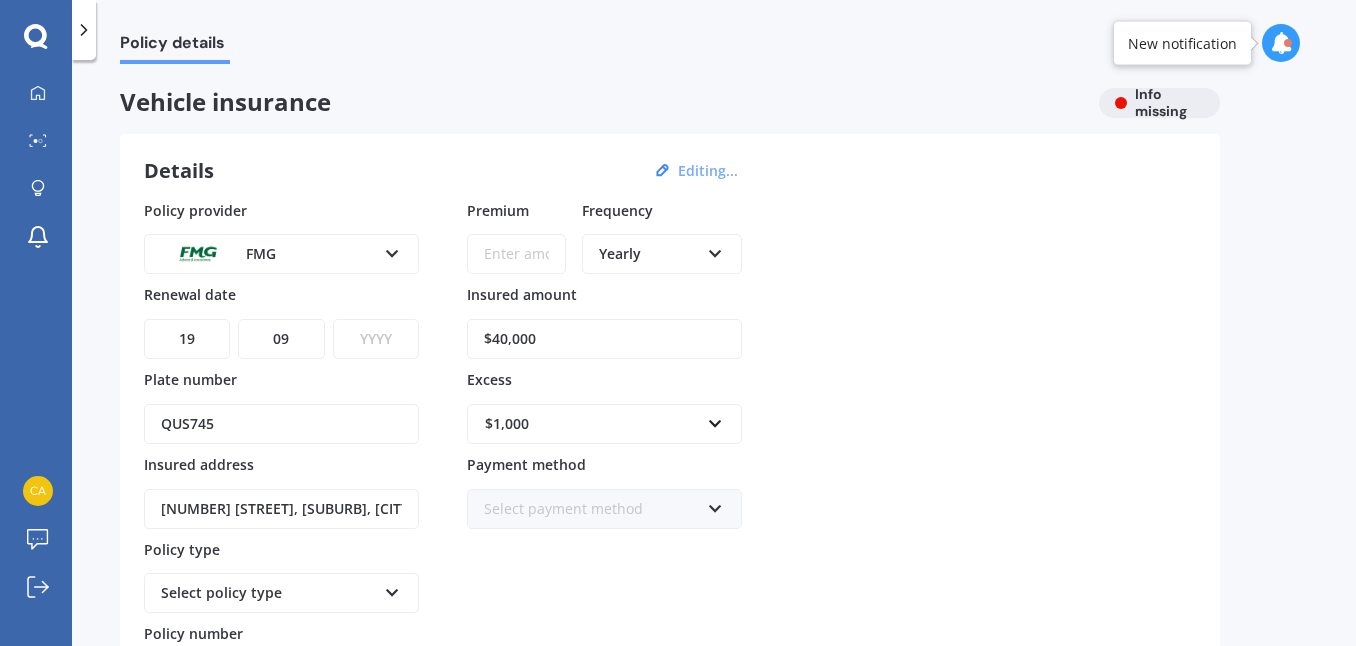 select on "2025" 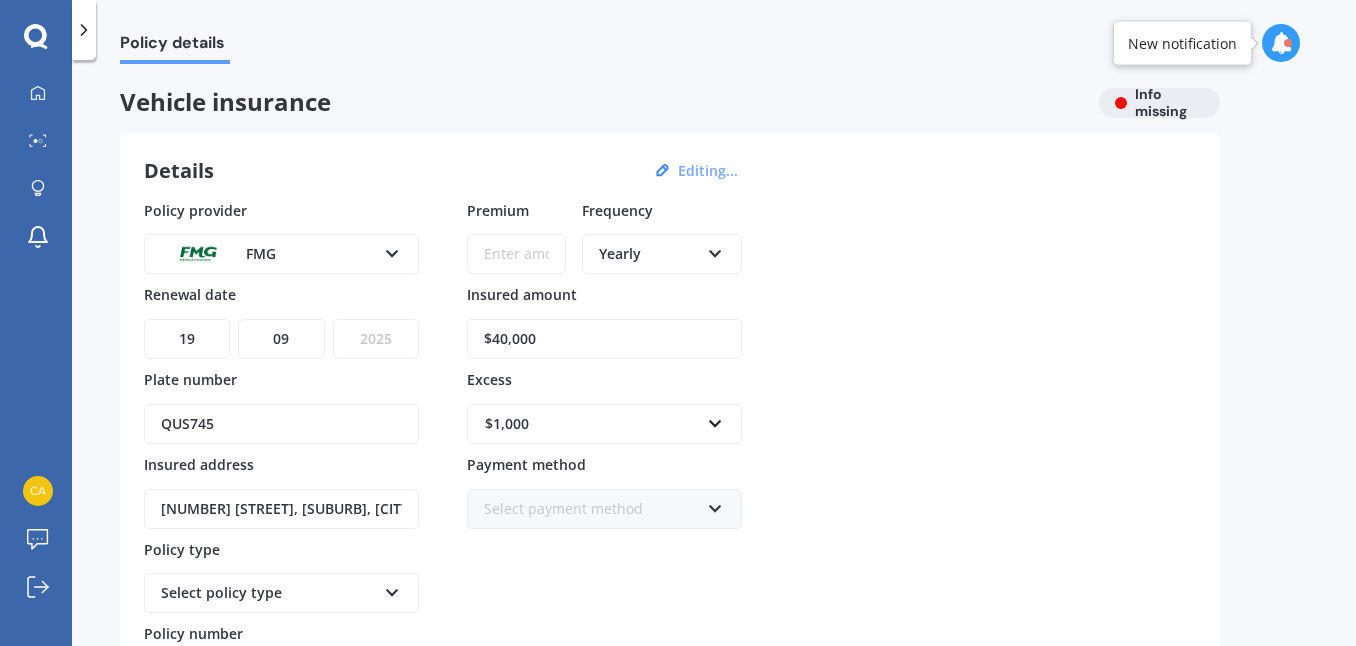 click on "YYYY 2027 2026 2025 2024 2023 2022 2021 2020 2019 2018 2017 2016 2015 2014 2013 2012 2011 2010 2009 2008 2007 2006 2005 2004 2003 2002 2001 2000 1999 1998 1997 1996 1995 1994 1993 1992 1991 1990 1989 1988 1987 1986 1985 1984 1983 1982 1981 1980 1979 1978 1977 1976 1975 1974 1973 1972 1971 1970 1969 1968 1967 1966 1965 1964 1963 1962 1961 1960 1959 1958 1957 1956 1955 1954 1953 1952 1951 1950 1949 1948 1947 1946 1945 1944 1943 1942 1941 1940 1939 1938 1937 1936 1935 1934 1933 1932 1931 1930 1929 1928" at bounding box center (376, 339) 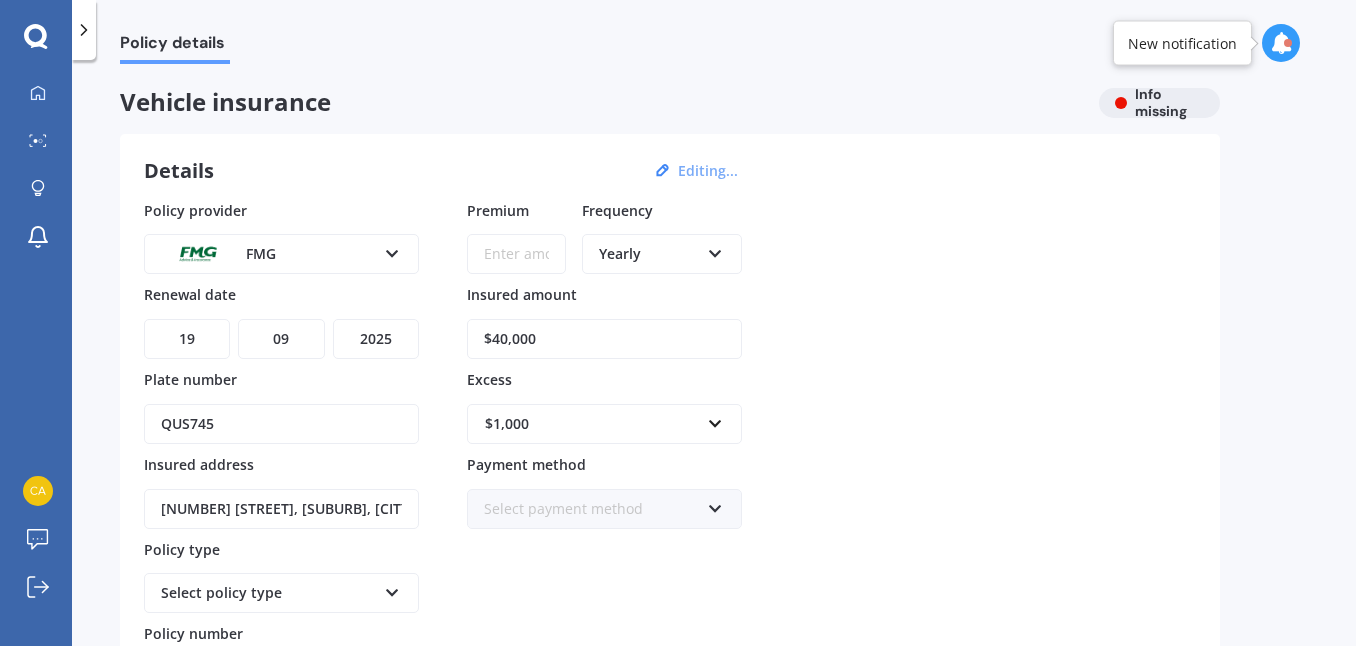click on "$40,000" at bounding box center [604, 339] 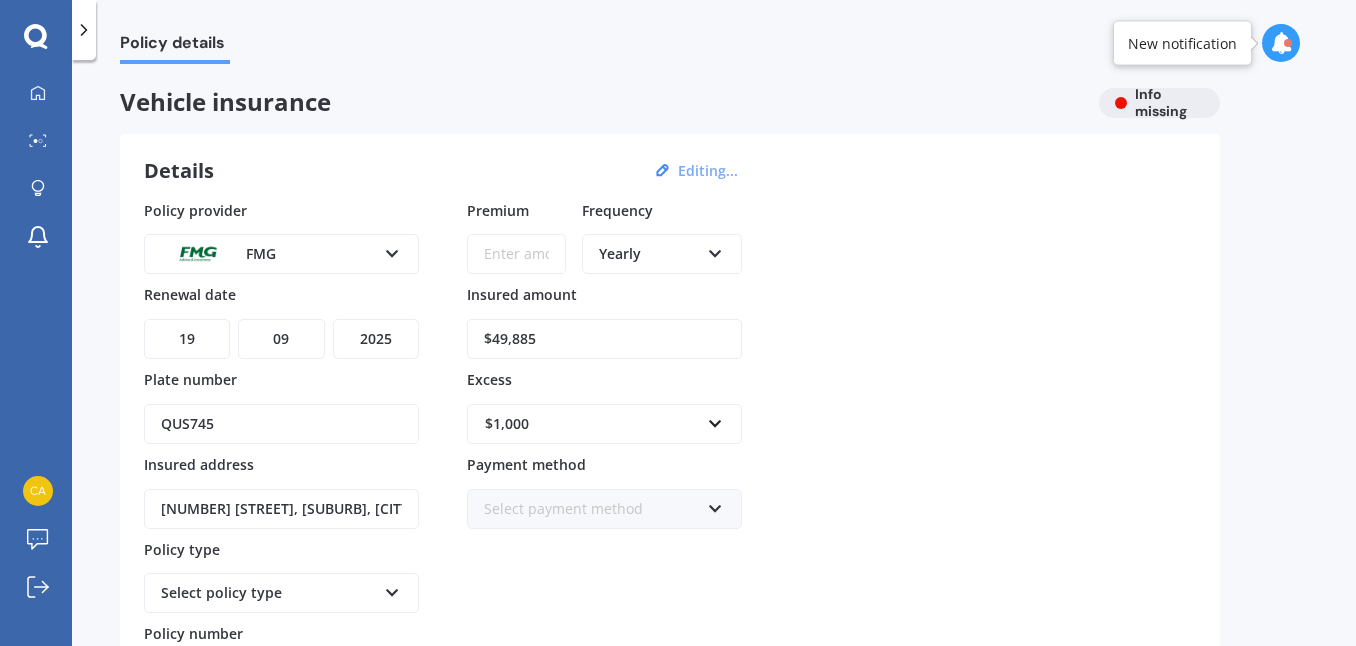 type on "$49,885" 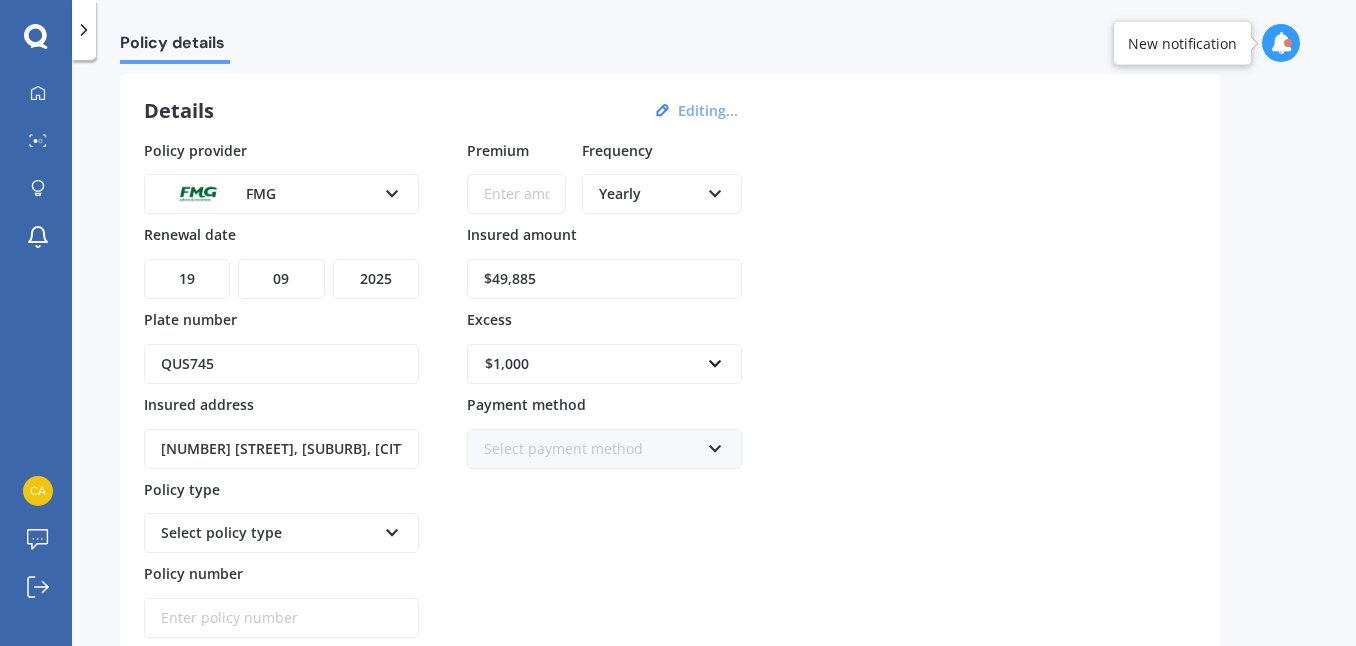scroll, scrollTop: 139, scrollLeft: 0, axis: vertical 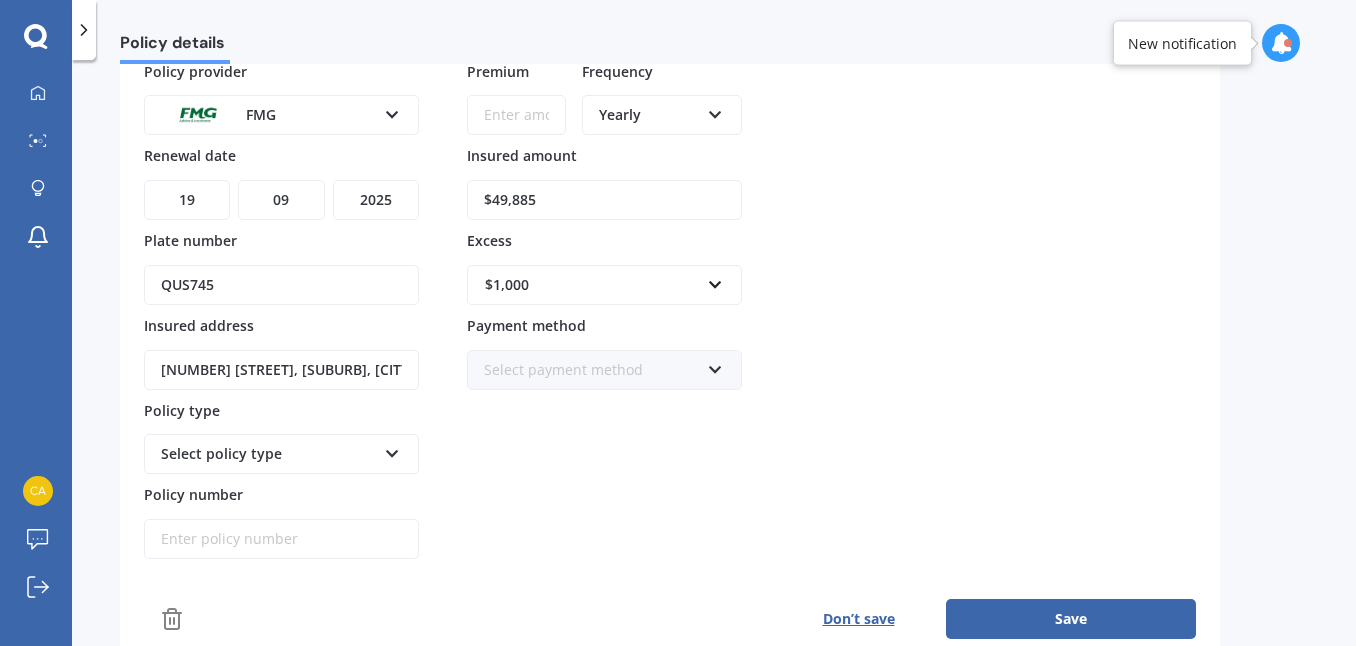 click on "$1,000" at bounding box center [592, 285] 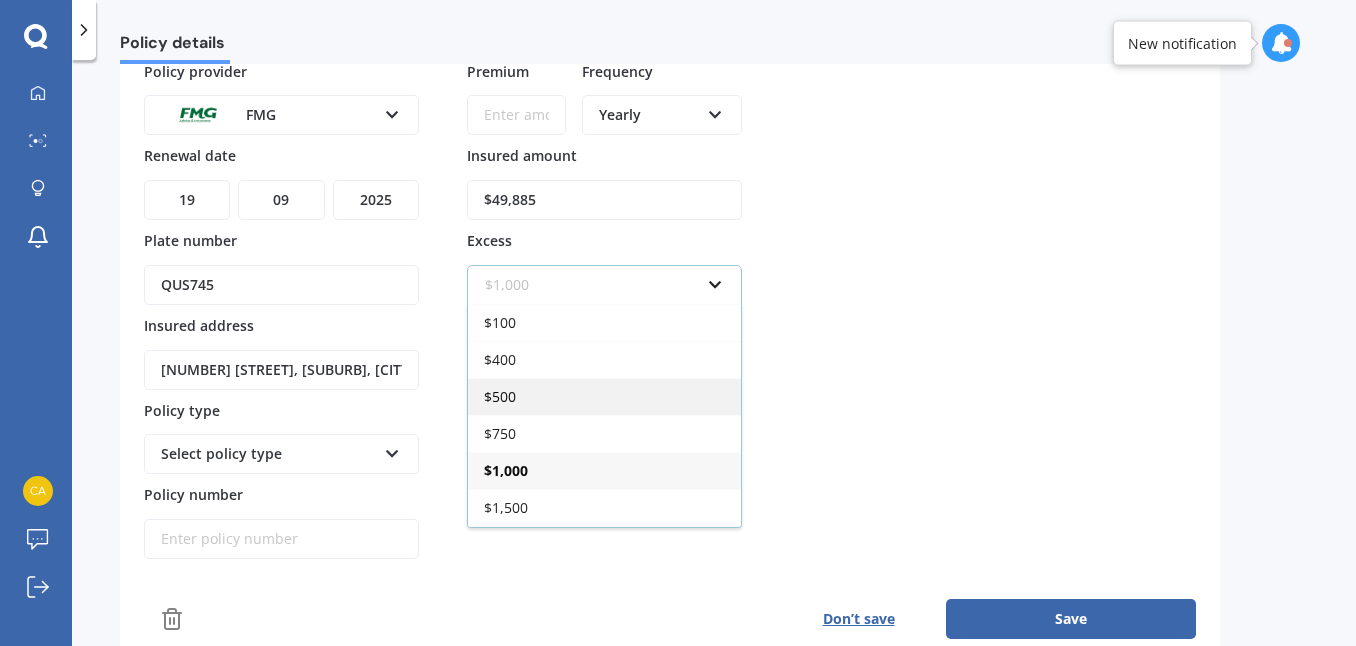 scroll, scrollTop: 35, scrollLeft: 0, axis: vertical 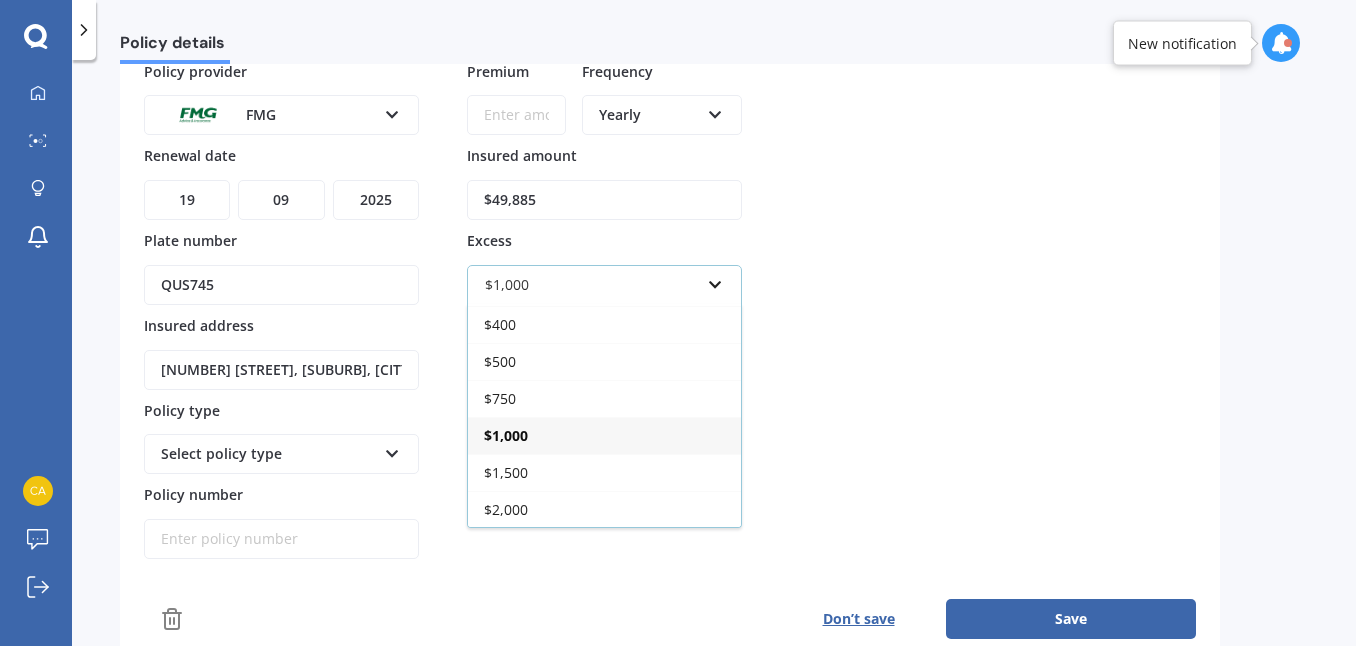 click on "$1,000" at bounding box center (604, 435) 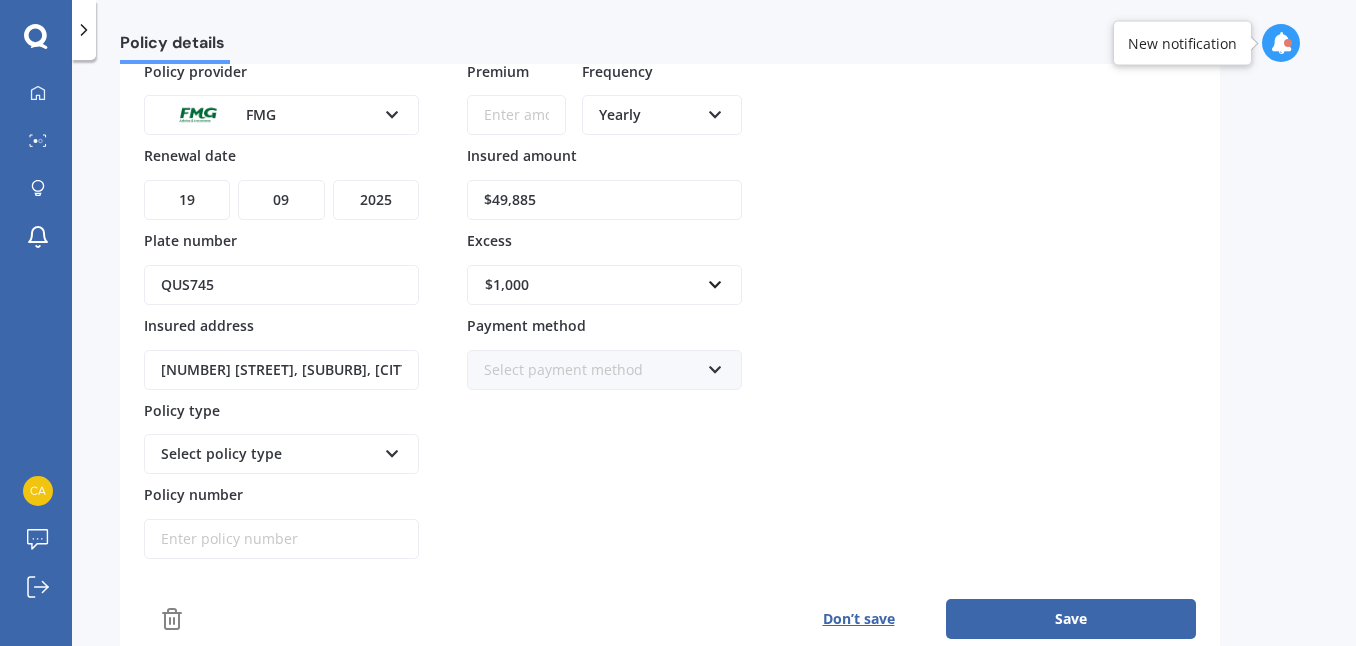 click on "Select policy type" at bounding box center (268, 454) 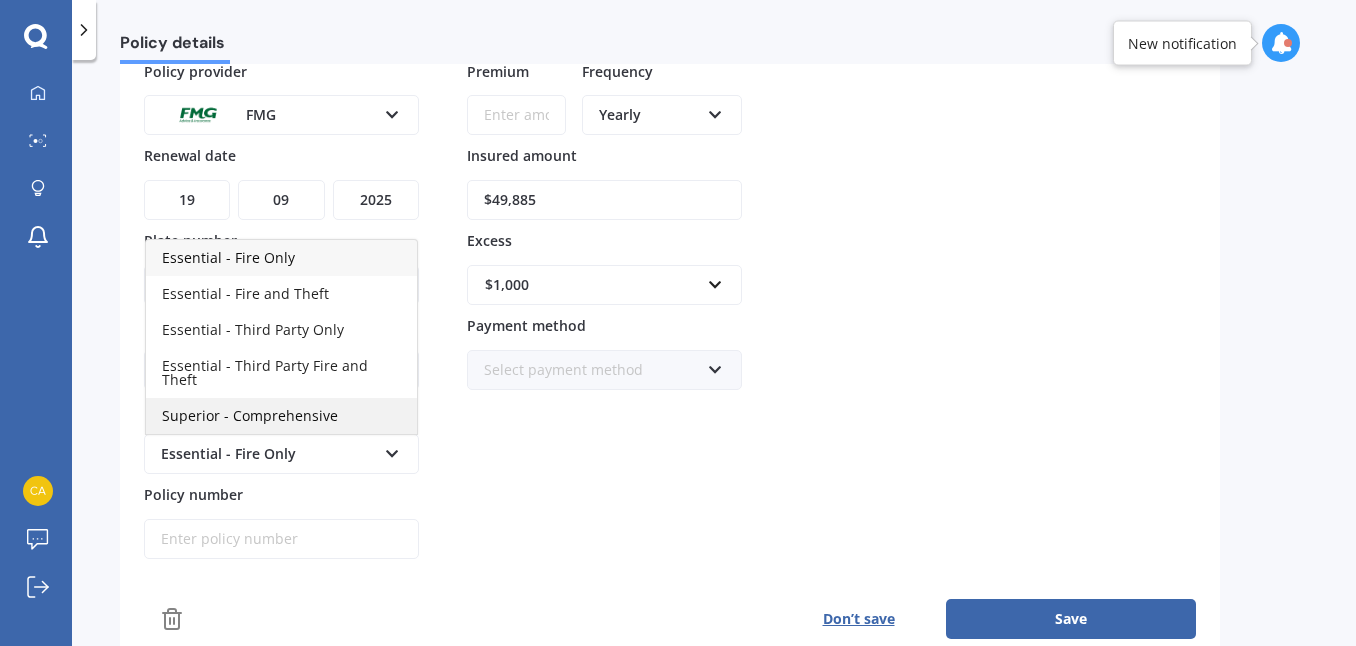 click on "Superior - Comprehensive" at bounding box center (281, 416) 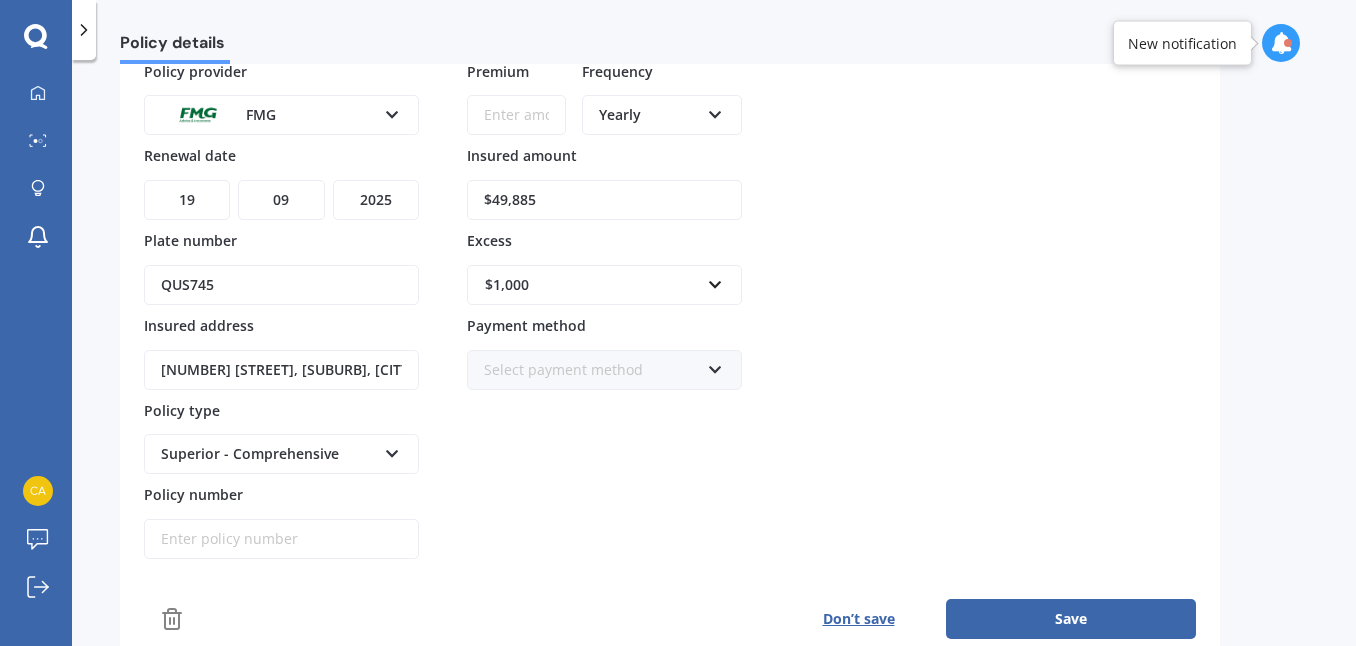 click on "Policy number" at bounding box center [281, 539] 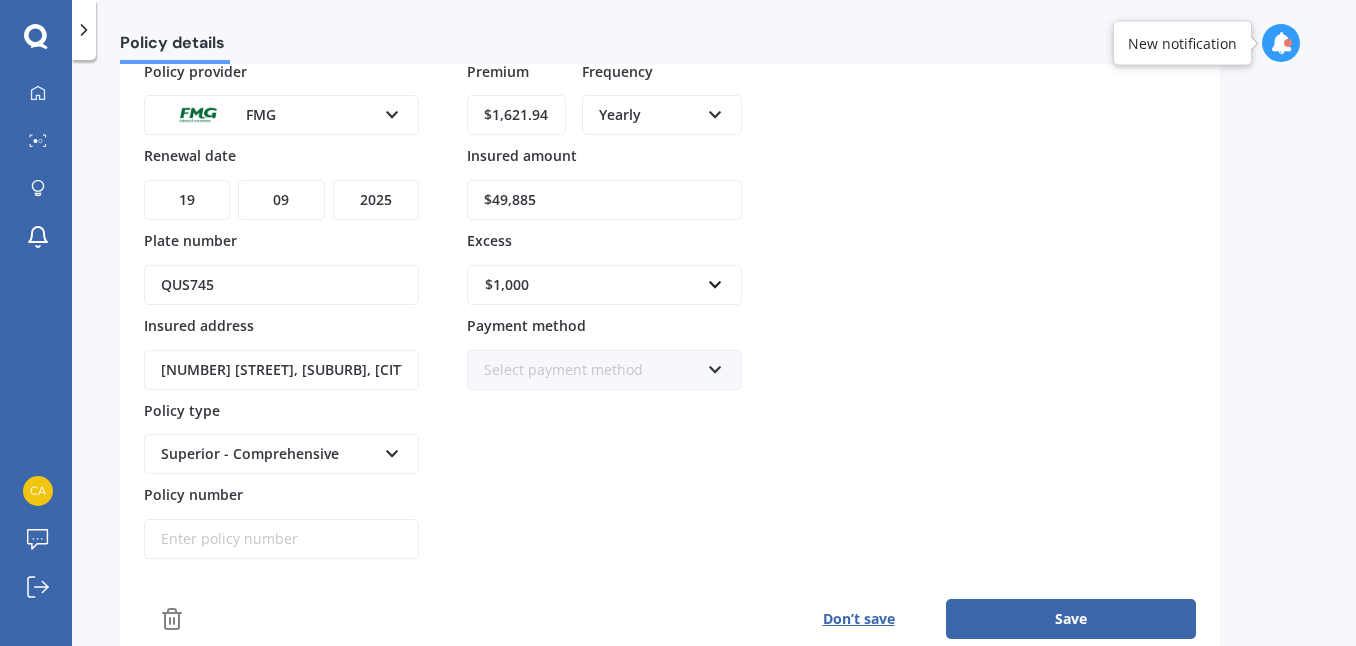 type on "$1,621.94" 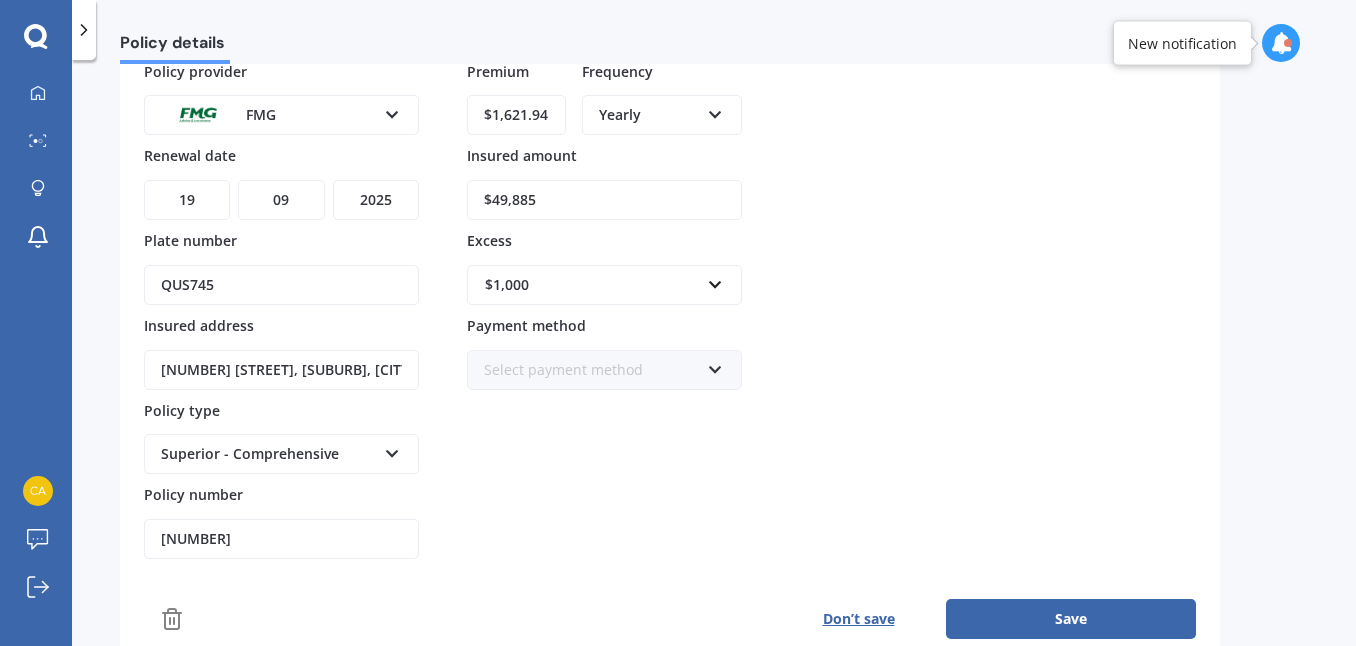 type on "[NUMBER]" 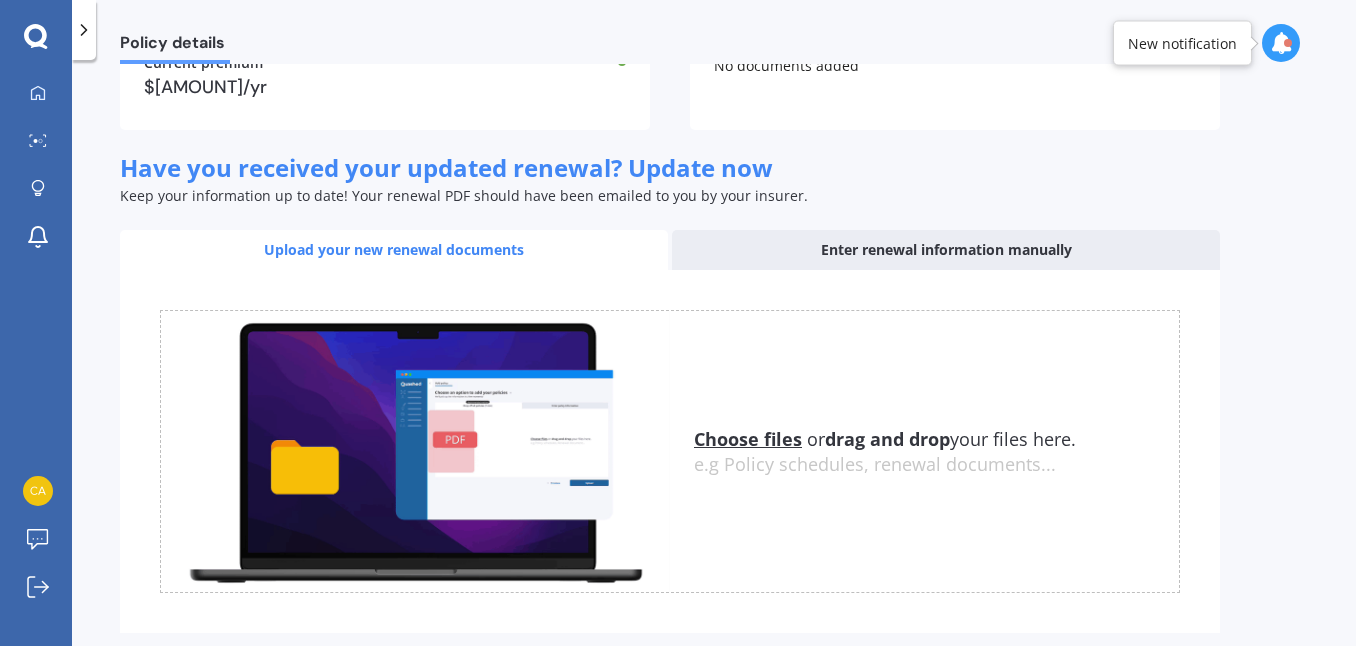 scroll, scrollTop: 692, scrollLeft: 0, axis: vertical 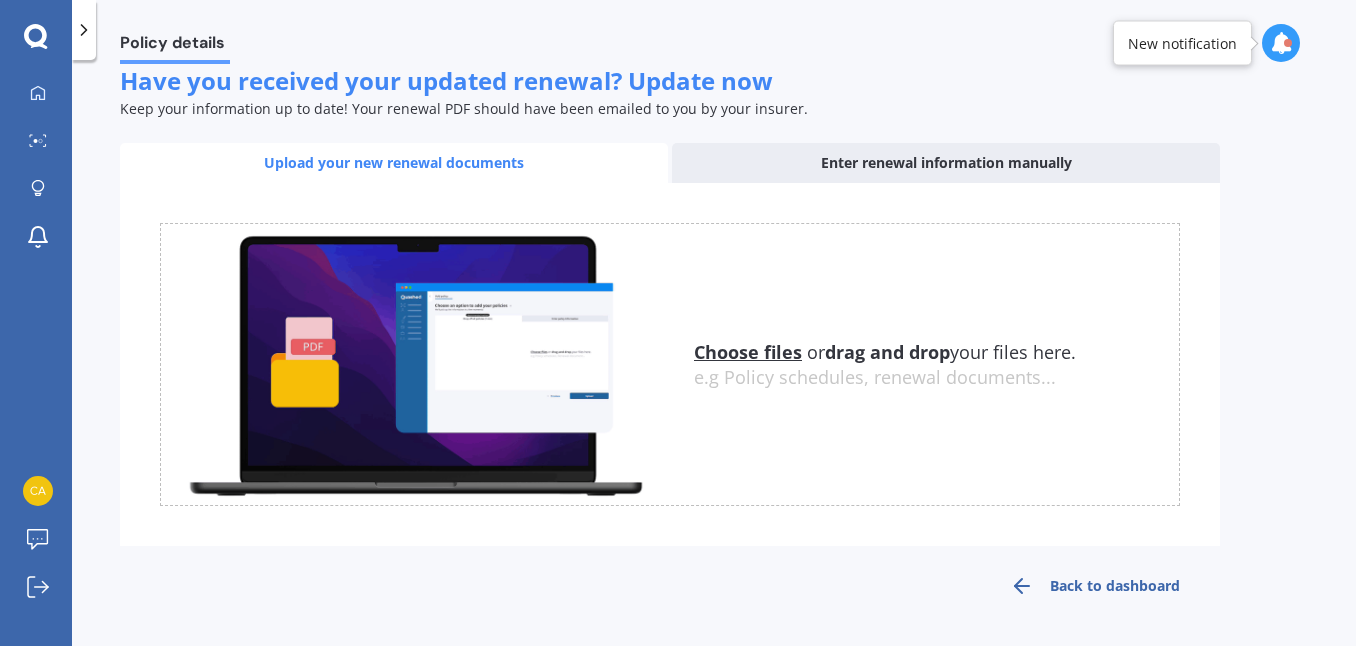 click on "Back to dashboard" at bounding box center (1095, 586) 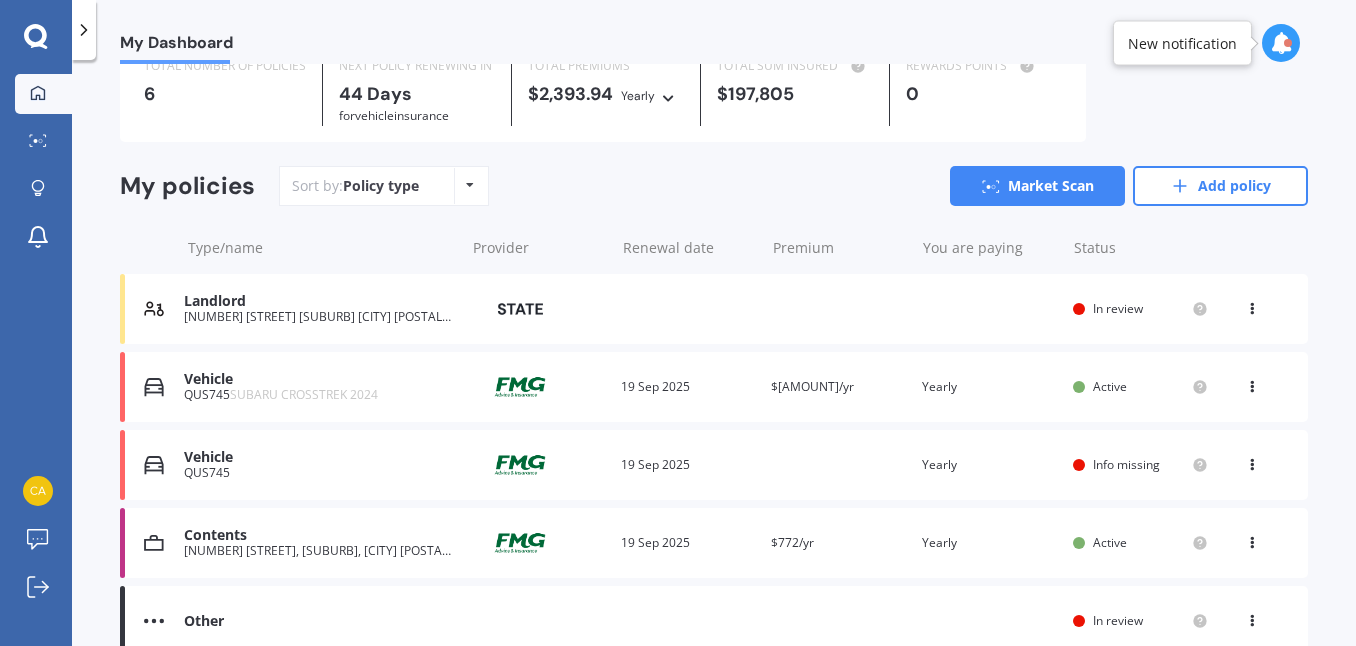 scroll, scrollTop: 86, scrollLeft: 0, axis: vertical 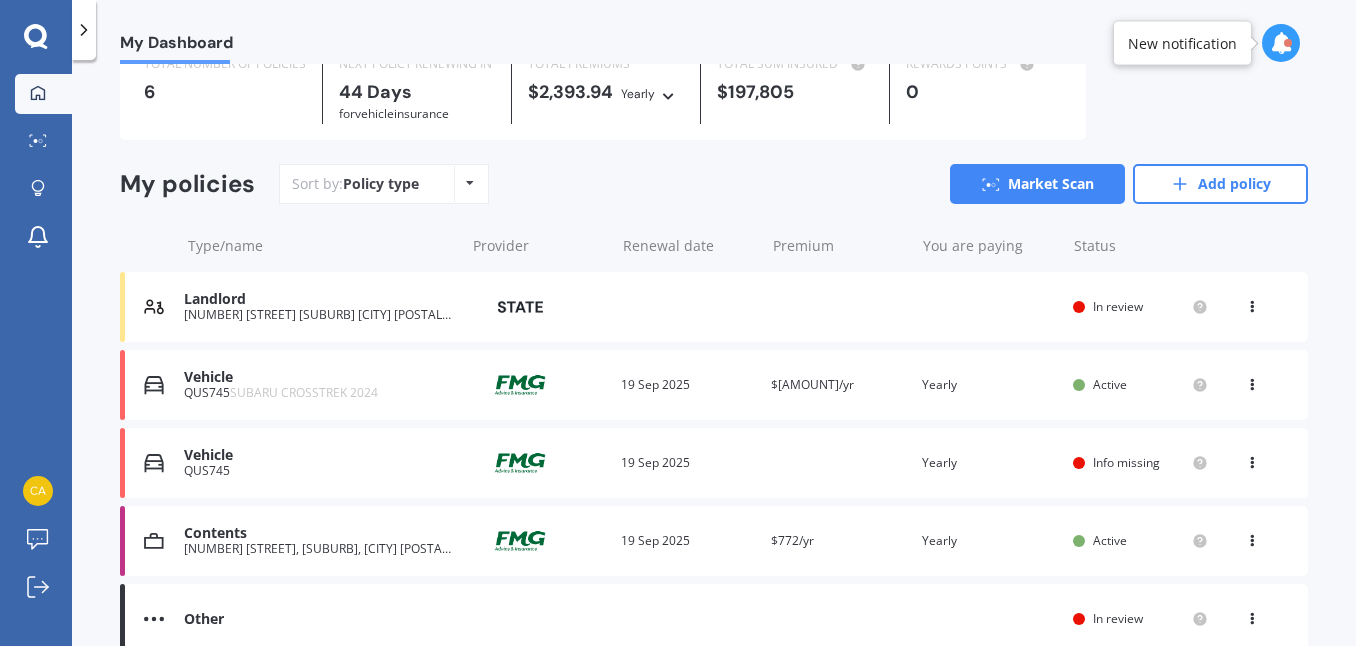 click at bounding box center [1252, 459] 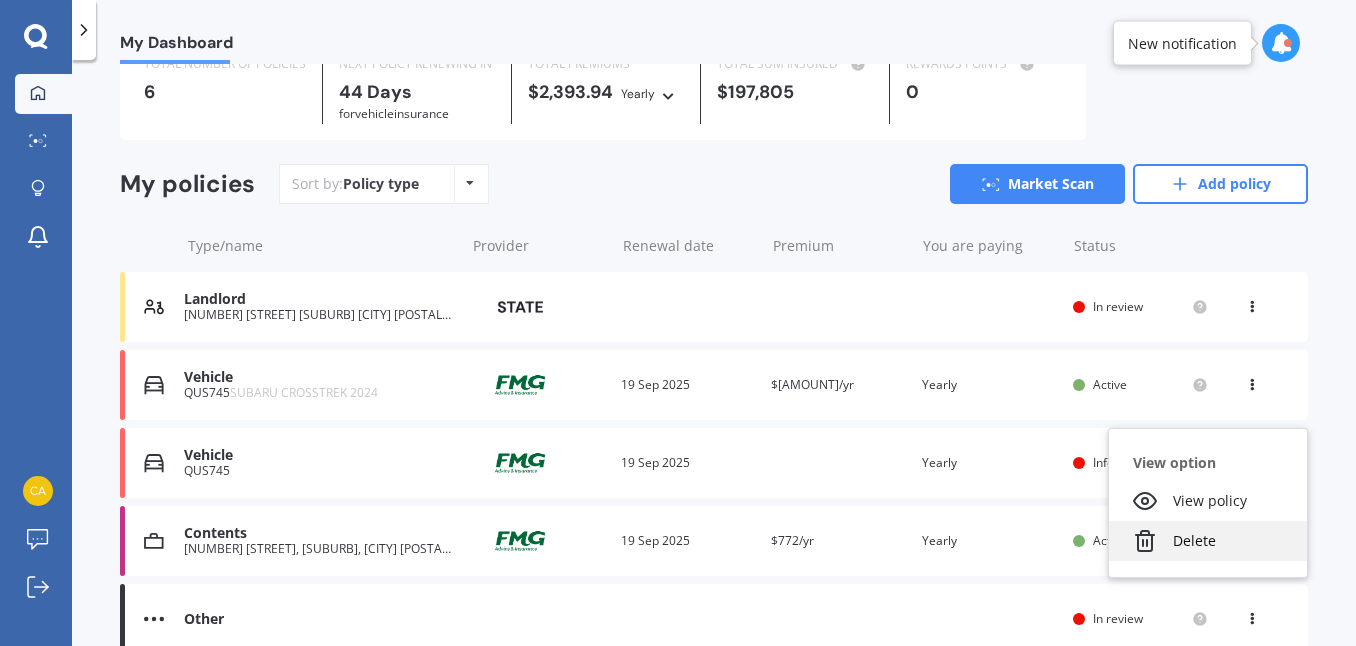 click on "Delete" at bounding box center (1208, 541) 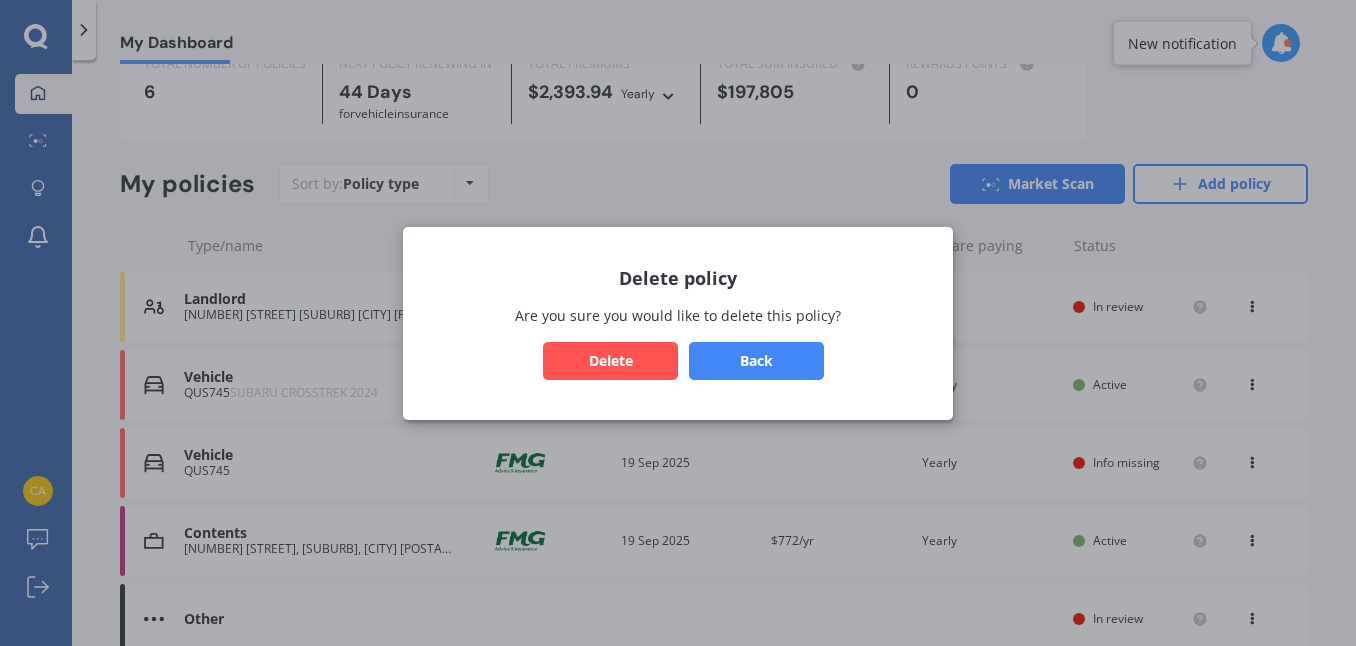 click on "Delete" at bounding box center (610, 360) 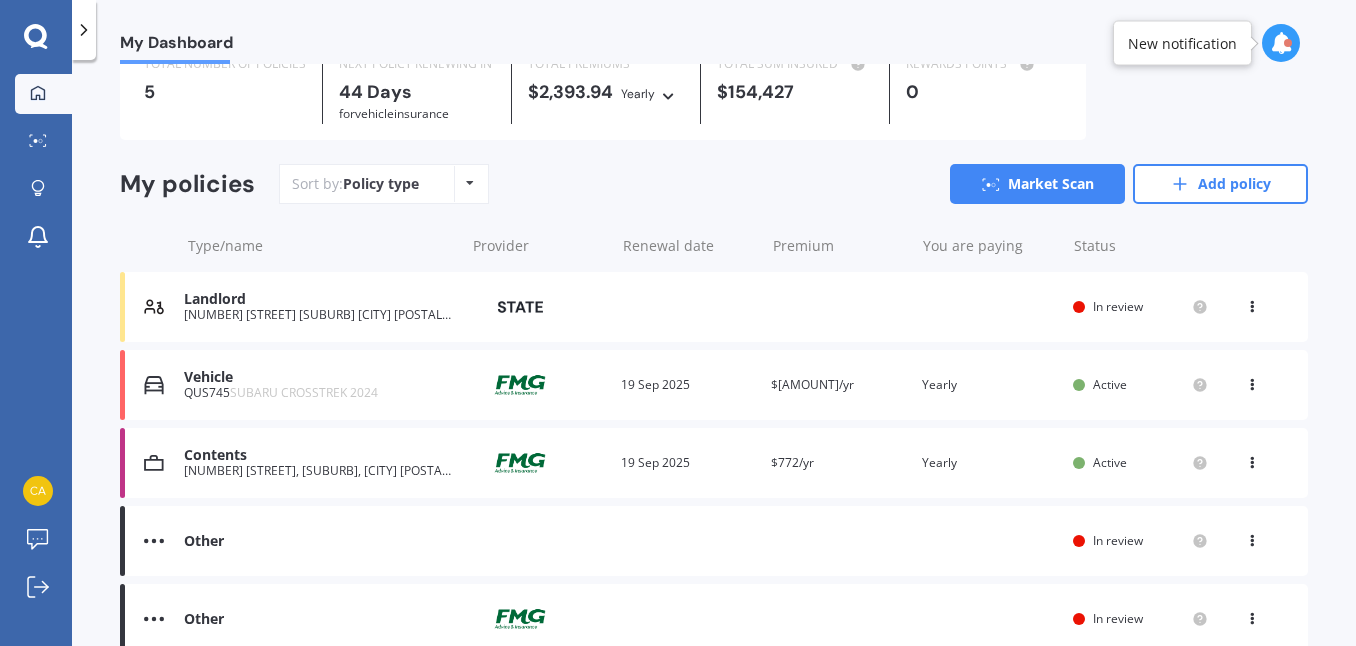 click at bounding box center [1252, 381] 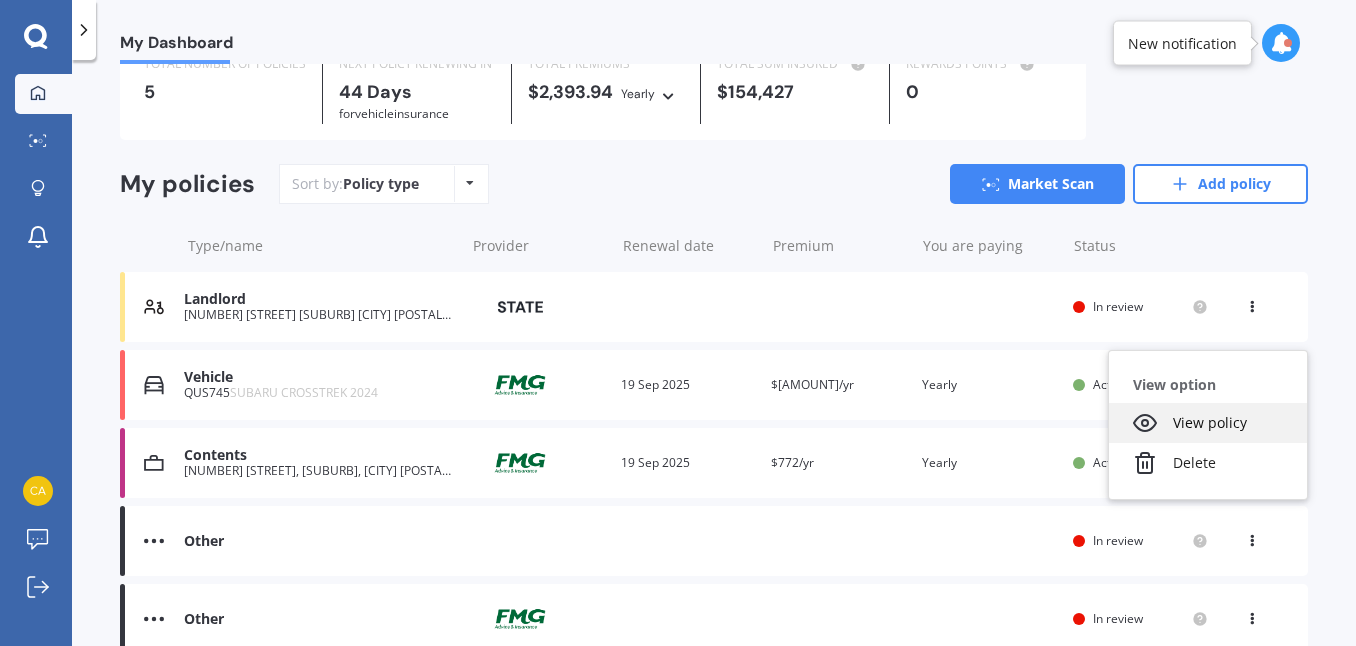 click on "View policy" at bounding box center (1208, 423) 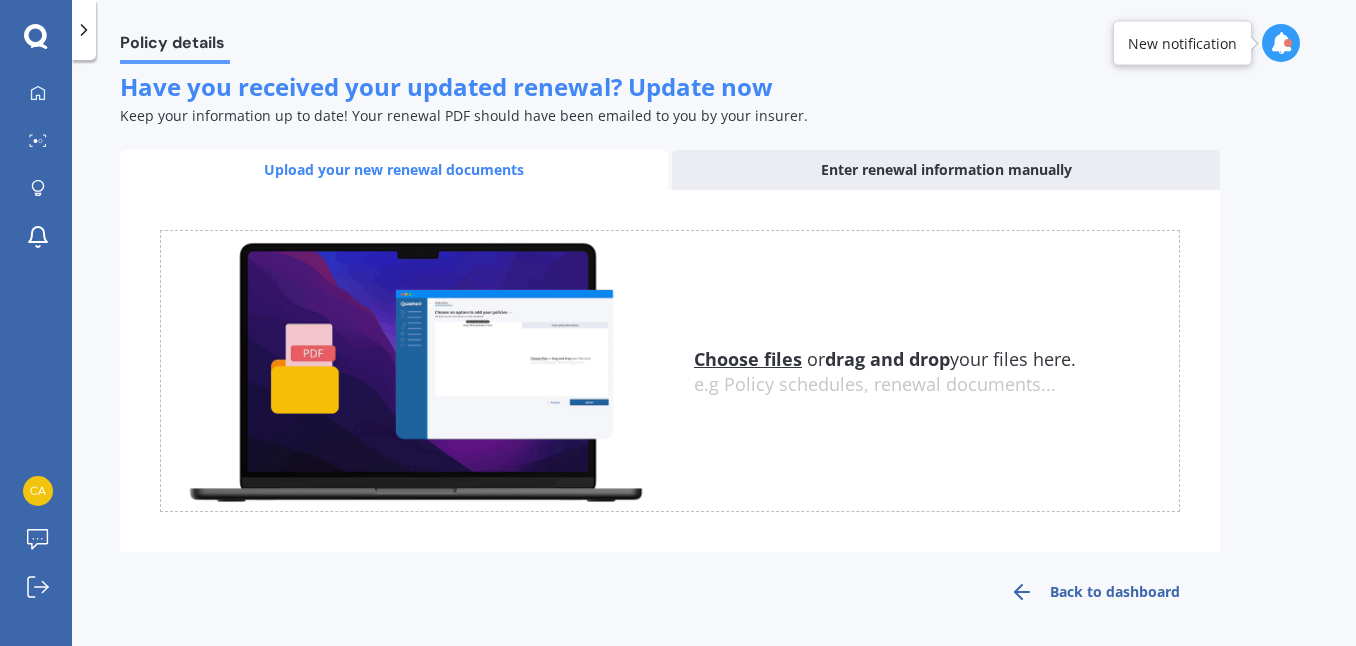 scroll, scrollTop: 296, scrollLeft: 0, axis: vertical 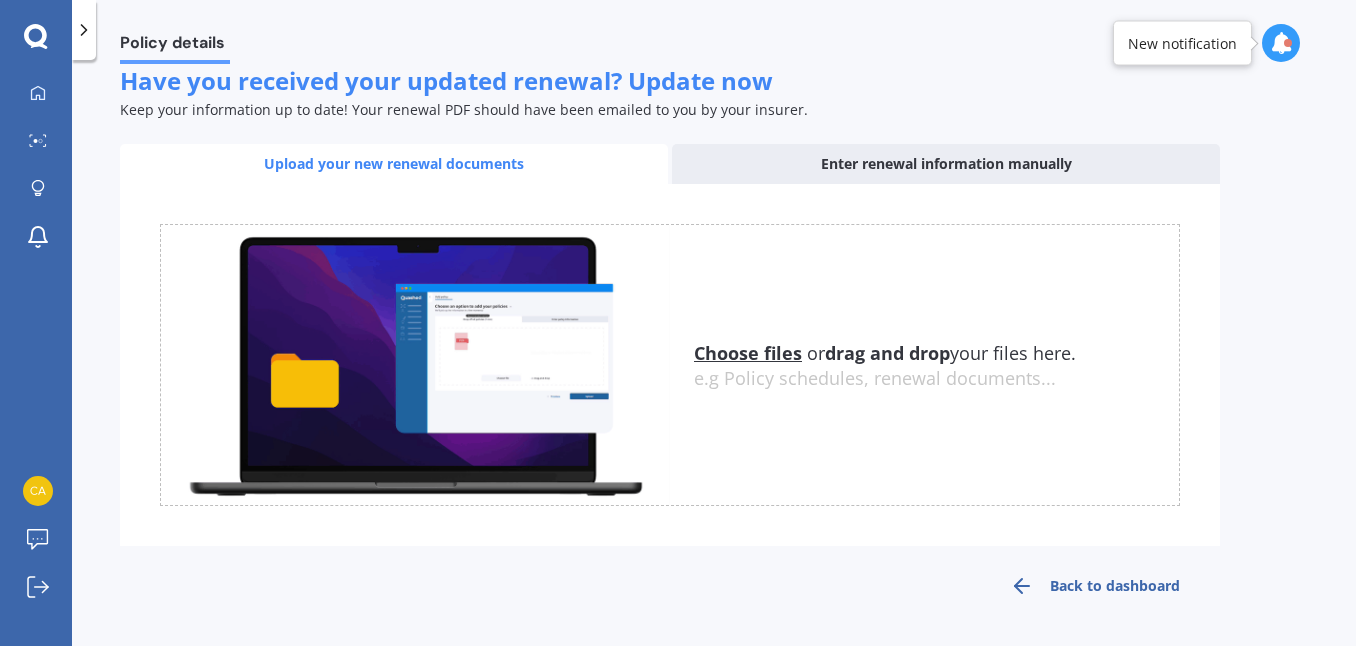 click on "Back to dashboard" at bounding box center [1095, 586] 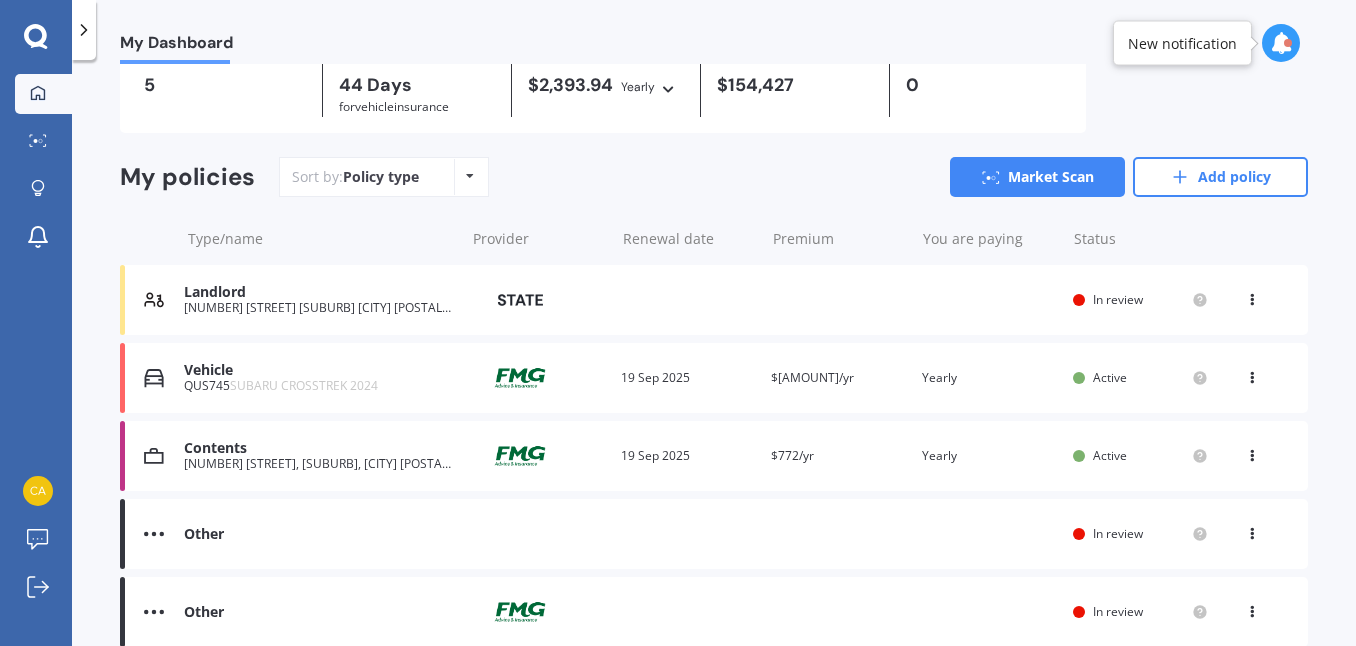scroll, scrollTop: 179, scrollLeft: 0, axis: vertical 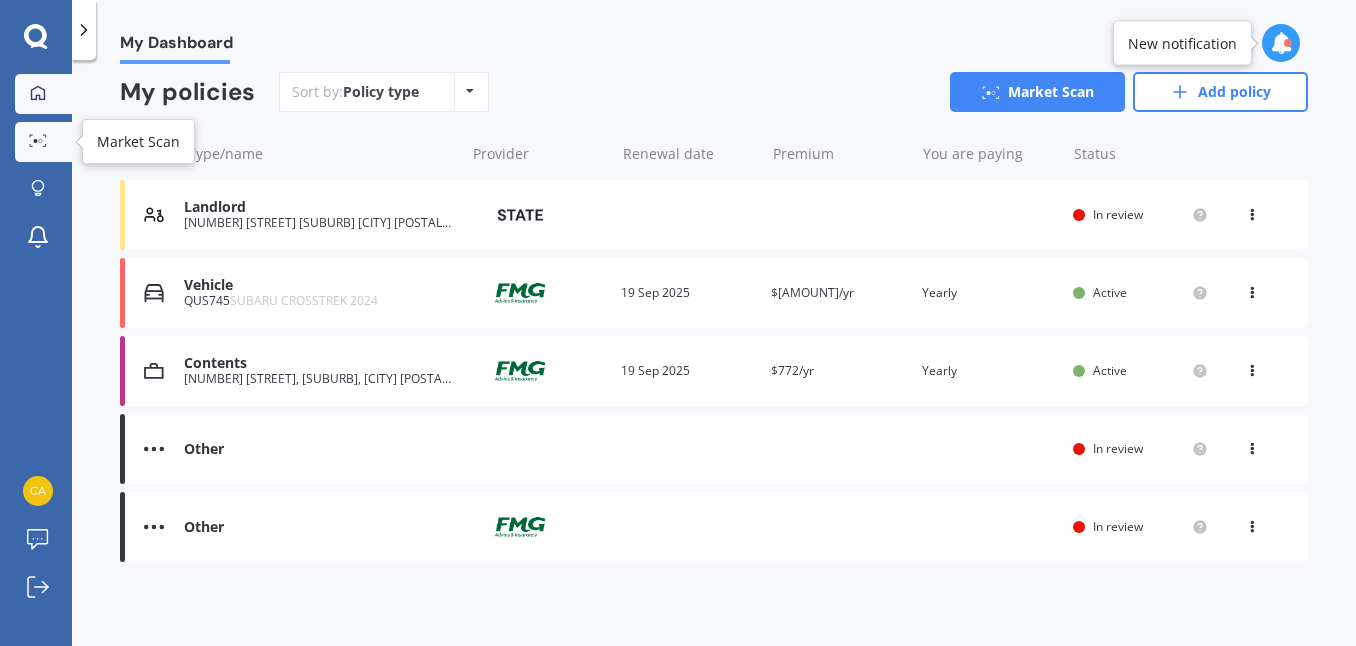 click 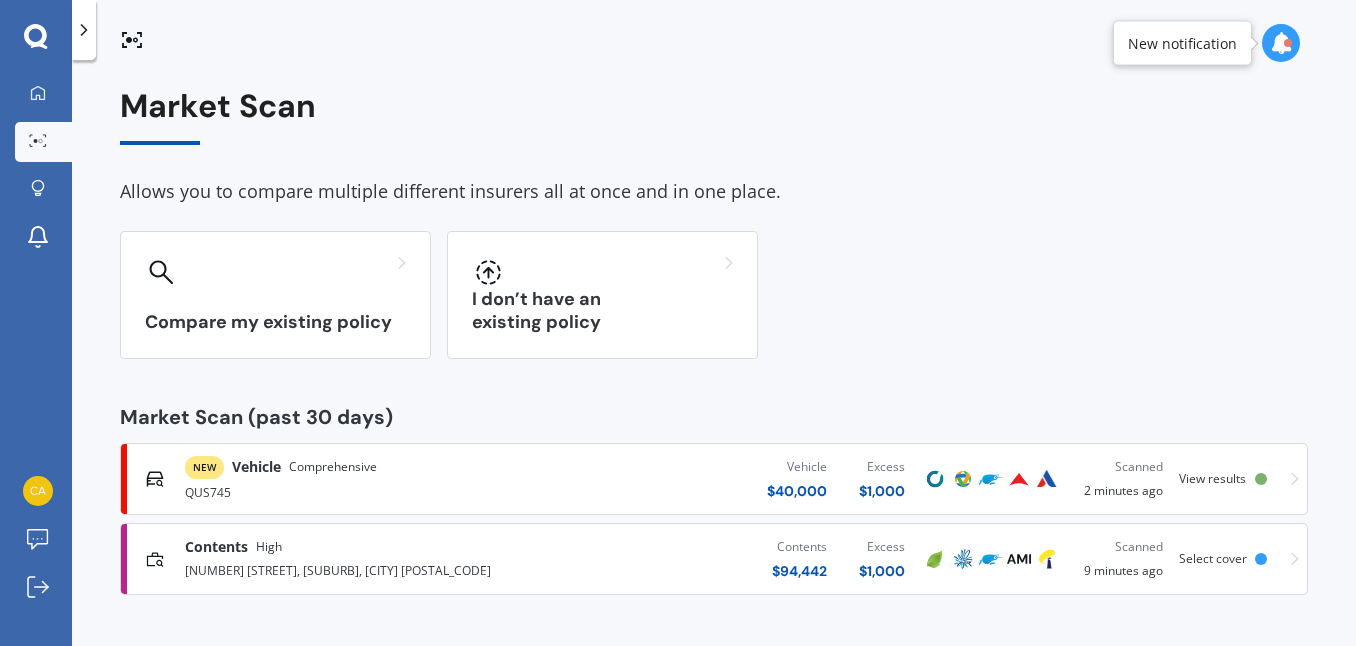 scroll, scrollTop: 0, scrollLeft: 0, axis: both 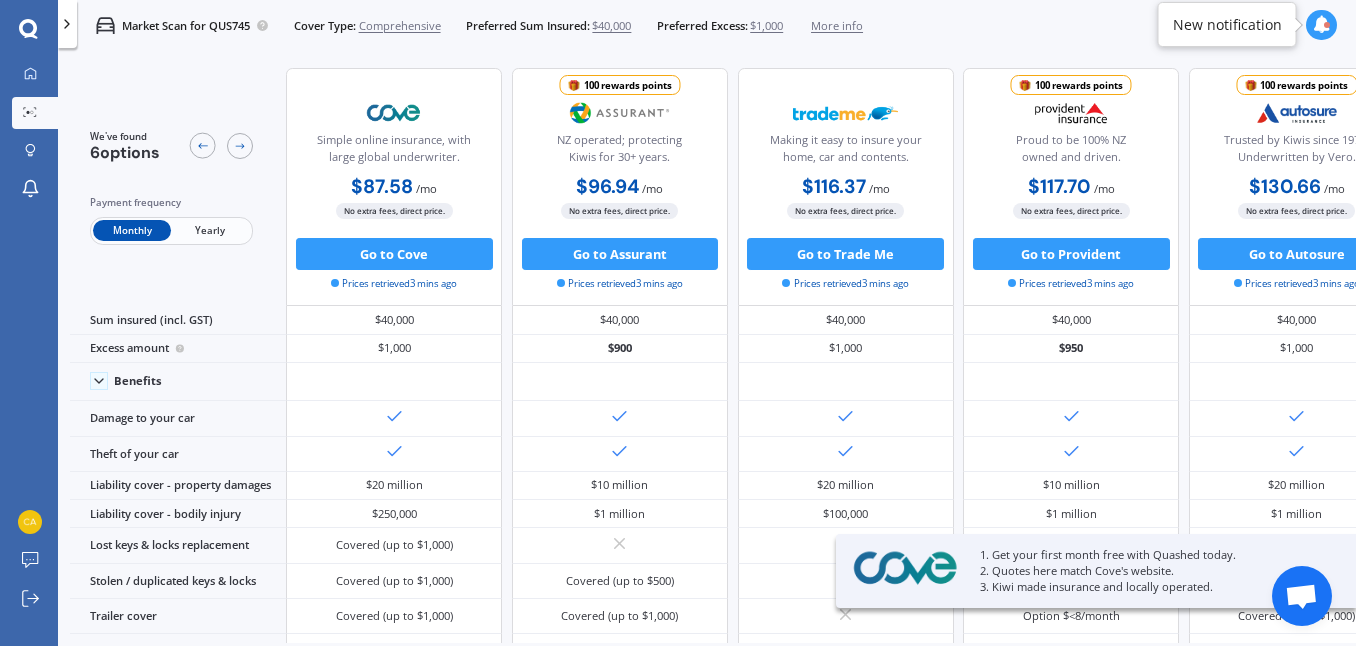 click on "Yearly" at bounding box center [210, 230] 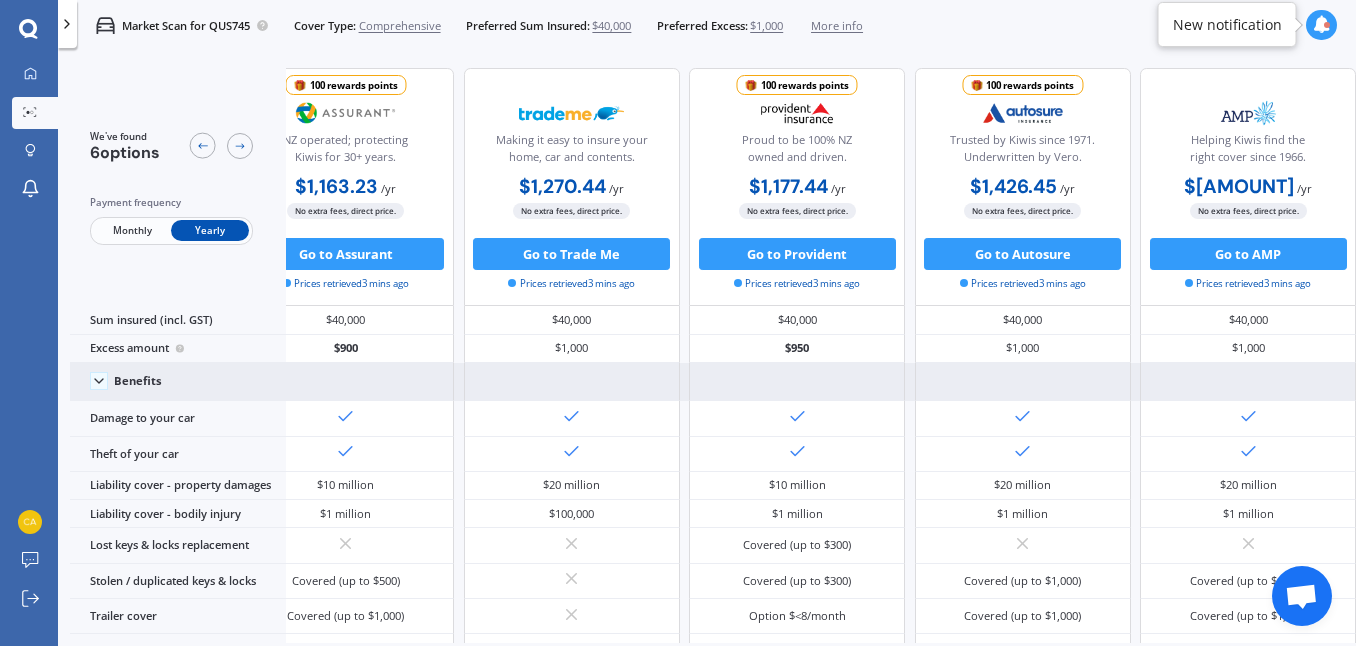 scroll, scrollTop: 0, scrollLeft: 0, axis: both 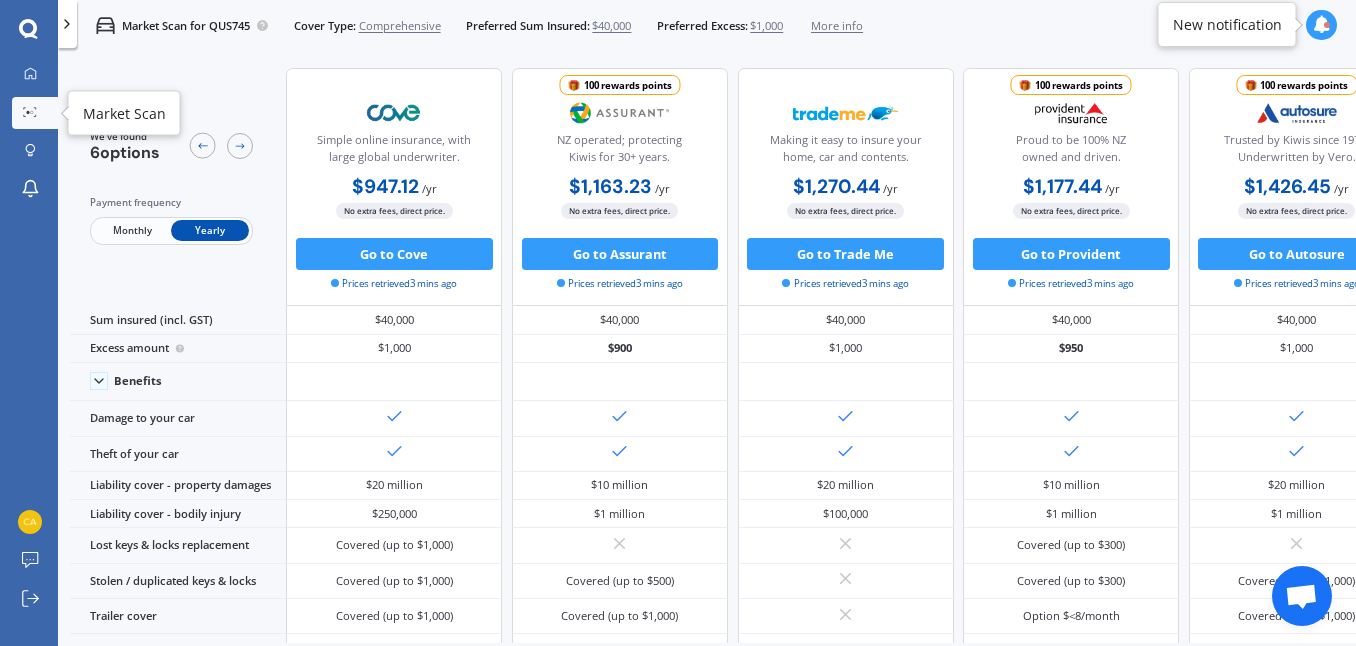 click 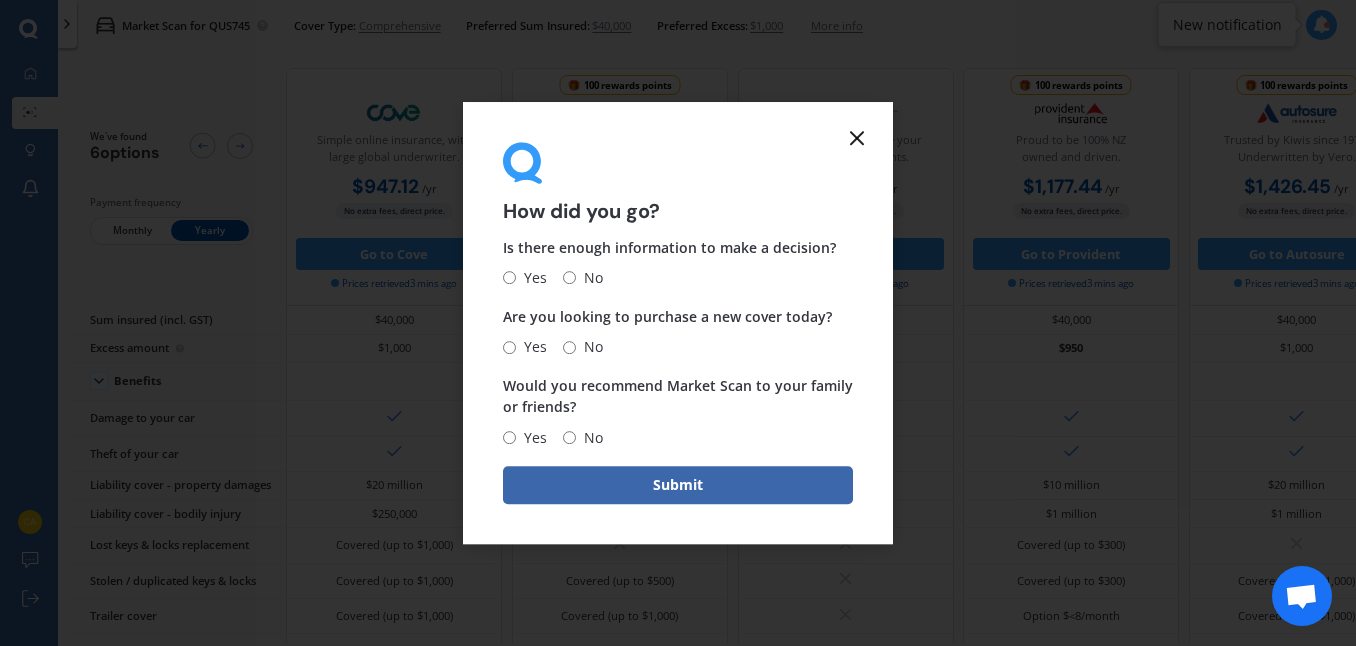 click 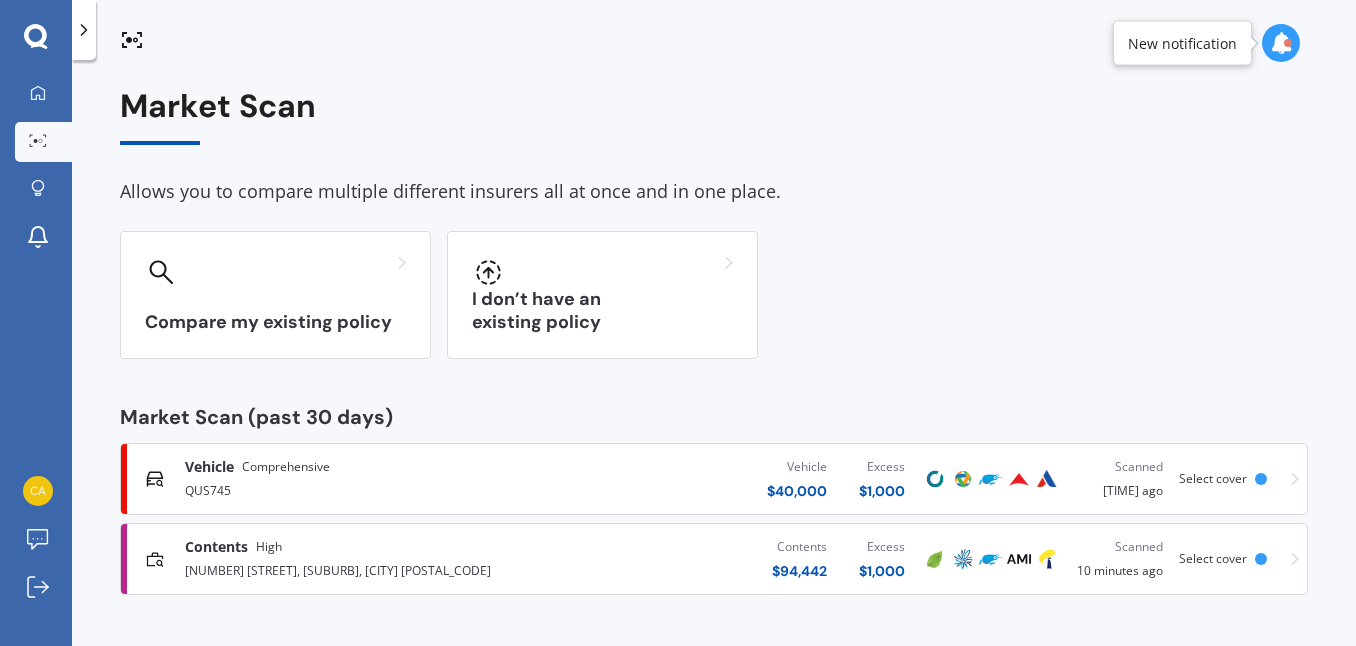 click on "Contents High" at bounding box center (359, 547) 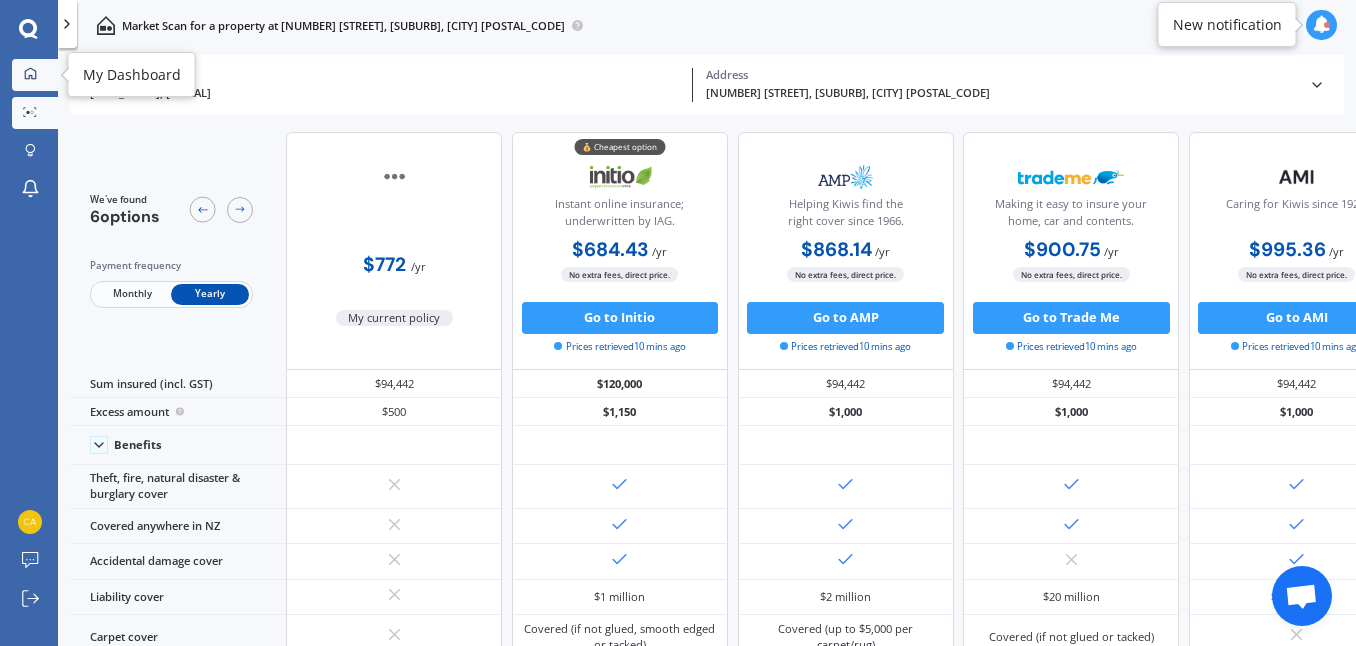 click on "My Dashboard" at bounding box center [35, 75] 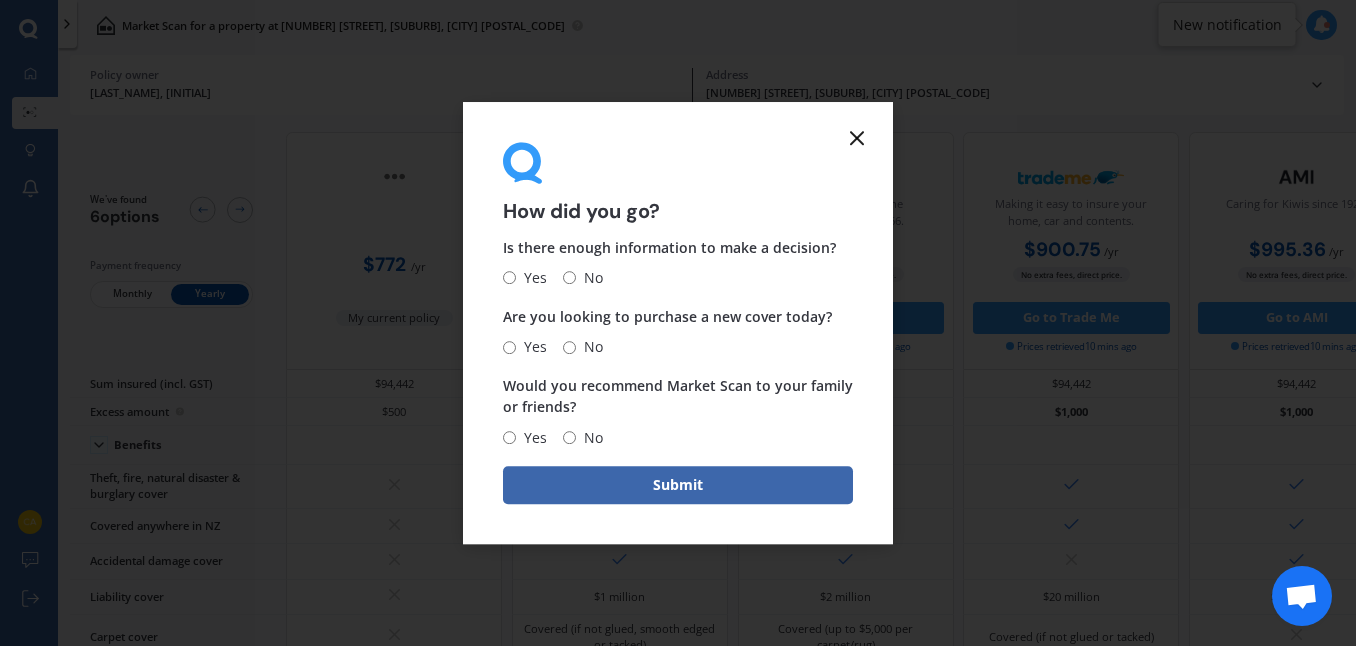 click 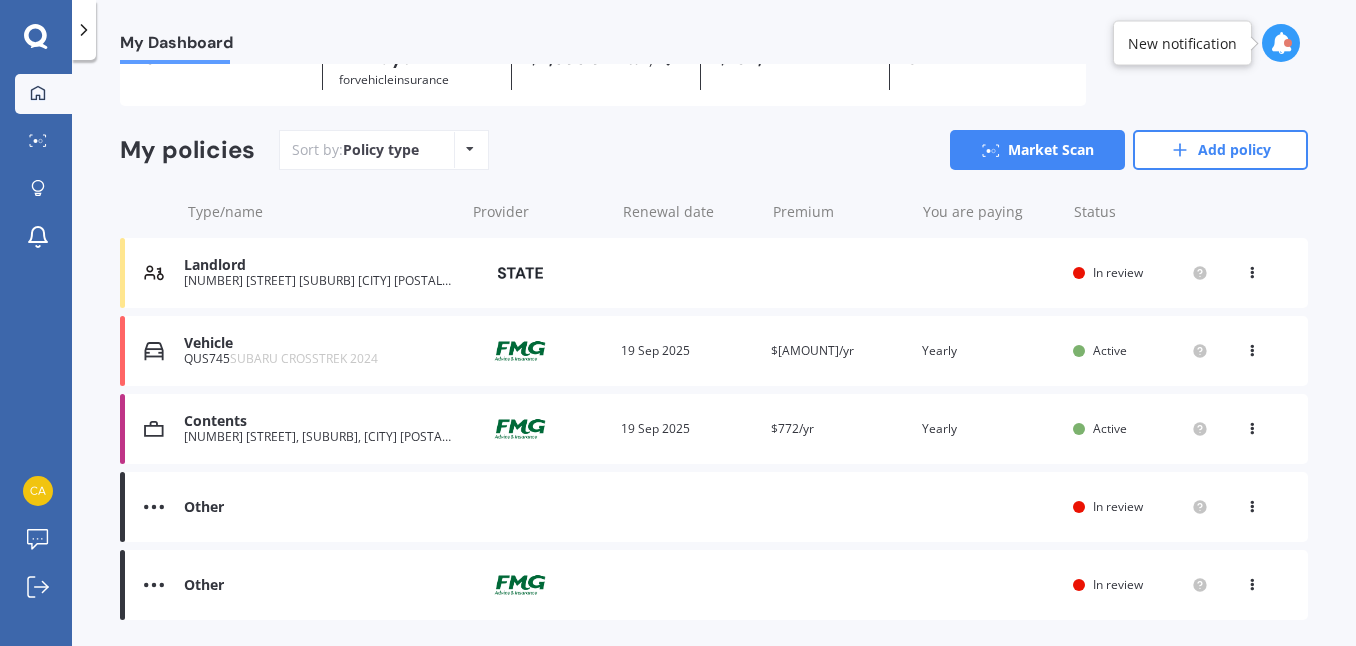scroll, scrollTop: 0, scrollLeft: 0, axis: both 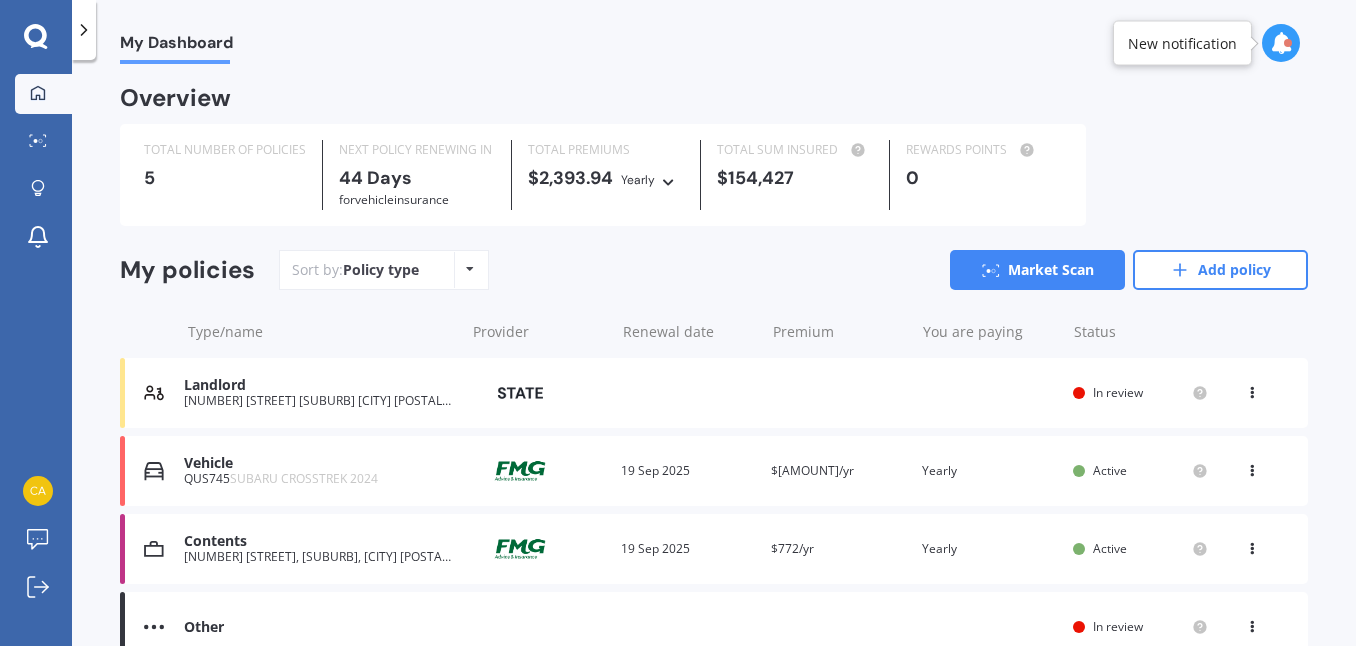 click at bounding box center (1252, 467) 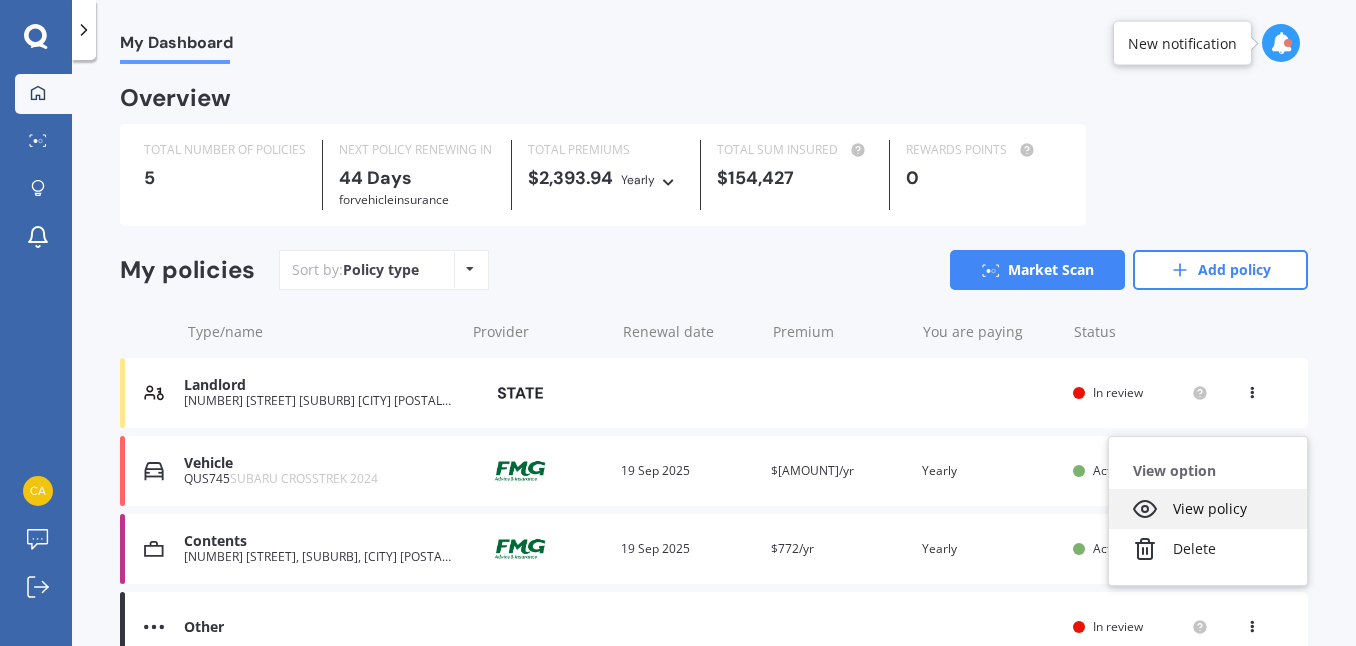 click on "View policy" at bounding box center (1208, 509) 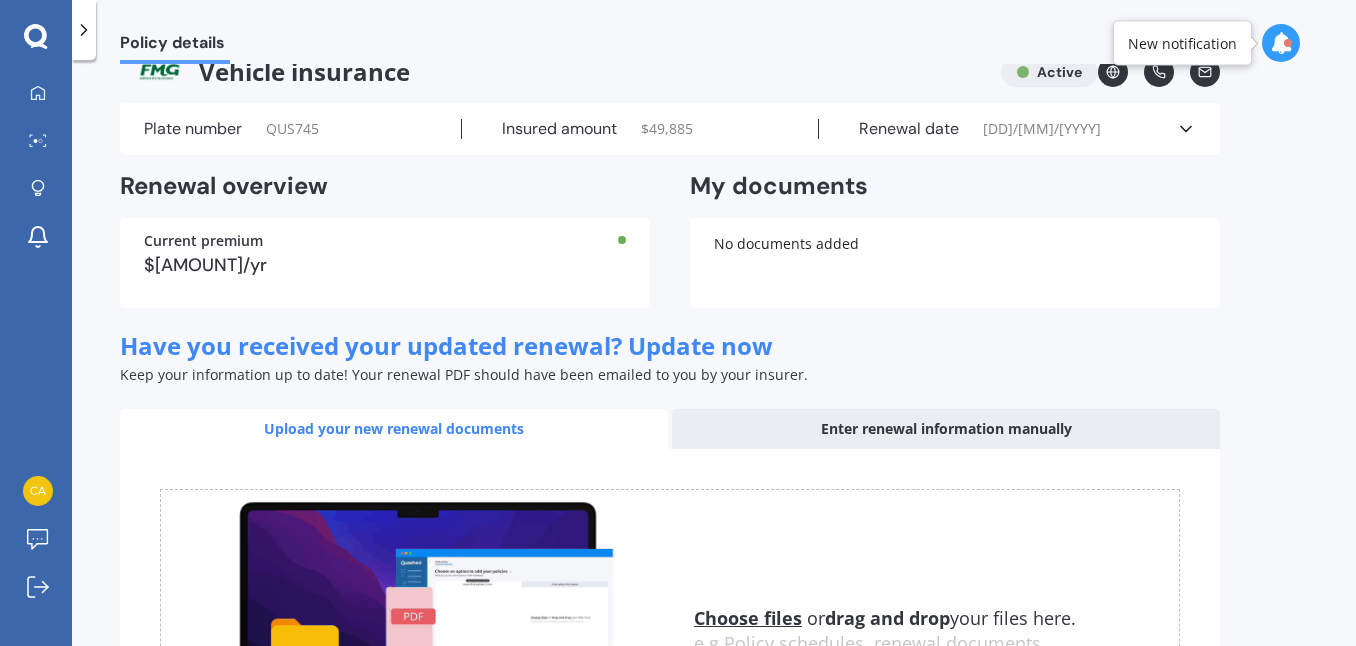 scroll, scrollTop: 83, scrollLeft: 0, axis: vertical 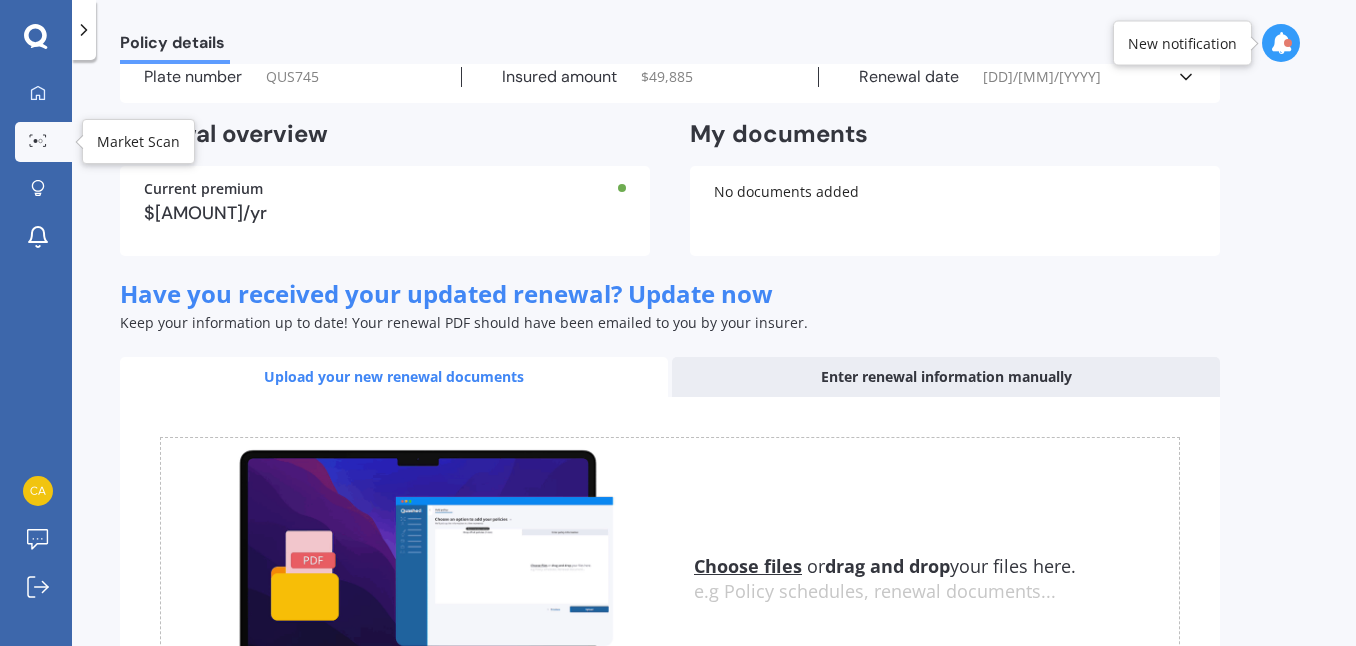 click 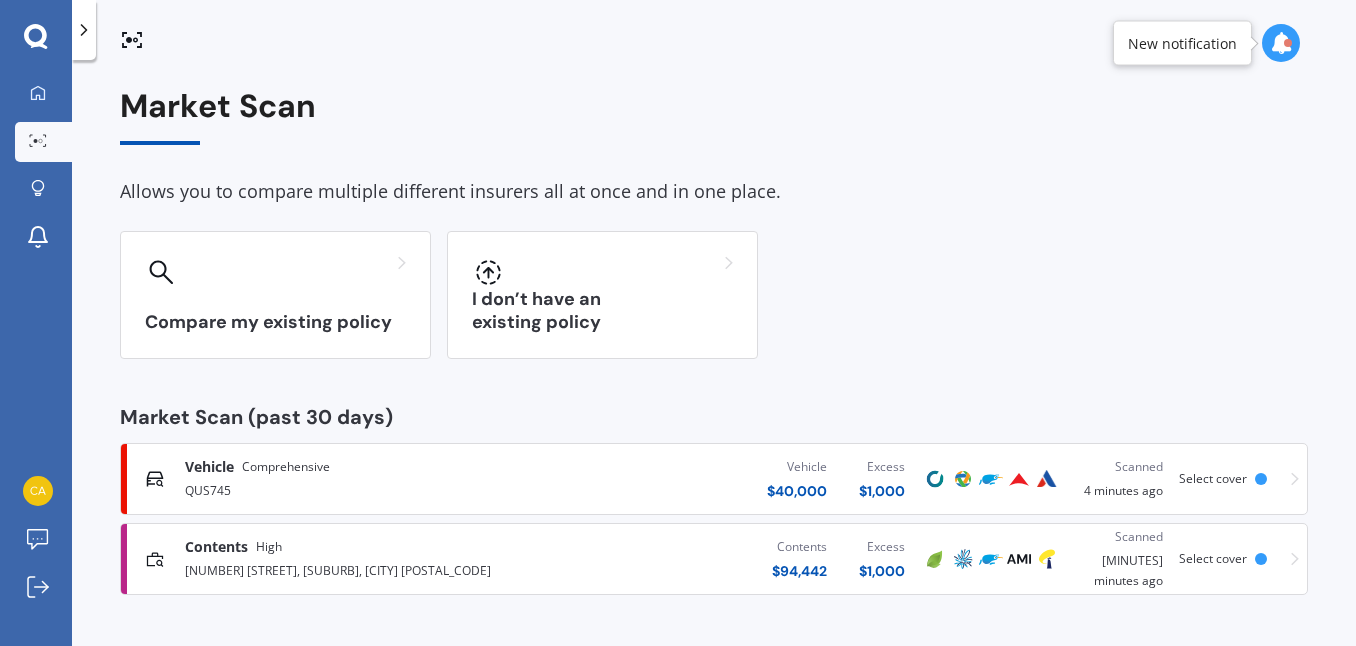 scroll, scrollTop: 0, scrollLeft: 0, axis: both 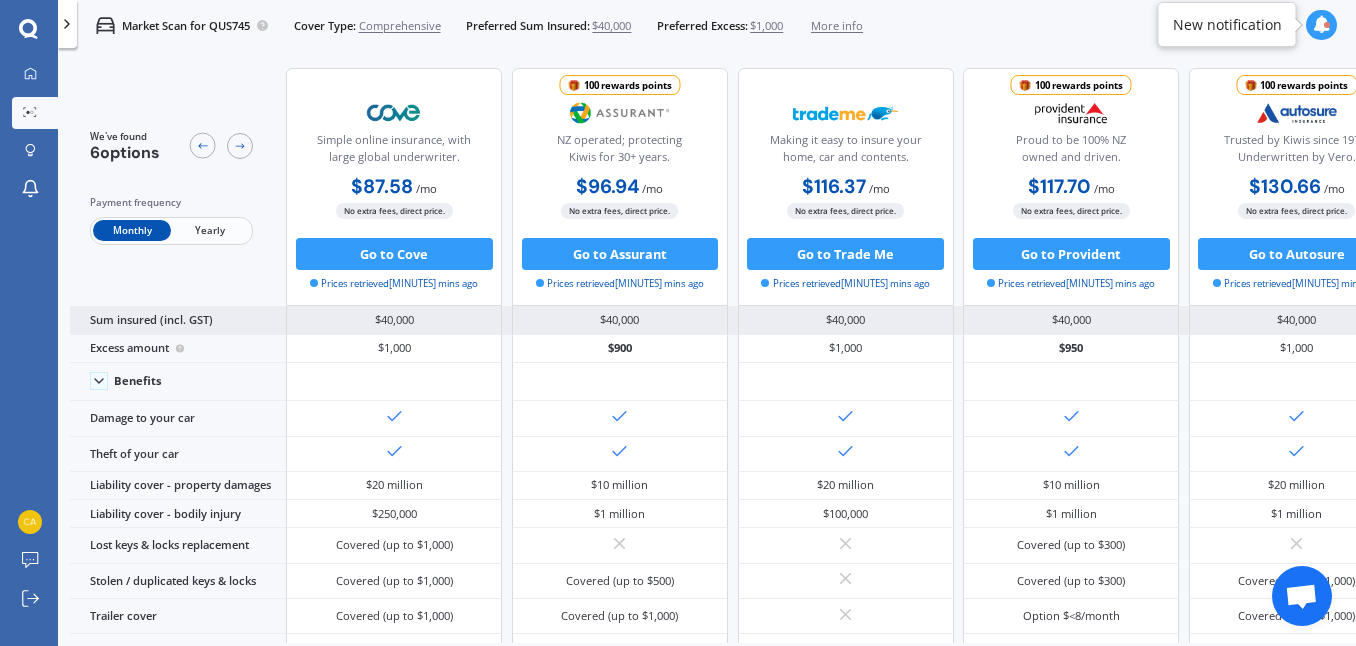 click on "$40,000" at bounding box center (394, 320) 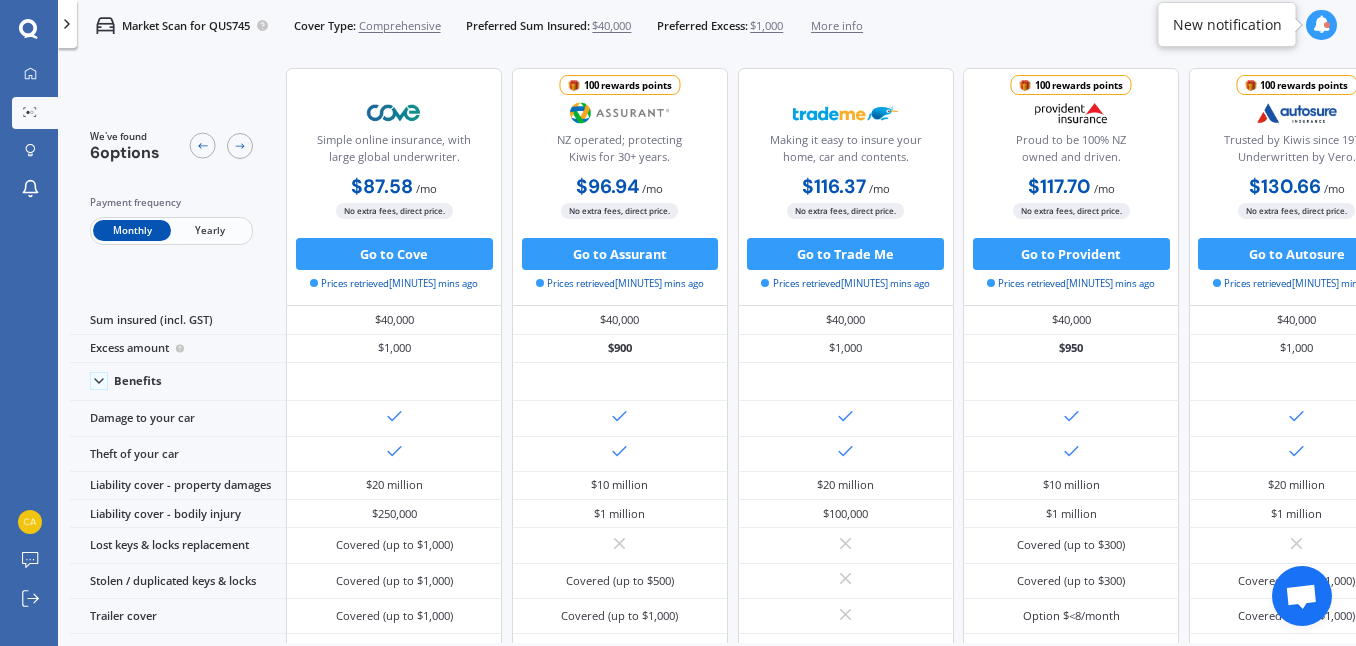 click on "$40,000" at bounding box center [611, 26] 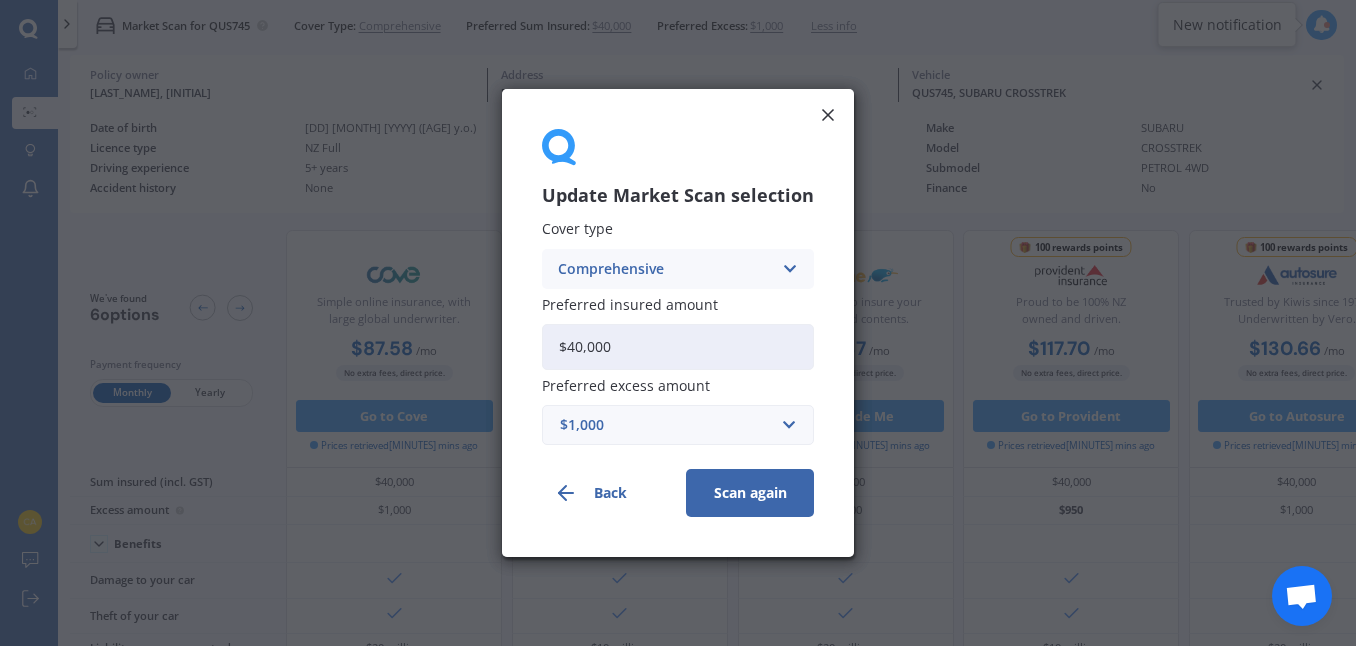 click on "$40,000" at bounding box center [678, 347] 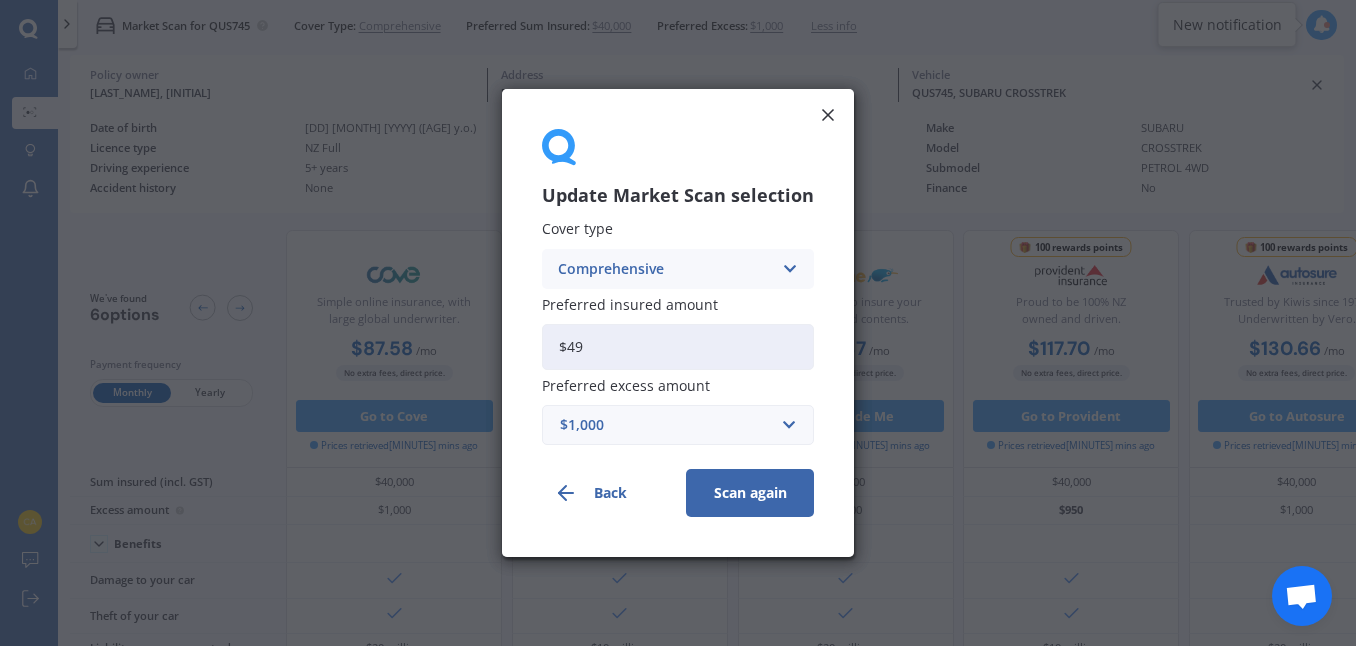type on "$49,885" 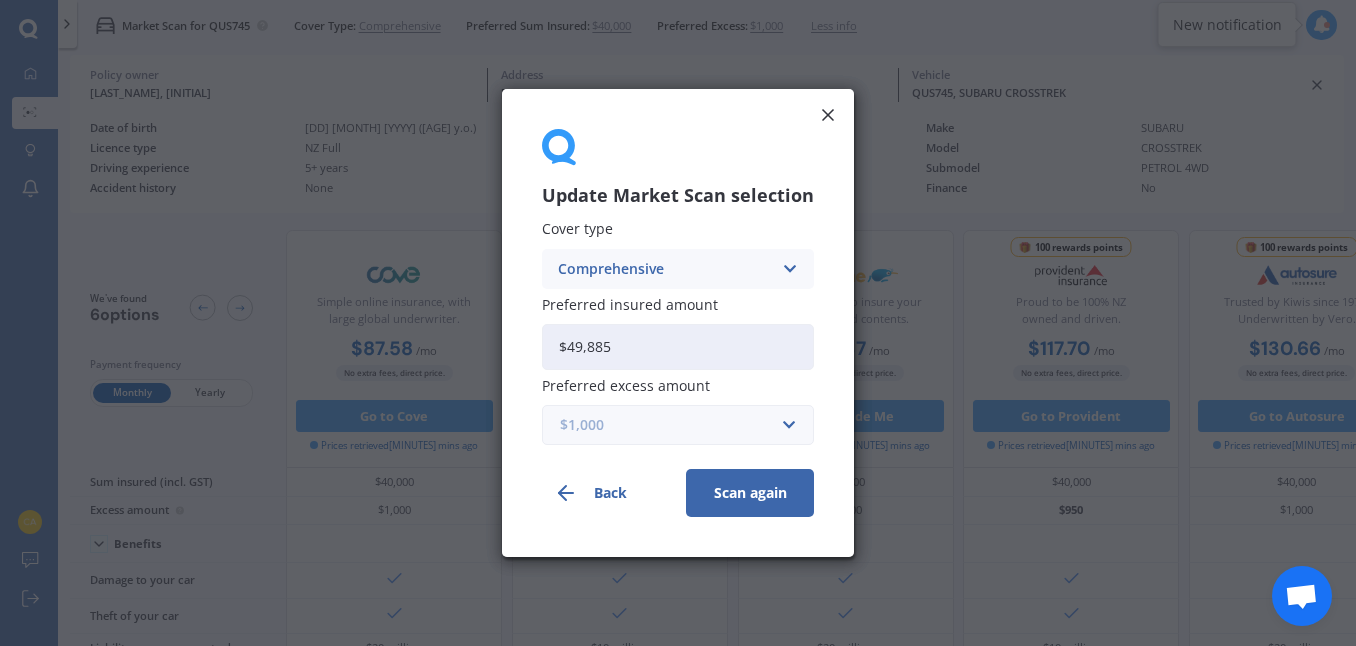 click at bounding box center (671, 425) 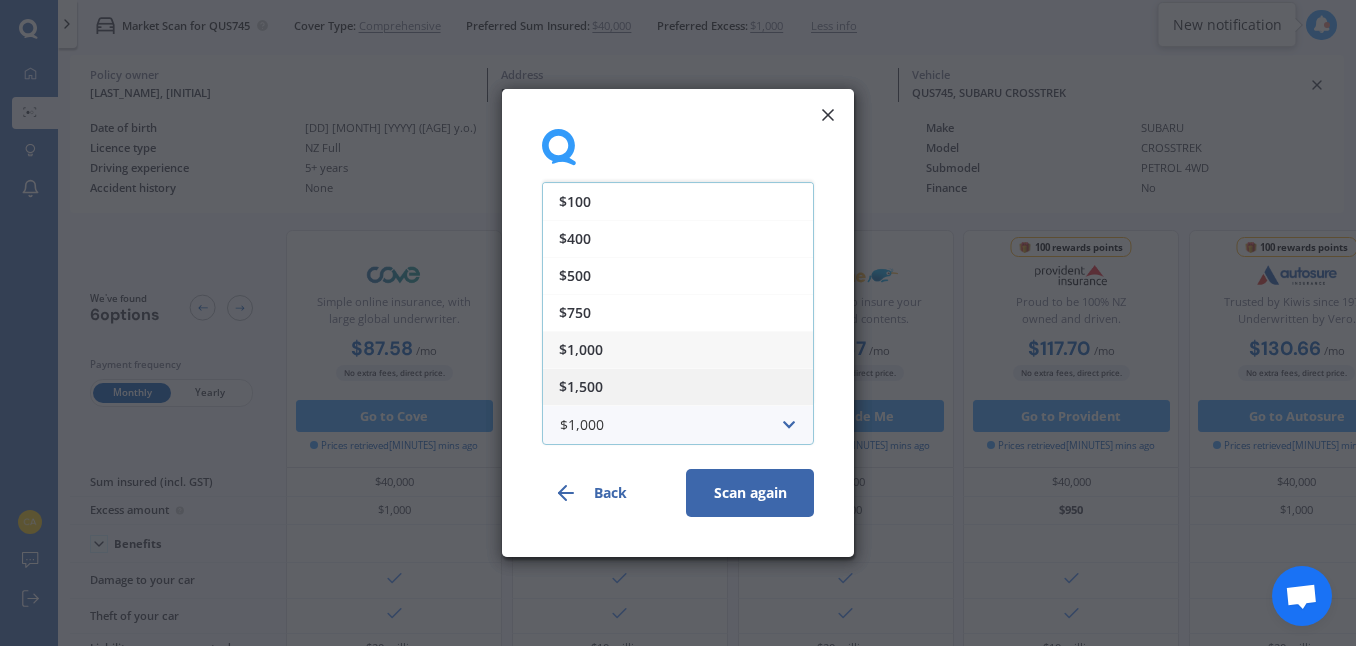 click on "$1,500" at bounding box center (678, 386) 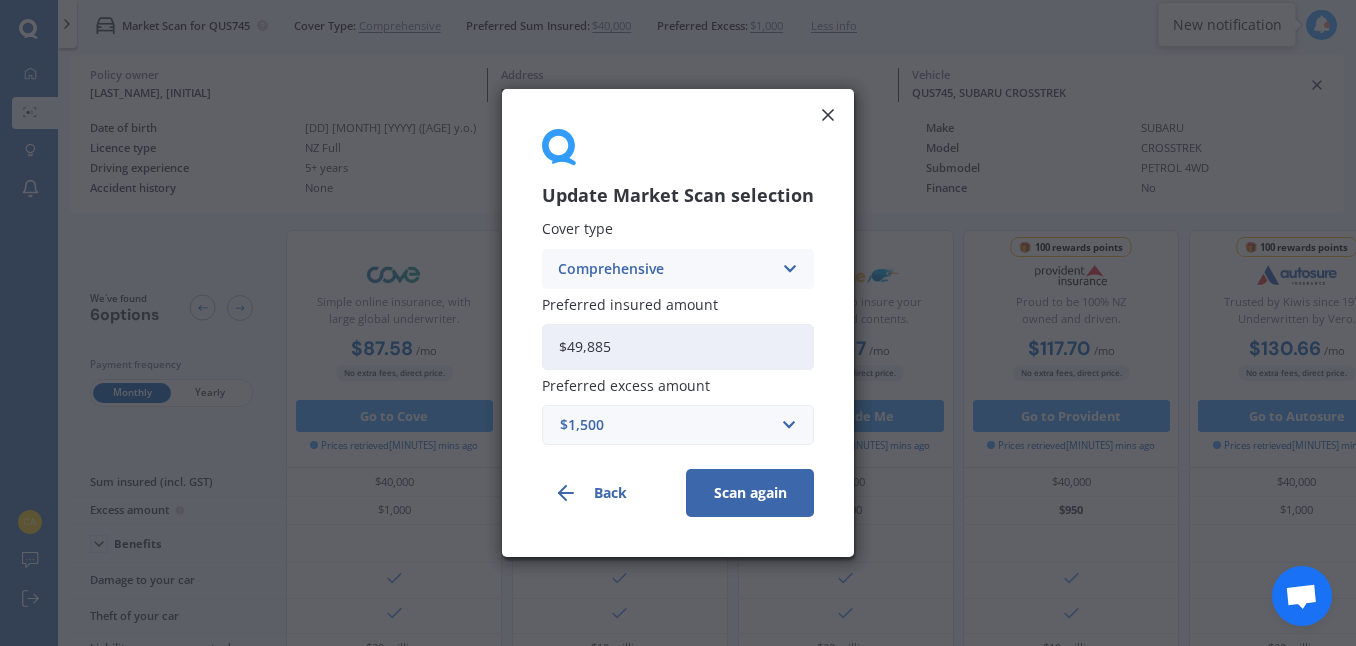 click on "Scan again" at bounding box center [750, 493] 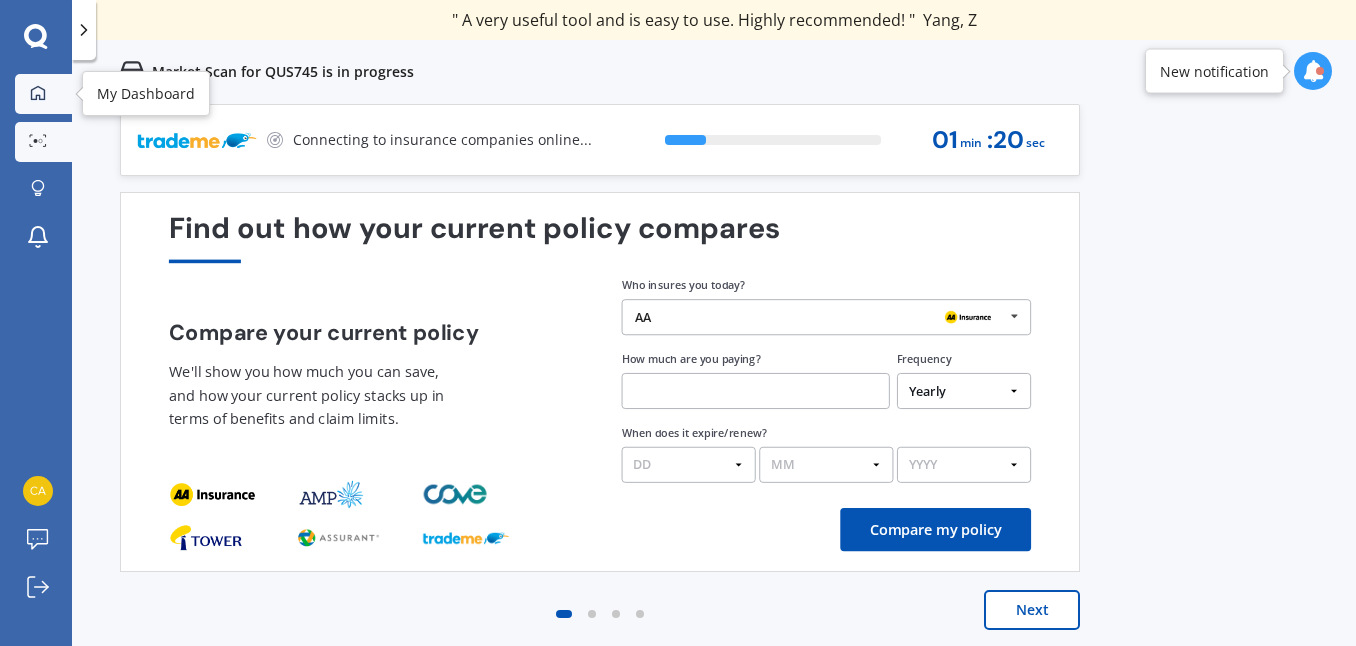 click at bounding box center (38, 94) 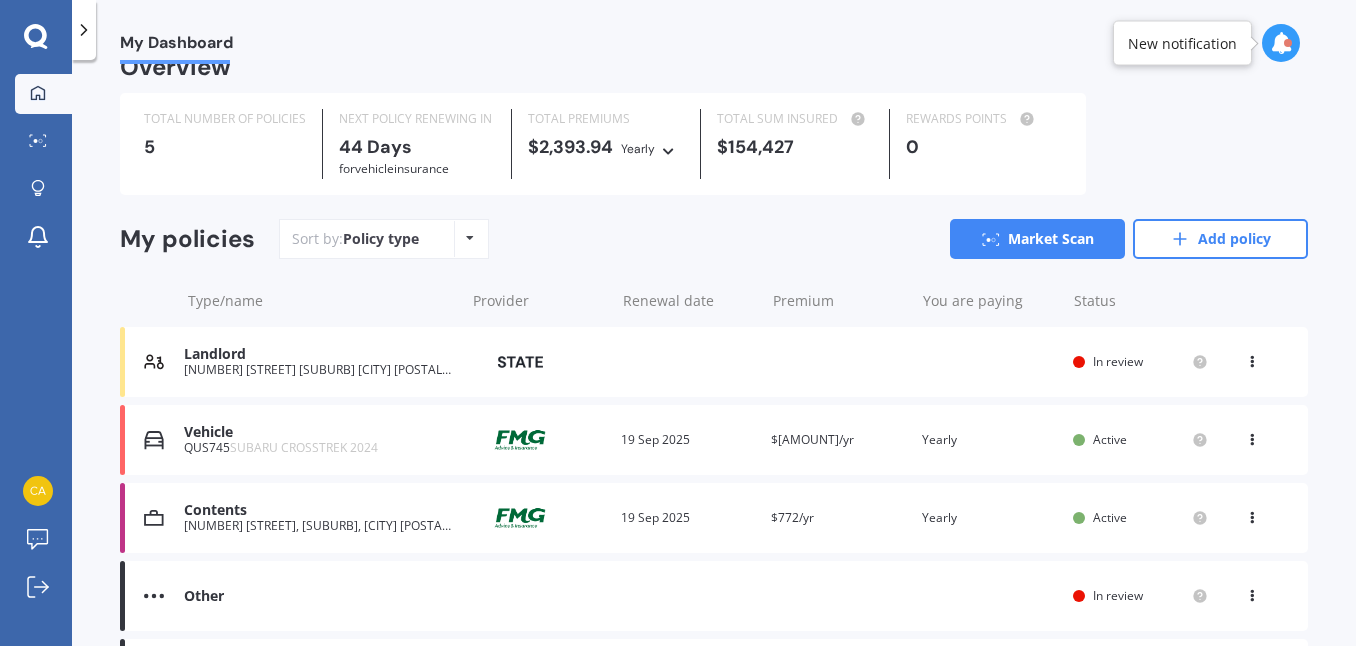 scroll, scrollTop: 71, scrollLeft: 0, axis: vertical 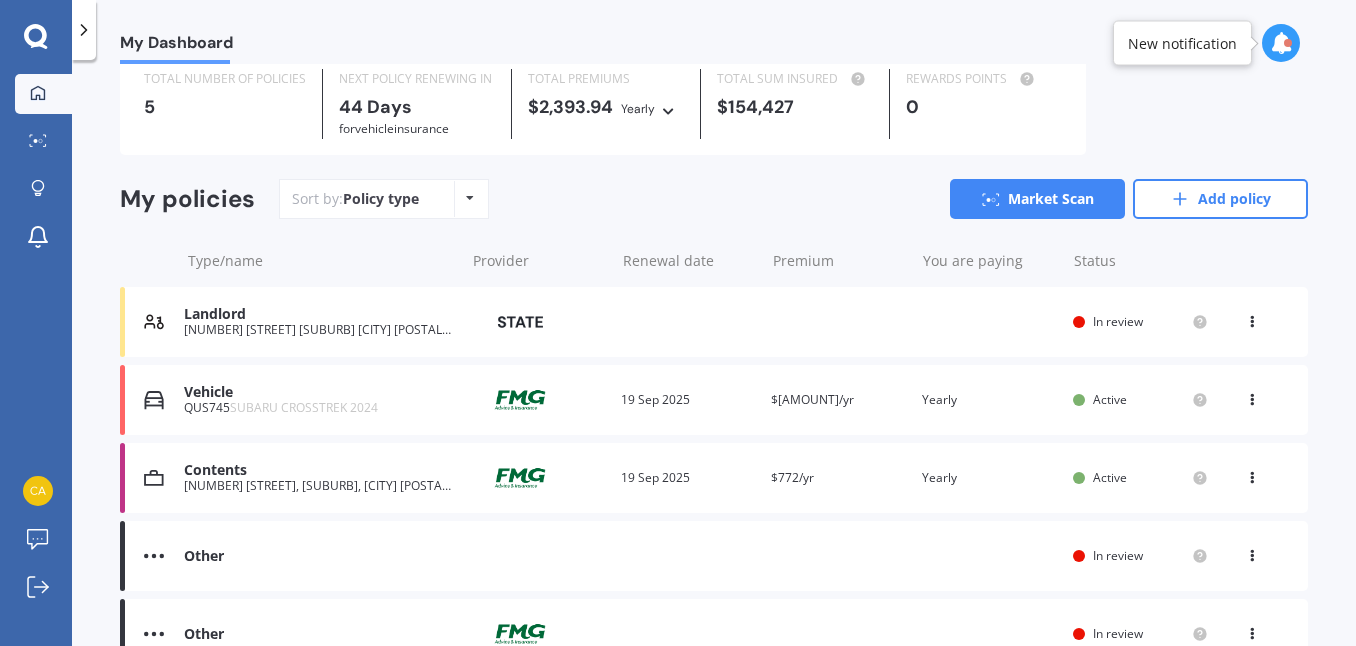 click at bounding box center [1252, 318] 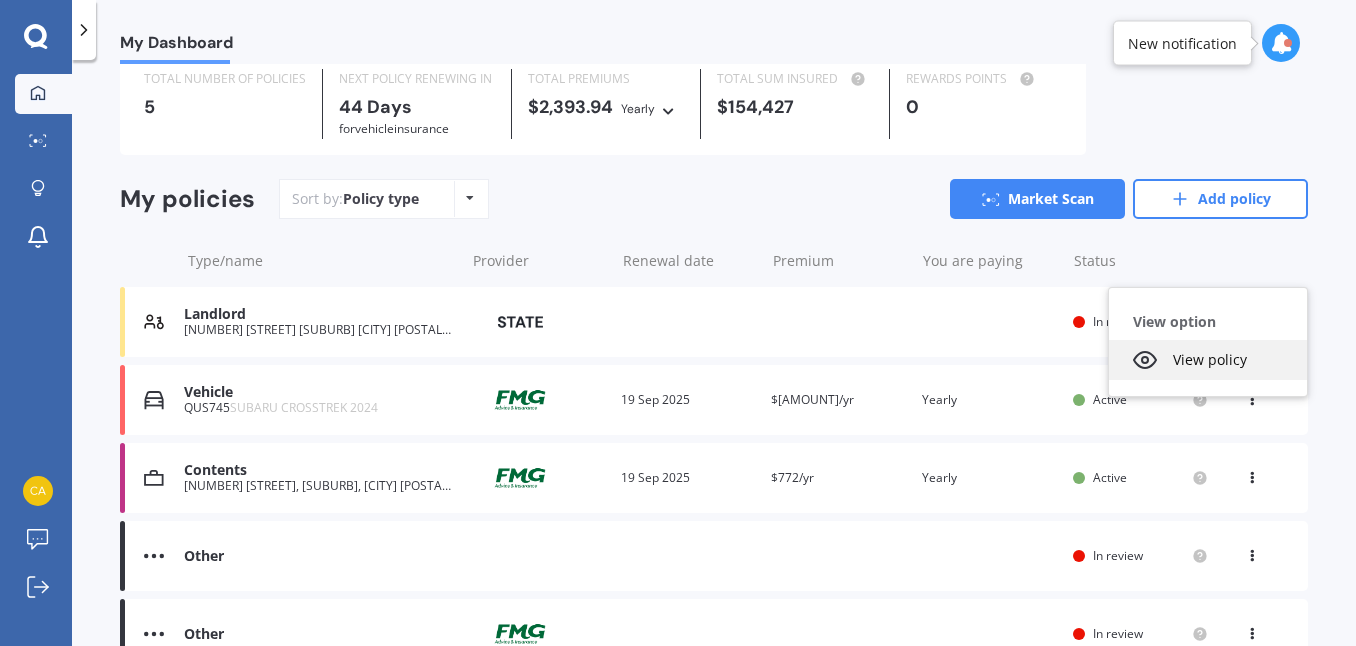 click on "View policy" at bounding box center (1208, 360) 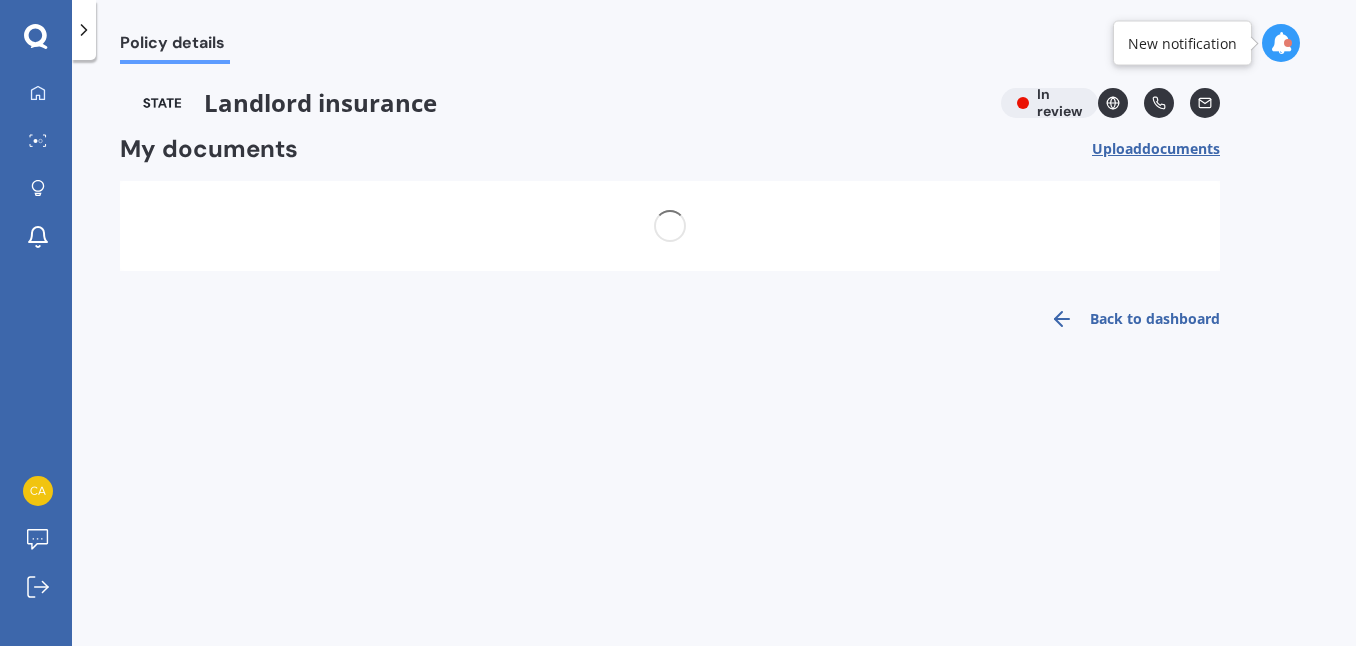 scroll, scrollTop: 0, scrollLeft: 0, axis: both 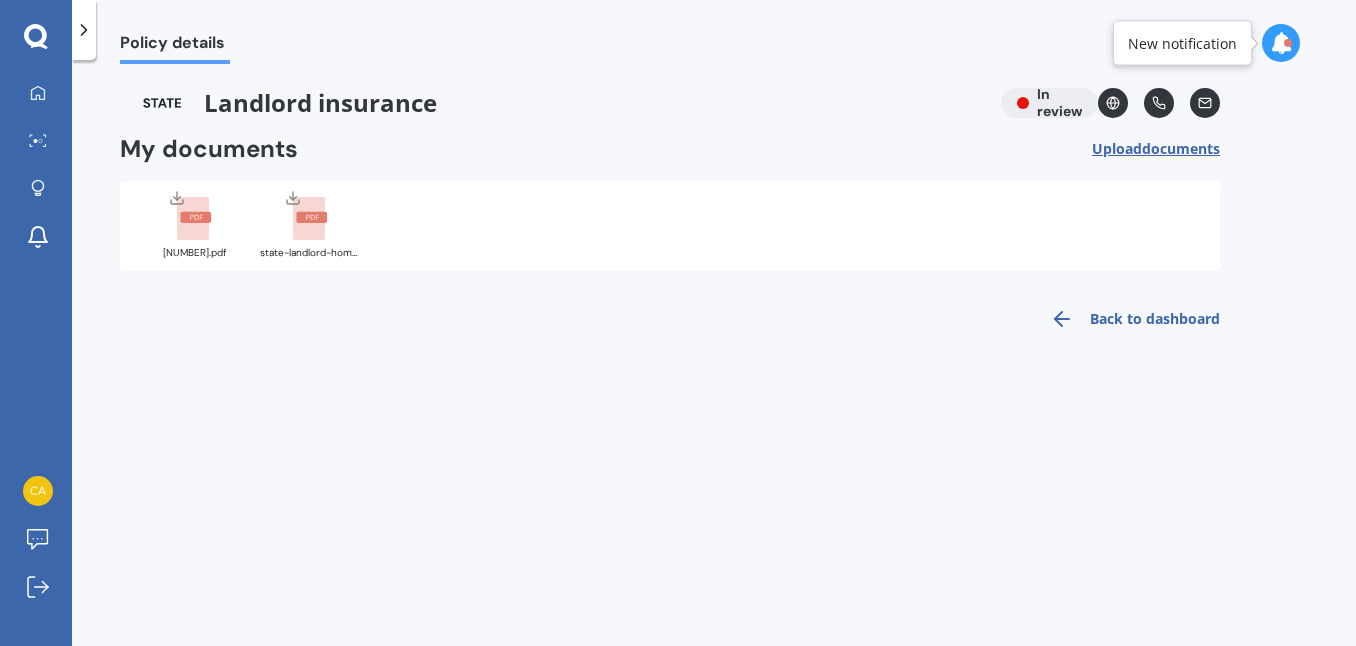 click on "Back to dashboard" at bounding box center (1129, 319) 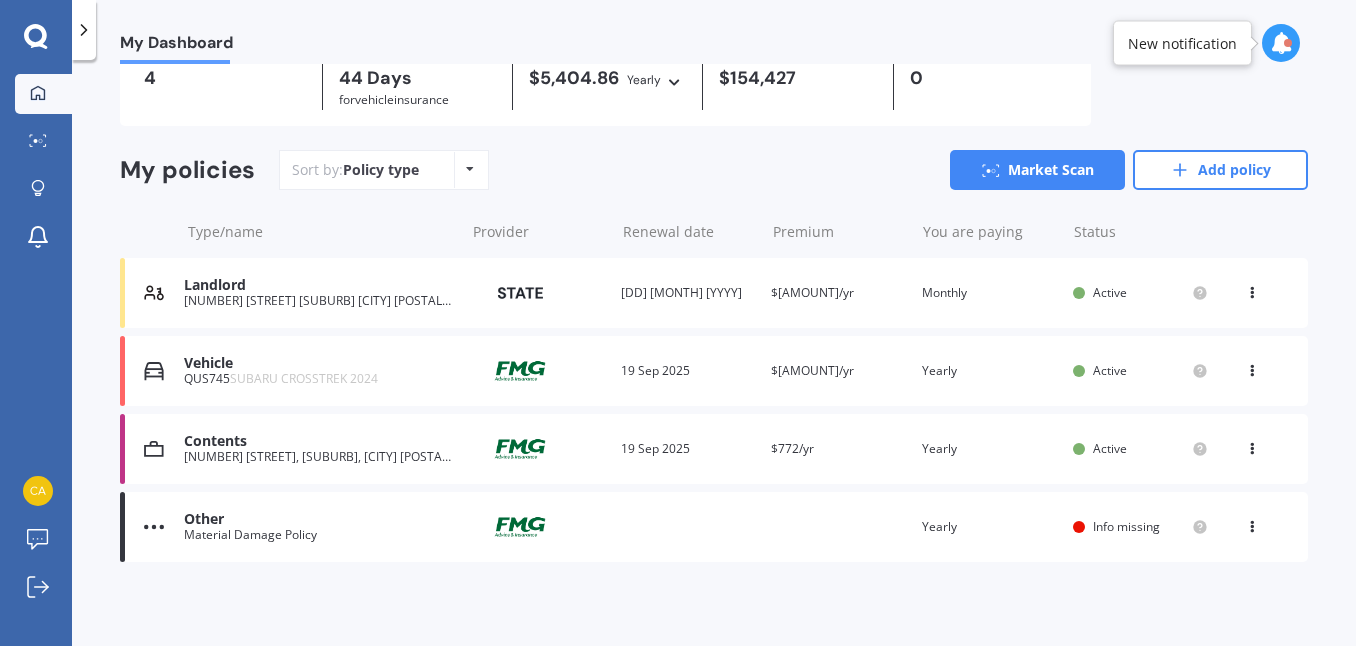scroll, scrollTop: 0, scrollLeft: 0, axis: both 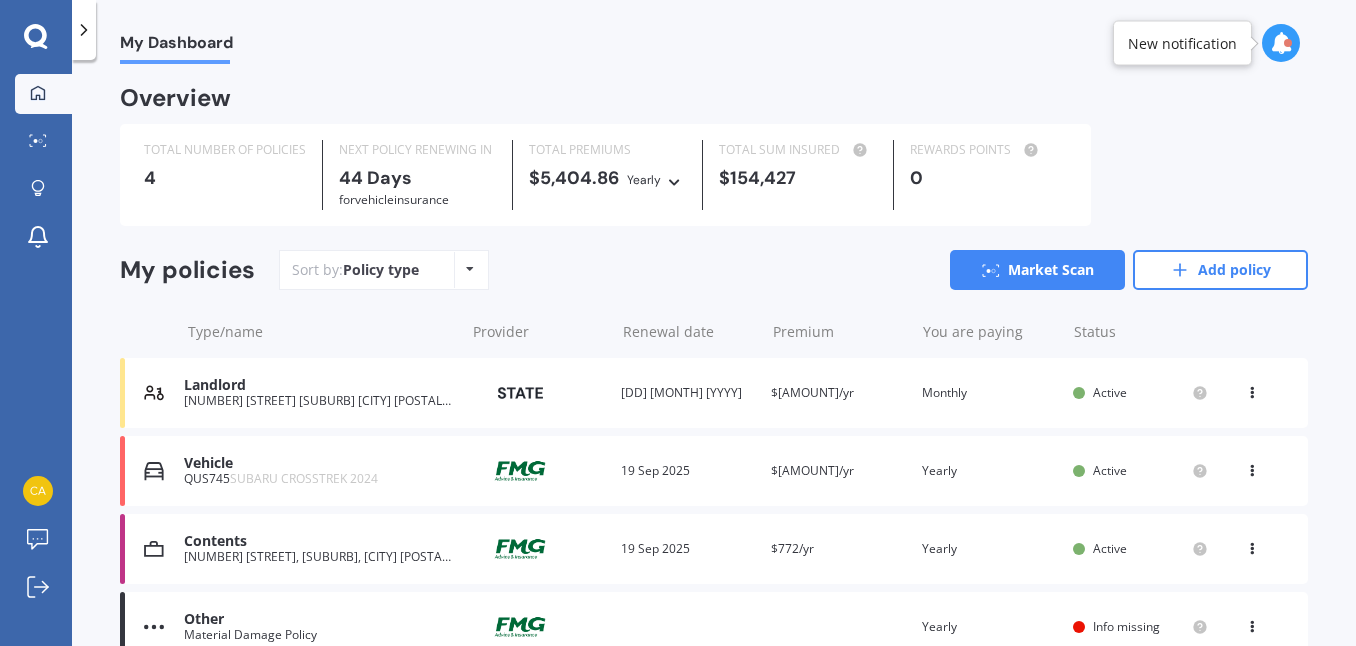 click at bounding box center [1252, 389] 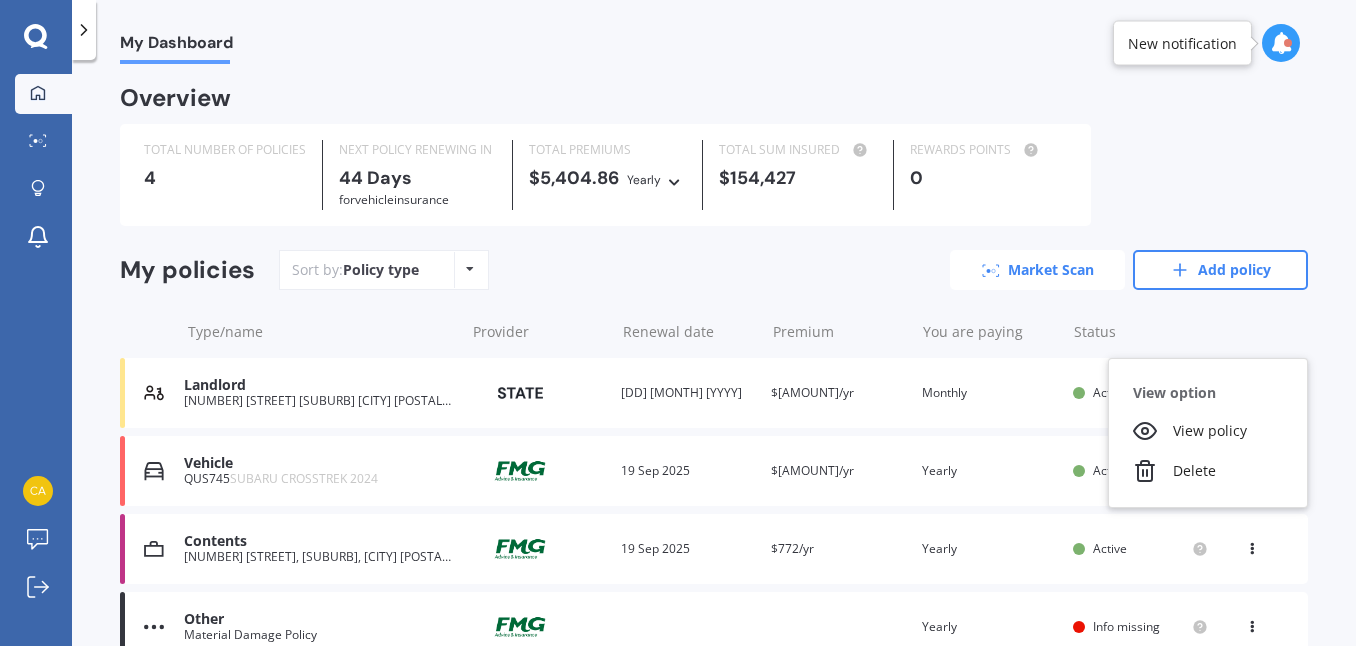 click on "Market Scan" at bounding box center (1037, 270) 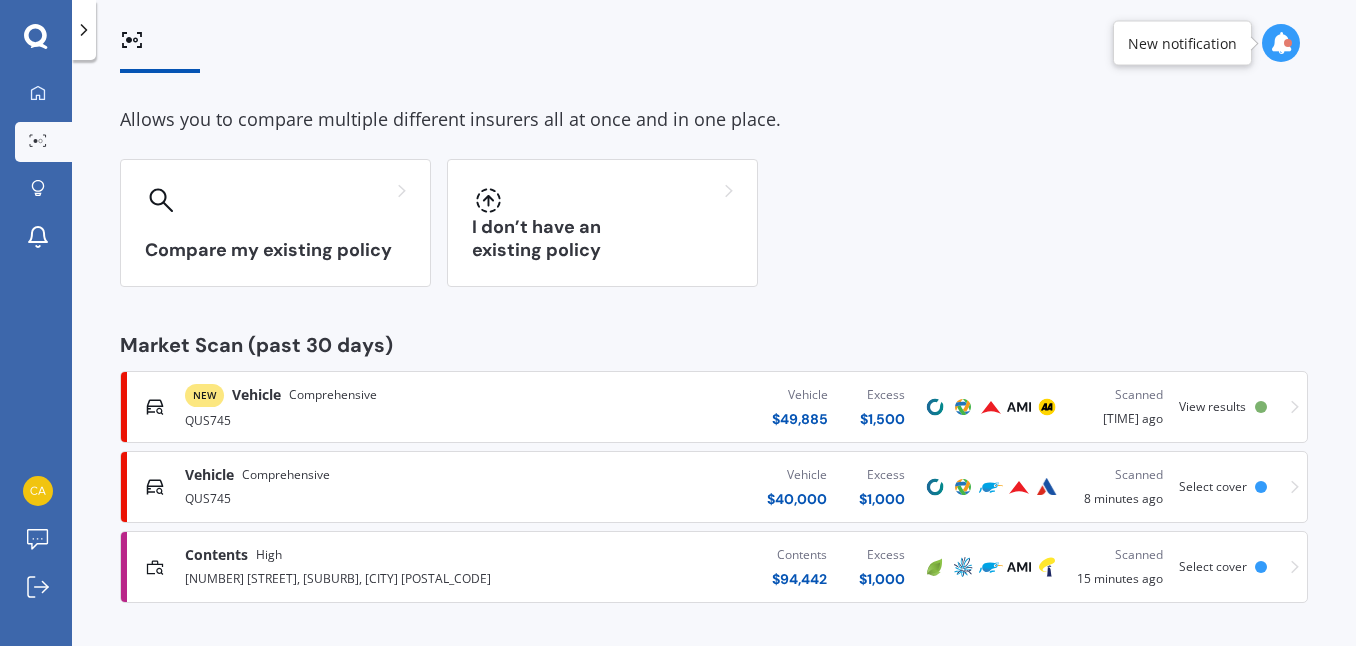 scroll, scrollTop: 73, scrollLeft: 0, axis: vertical 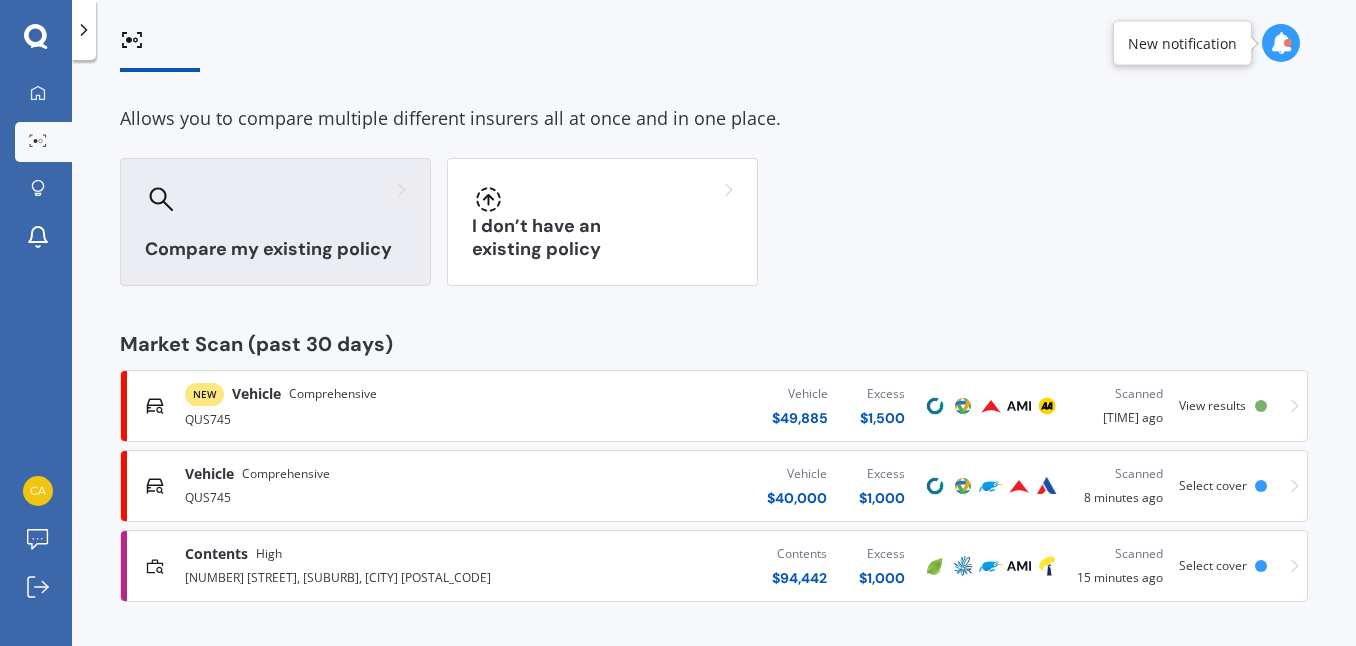 click on "Compare my existing policy" at bounding box center [275, 222] 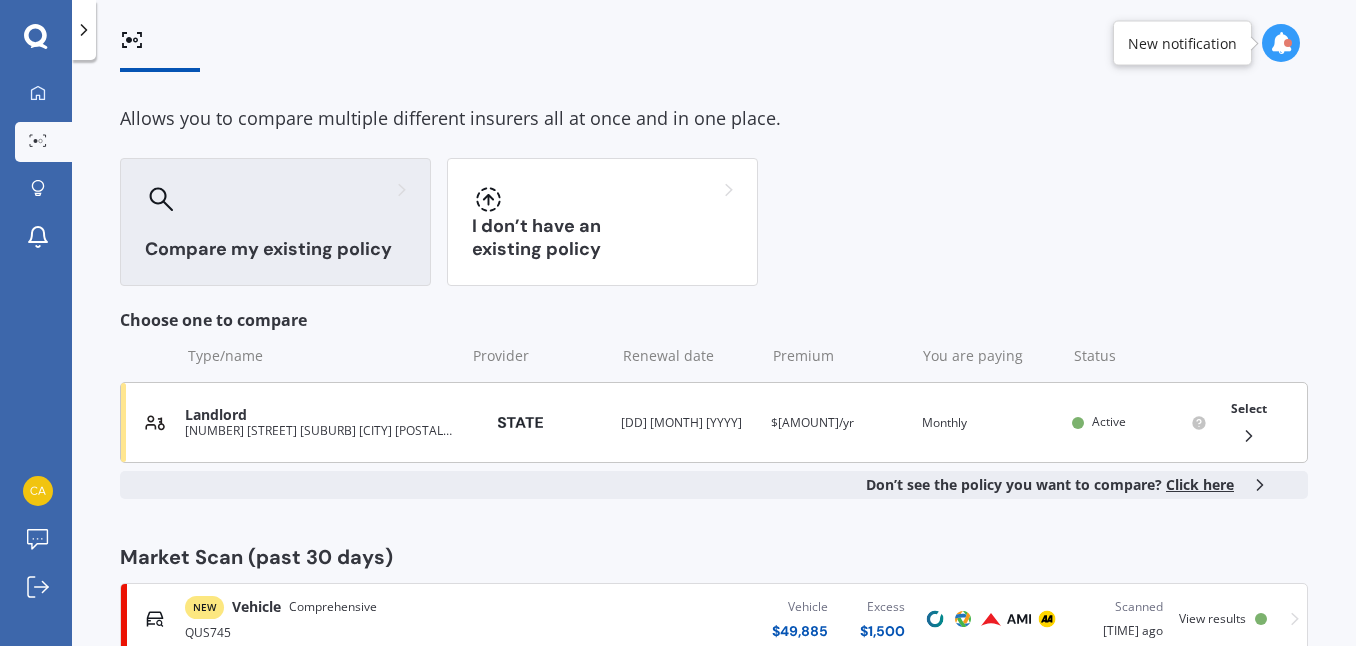 click on "Landlord [NUMBER] [STREET] [SUBURB] [CITY] [POSTAL_CODE] Provider Renewal date [DD] [MONTH] [YYYY] Premium $[AMOUNT]/yr You are paying Monthly Status Active Select" at bounding box center [714, 422] 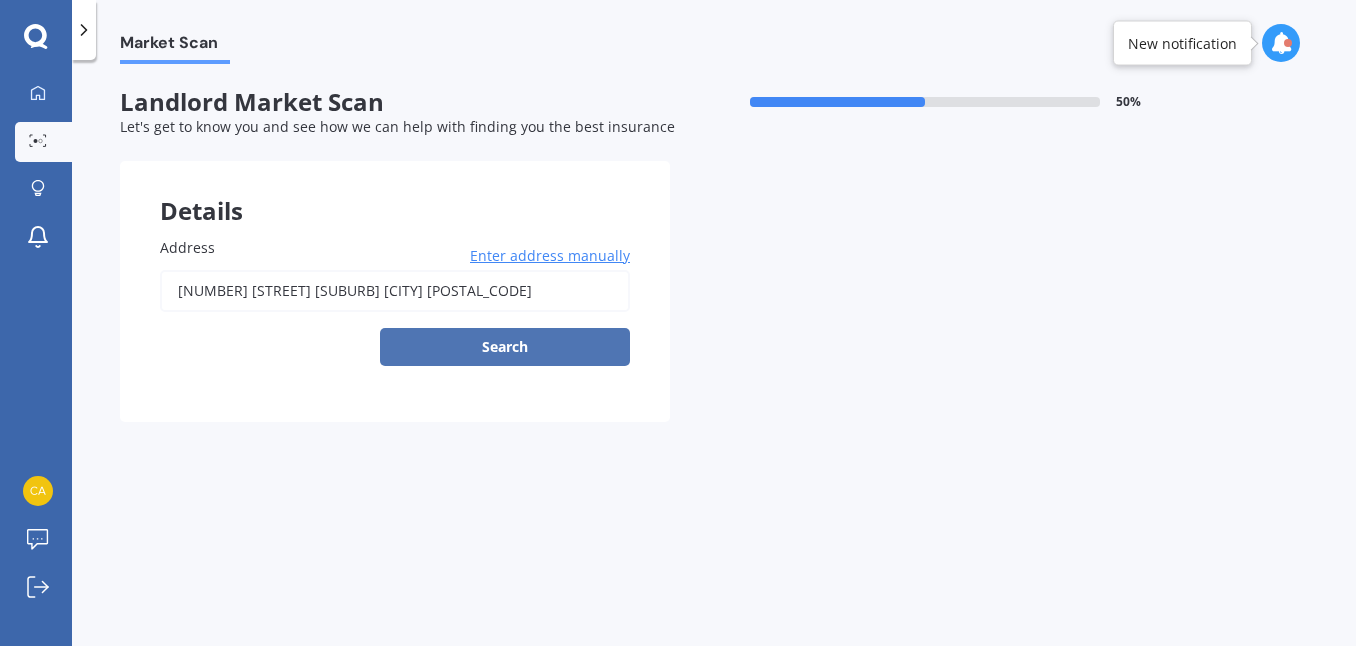 click on "Search" at bounding box center (505, 347) 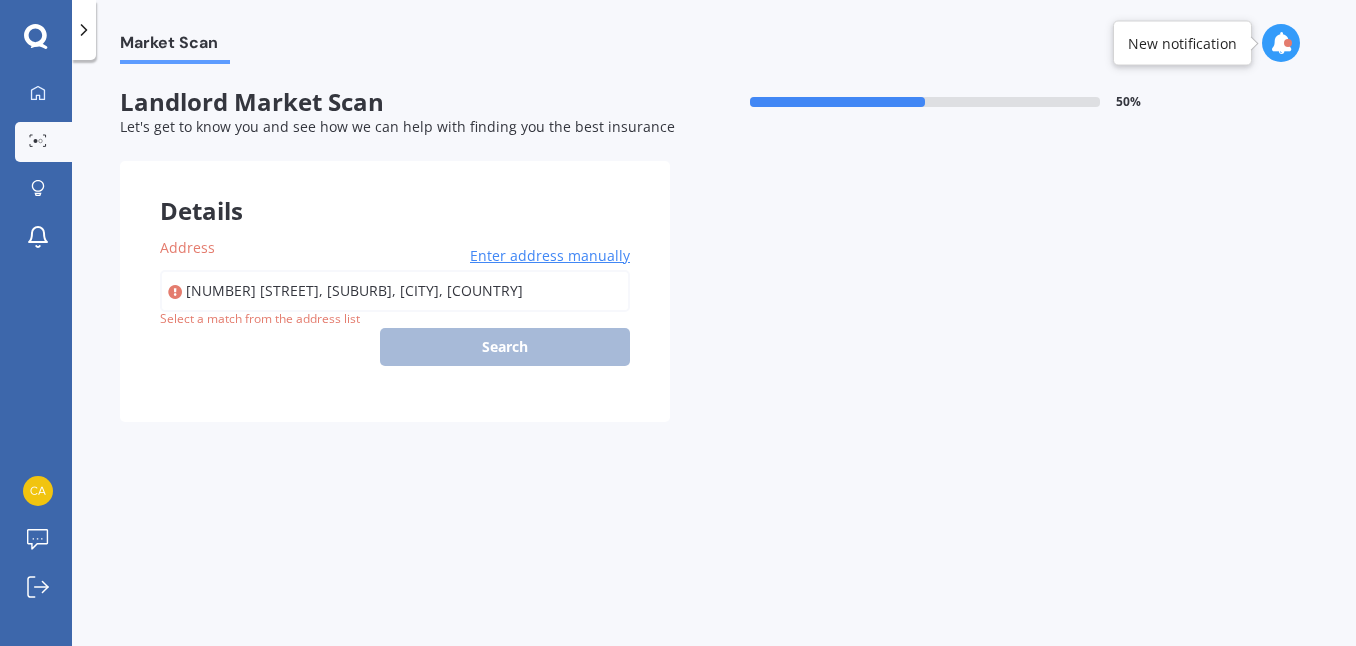 type on "[NUMBER] [STREET], [SUBURB], [CITY] [POSTAL_CODE]" 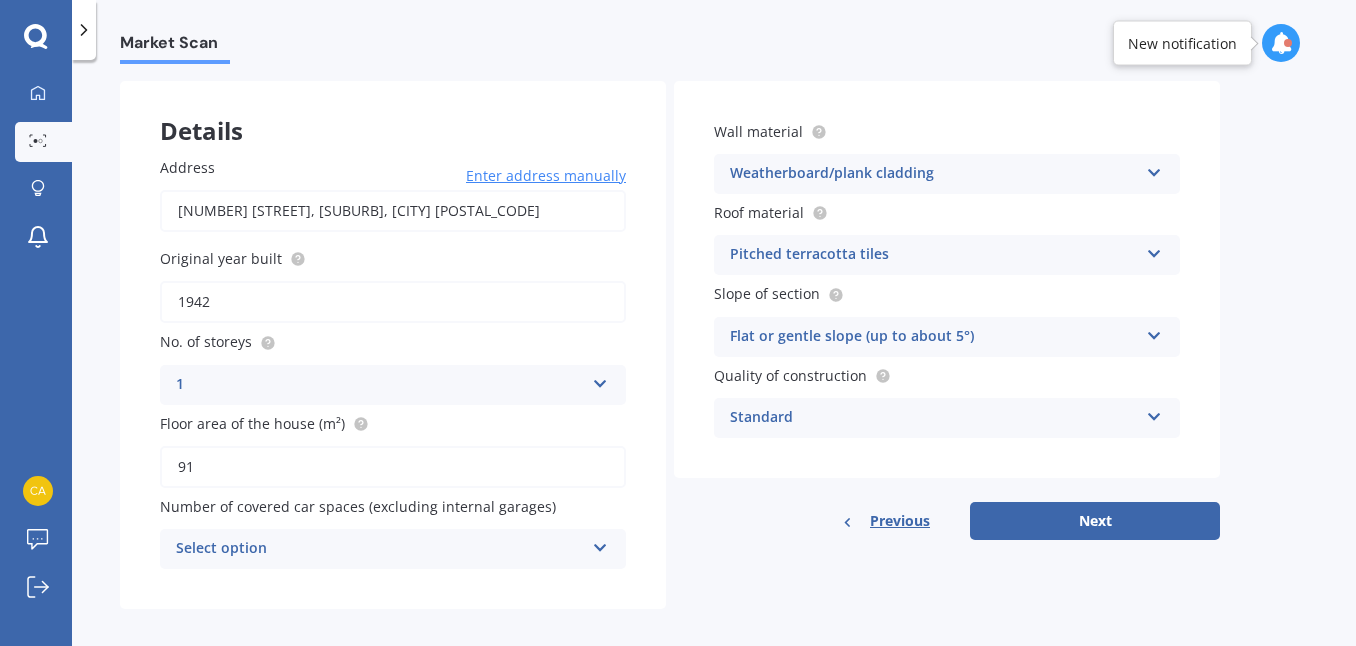 scroll, scrollTop: 97, scrollLeft: 0, axis: vertical 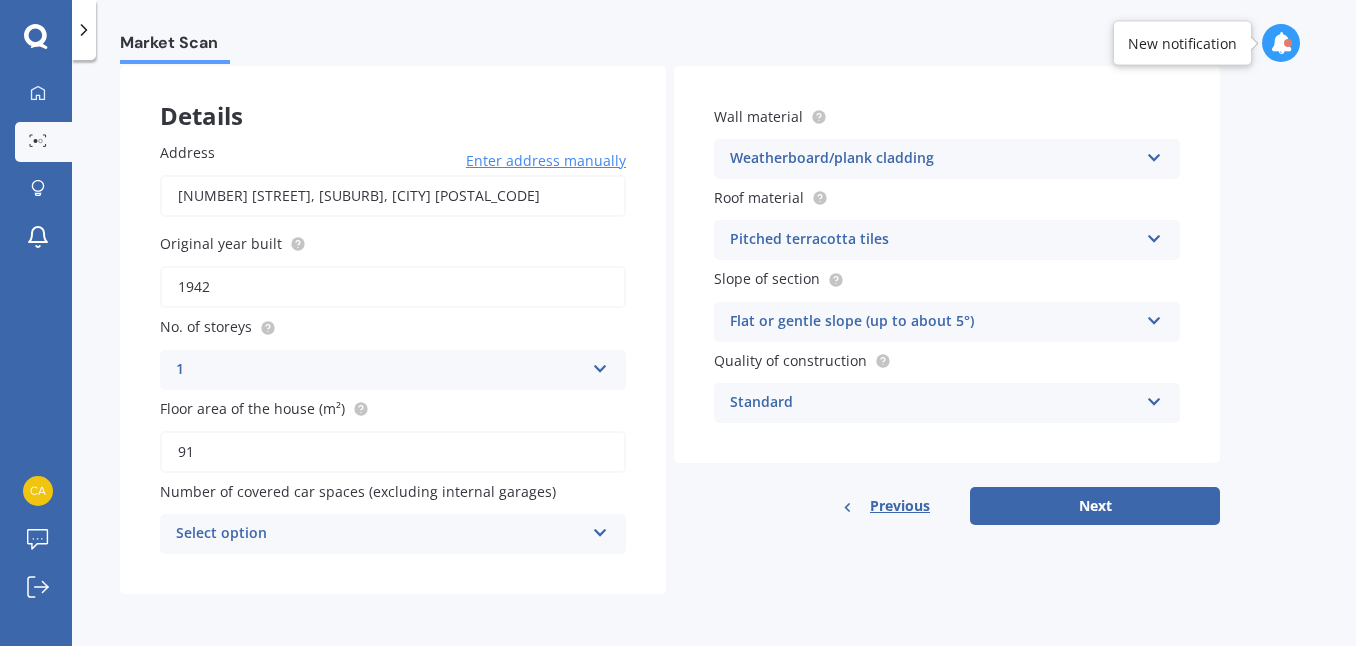 click on "Select option 0 1 2 3 4 5+" at bounding box center (393, 534) 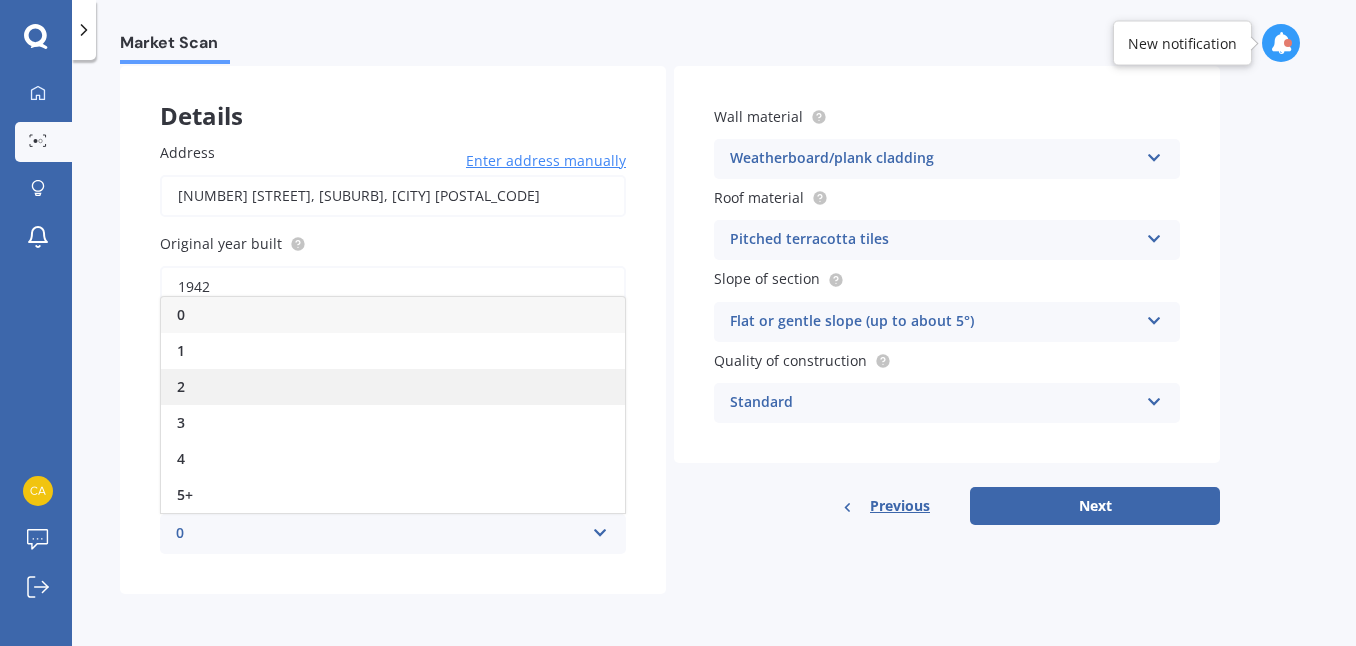 click on "2" at bounding box center (393, 387) 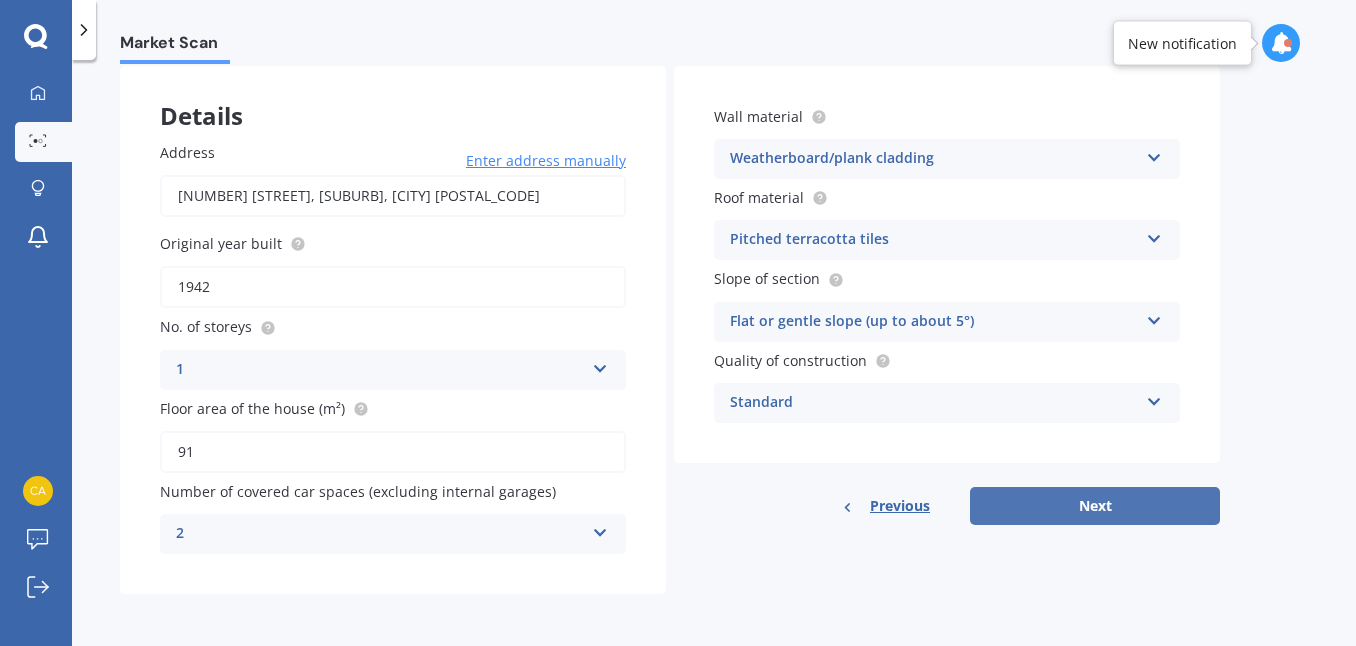 click on "Next" at bounding box center (1095, 506) 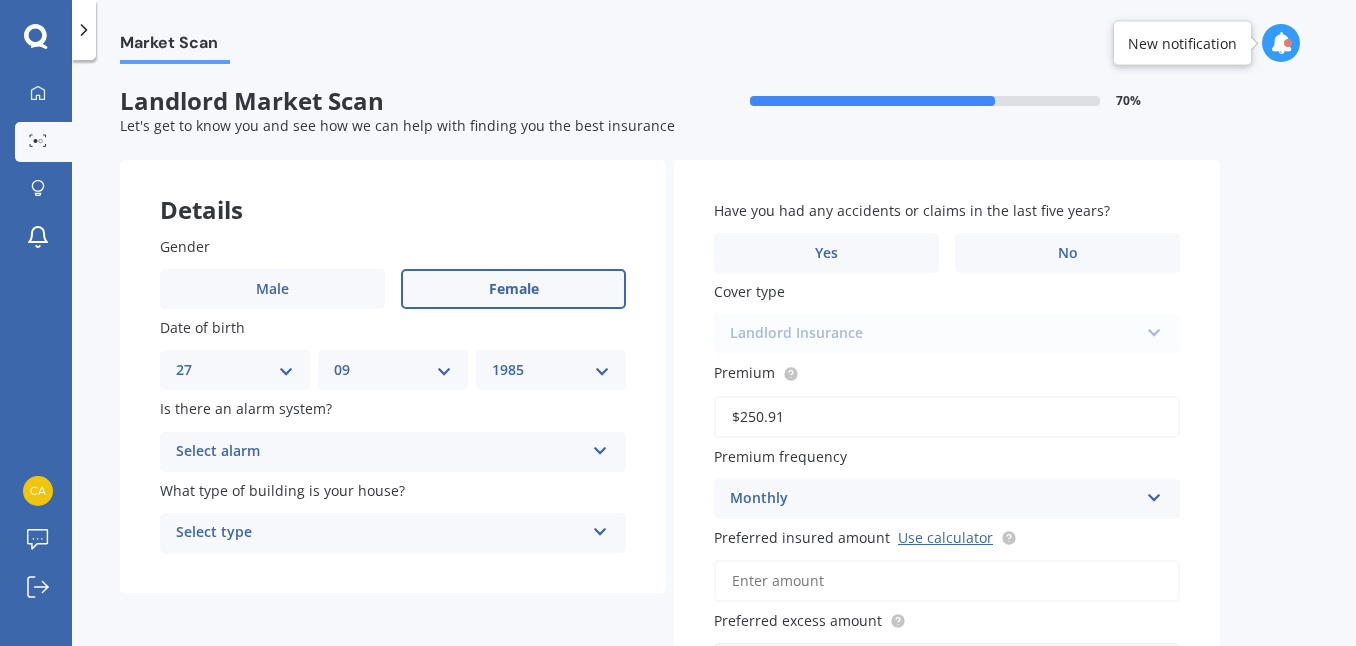 scroll, scrollTop: 0, scrollLeft: 0, axis: both 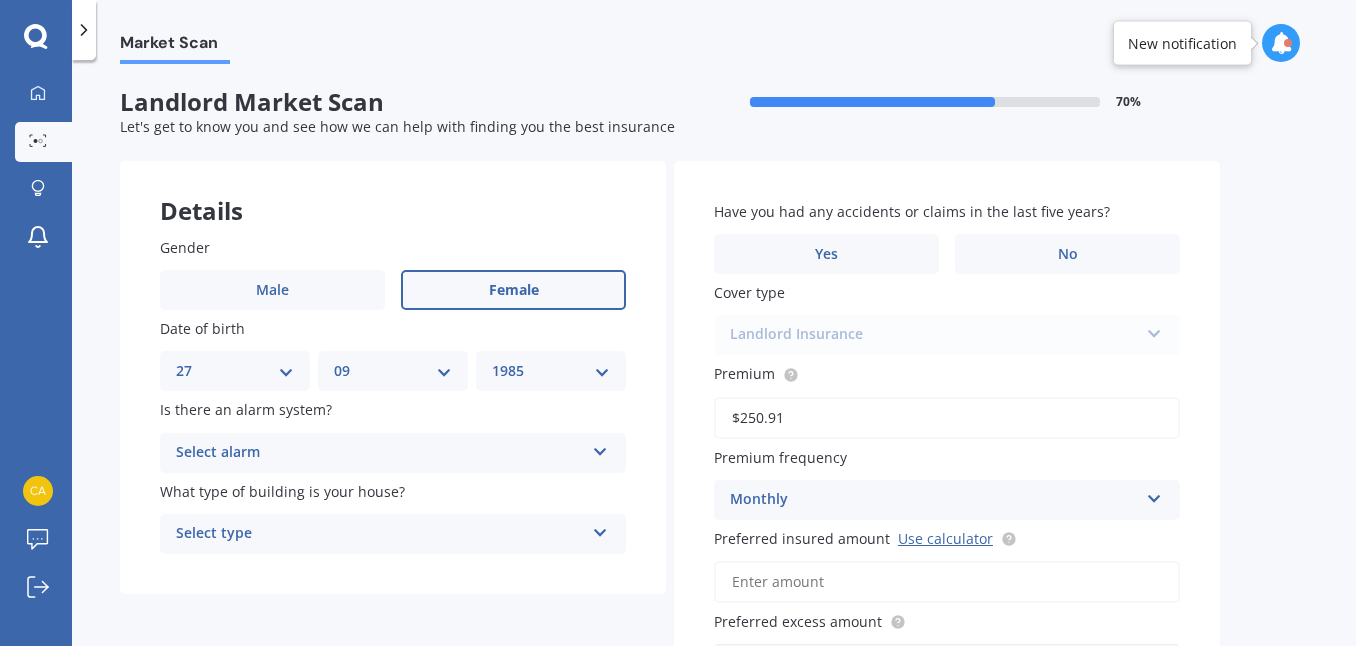 click at bounding box center (600, 448) 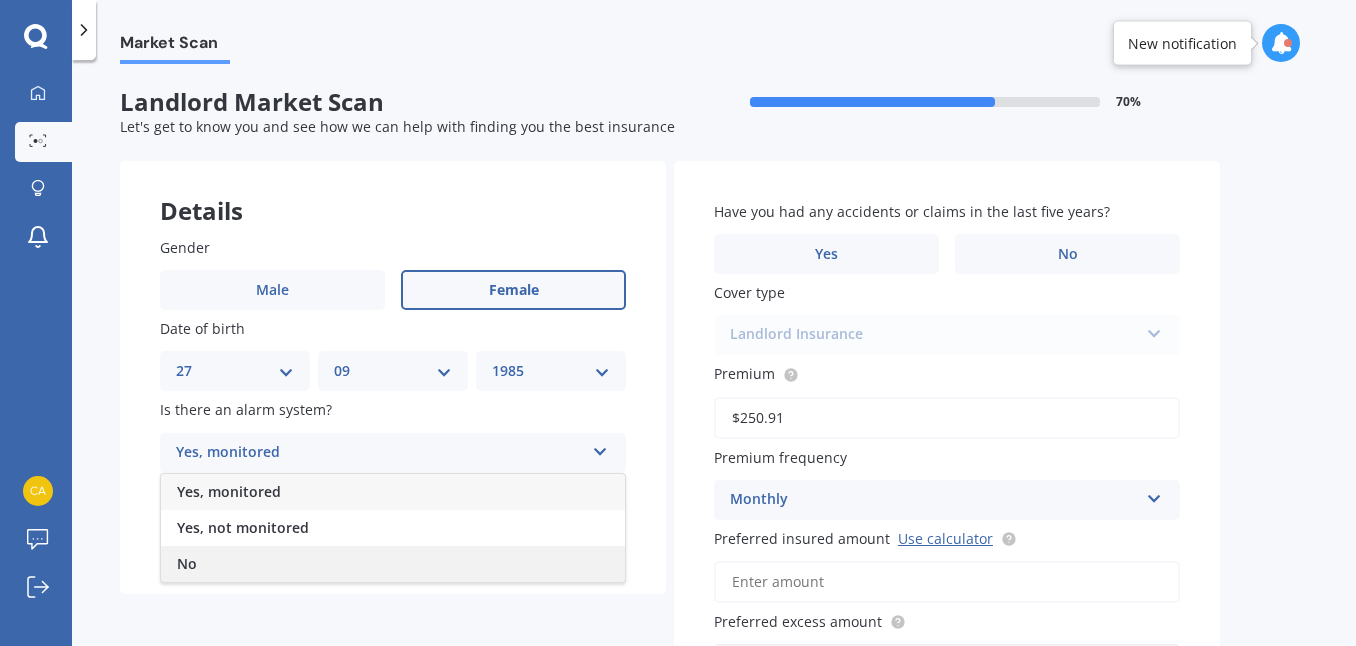 click on "No" at bounding box center [393, 564] 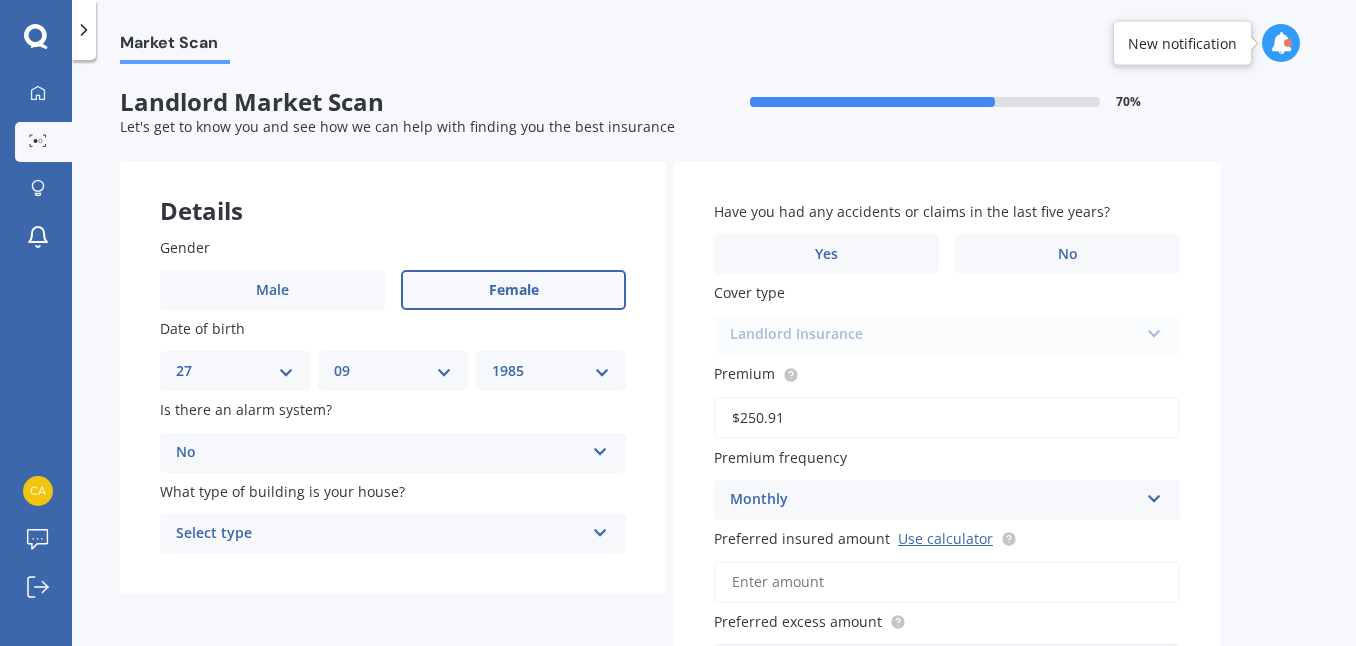 click at bounding box center (600, 529) 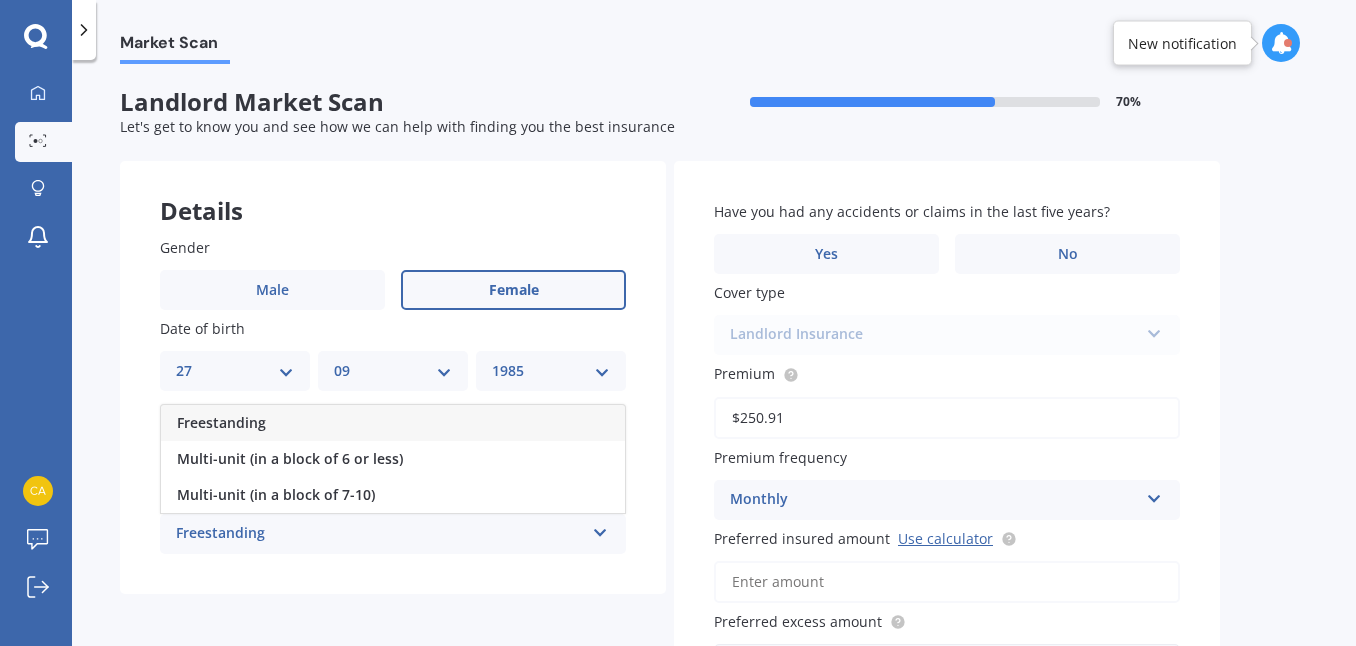 click on "Freestanding" at bounding box center (393, 423) 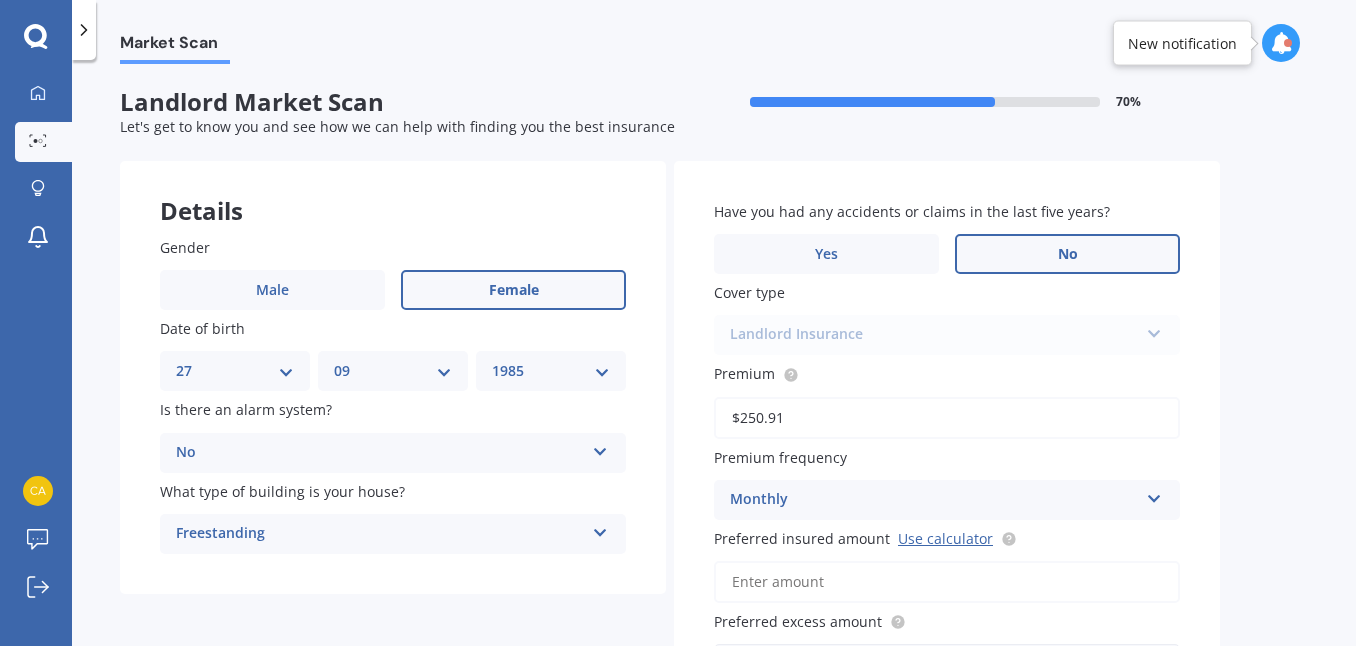 click on "No" at bounding box center [1068, 254] 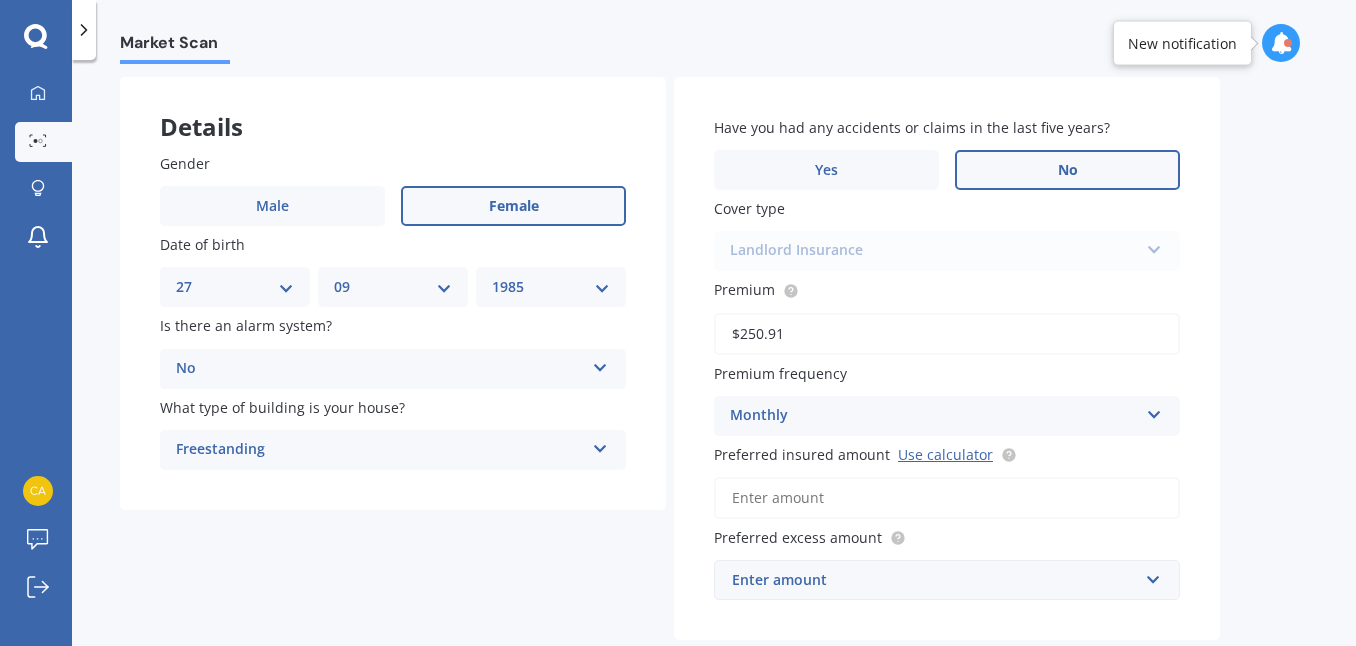 scroll, scrollTop: 109, scrollLeft: 0, axis: vertical 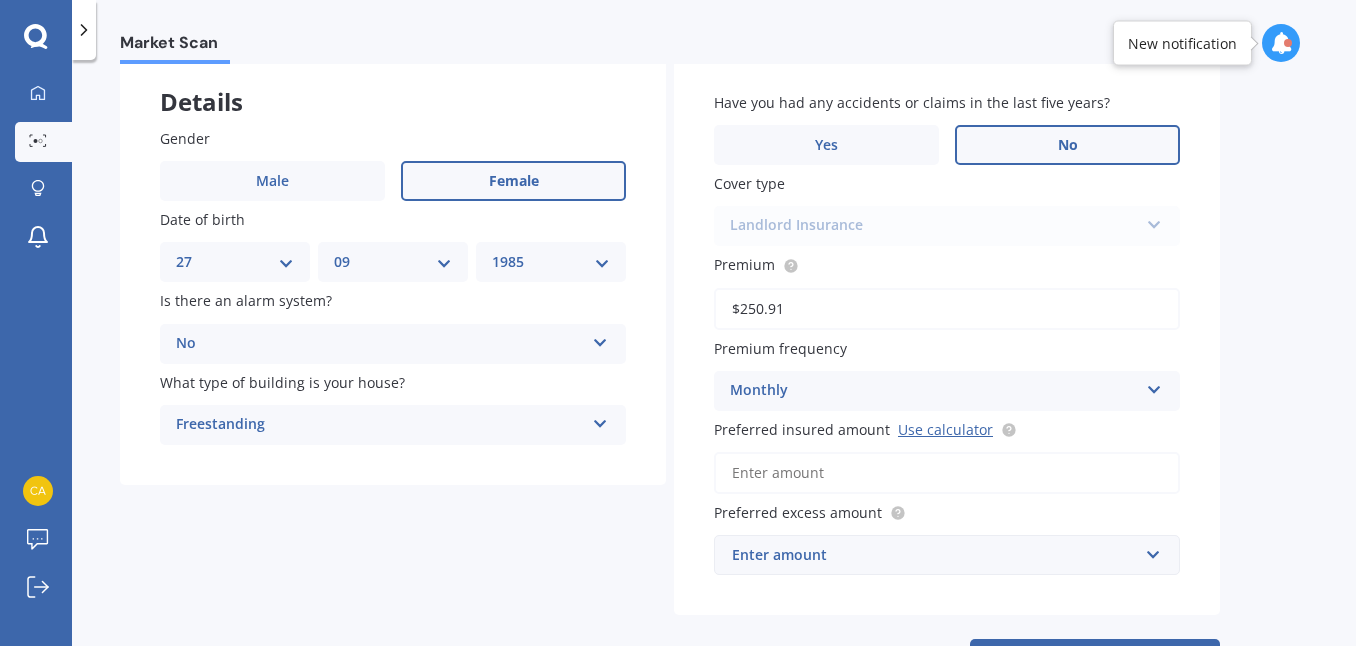 click on "Preferred insured amount Use calculator" at bounding box center (947, 473) 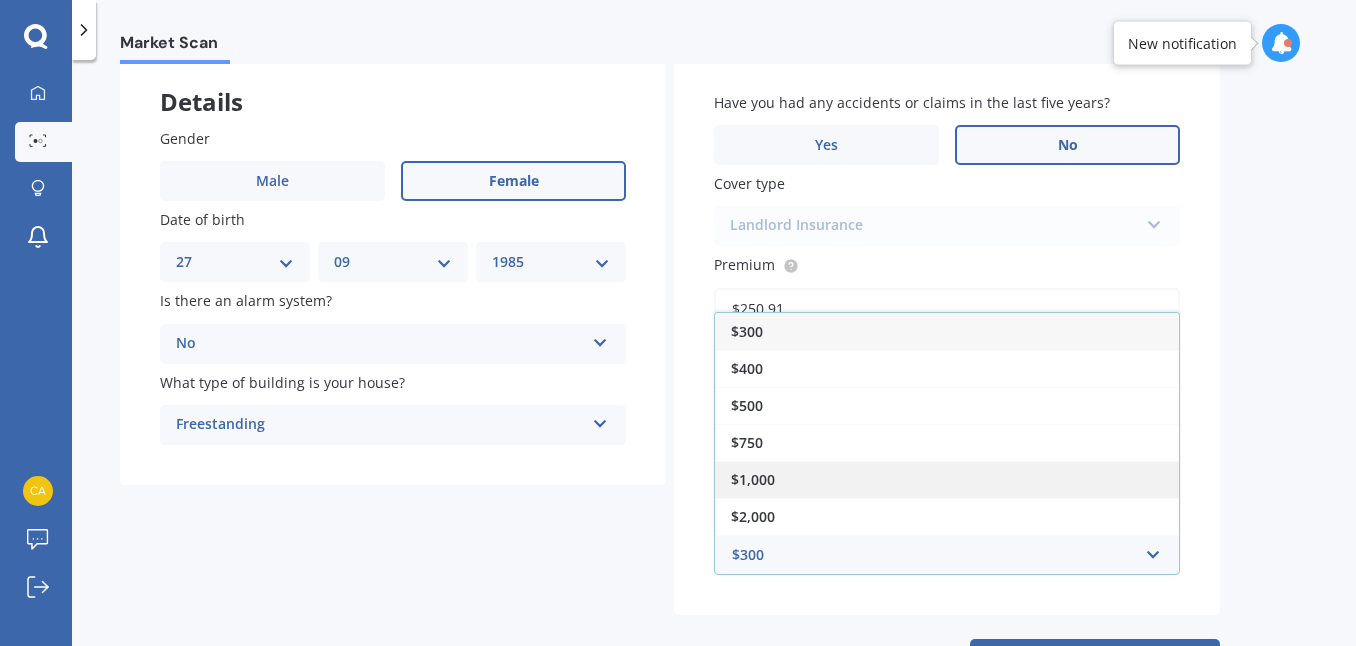 click on "$1,000" at bounding box center (947, 479) 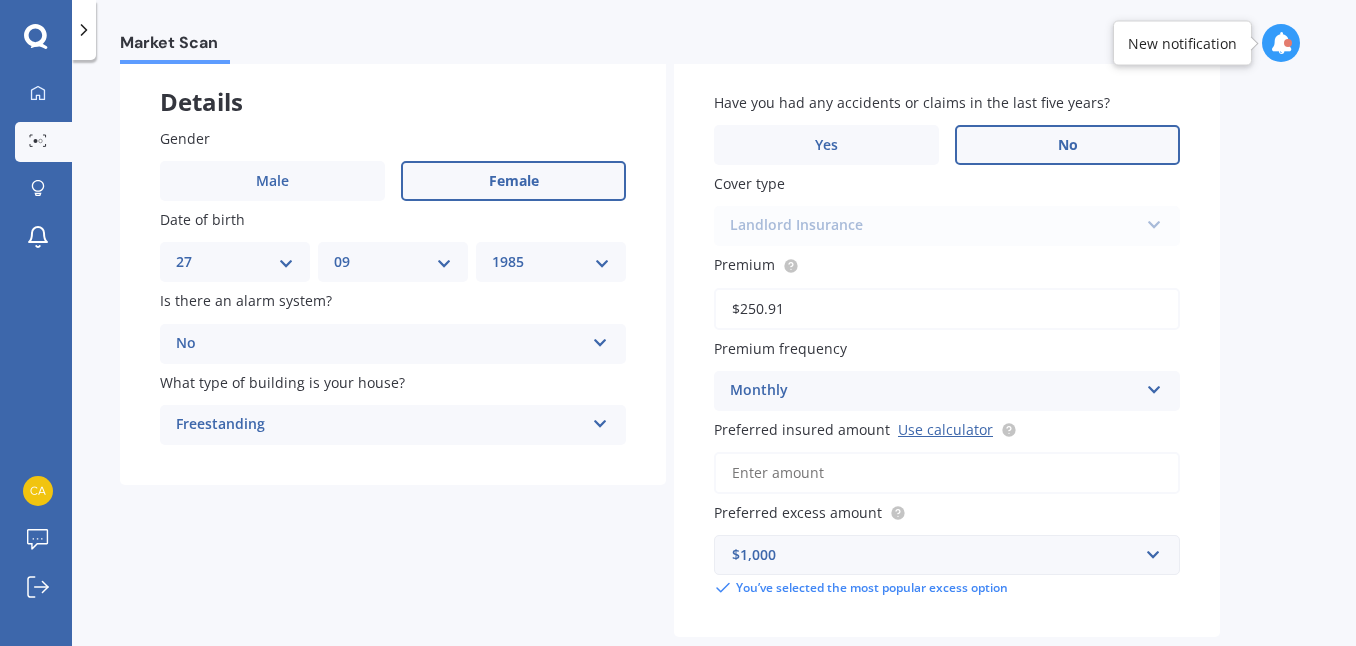 click on "Preferred insured amount Use calculator" at bounding box center (947, 473) 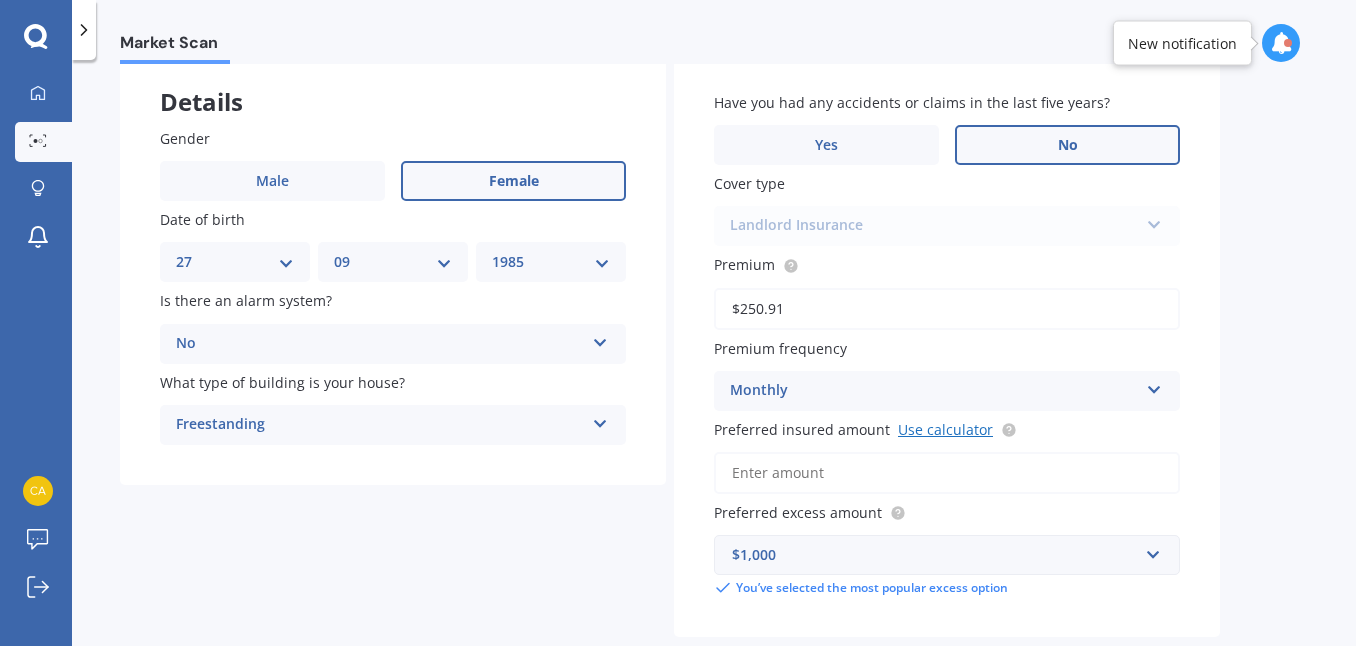 click on "Use calculator" at bounding box center (945, 429) 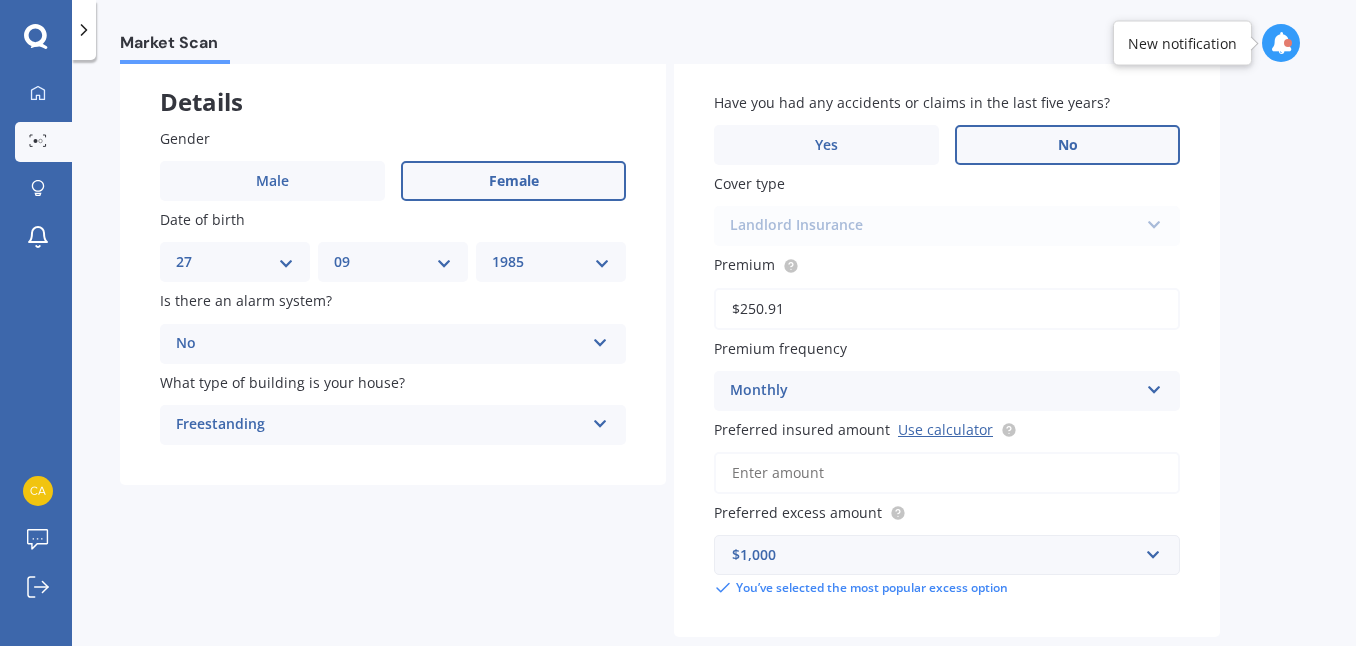click on "Preferred insured amount Use calculator" at bounding box center (947, 473) 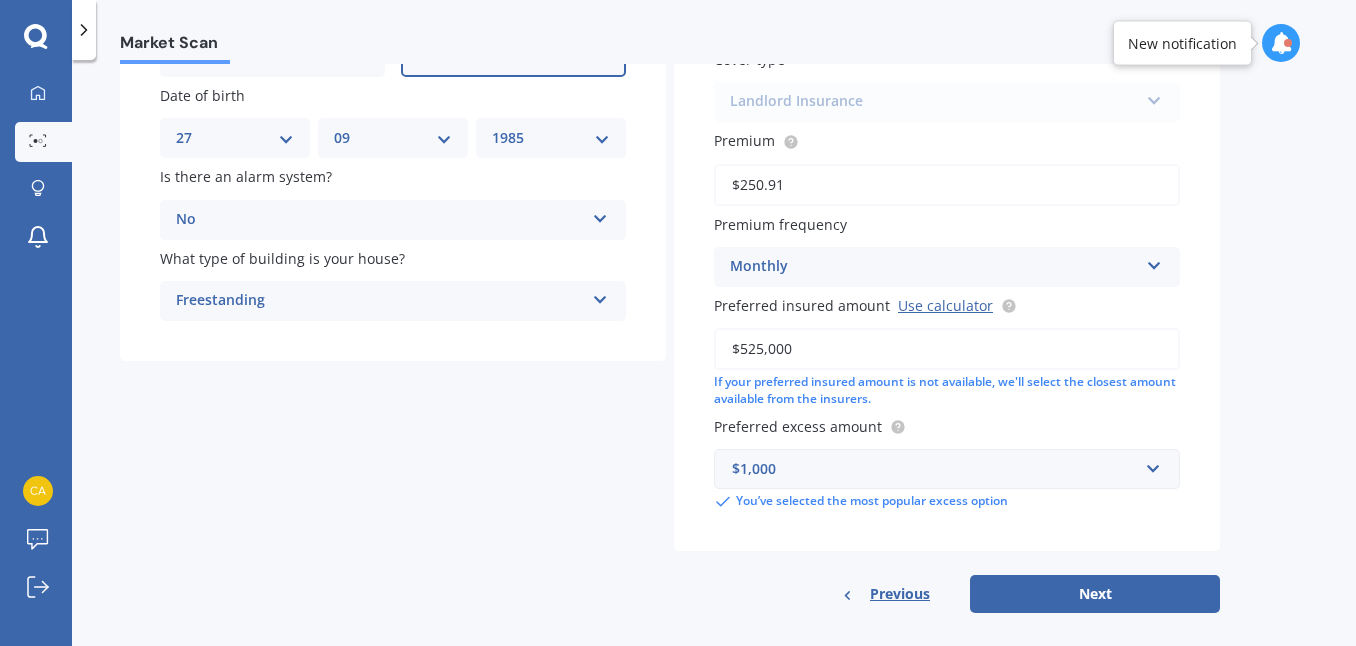 scroll, scrollTop: 246, scrollLeft: 0, axis: vertical 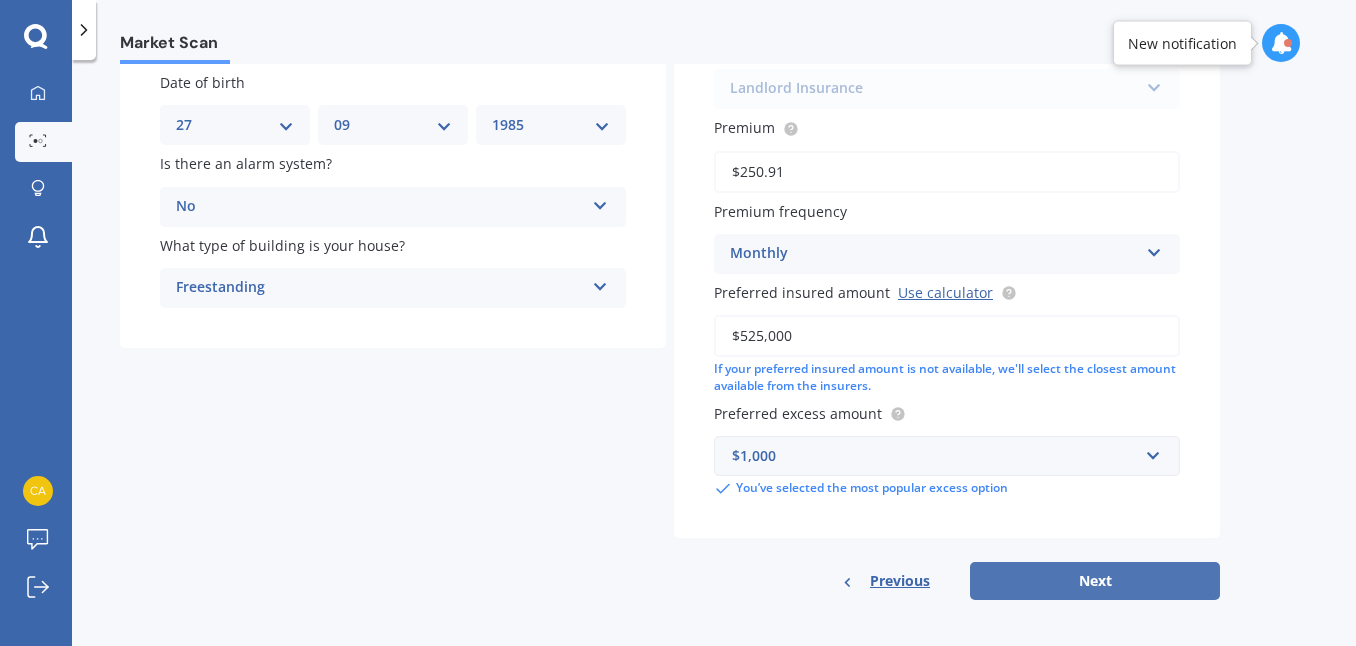 type on "$525,000" 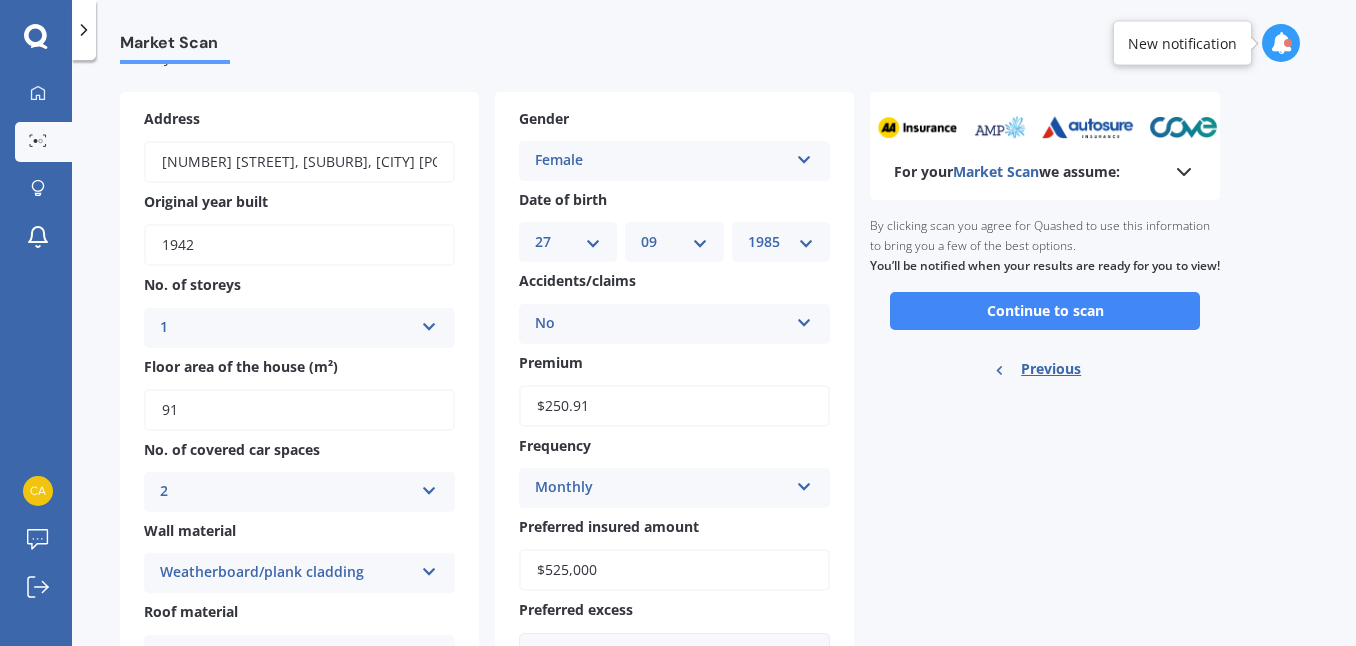 scroll, scrollTop: 0, scrollLeft: 0, axis: both 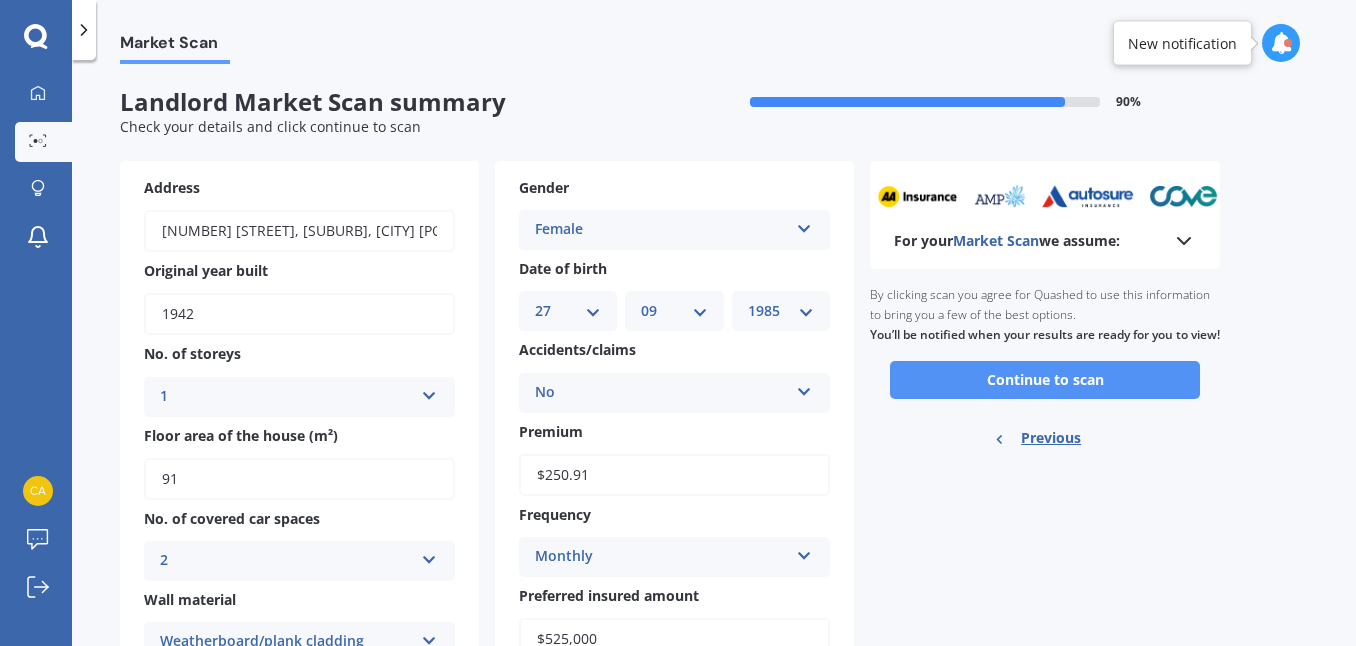 click on "Continue to scan" at bounding box center (1045, 380) 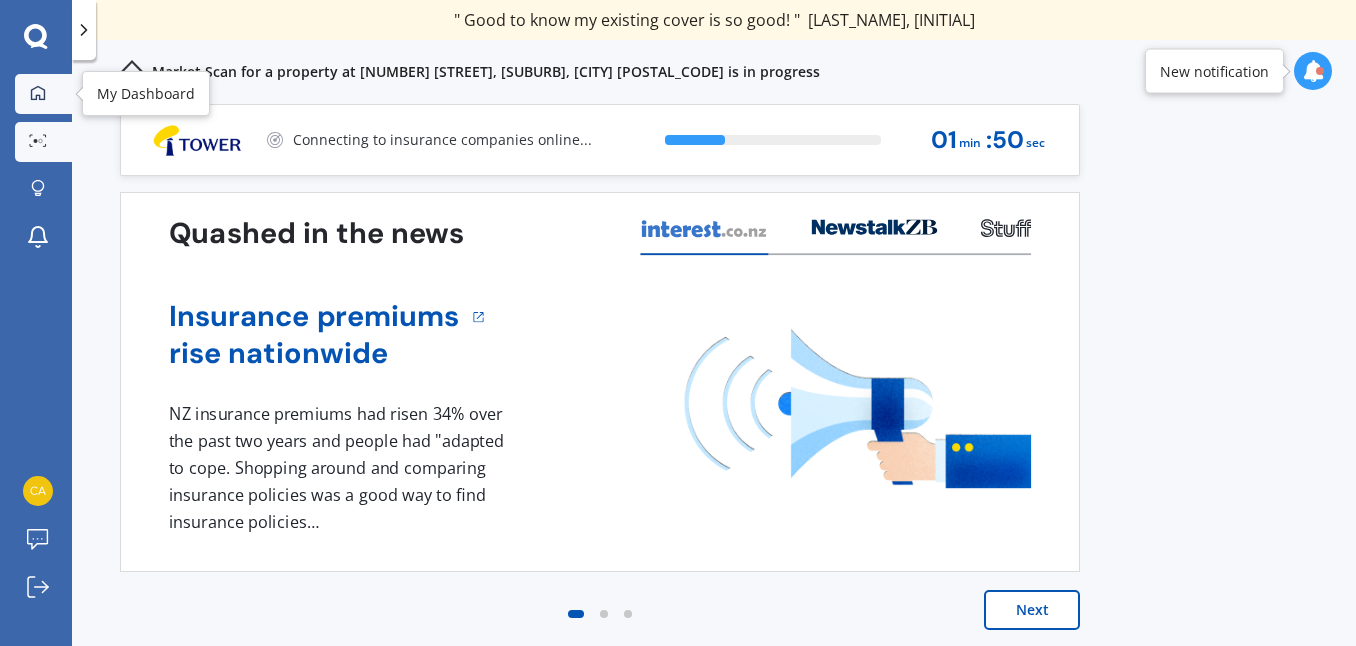 click on "My Dashboard" at bounding box center (43, 94) 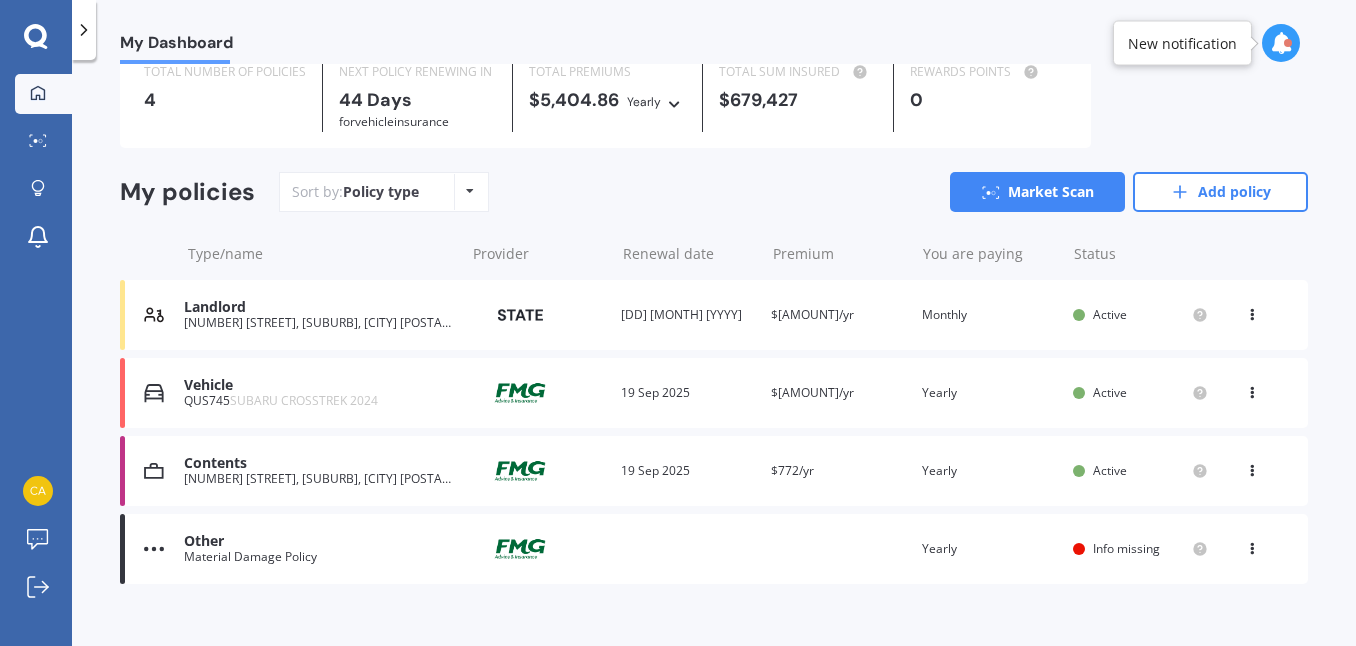scroll, scrollTop: 101, scrollLeft: 0, axis: vertical 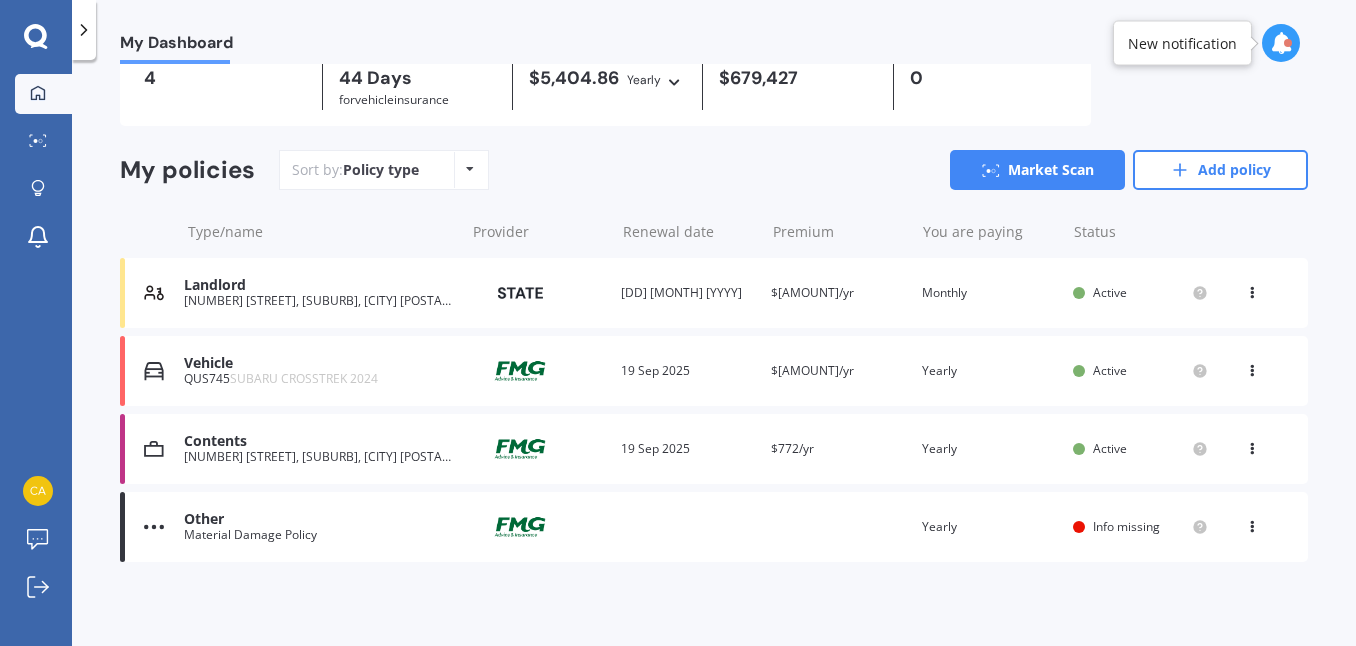 click at bounding box center (1252, 523) 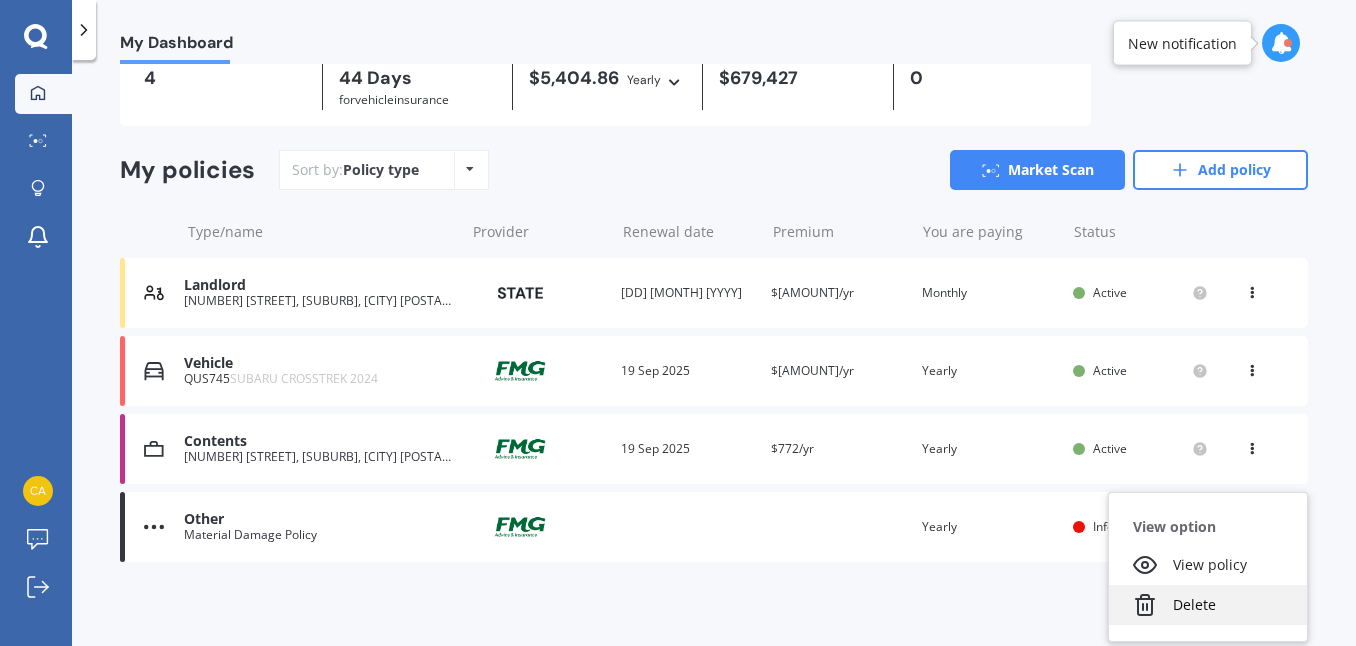 click on "Delete" at bounding box center [1208, 605] 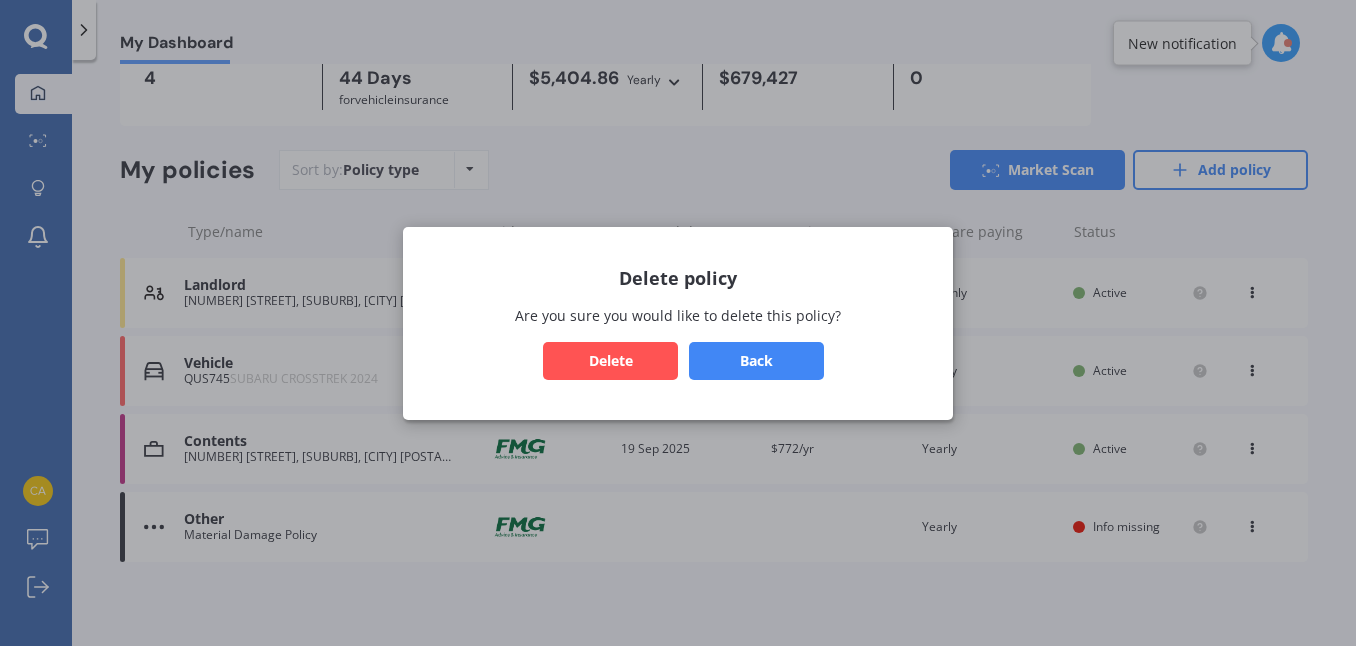 click on "Delete" at bounding box center [610, 360] 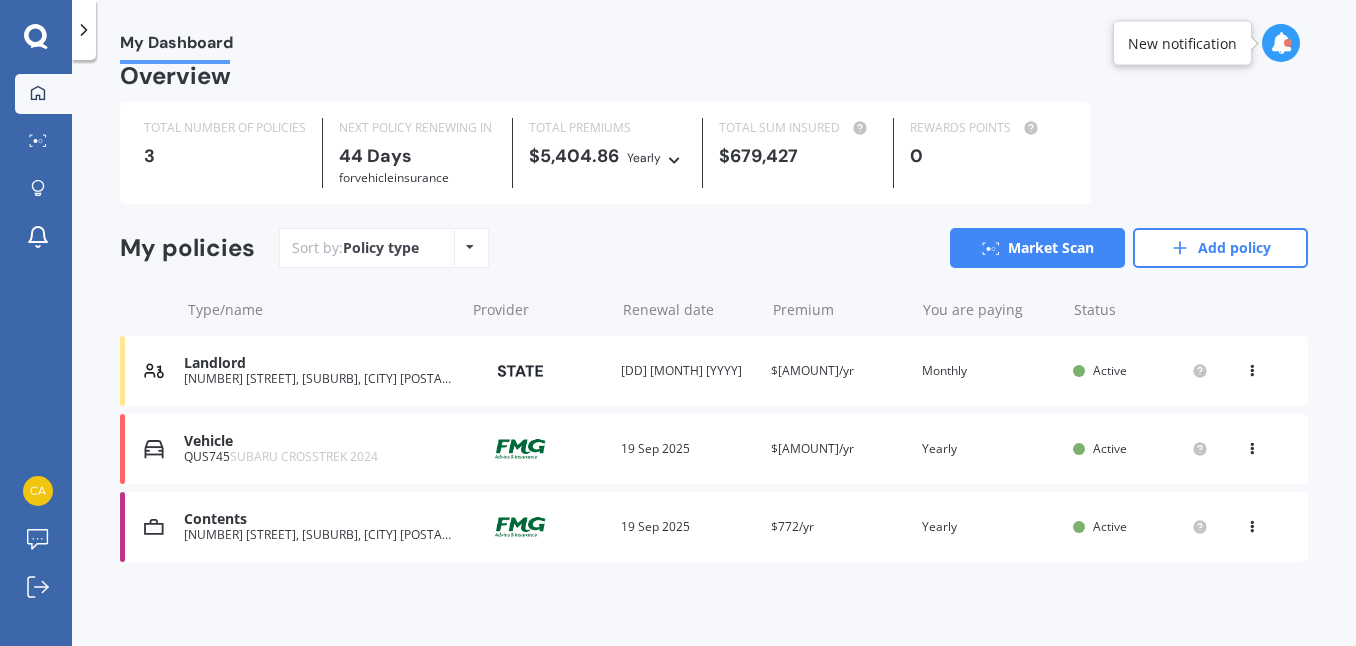 scroll, scrollTop: 23, scrollLeft: 0, axis: vertical 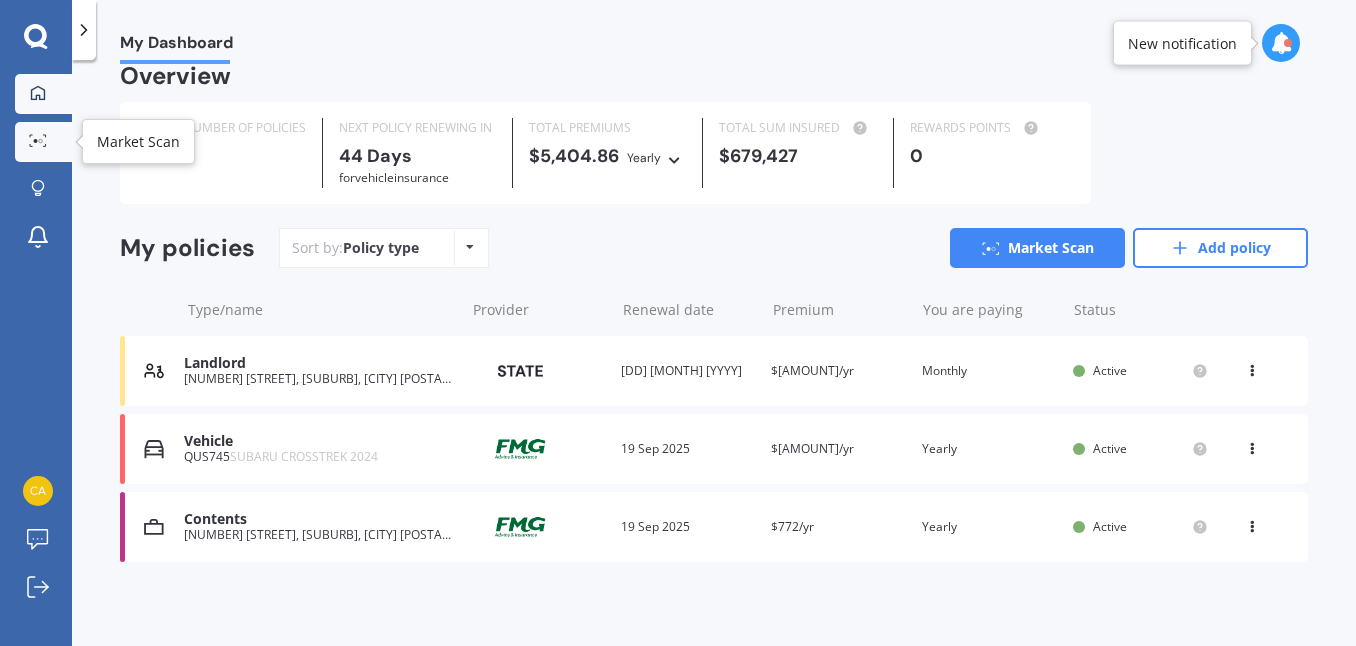 click 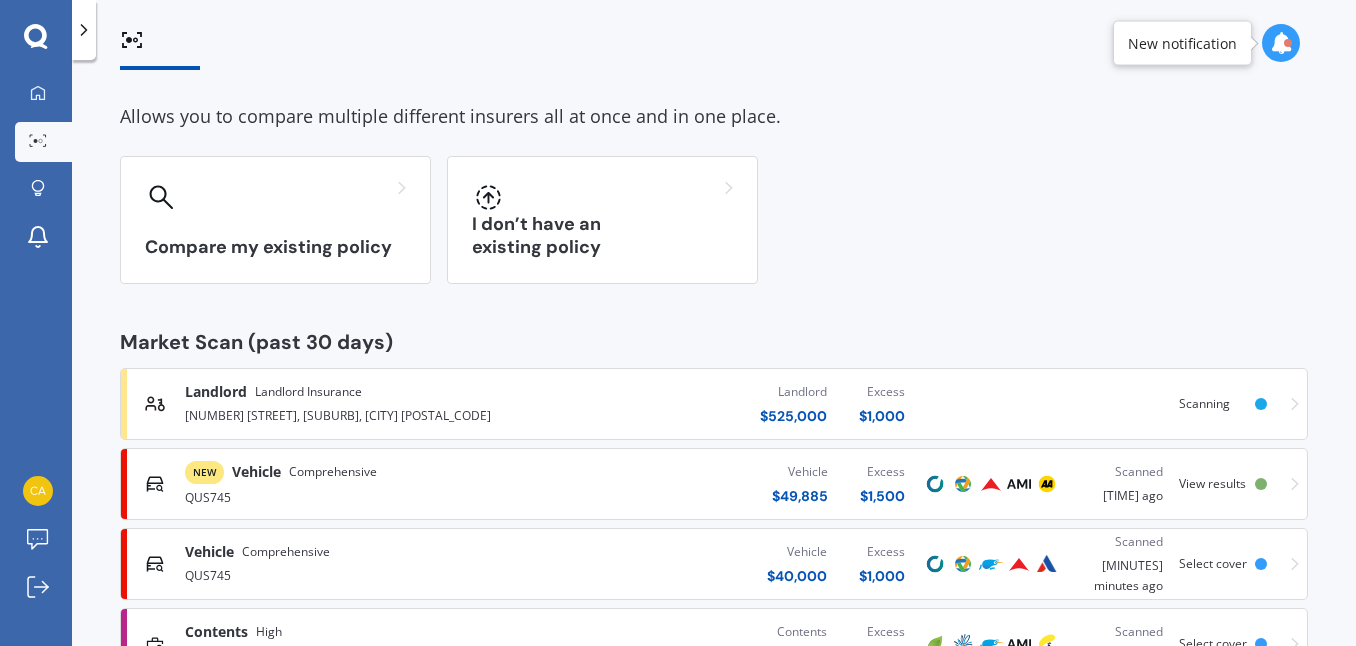 scroll, scrollTop: 153, scrollLeft: 0, axis: vertical 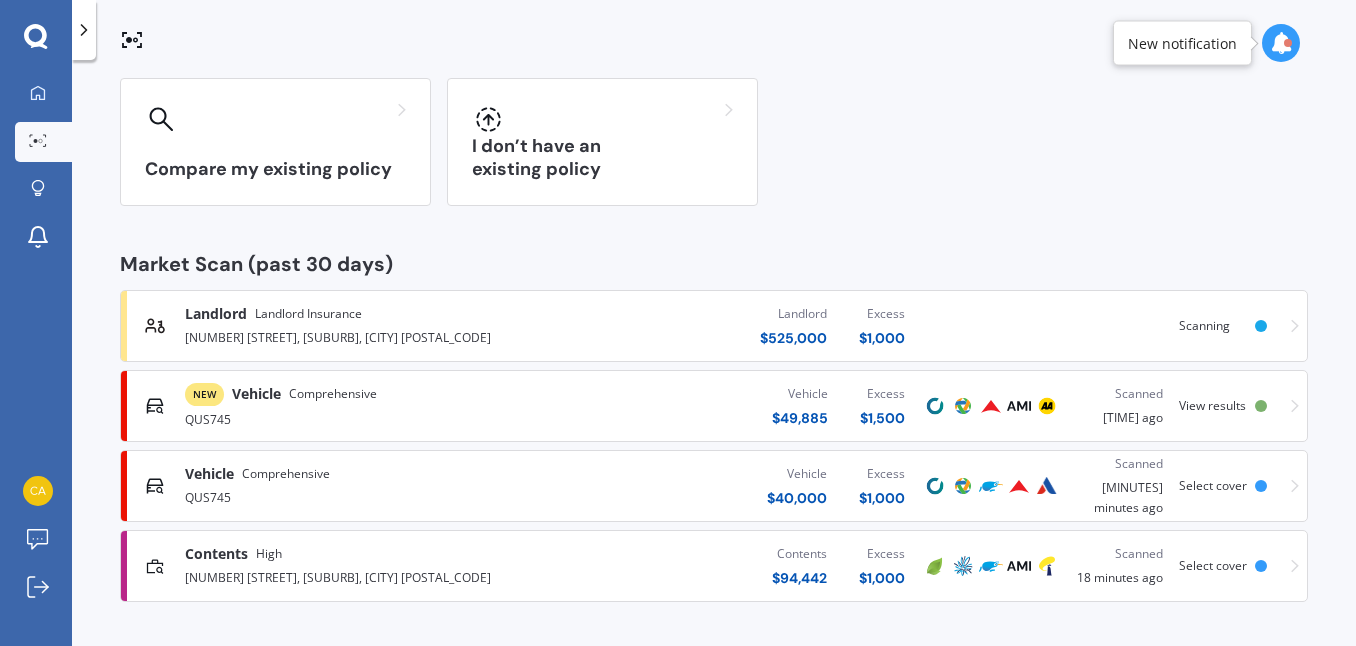 click on "Contents High [NUMBER] [STREET], [SUBURB], [CITY] [POSTAL_CODE] Contents $[AMOUNT] Excess $[AMOUNT] Scanned [TIME] ago Select cover" at bounding box center [714, 566] 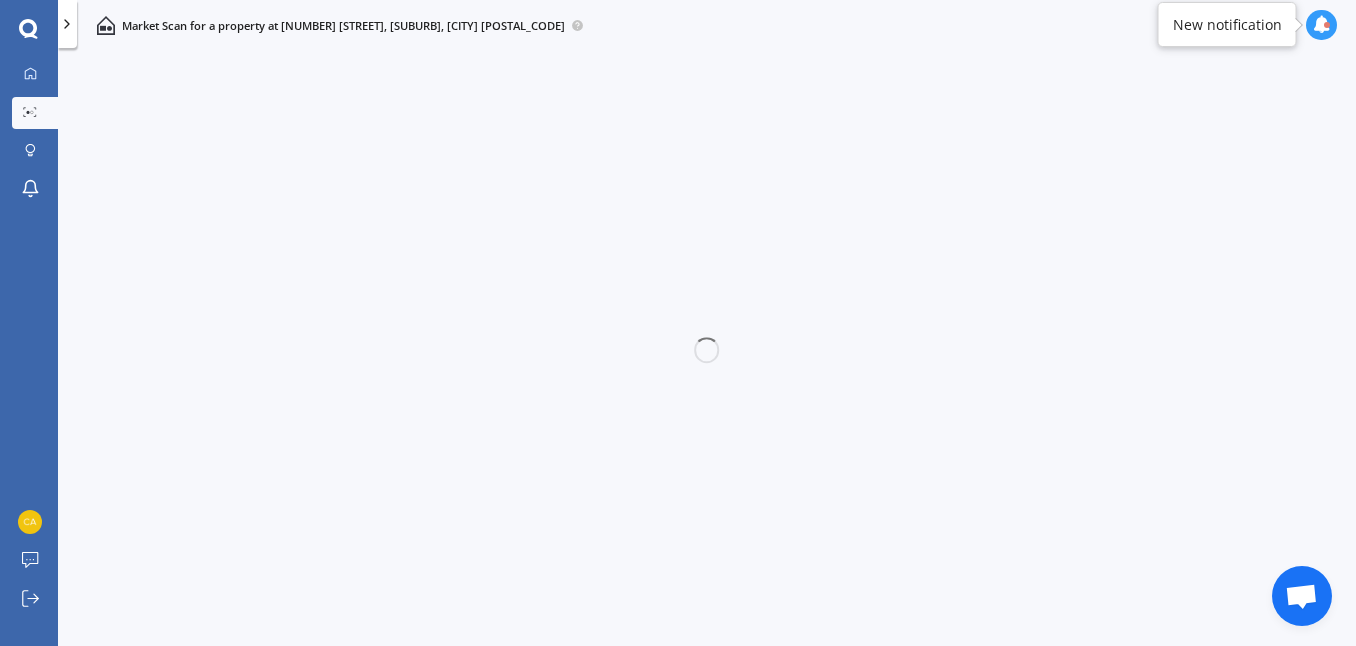 scroll, scrollTop: 0, scrollLeft: 0, axis: both 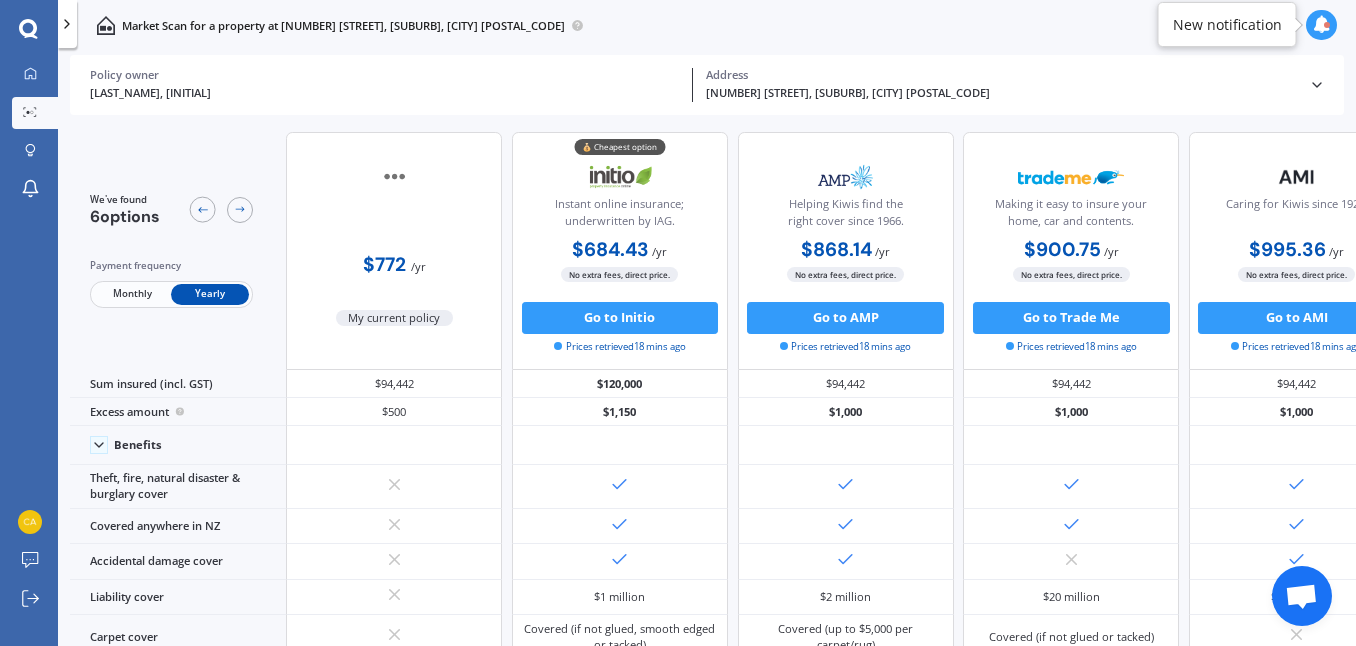 click 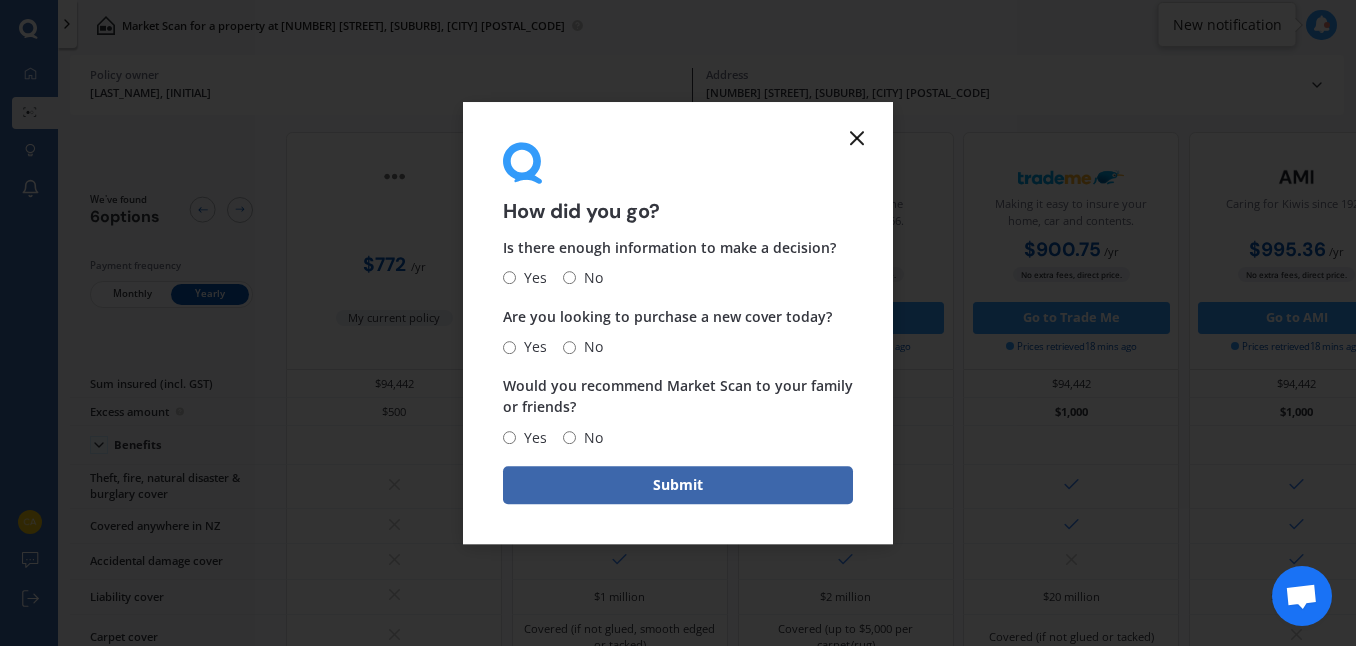 click 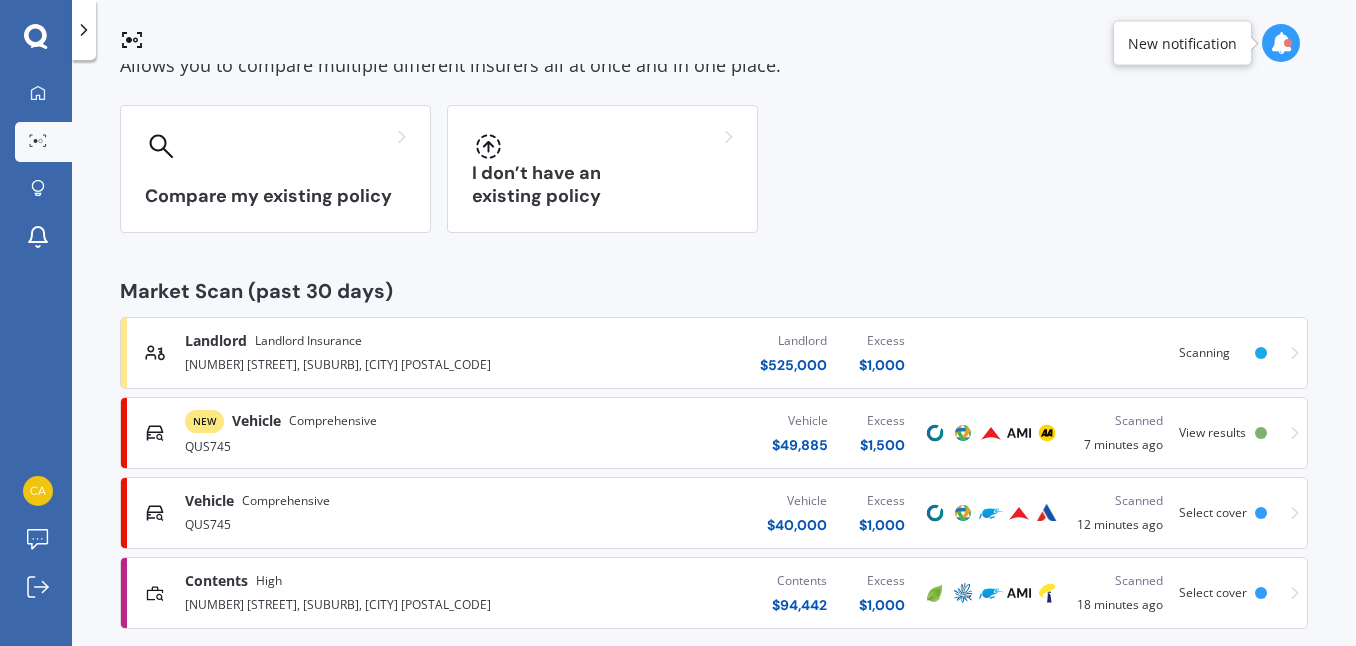 scroll, scrollTop: 153, scrollLeft: 0, axis: vertical 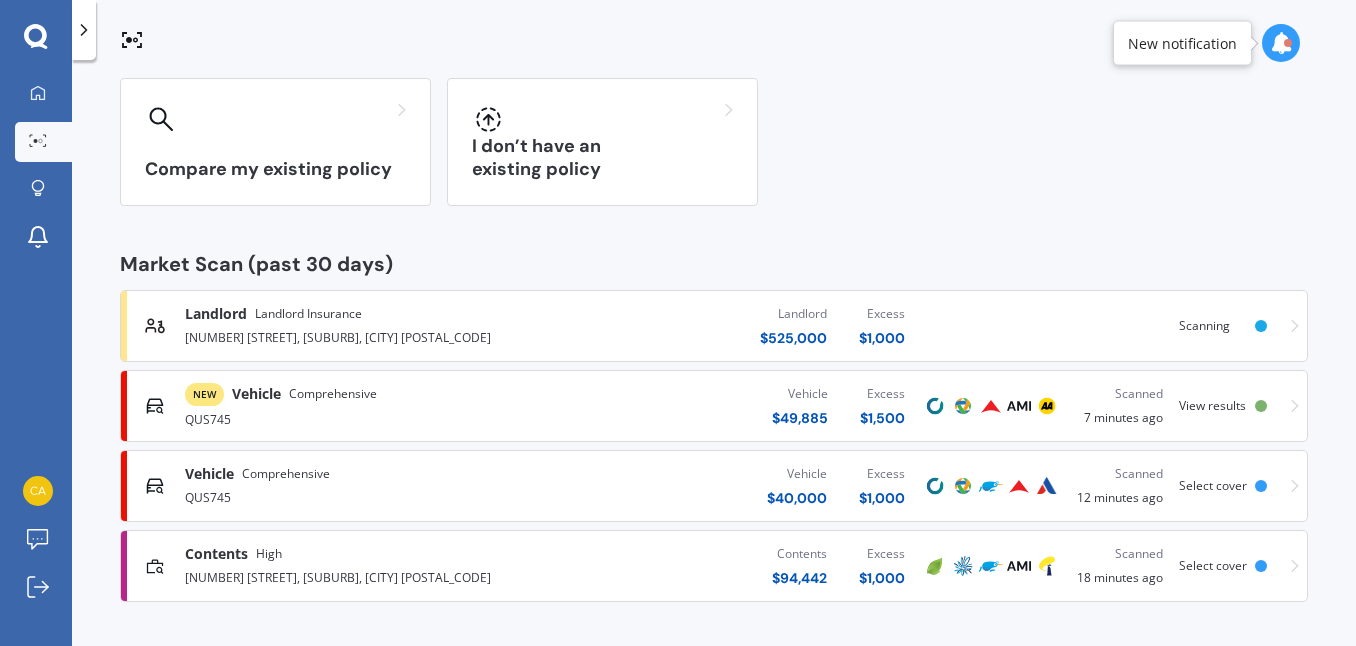 click on "Vehicle" at bounding box center (800, 394) 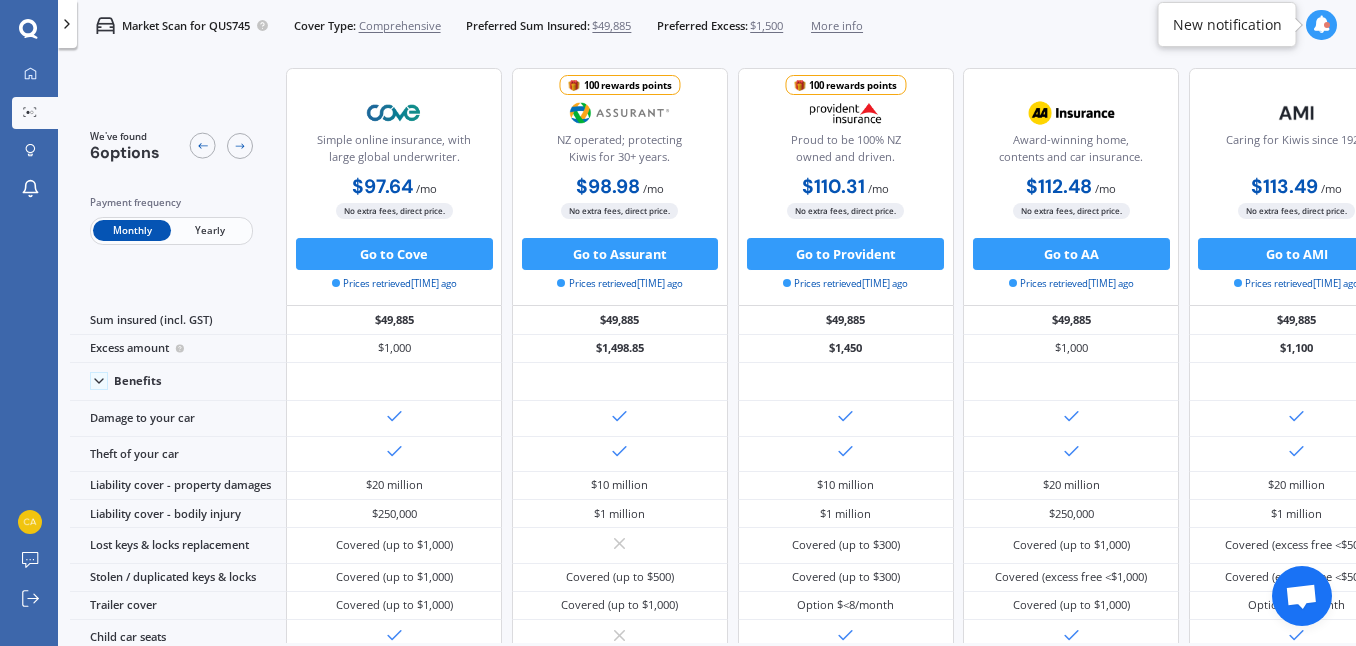 click on "Yearly" at bounding box center (210, 230) 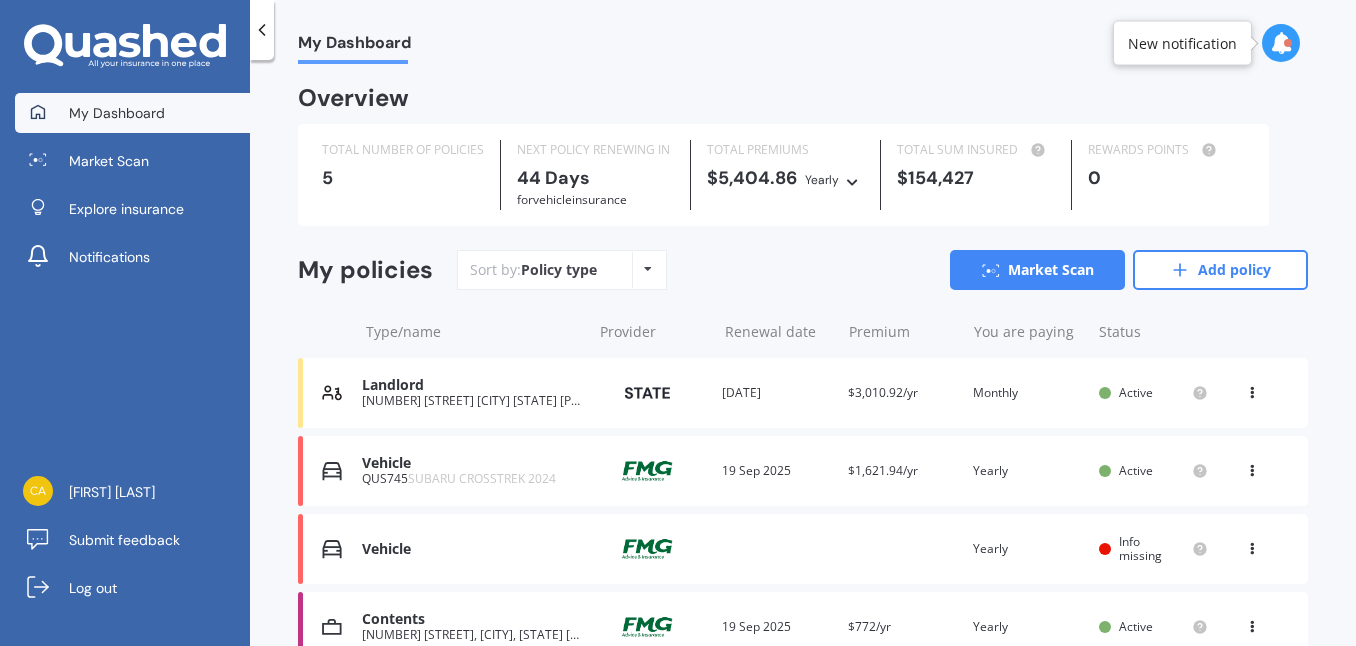 scroll, scrollTop: 0, scrollLeft: 0, axis: both 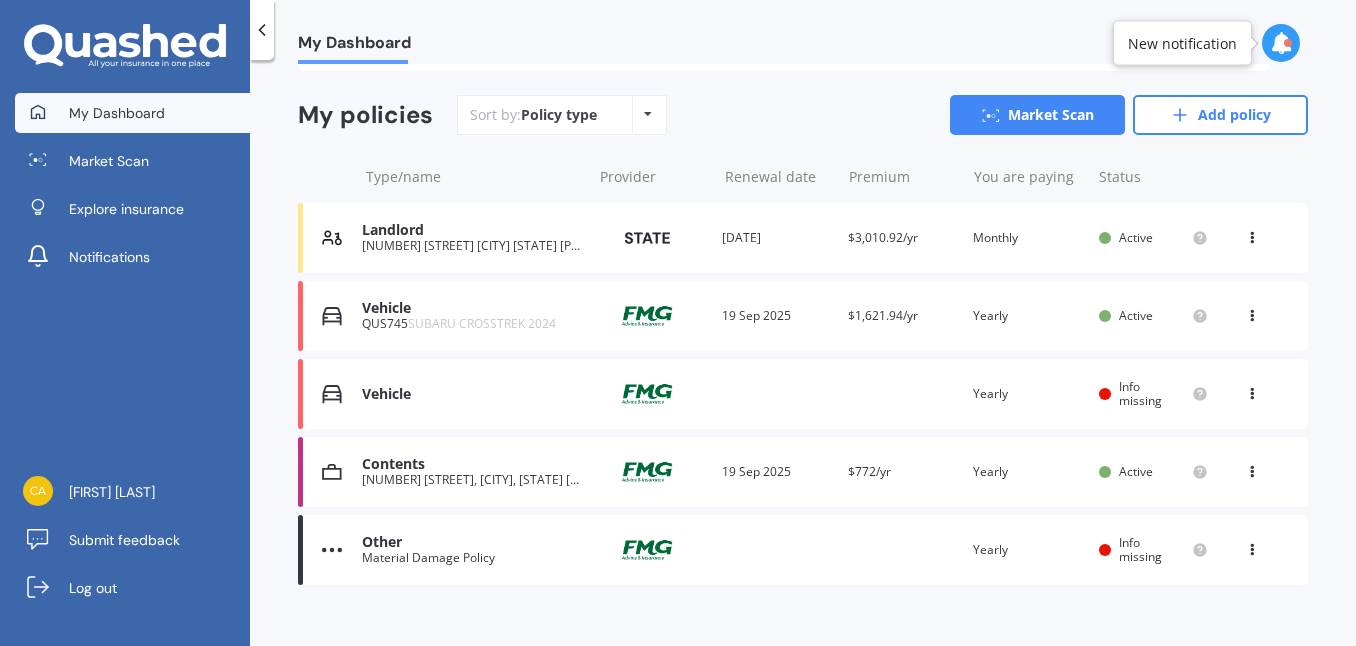 click at bounding box center [1252, 390] 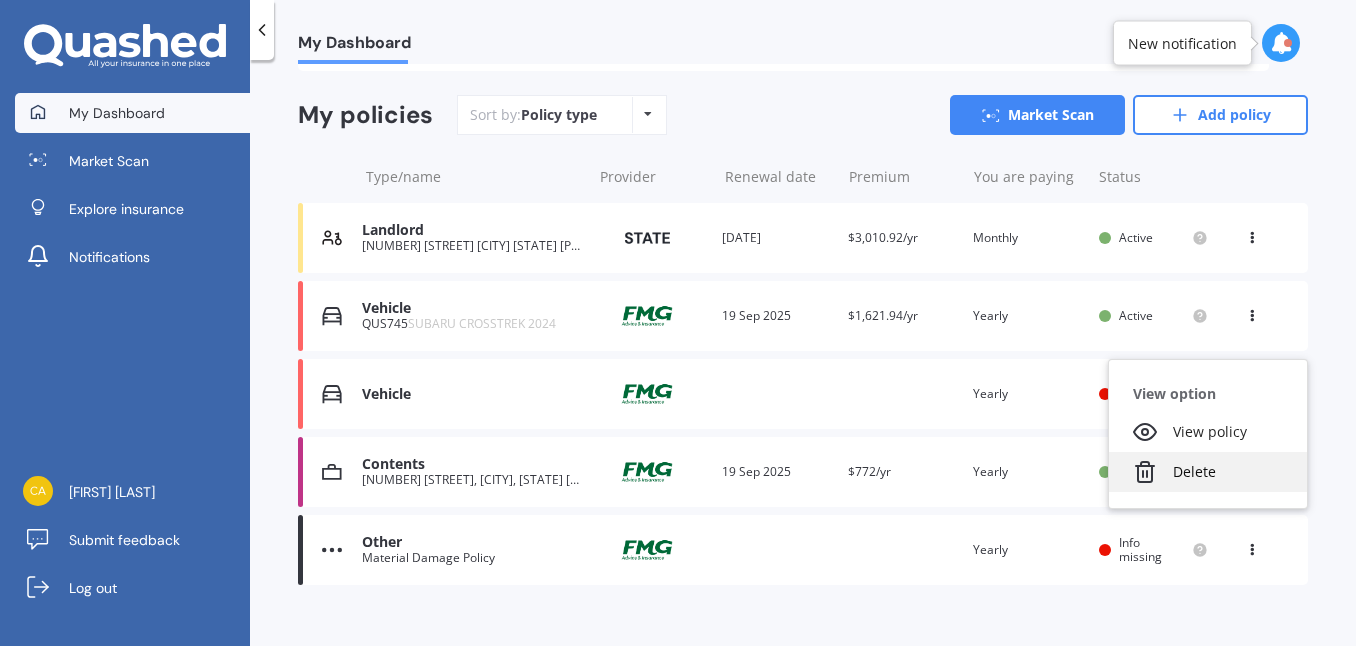 click on "Delete" at bounding box center [1208, 472] 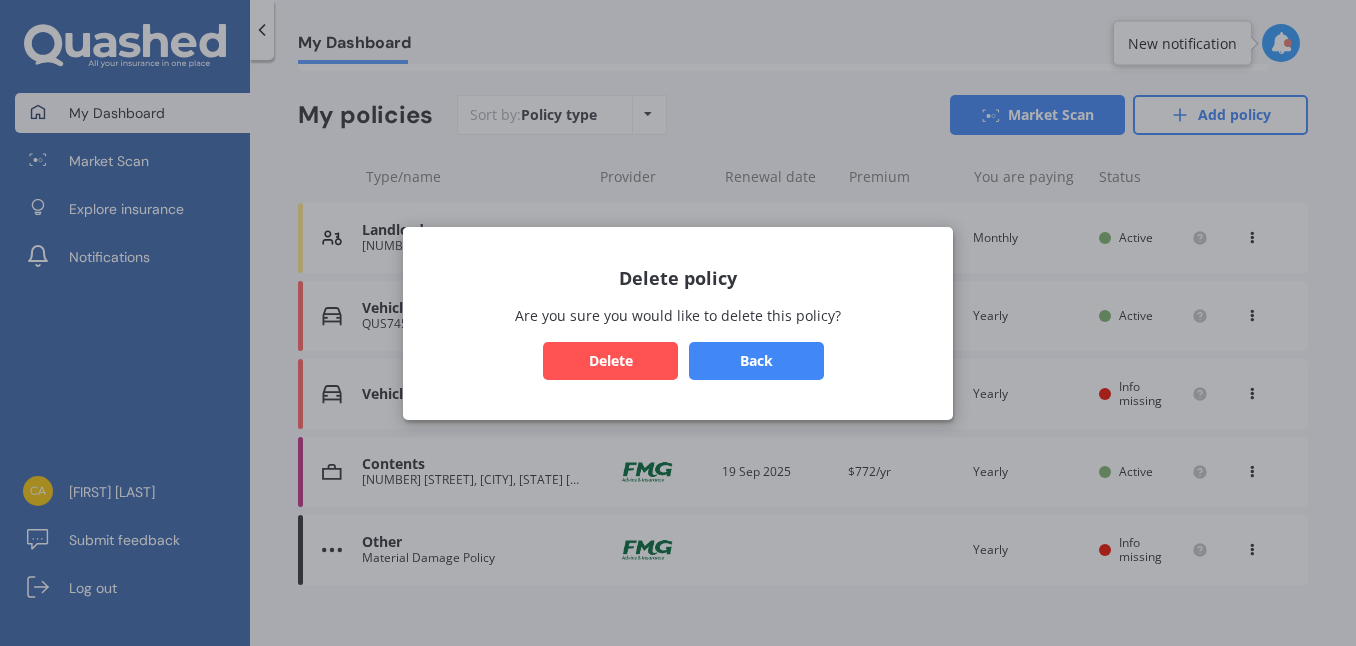 click on "Delete" at bounding box center [610, 360] 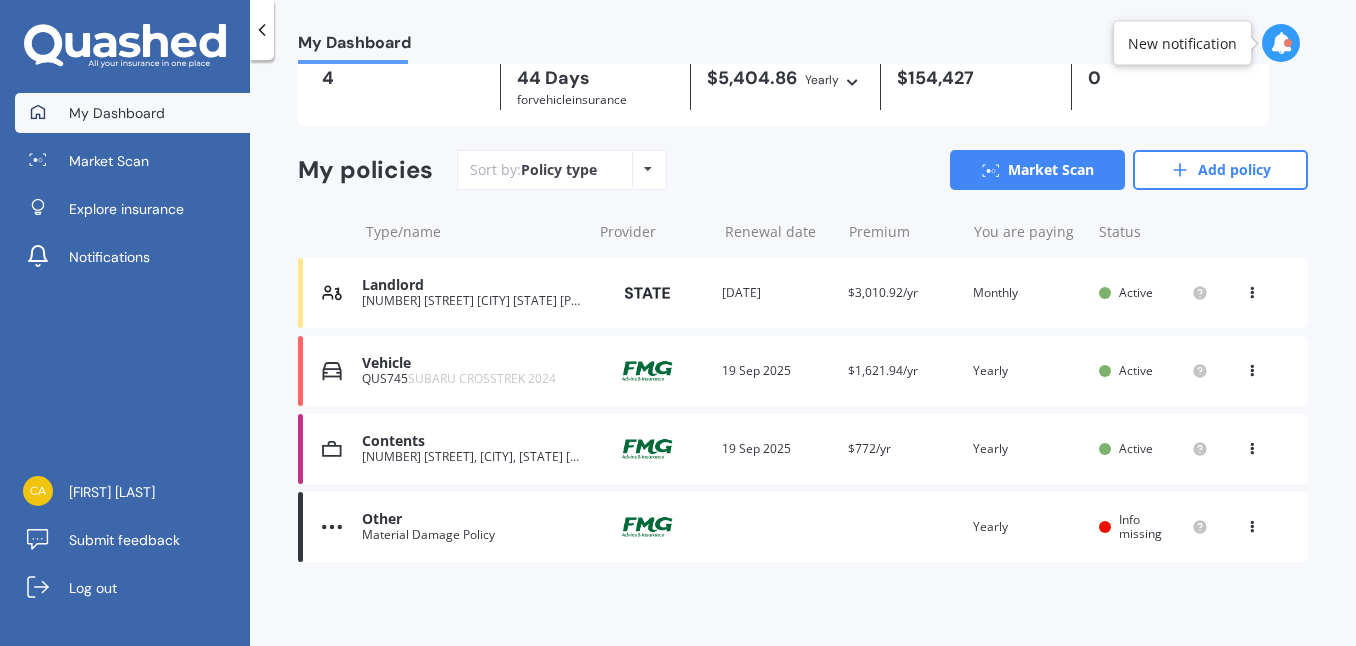 click on "View option View policy Delete" at bounding box center [1254, 527] 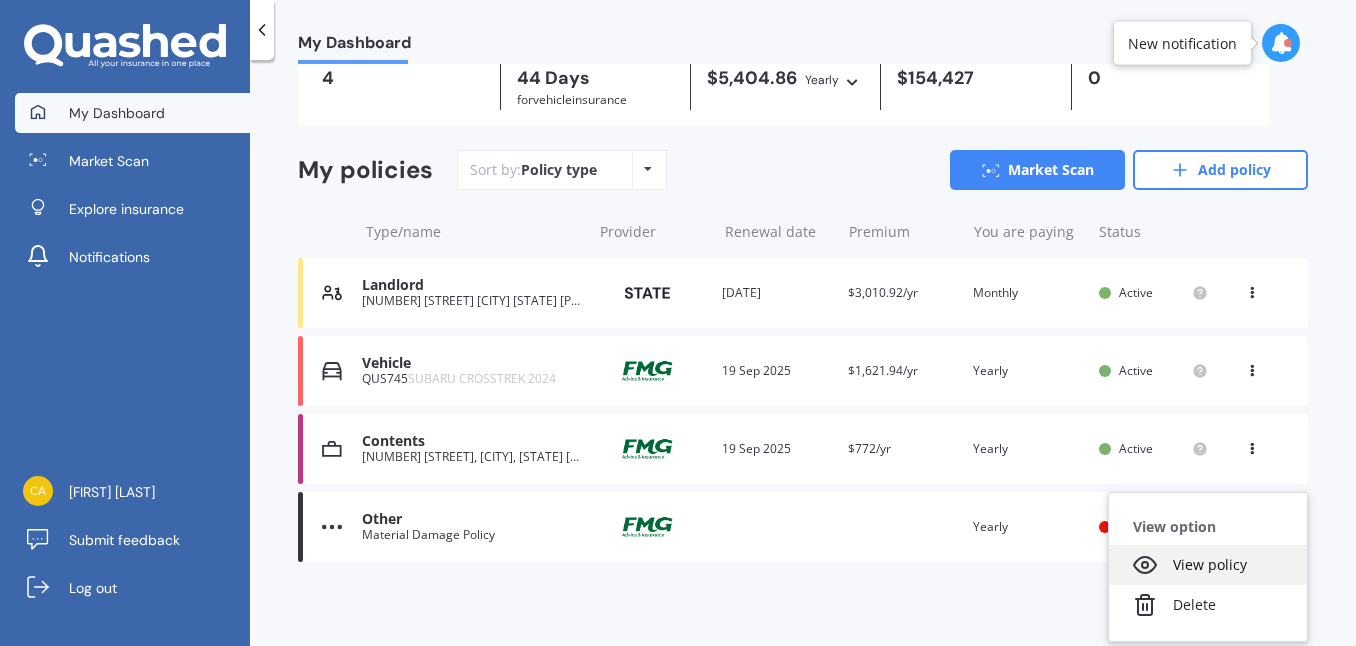 click on "View policy" at bounding box center [1208, 565] 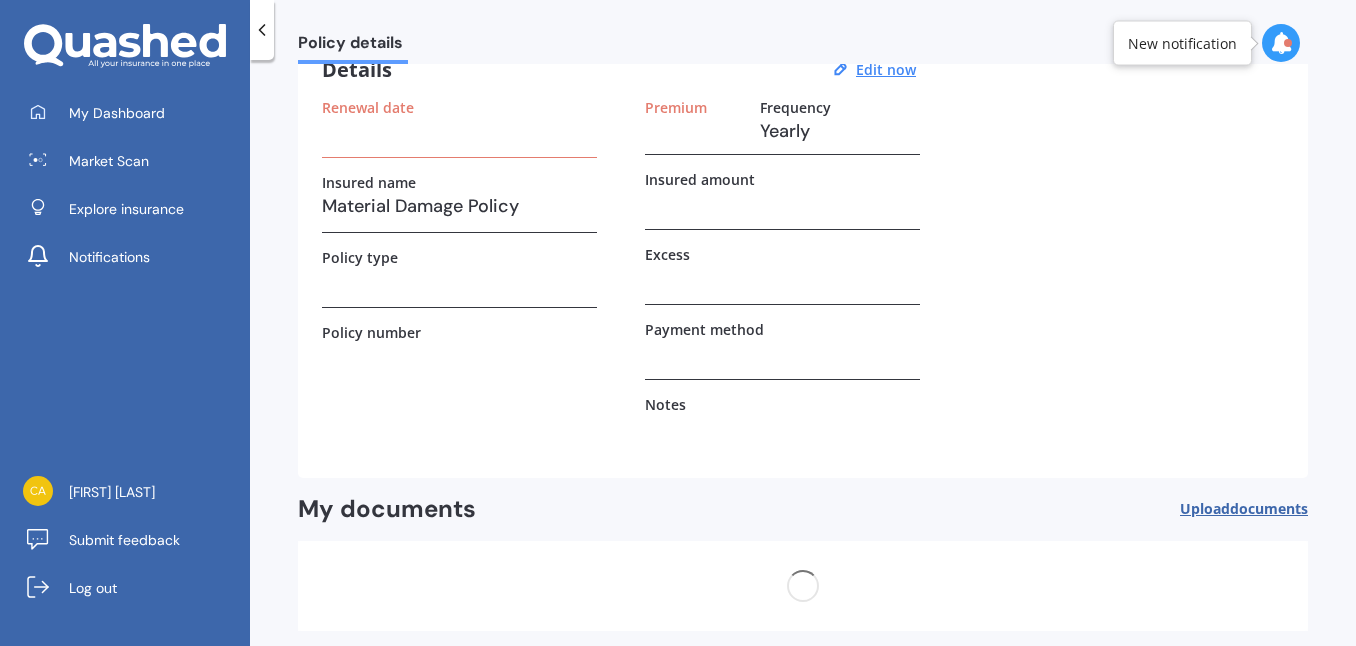 scroll, scrollTop: 0, scrollLeft: 0, axis: both 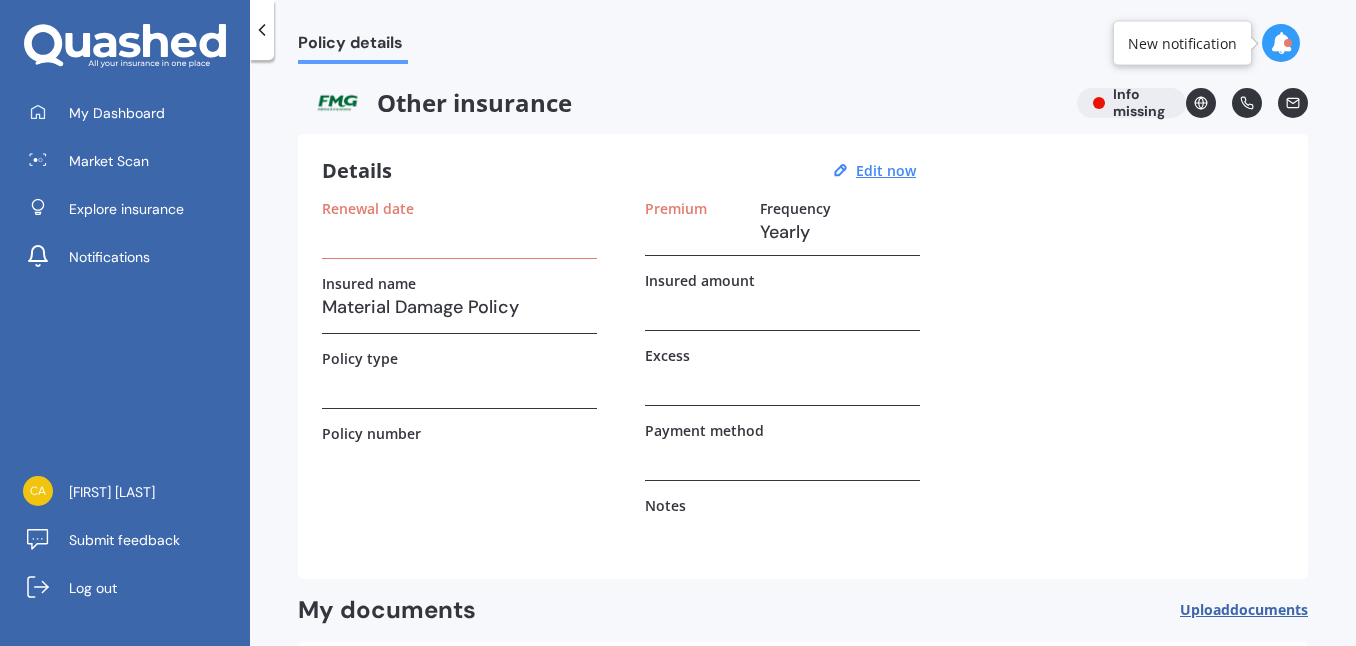 click on "Material Damage Policy" at bounding box center [459, 307] 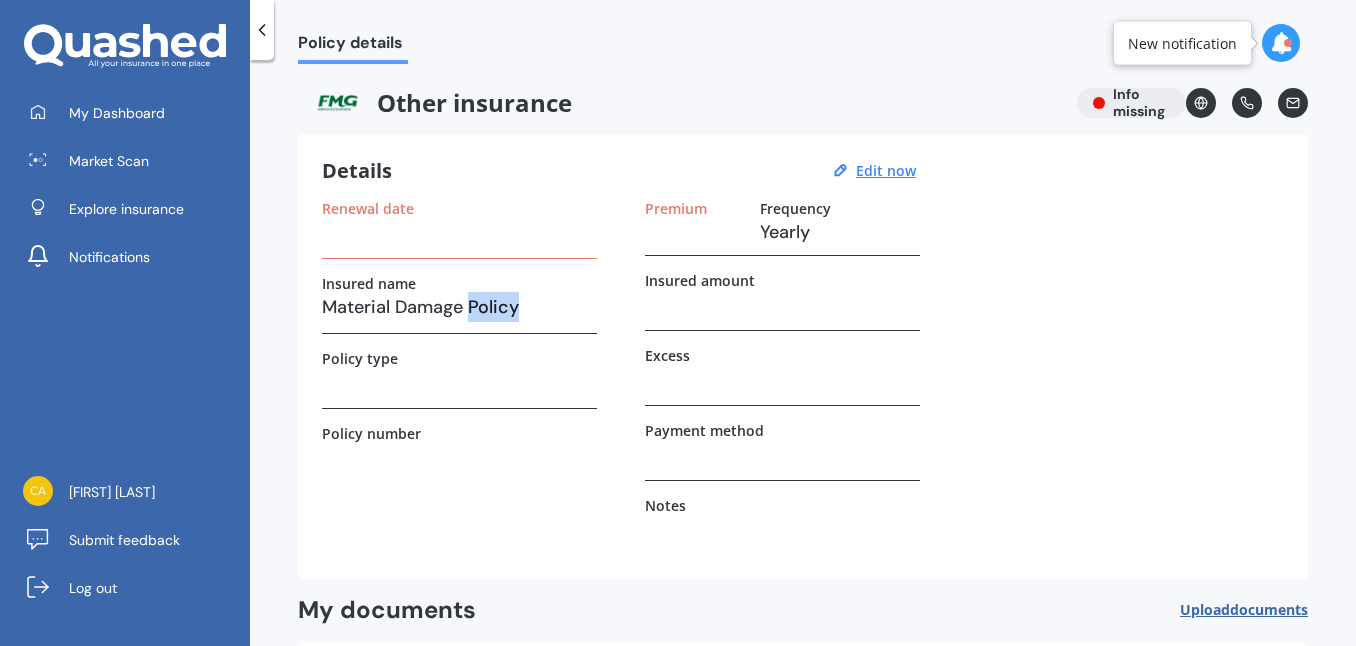 click on "Material Damage Policy" at bounding box center [459, 307] 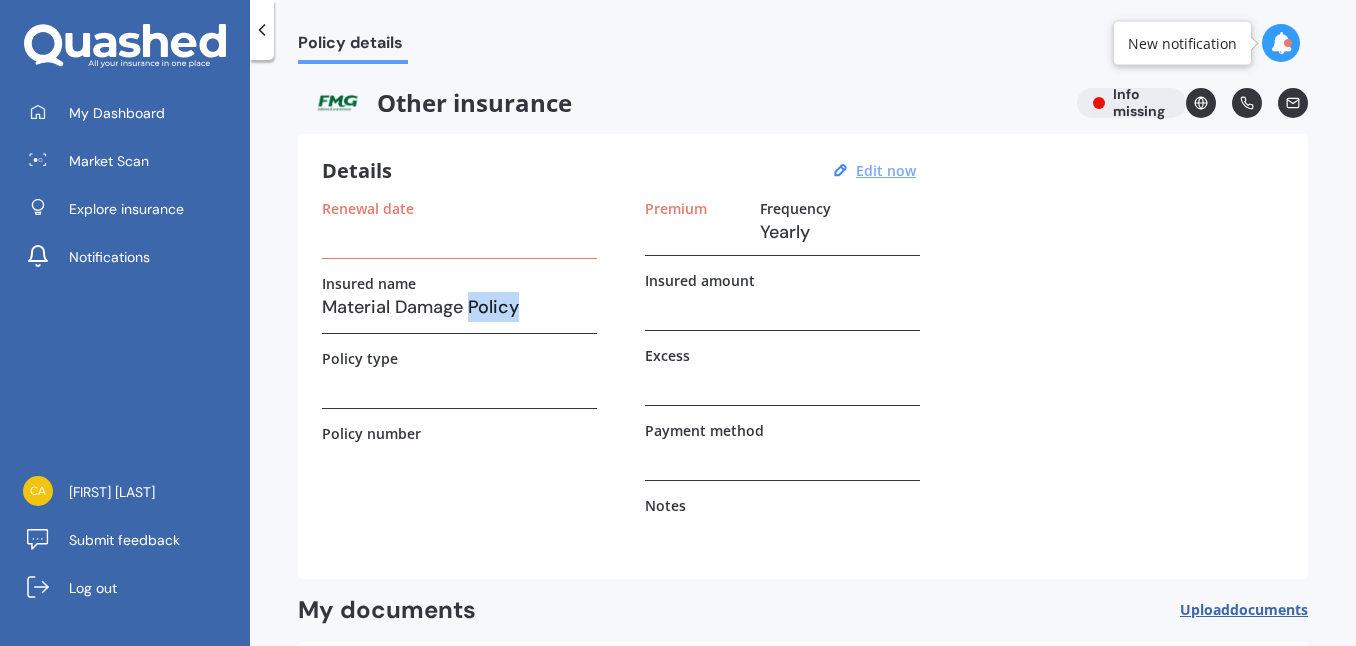 click on "Edit now" at bounding box center [886, 170] 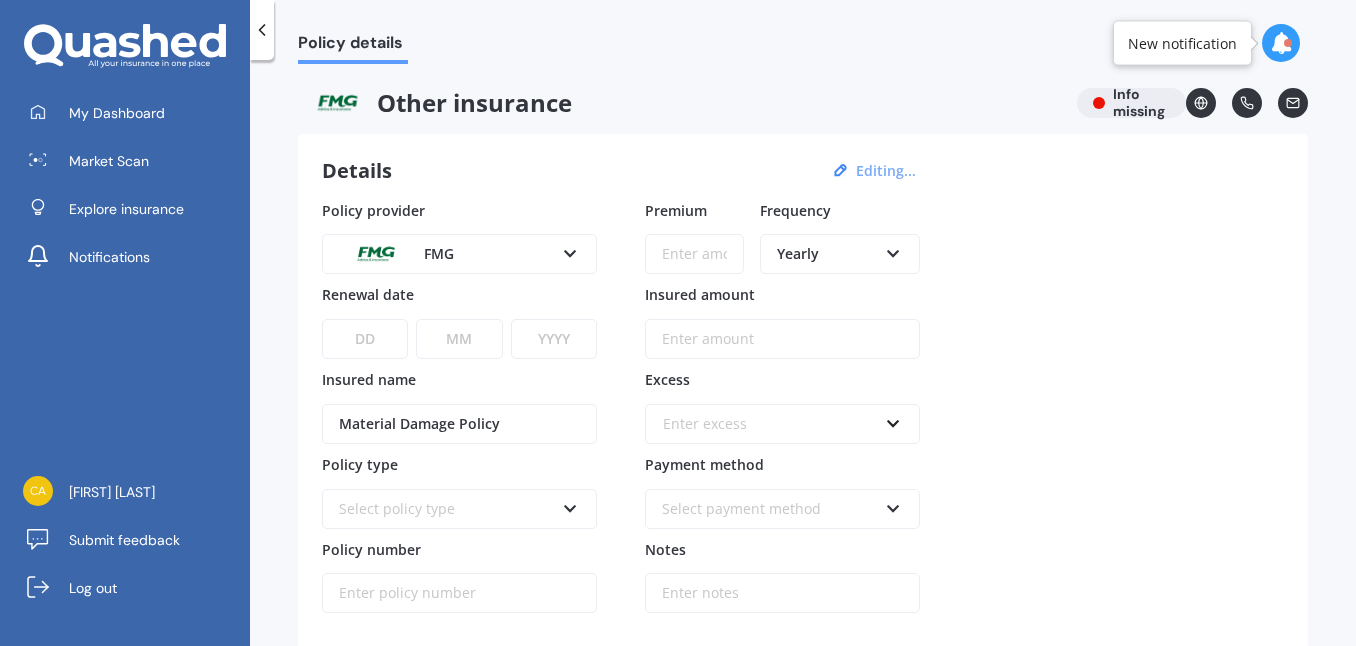 click on "Material Damage Policy" at bounding box center (459, 424) 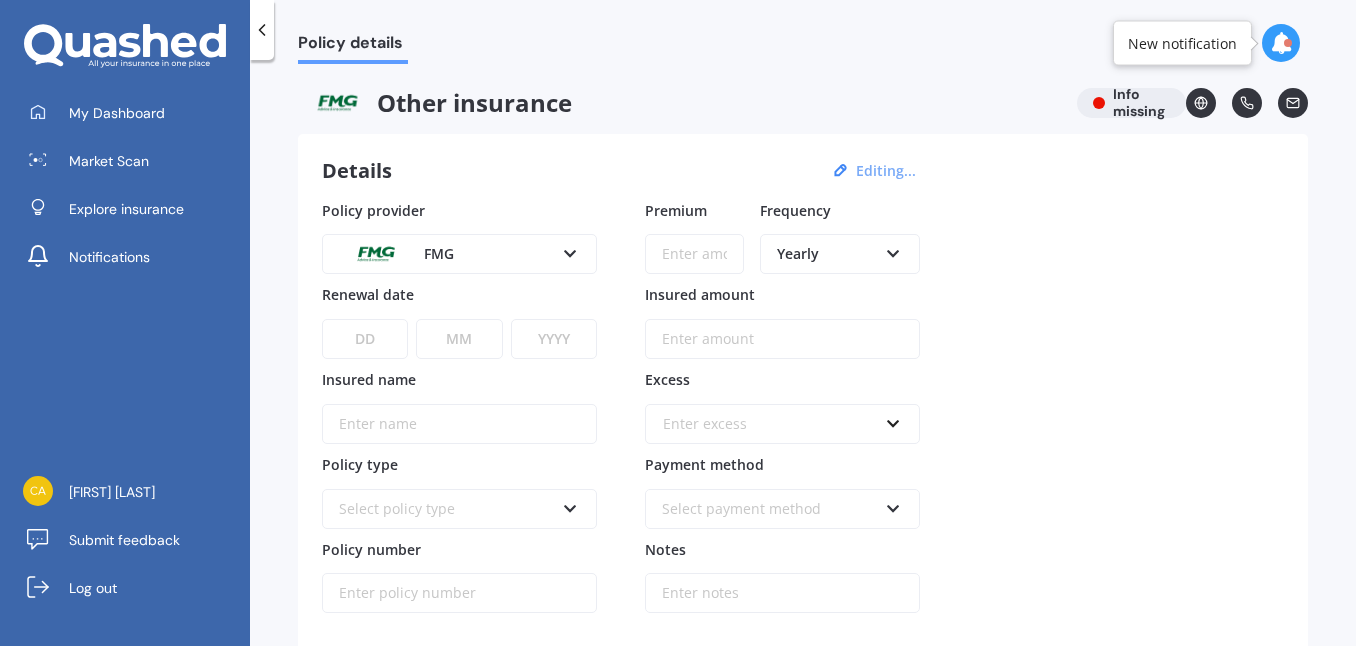 type 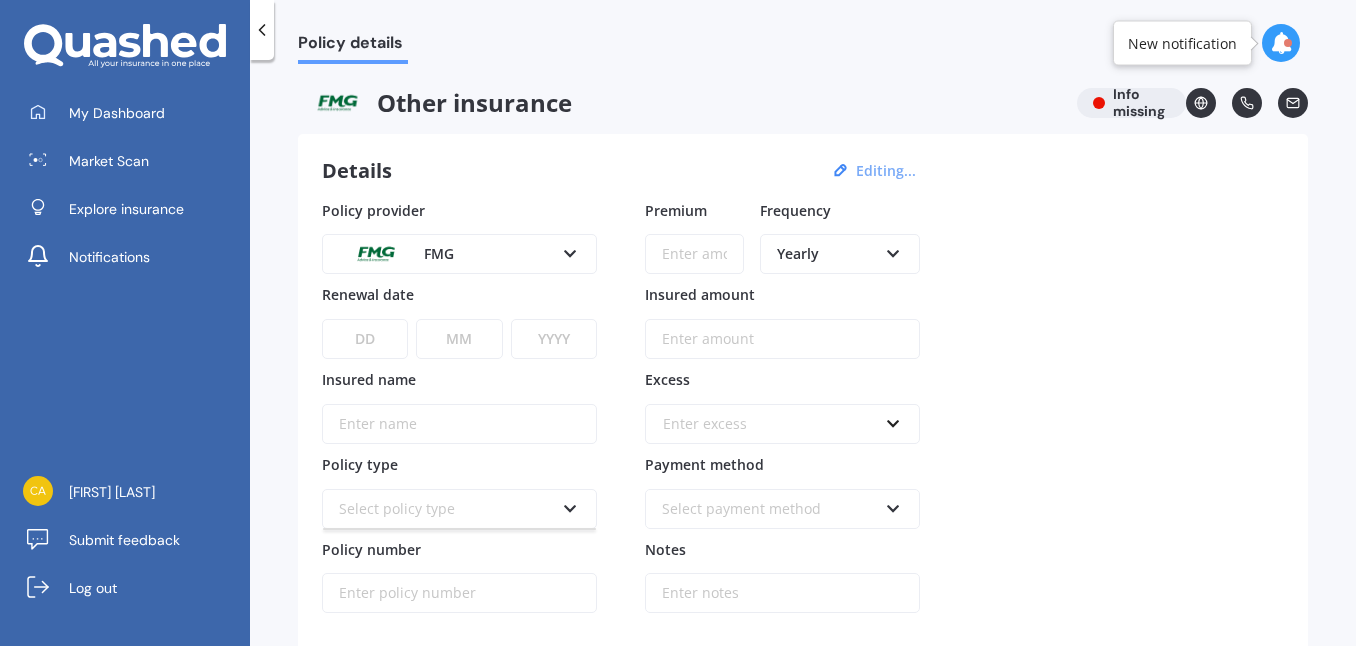 click on "Select policy type" at bounding box center (446, 509) 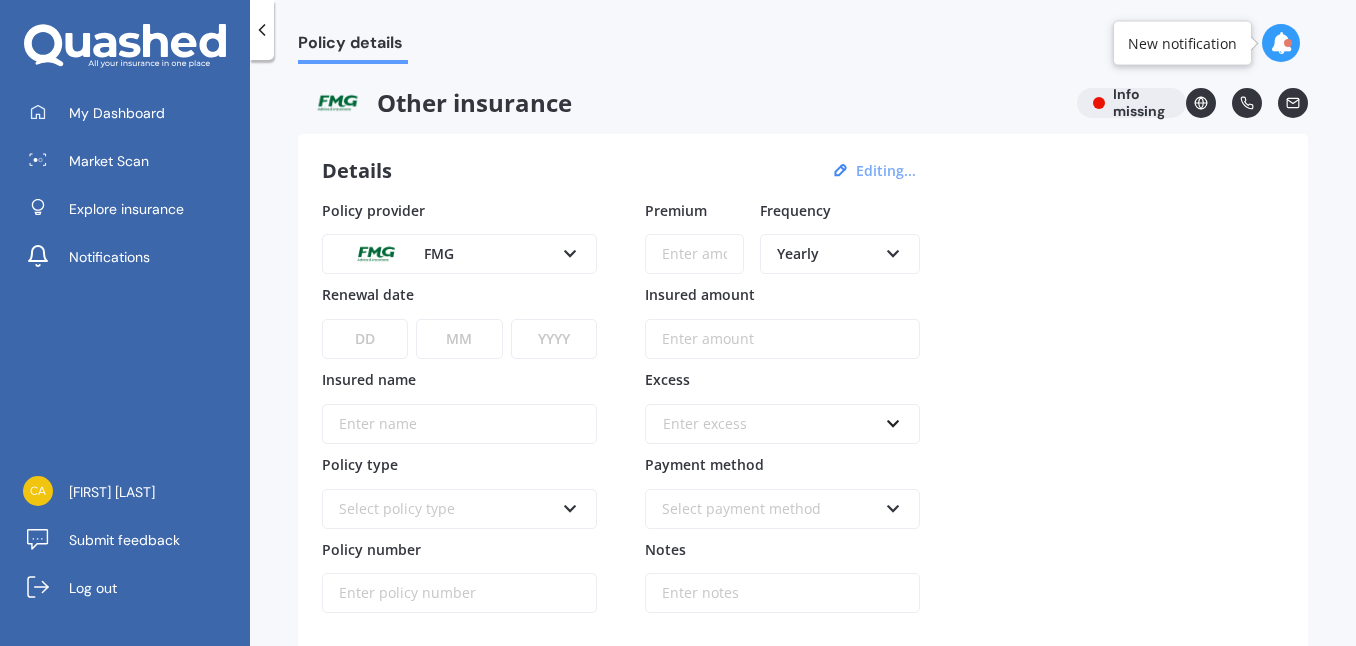 click on "Select policy type" at bounding box center (446, 509) 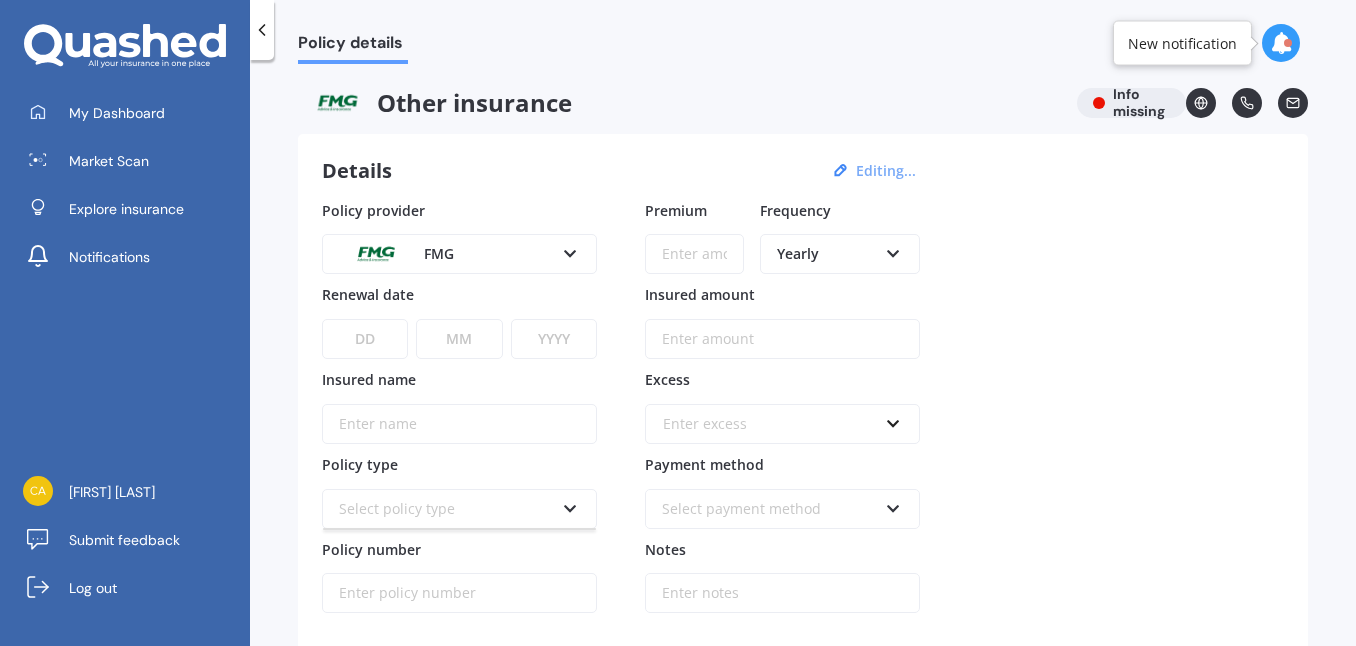 click on "DD 01 02 03 04 05 06 07 08 09 10 11 12 13 14 15 16 17 18 19 20 21 22 23 24 25 26 27 28 29 30 31" at bounding box center (365, 339) 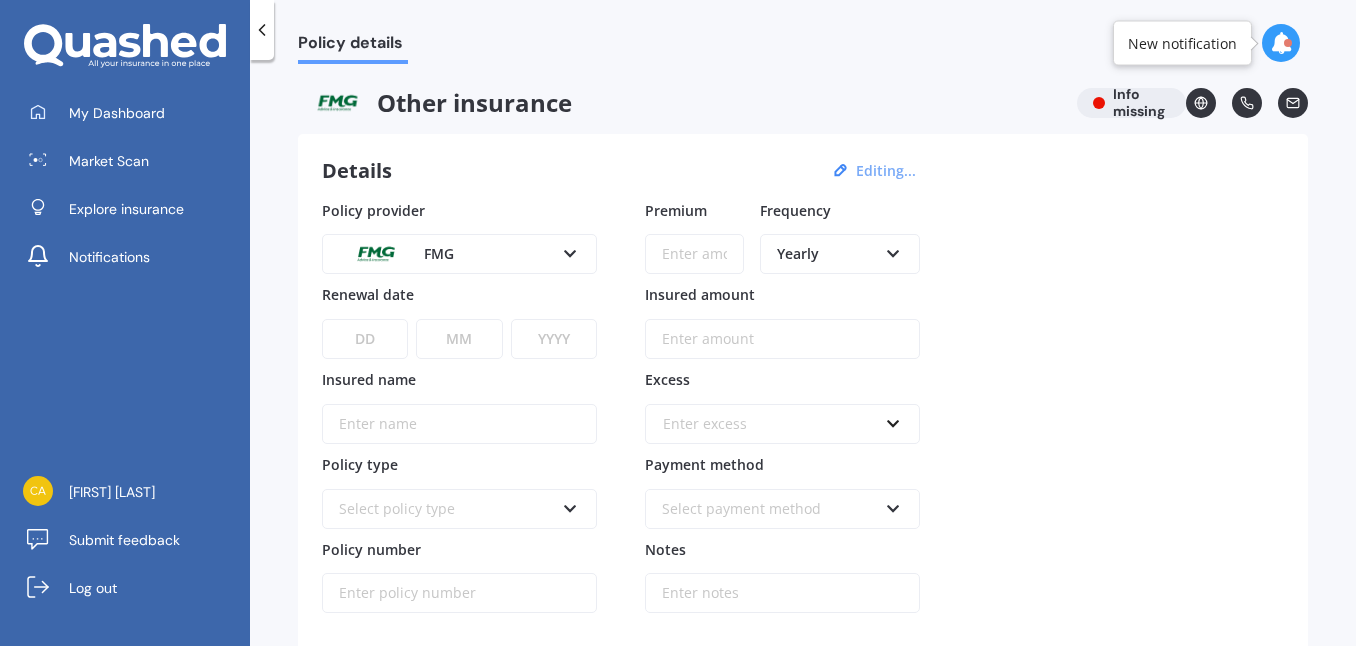 select on "19" 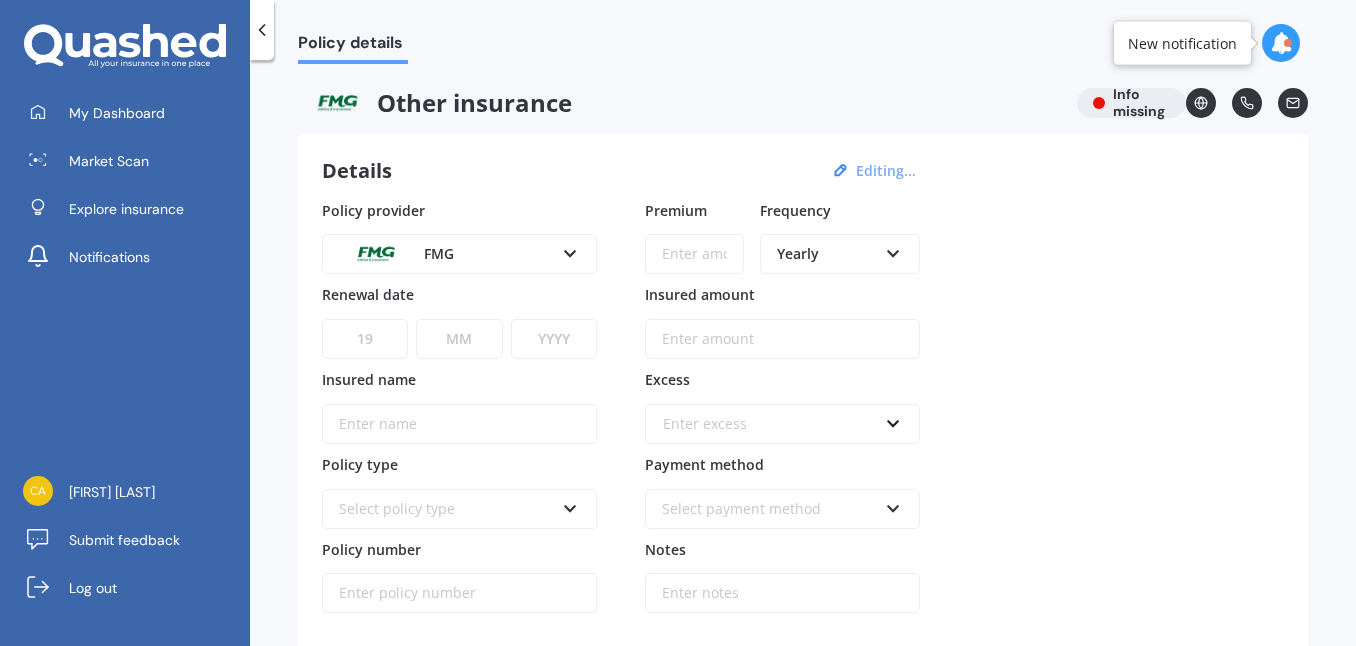 click on "DD 01 02 03 04 05 06 07 08 09 10 11 12 13 14 15 16 17 18 19 20 21 22 23 24 25 26 27 28 29 30 31" at bounding box center [365, 339] 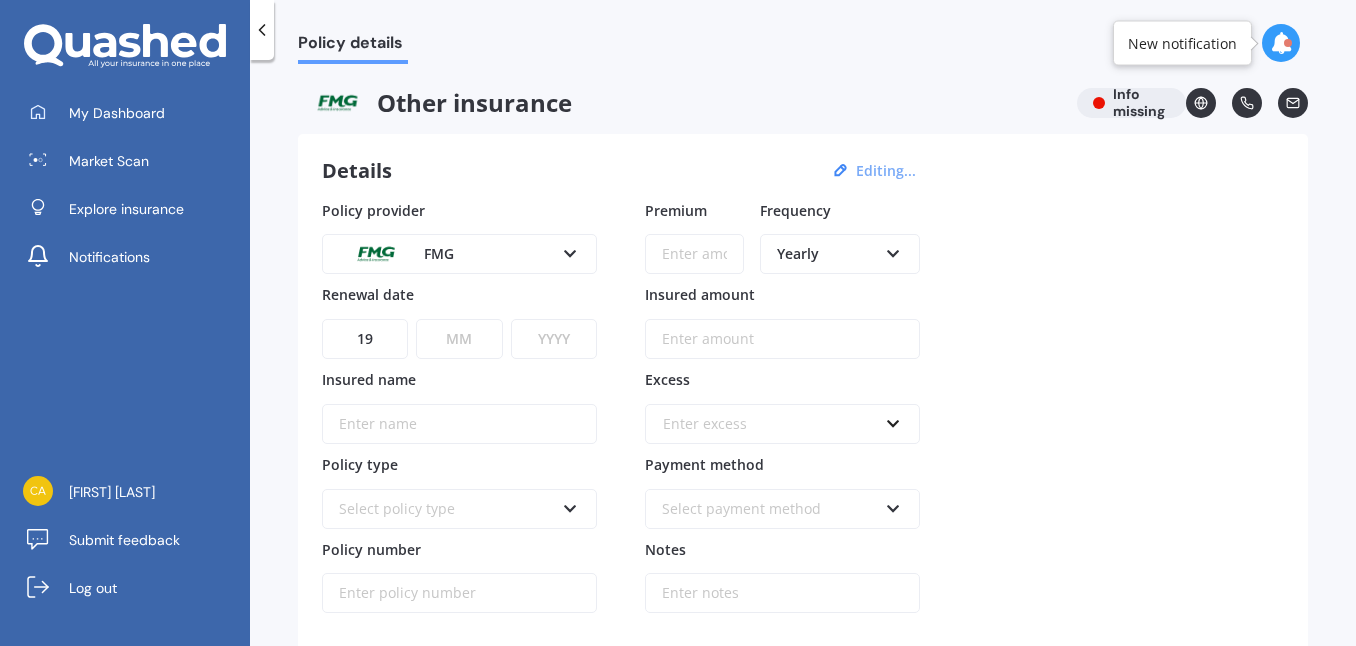 click on "MM 01 02 03 04 05 06 07 08 09 10 11 12" at bounding box center [459, 339] 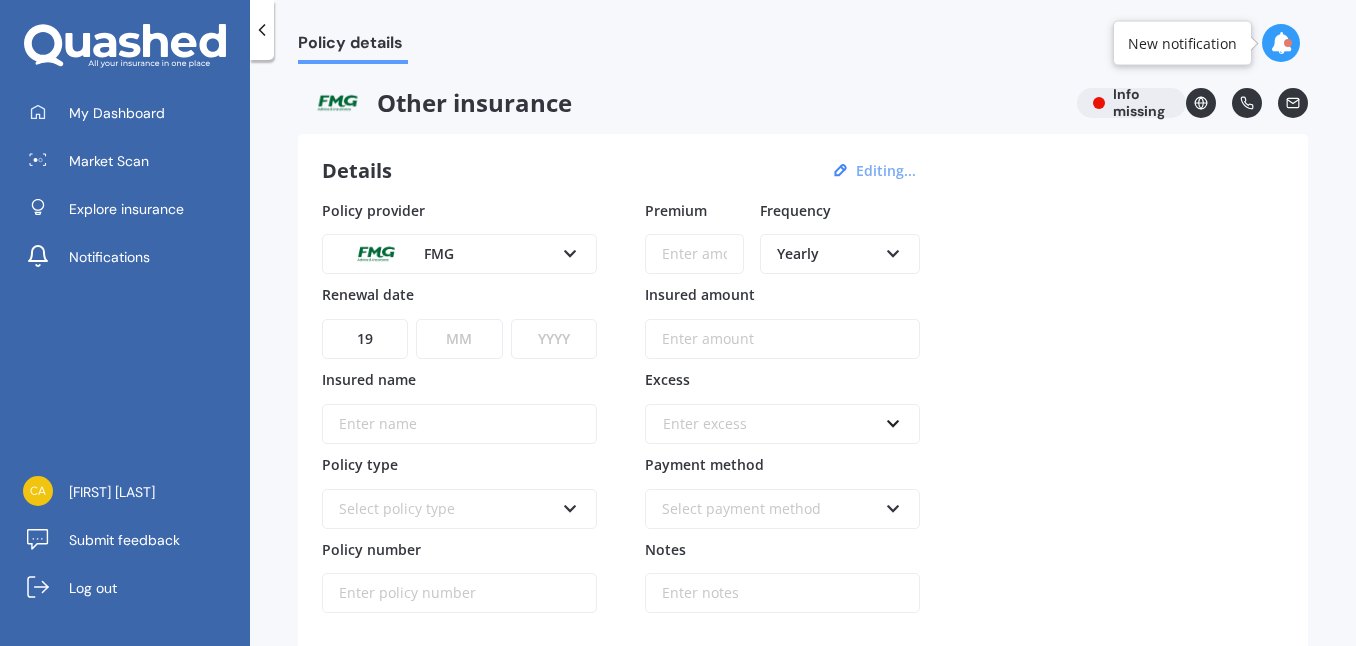 select on "09" 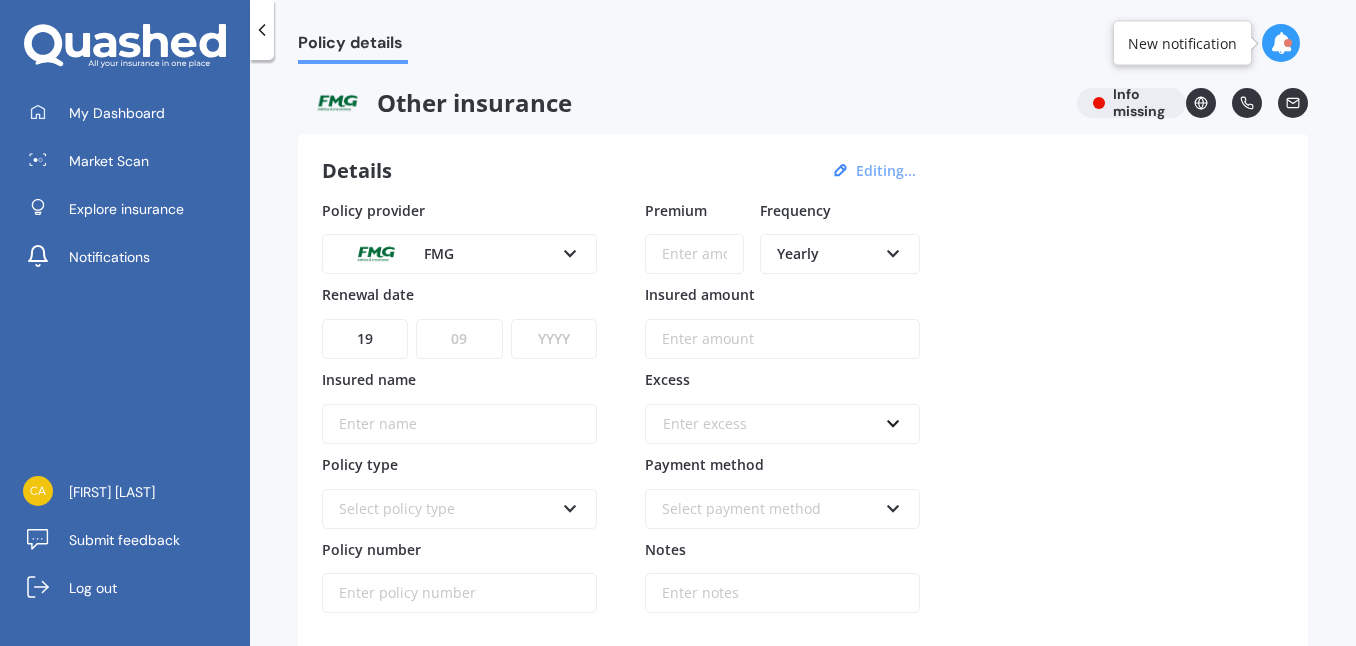 click on "MM 01 02 03 04 05 06 07 08 09 10 11 12" at bounding box center (459, 339) 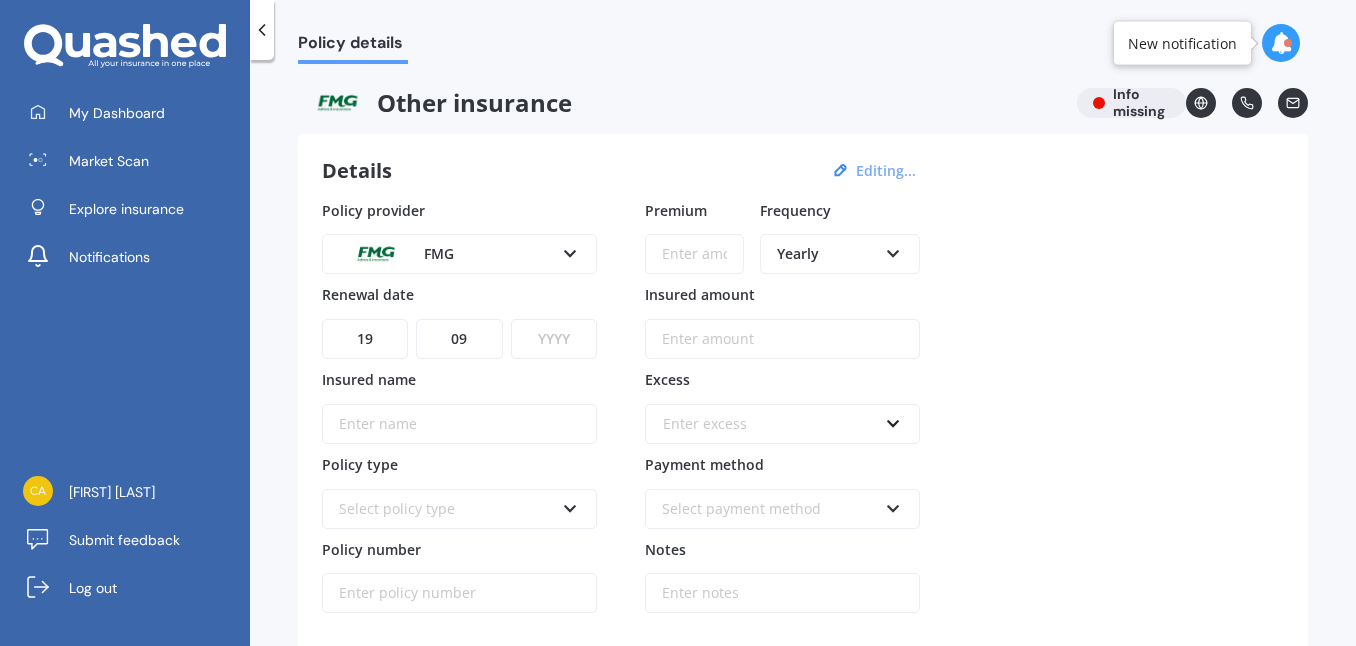 click on "YYYY 2027 2026 2025 2024 2023 2022 2021 2020 2019 2018 2017 2016 2015 2014 2013 2012 2011 2010 2009 2008 2007 2006 2005 2004 2003 2002 2001 2000 1999 1998 1997 1996 1995 1994 1993 1992 1991 1990 1989 1988 1987 1986 1985 1984 1983 1982 1981 1980 1979 1978 1977 1976 1975 1974 1973 1972 1971 1970 1969 1968 1967 1966 1965 1964 1963 1962 1961 1960 1959 1958 1957 1956 1955 1954 1953 1952 1951 1950 1949 1948 1947 1946 1945 1944 1943 1942 1941 1940 1939 1938 1937 1936 1935 1934 1933 1932 1931 1930 1929 1928" at bounding box center [554, 339] 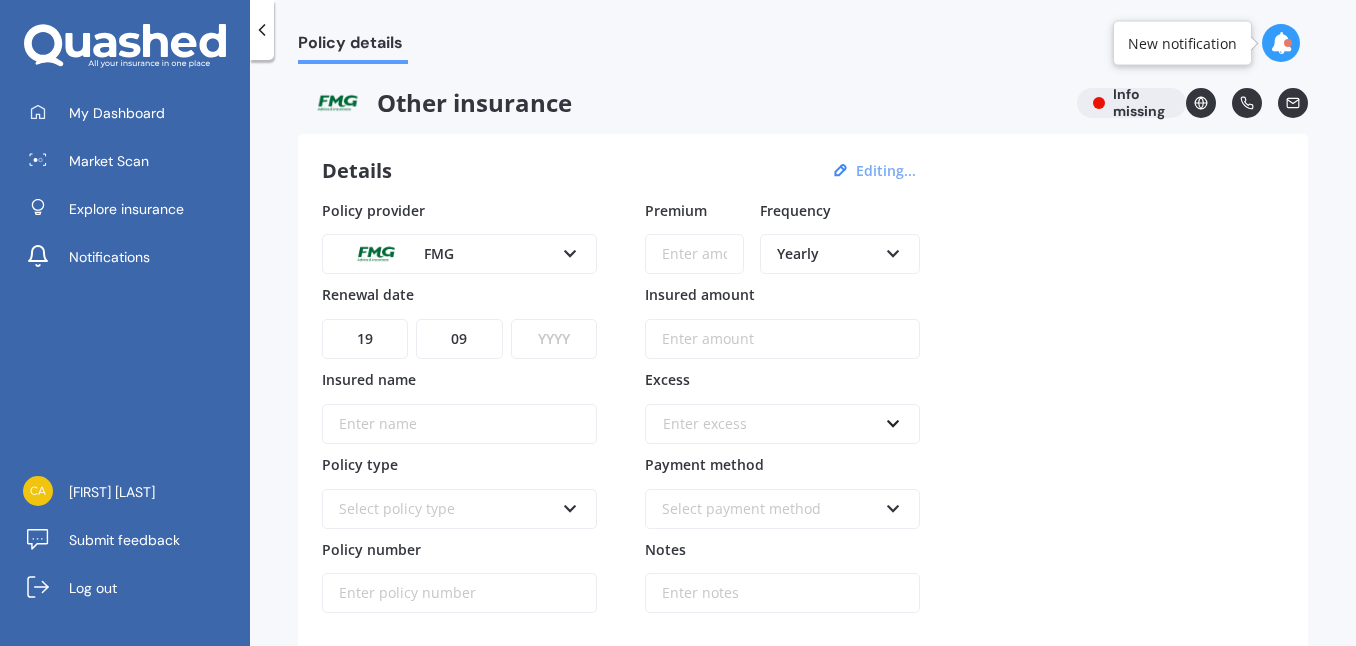 select on "2025" 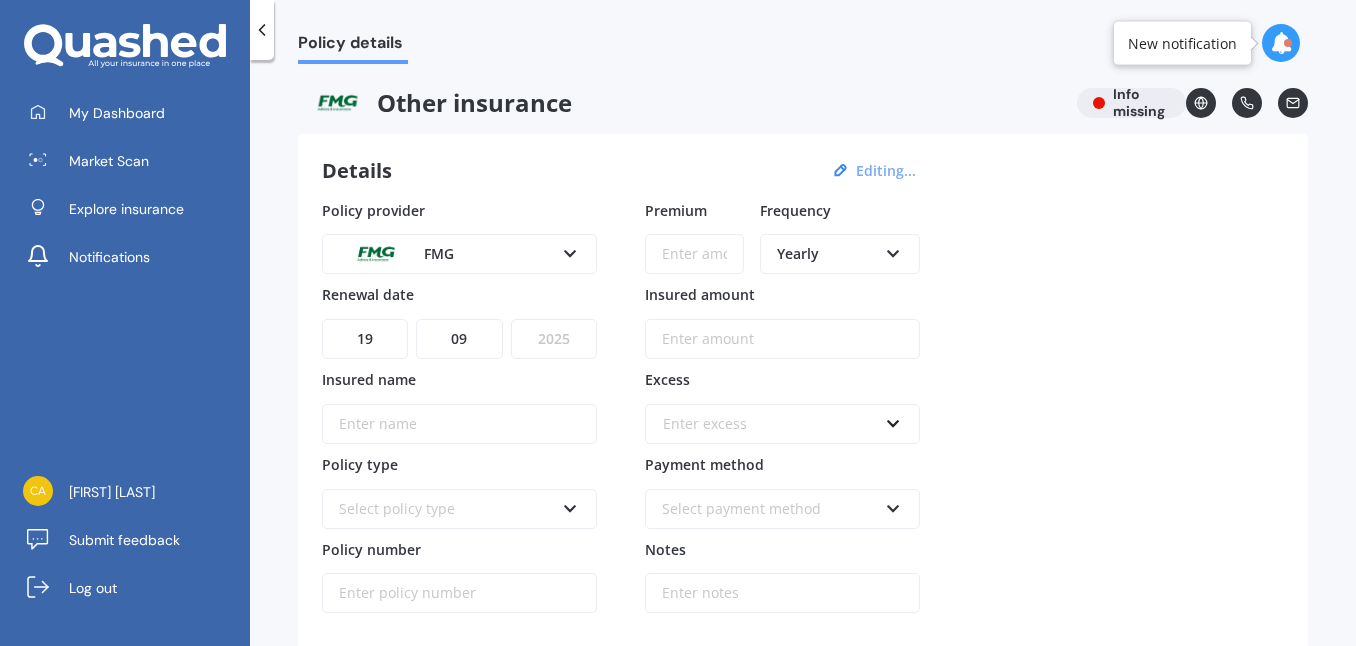 click on "YYYY 2027 2026 2025 2024 2023 2022 2021 2020 2019 2018 2017 2016 2015 2014 2013 2012 2011 2010 2009 2008 2007 2006 2005 2004 2003 2002 2001 2000 1999 1998 1997 1996 1995 1994 1993 1992 1991 1990 1989 1988 1987 1986 1985 1984 1983 1982 1981 1980 1979 1978 1977 1976 1975 1974 1973 1972 1971 1970 1969 1968 1967 1966 1965 1964 1963 1962 1961 1960 1959 1958 1957 1956 1955 1954 1953 1952 1951 1950 1949 1948 1947 1946 1945 1944 1943 1942 1941 1940 1939 1938 1937 1936 1935 1934 1933 1932 1931 1930 1929 1928" at bounding box center [554, 339] 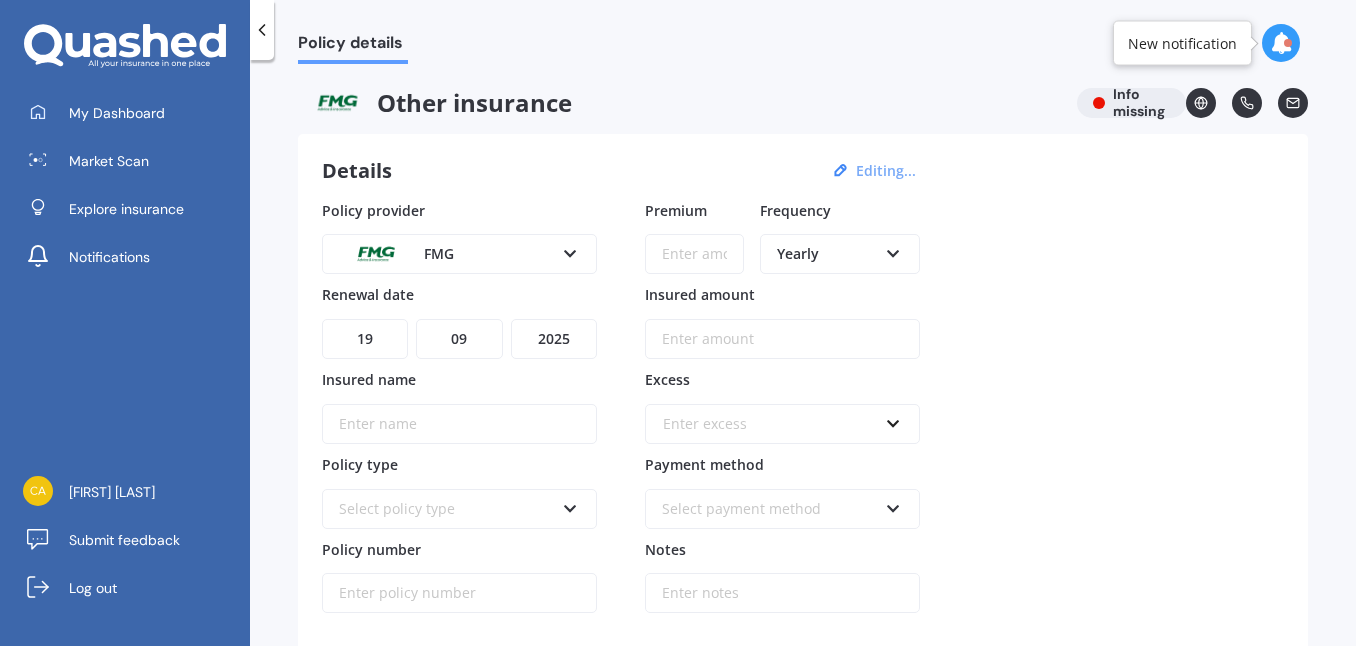 click on "Insured name" at bounding box center [459, 424] 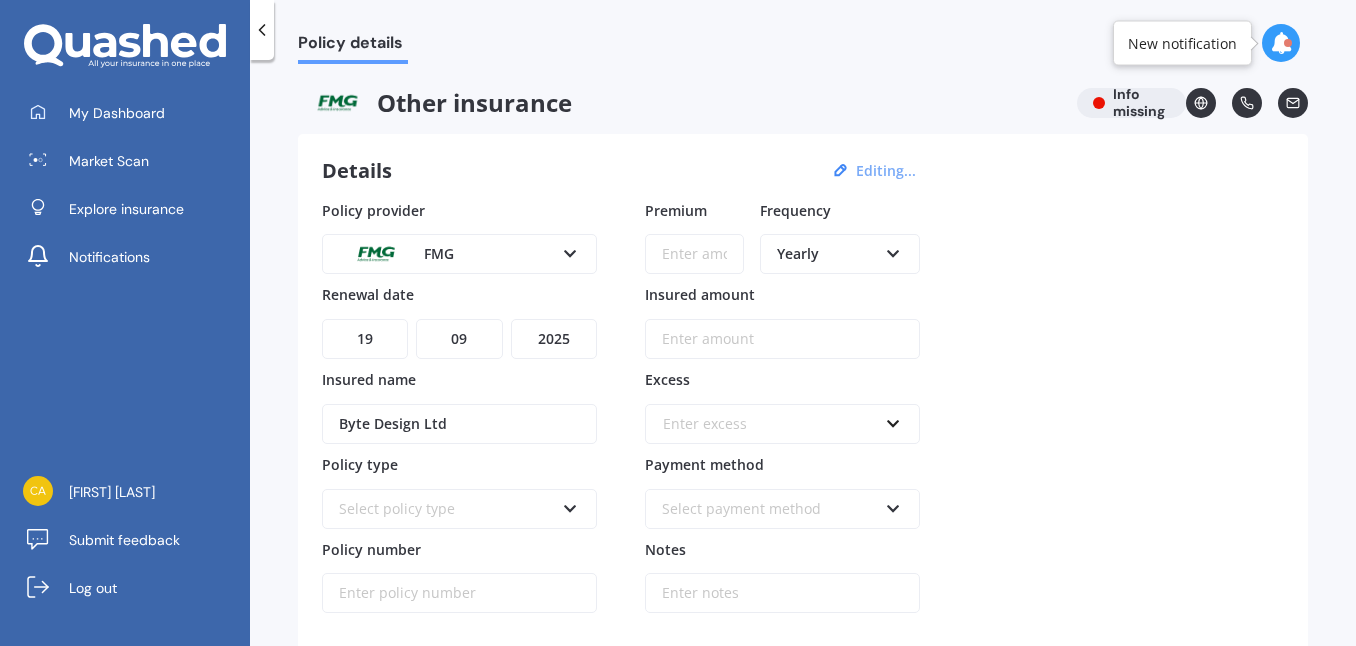 type on "Byte Design Ltd" 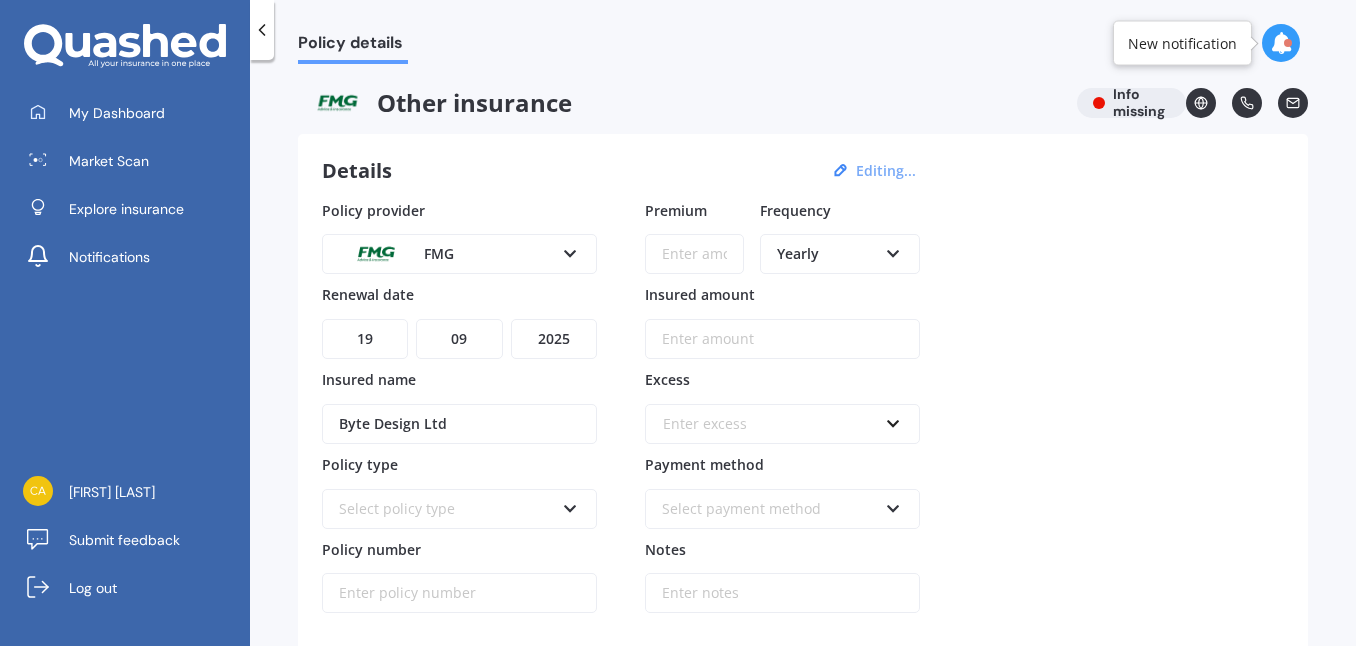 click on "Select policy type" at bounding box center [459, 509] 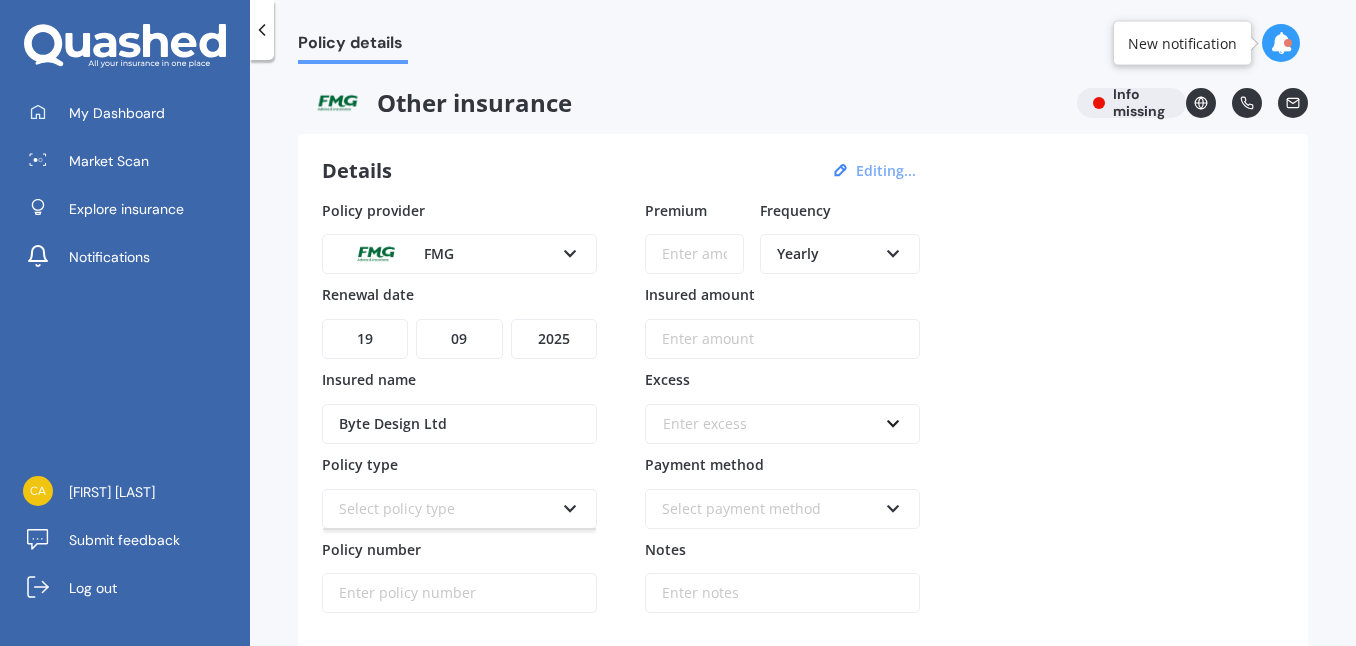 click at bounding box center [570, 505] 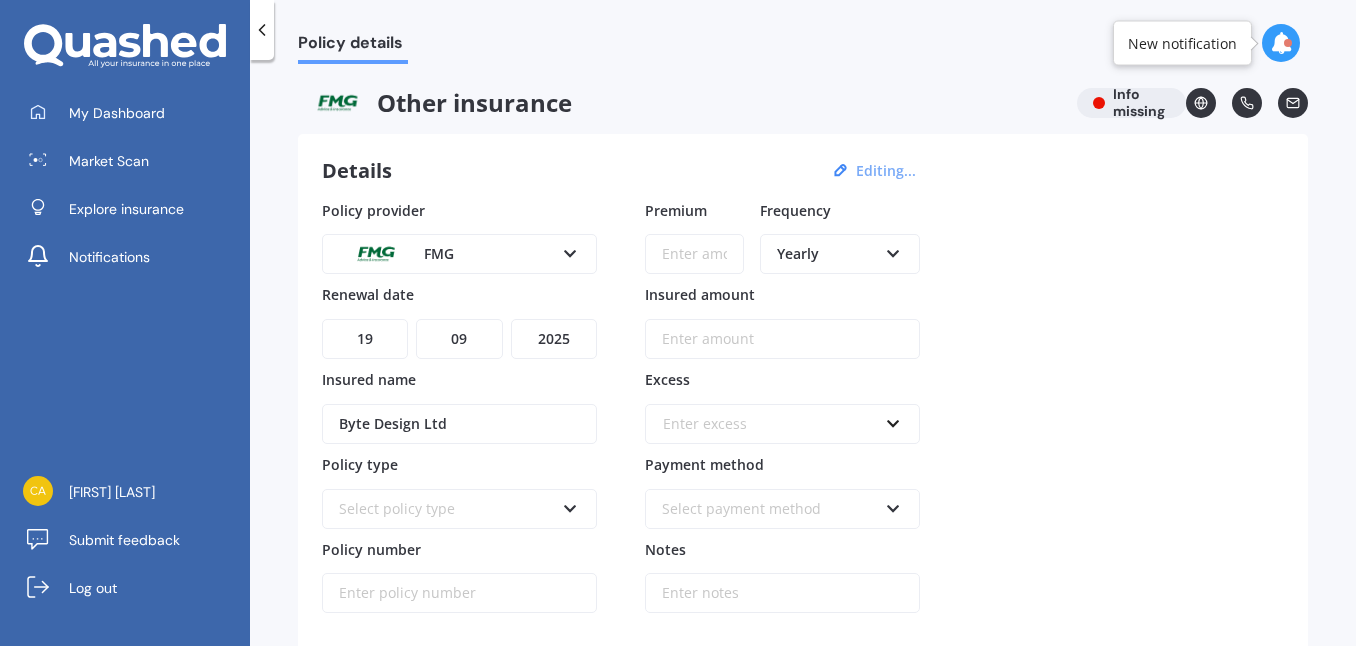 click at bounding box center [570, 505] 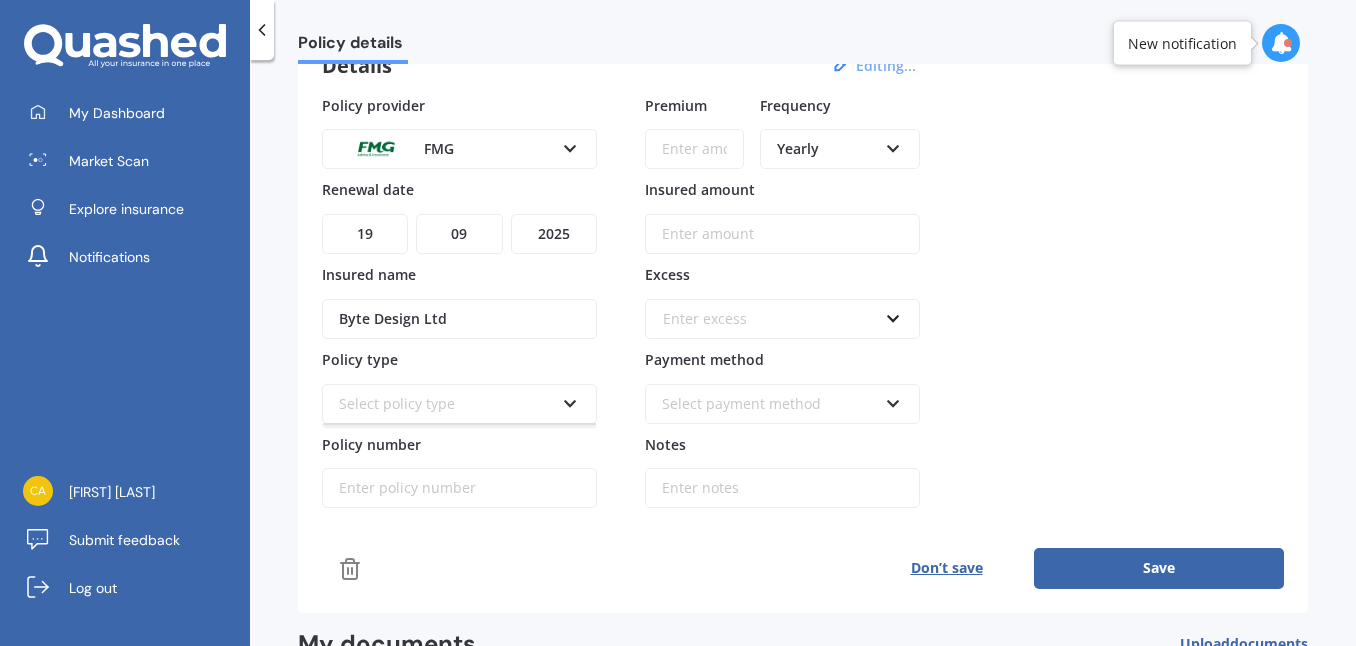 scroll, scrollTop: 115, scrollLeft: 0, axis: vertical 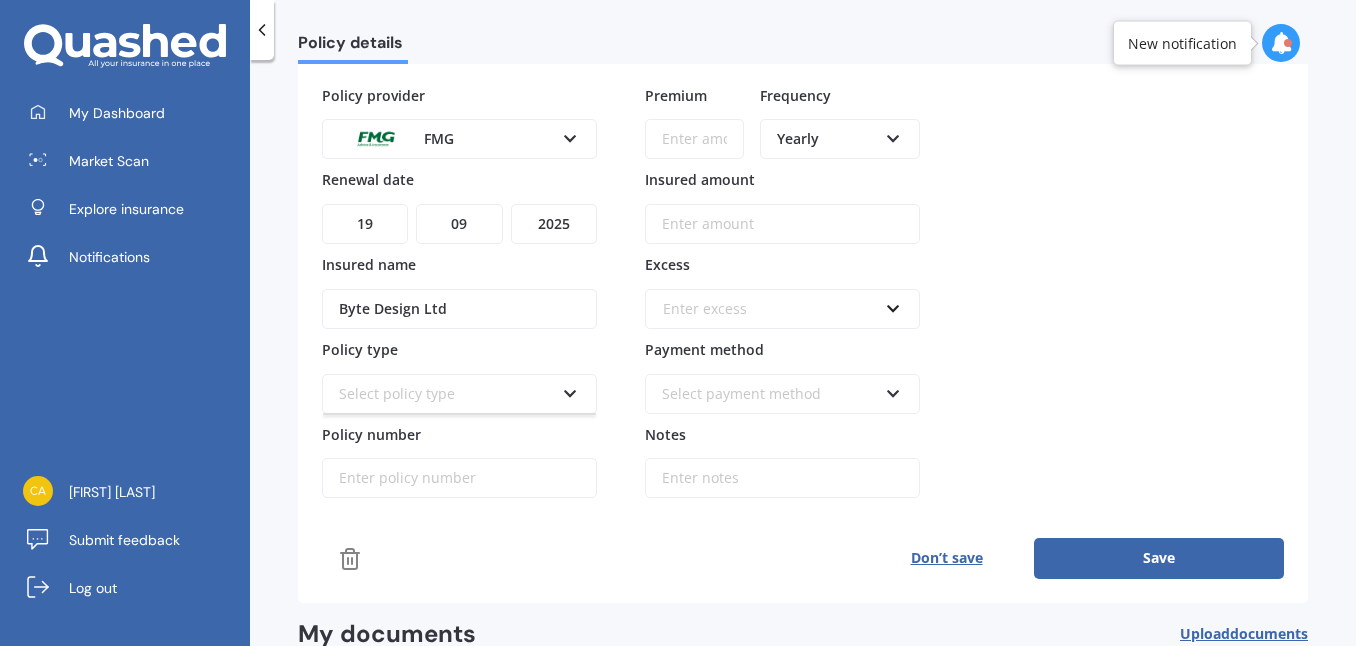 click at bounding box center (570, 390) 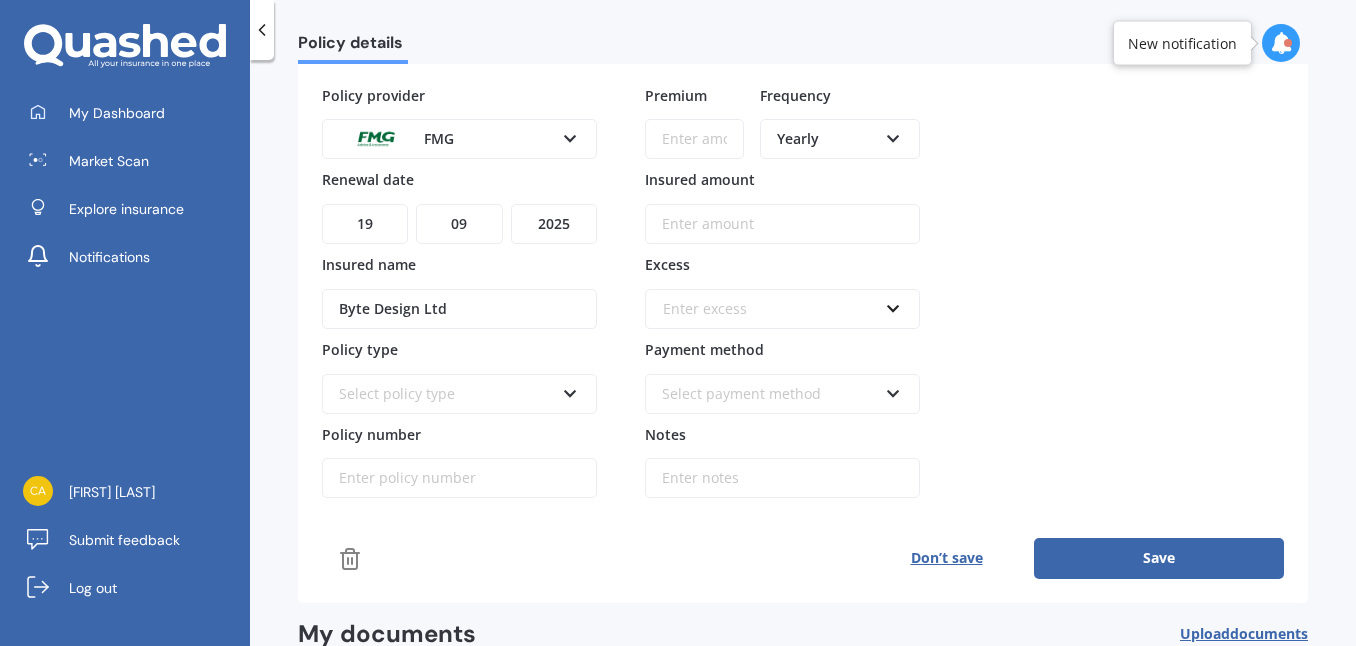 click at bounding box center [570, 390] 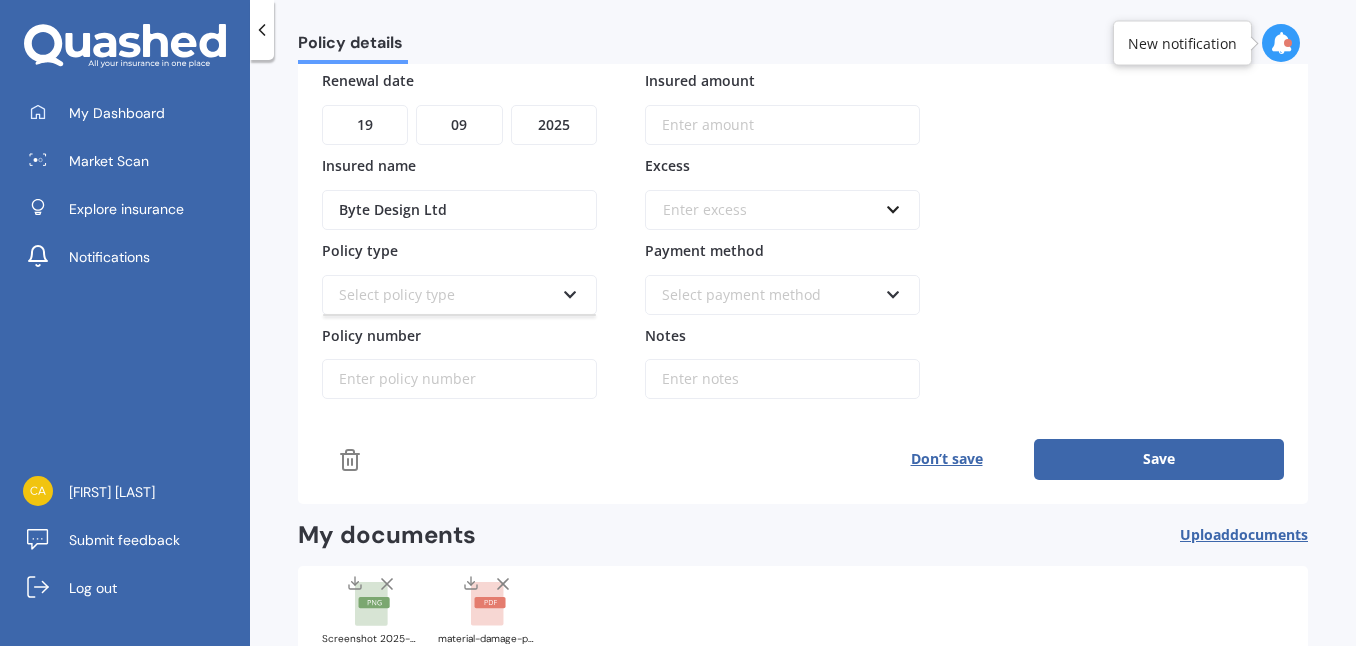 scroll, scrollTop: 323, scrollLeft: 0, axis: vertical 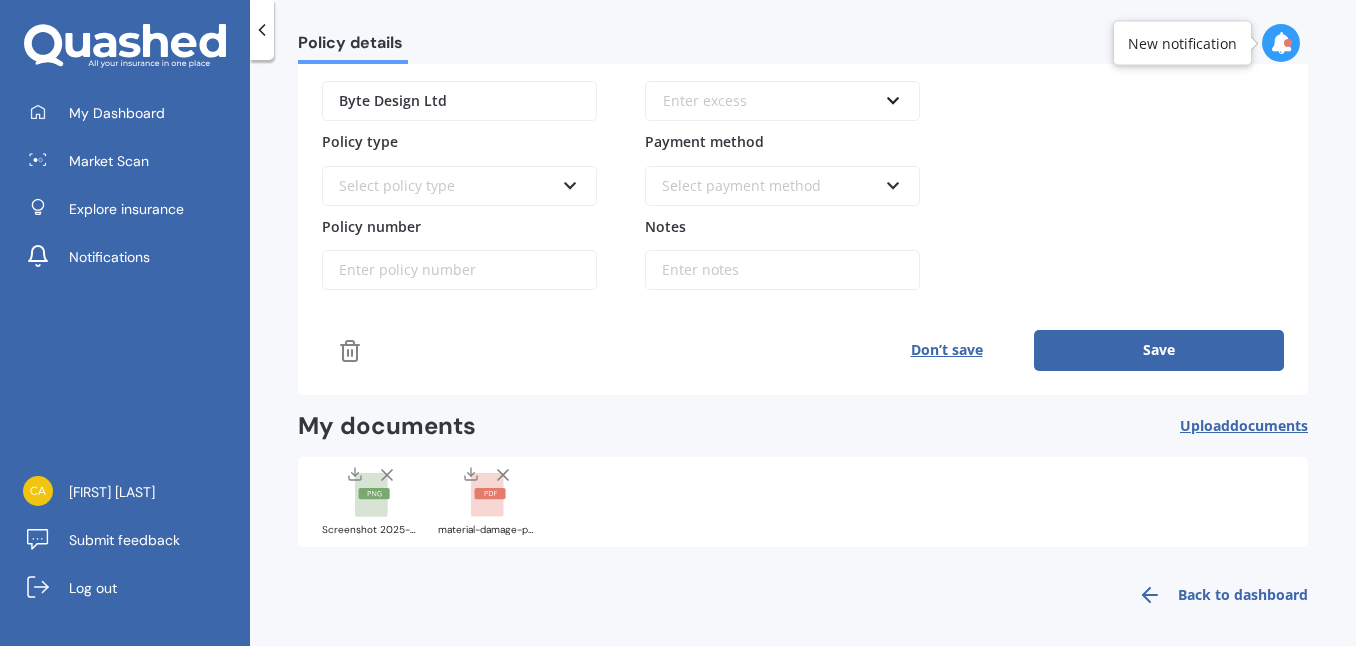 click 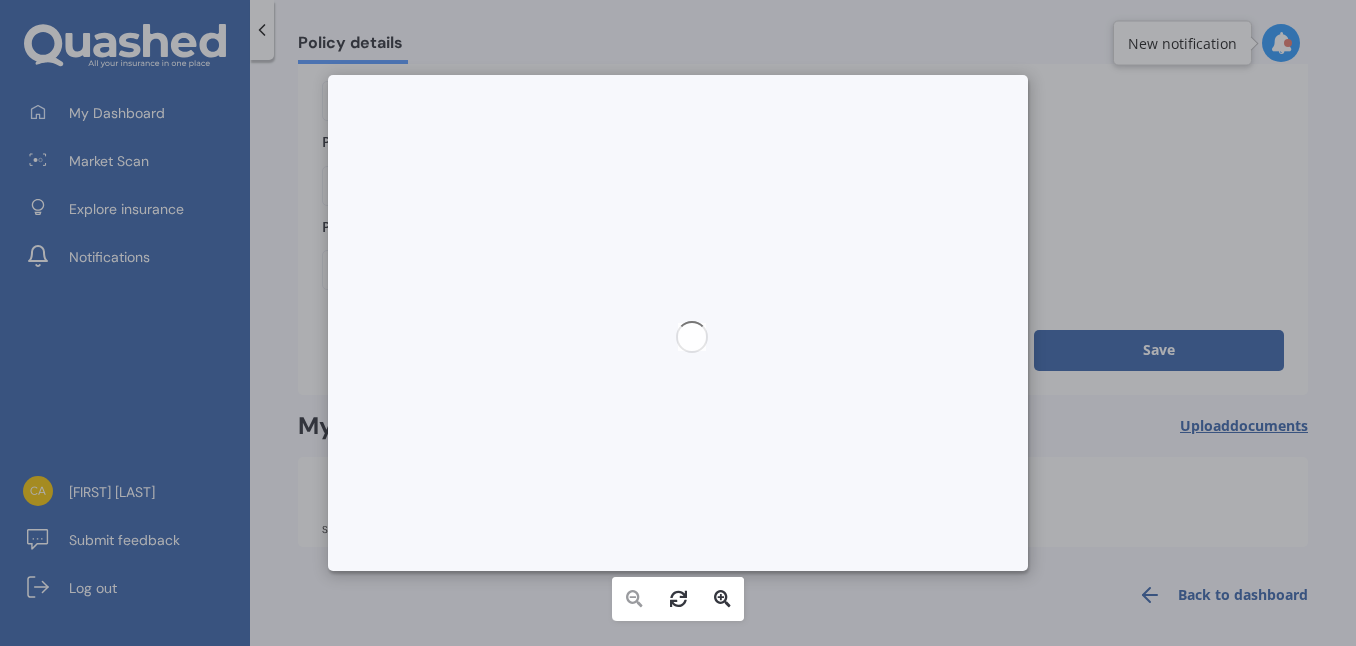 click at bounding box center [678, 323] 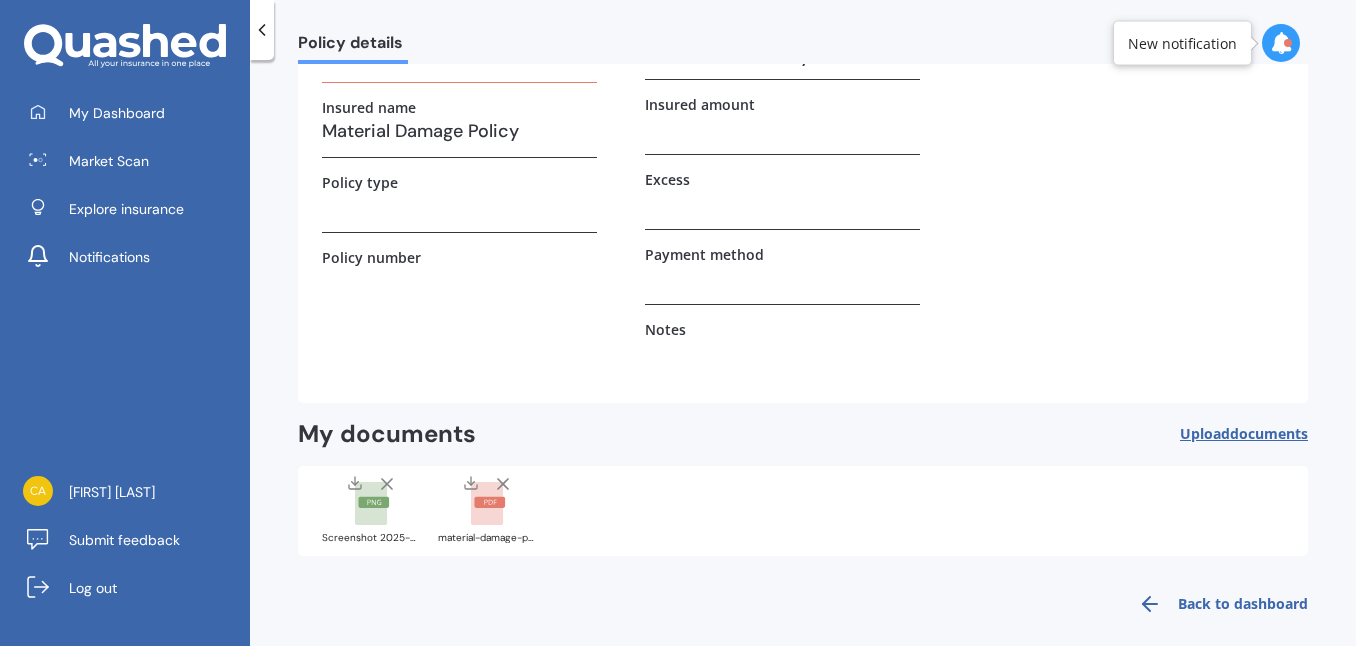 scroll, scrollTop: 193, scrollLeft: 0, axis: vertical 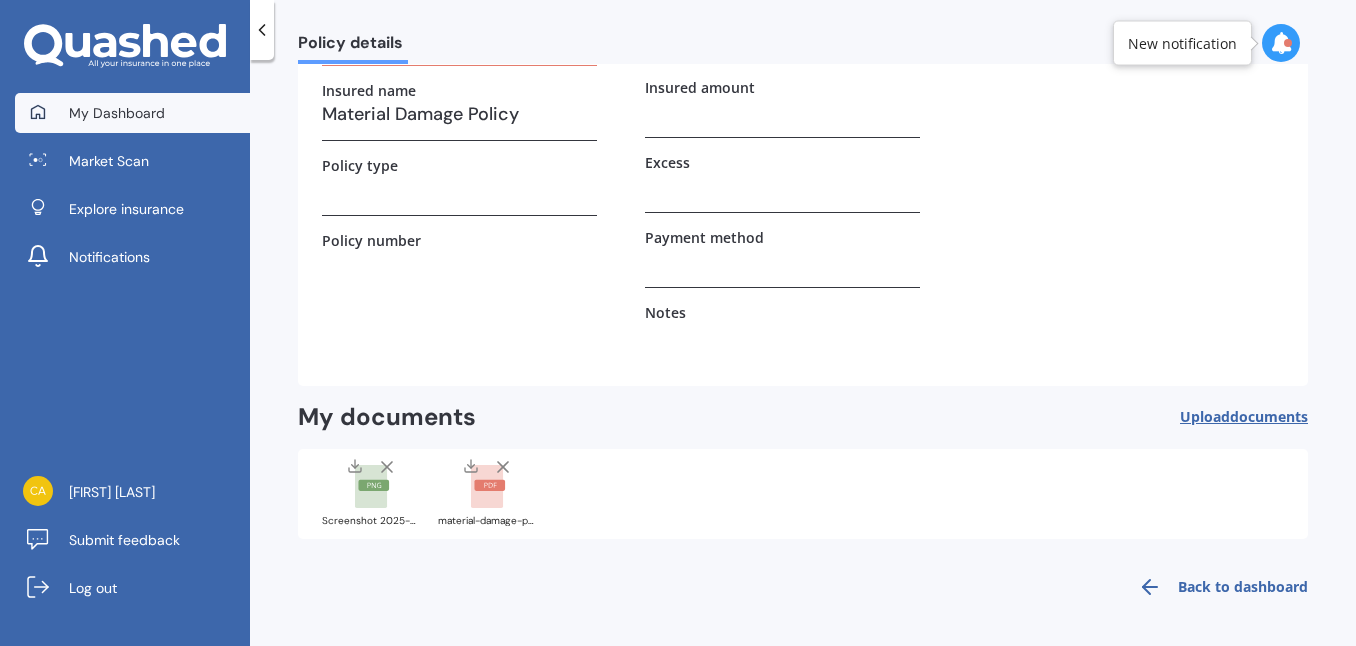 click on "My Dashboard" at bounding box center [117, 113] 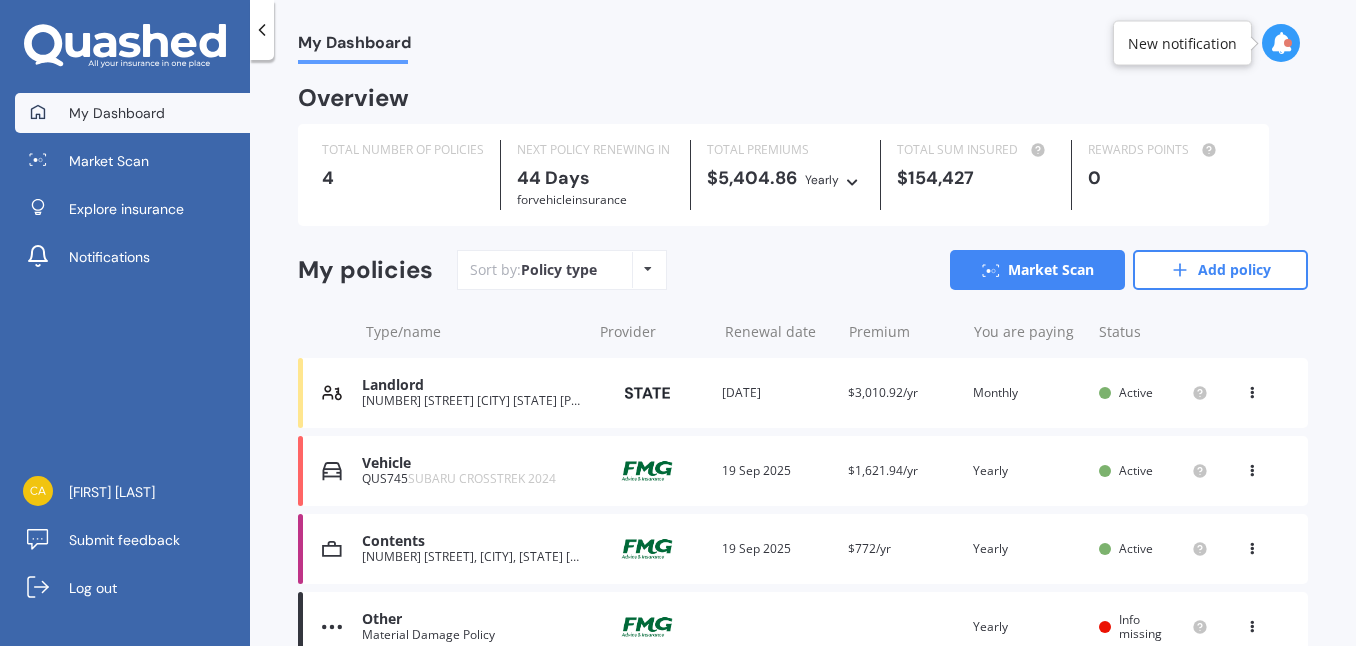 scroll, scrollTop: 101, scrollLeft: 0, axis: vertical 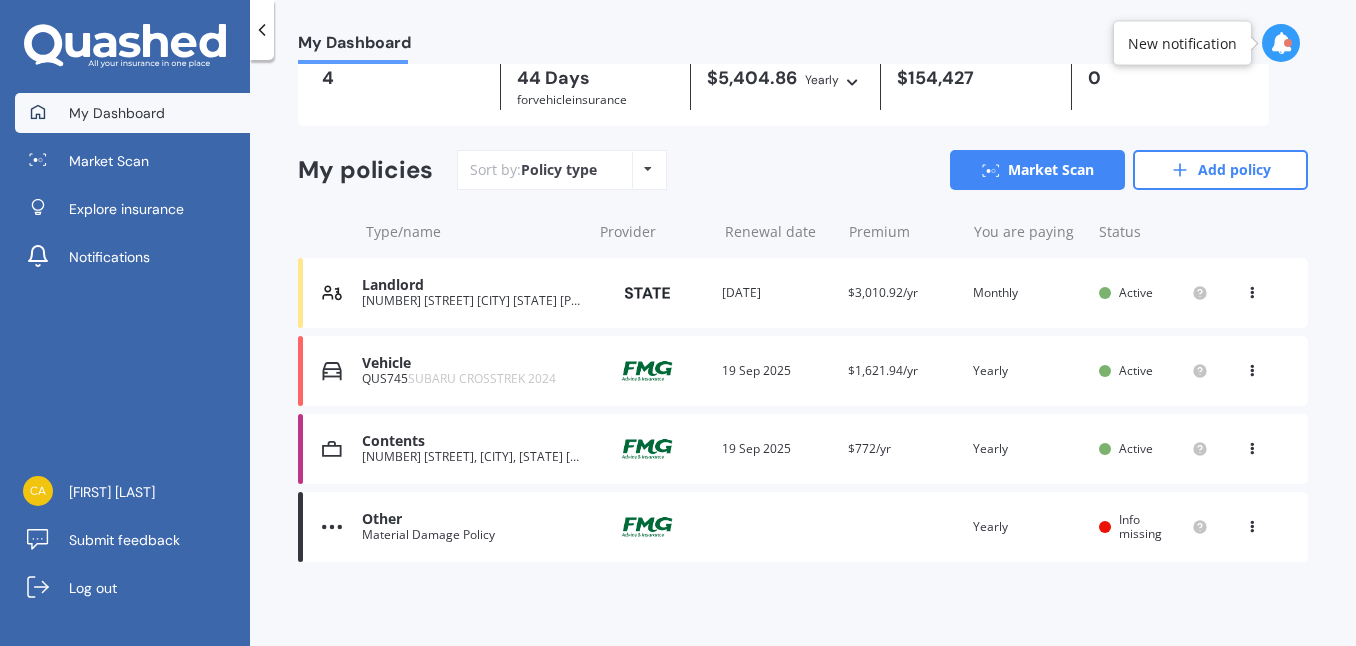 click at bounding box center (1252, 289) 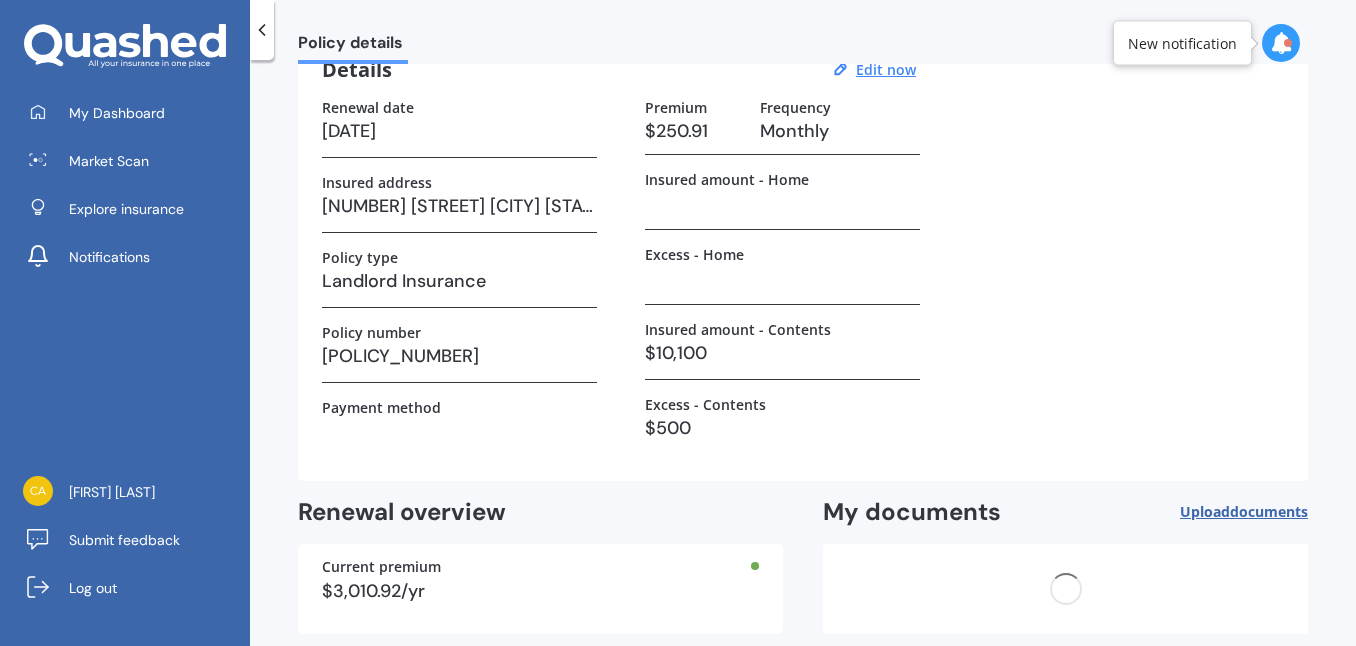 scroll, scrollTop: 0, scrollLeft: 0, axis: both 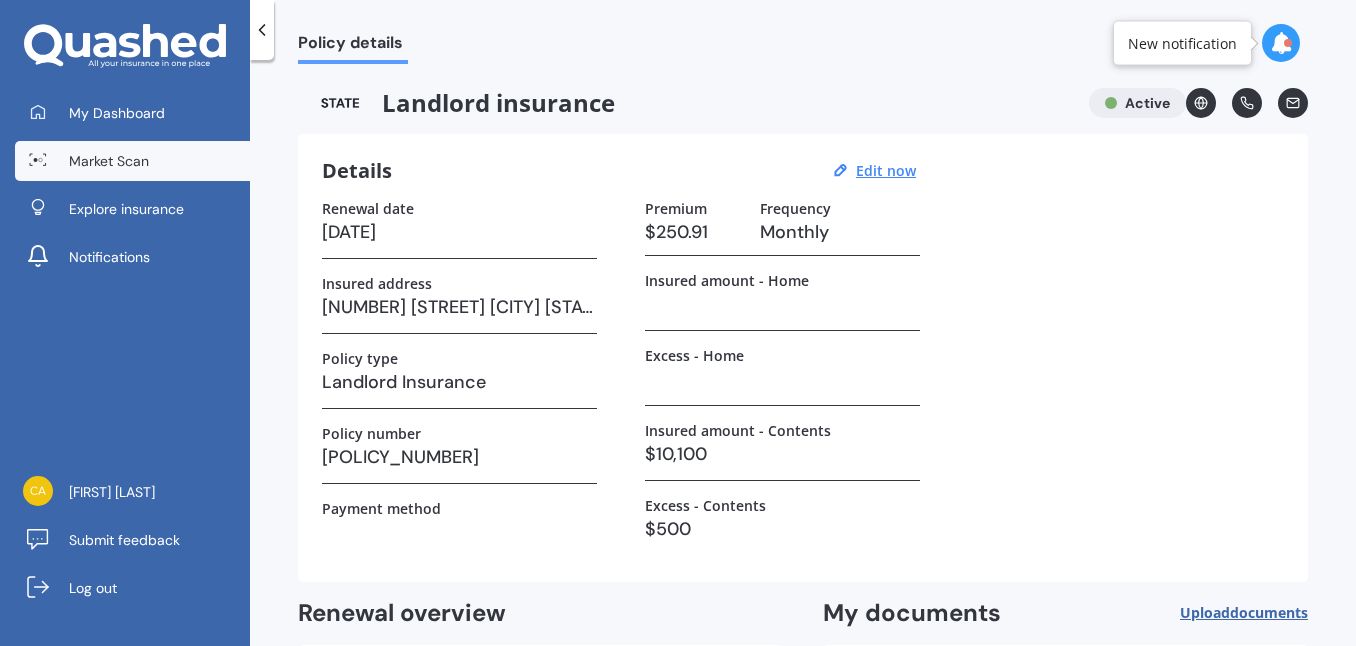 click on "Market Scan" at bounding box center (132, 161) 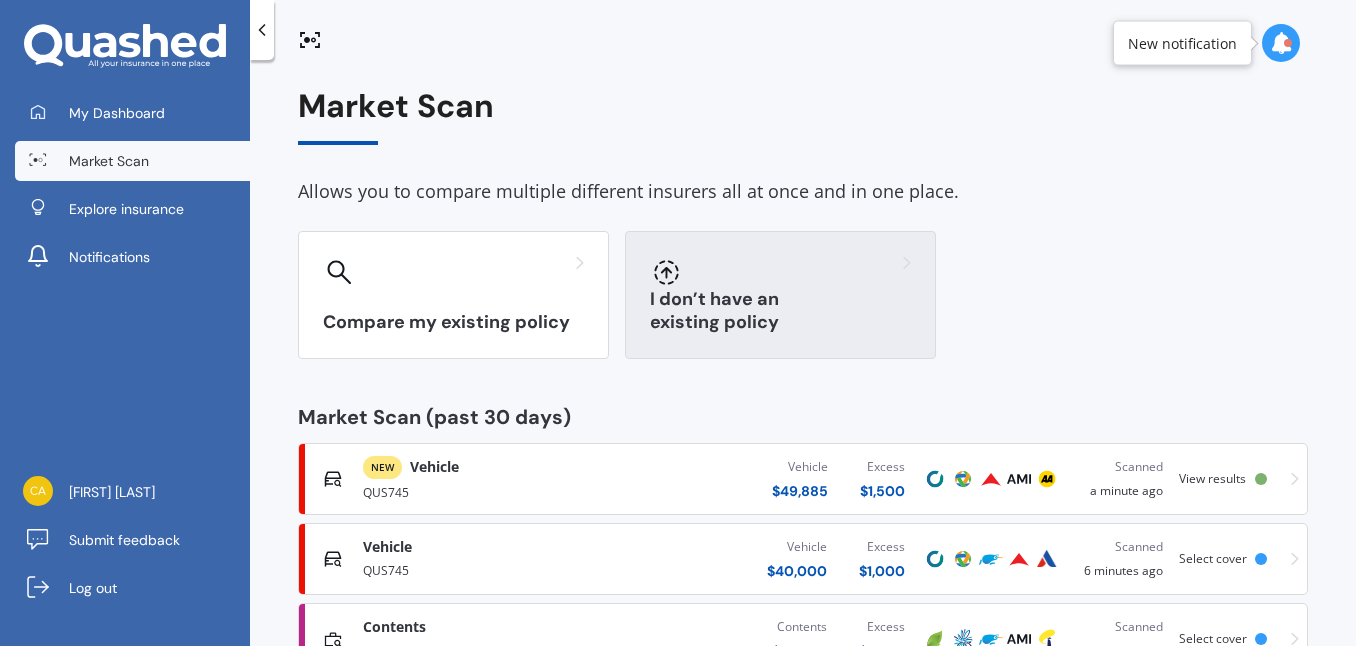 scroll, scrollTop: 73, scrollLeft: 0, axis: vertical 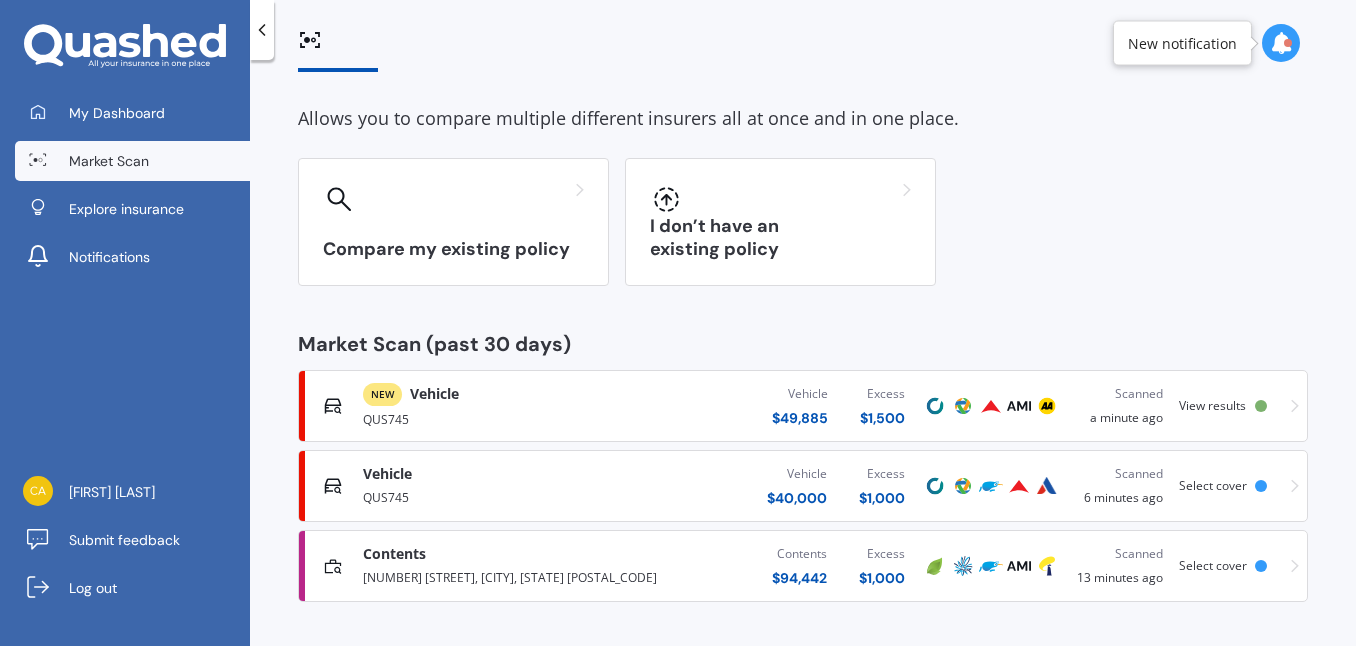 click on "Vehicle $ 49,885 Excess $ 1,500" at bounding box center [771, 406] 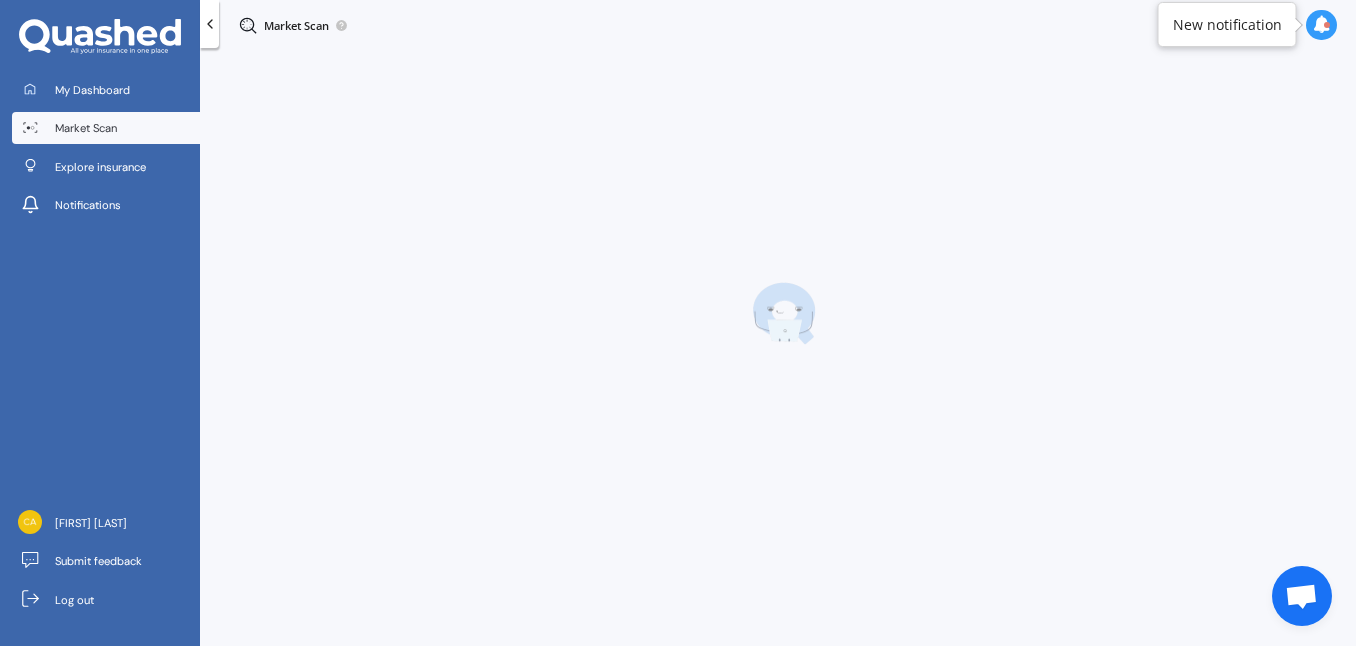 scroll, scrollTop: 0, scrollLeft: 0, axis: both 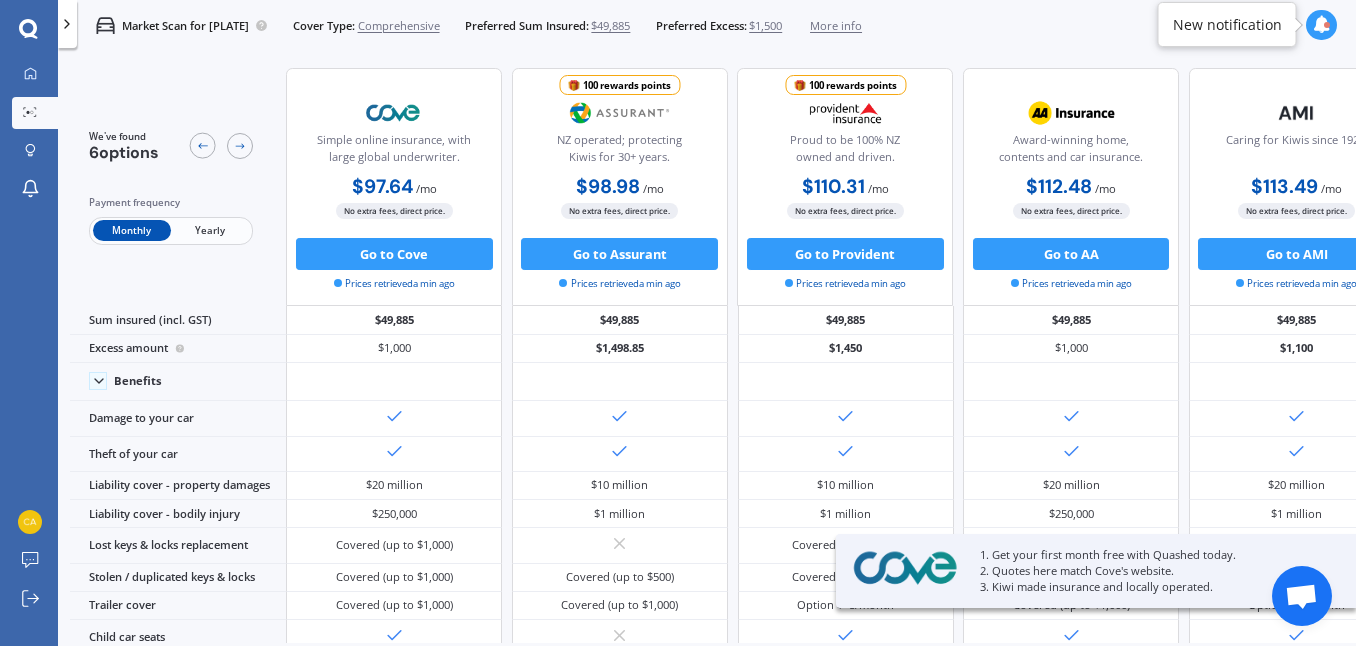 click on "Yearly" at bounding box center (210, 230) 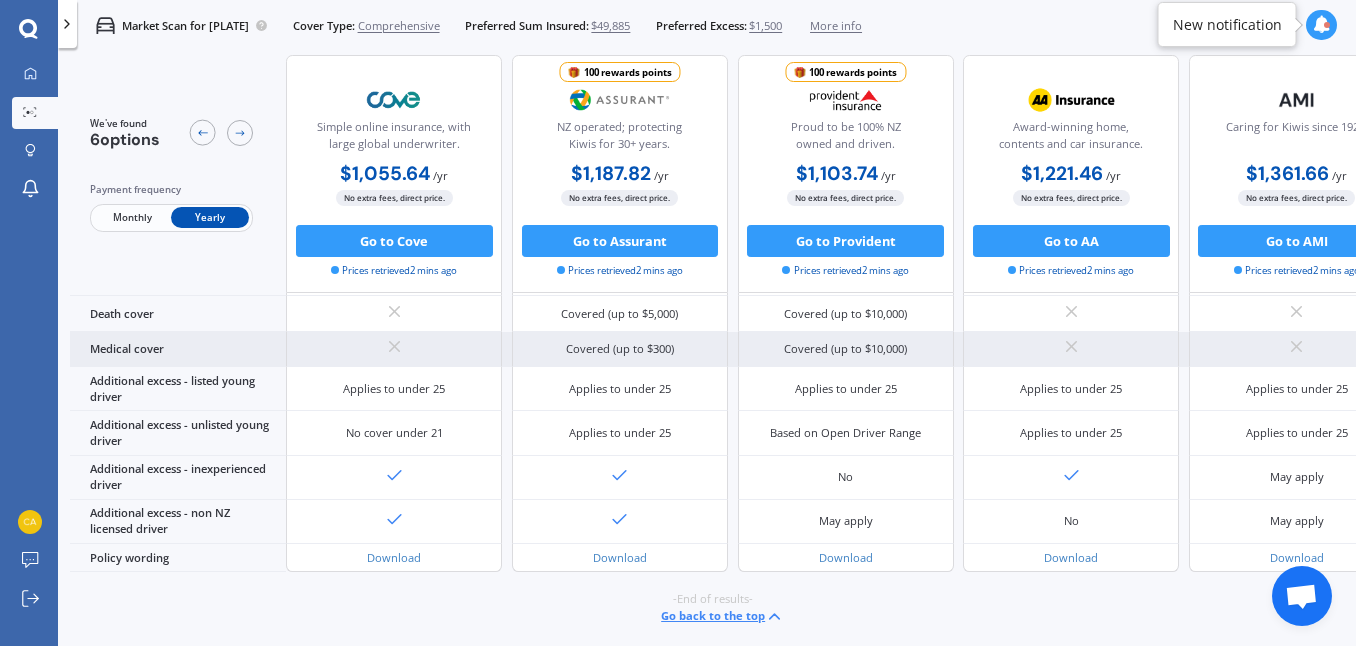 scroll, scrollTop: 0, scrollLeft: 0, axis: both 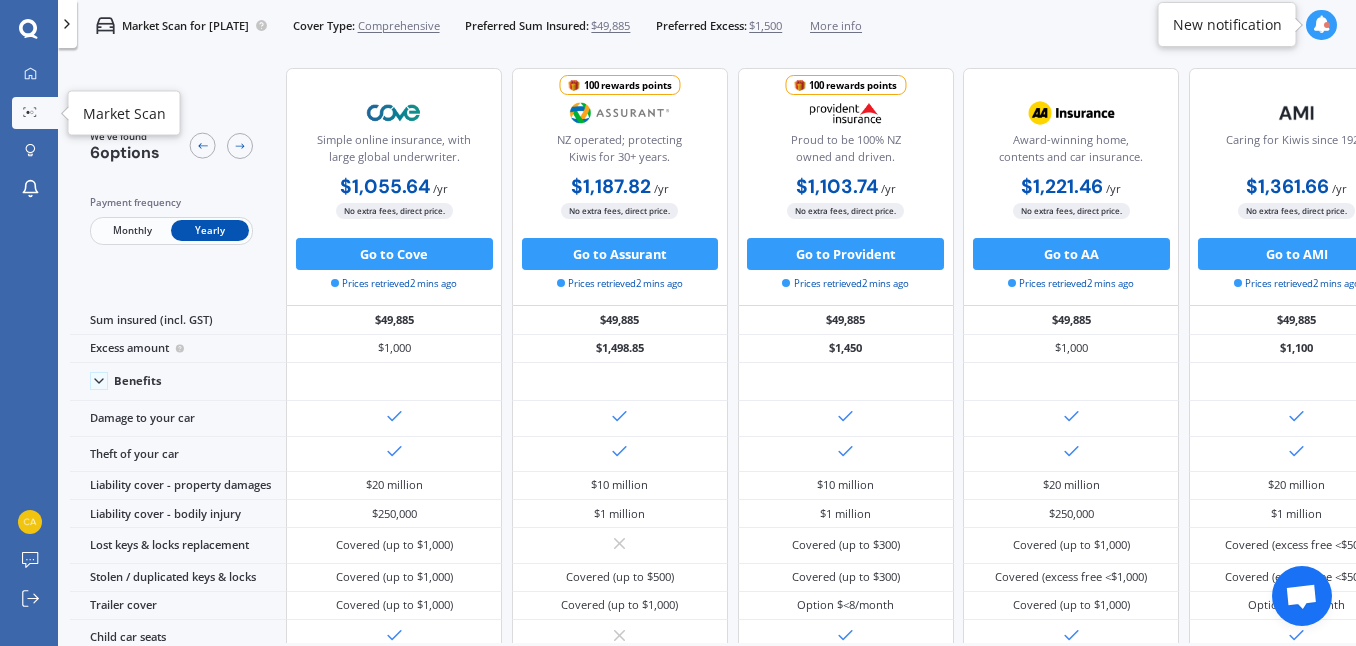 click 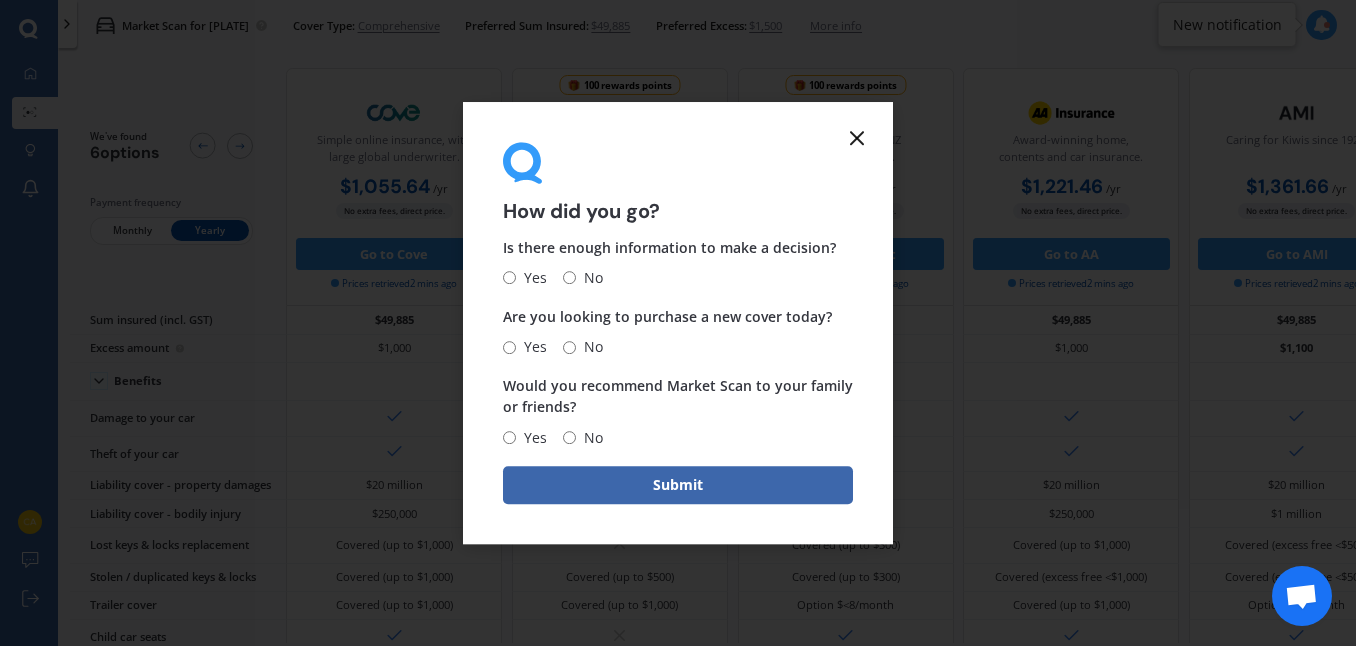 click 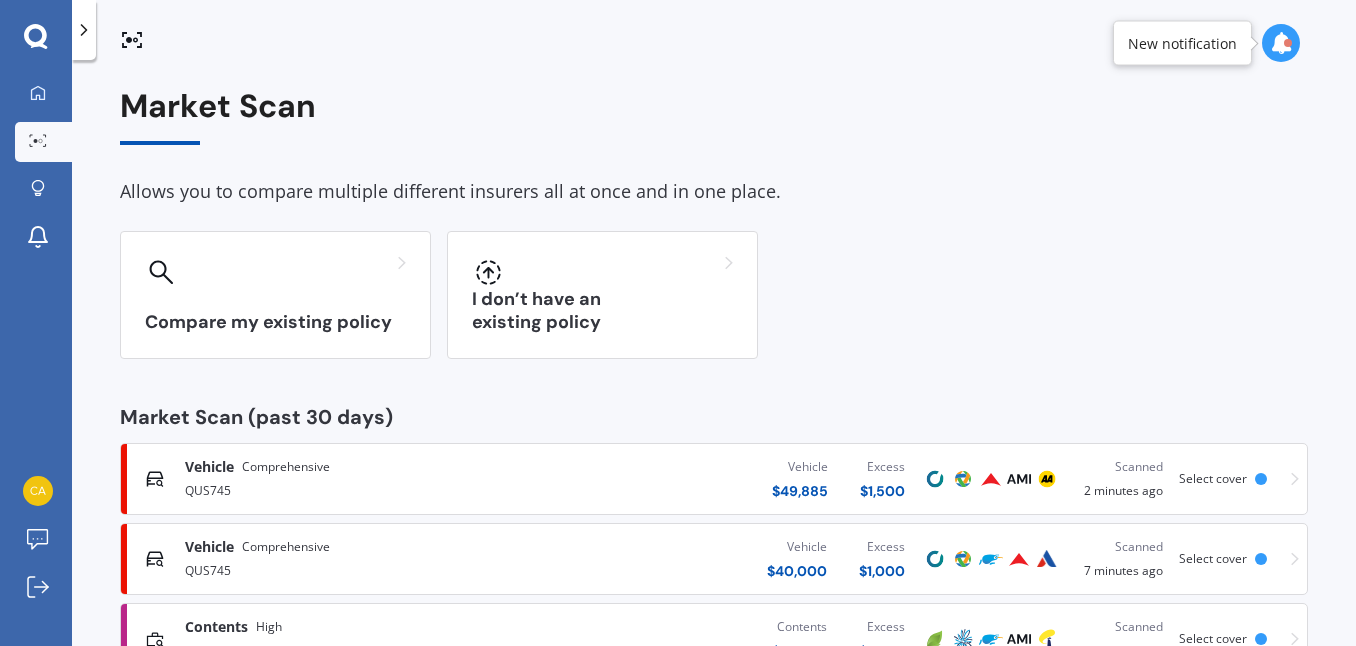 scroll, scrollTop: 73, scrollLeft: 0, axis: vertical 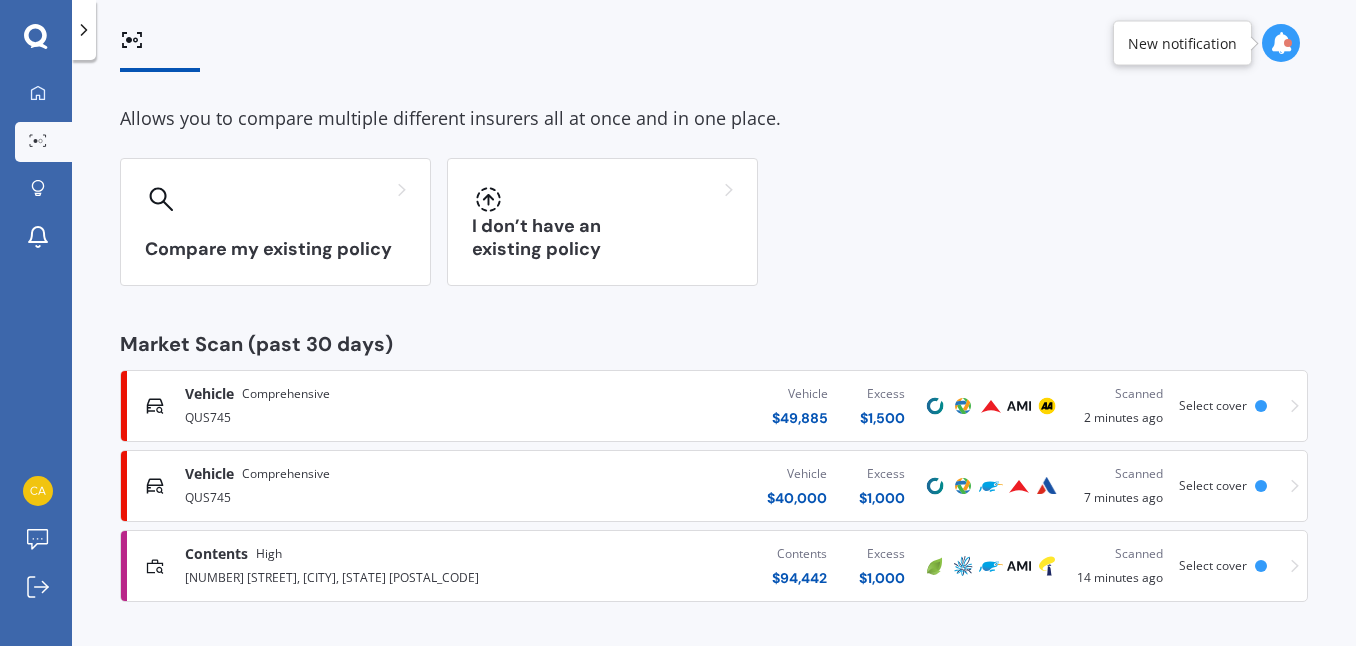 click on "Vehicle $ 40,000 Excess $ 1,000" at bounding box center (727, 486) 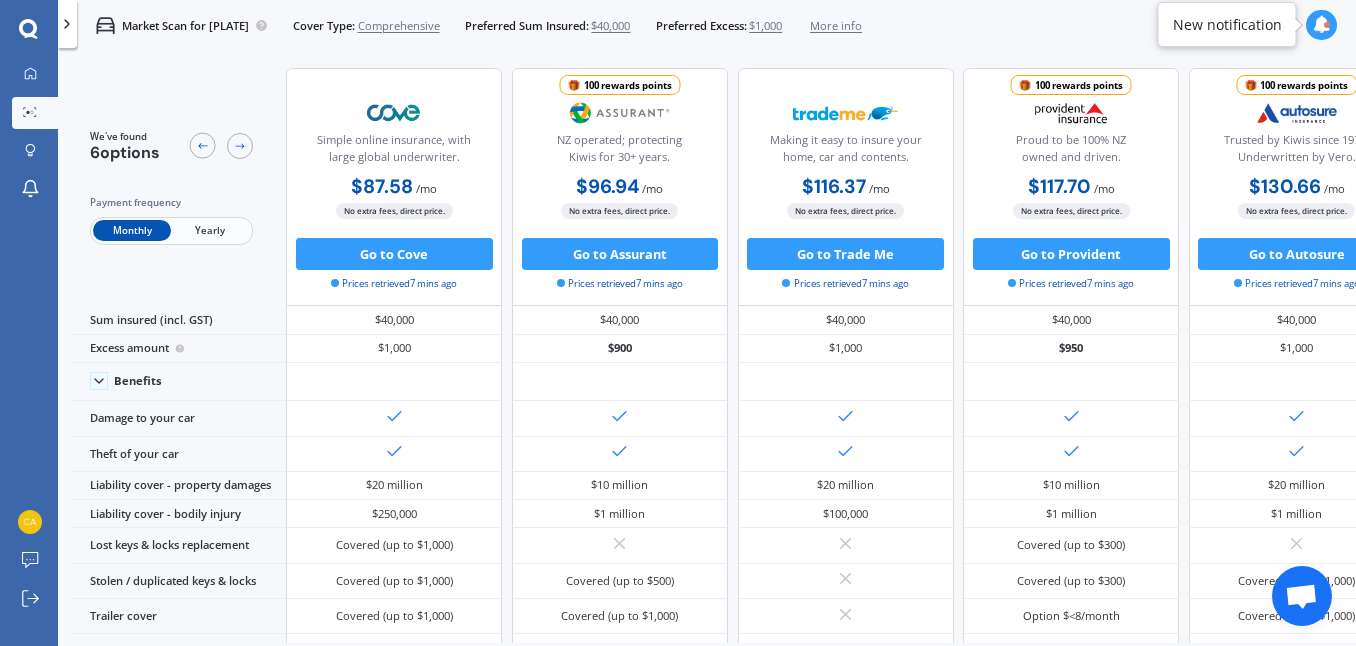 click on "More info" at bounding box center (836, 26) 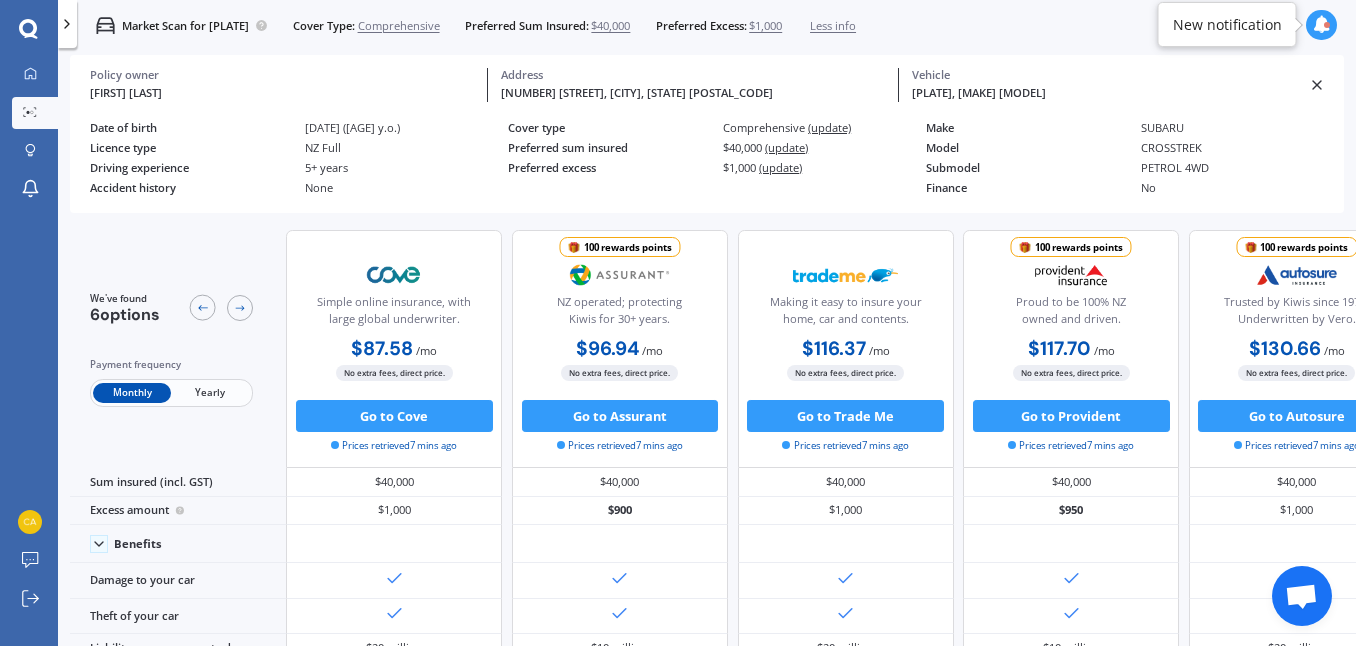 click 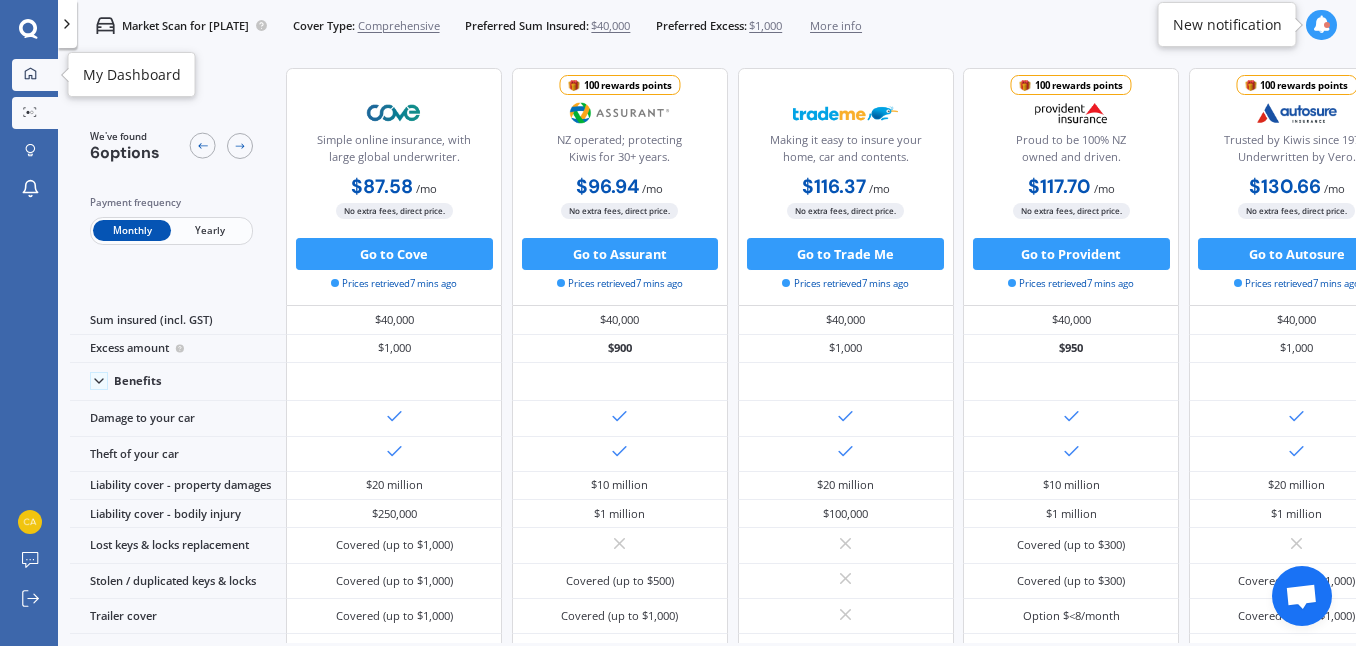 click 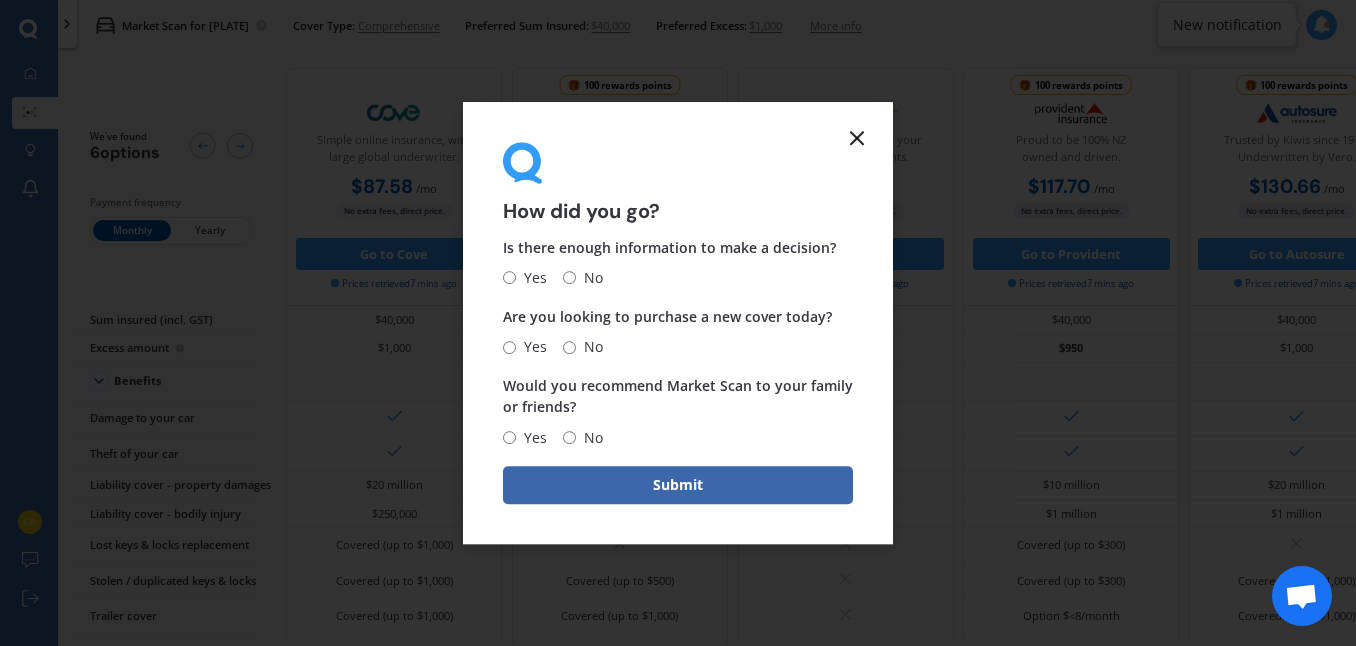 click 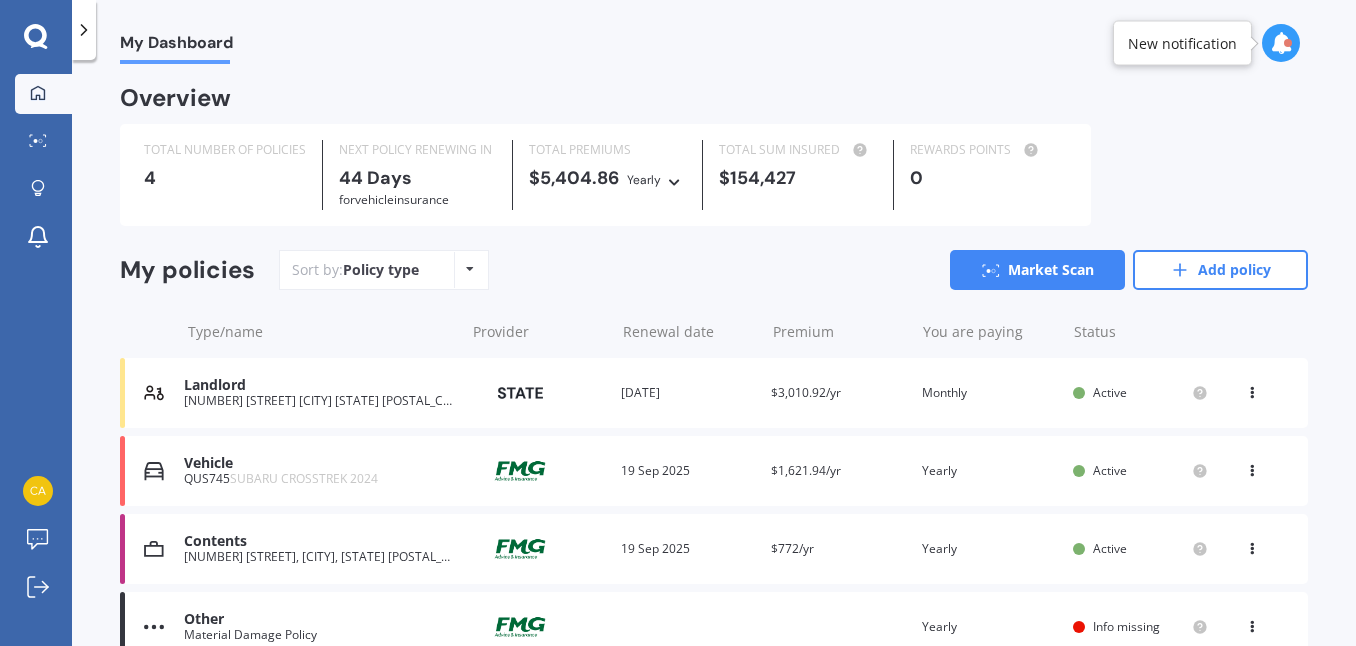 click on "Landlord" at bounding box center (319, 385) 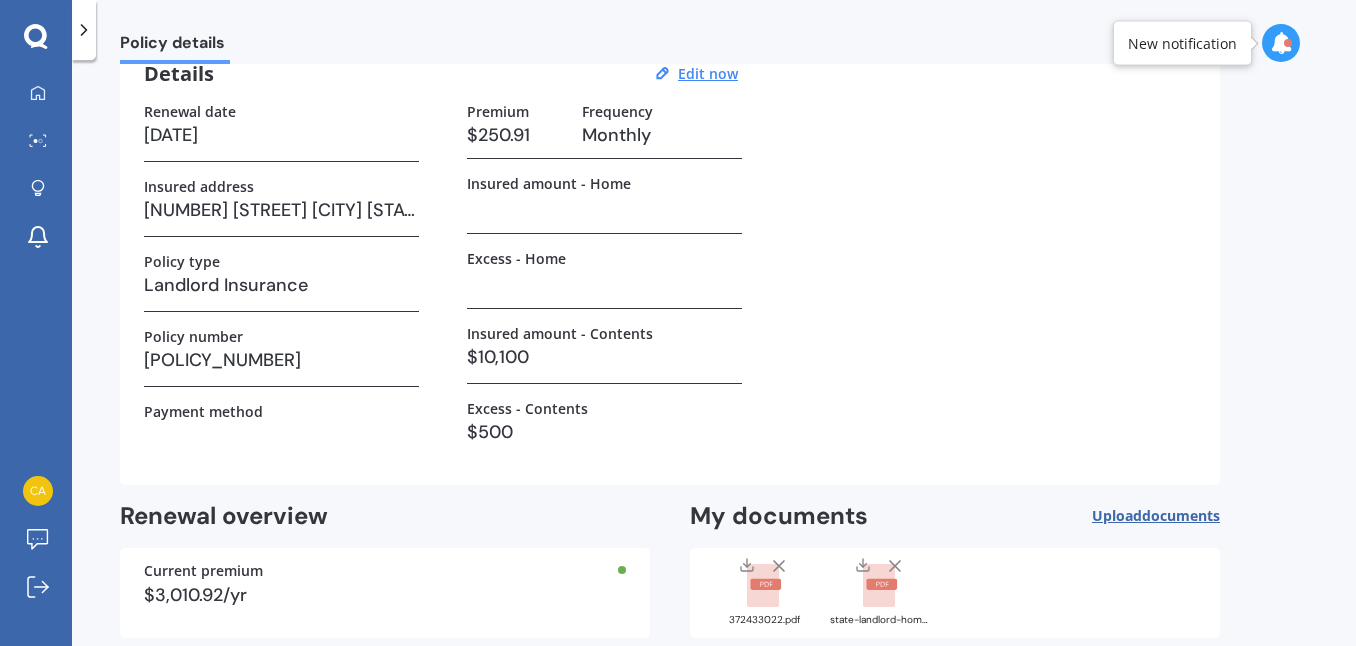 scroll, scrollTop: 2, scrollLeft: 0, axis: vertical 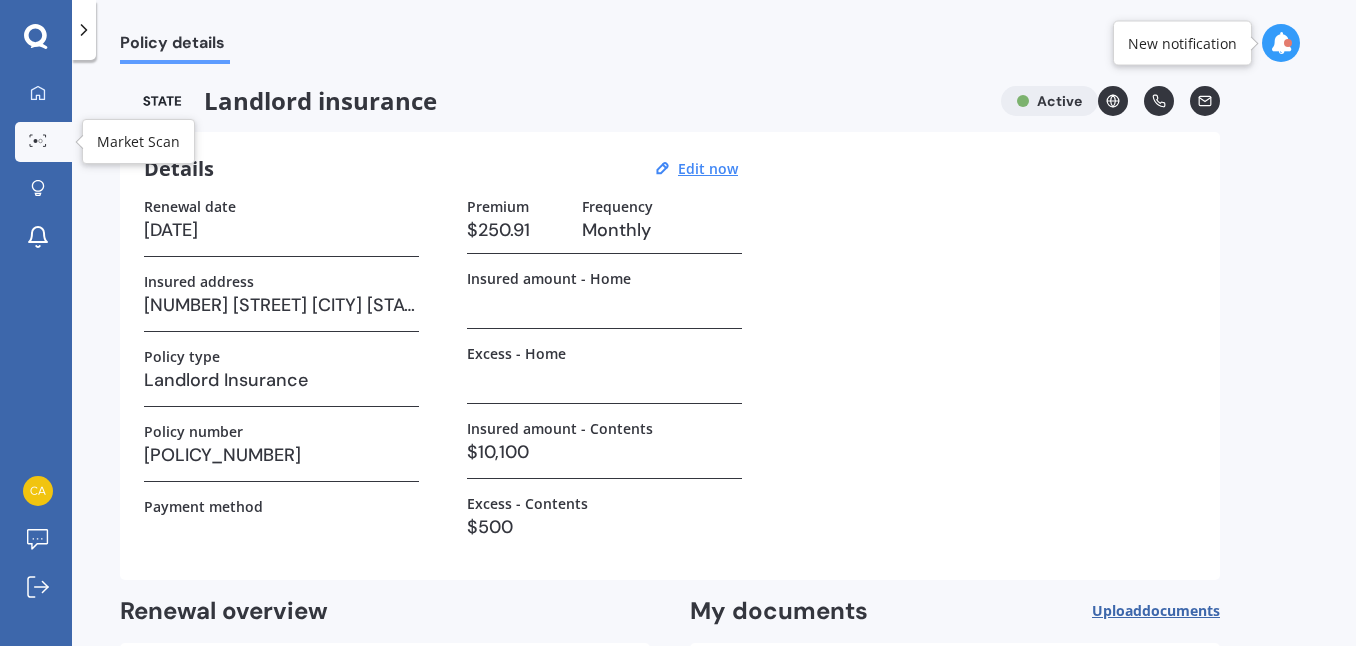 click on "Market Scan" at bounding box center [43, 142] 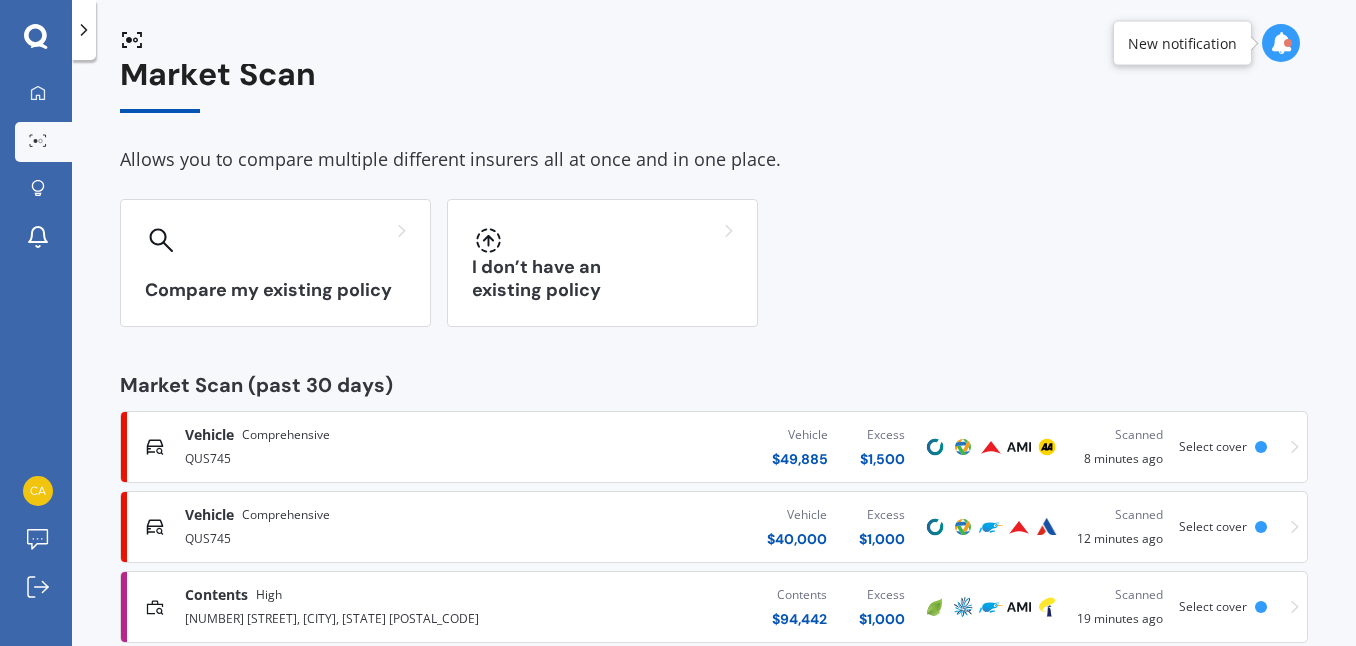 scroll, scrollTop: 73, scrollLeft: 0, axis: vertical 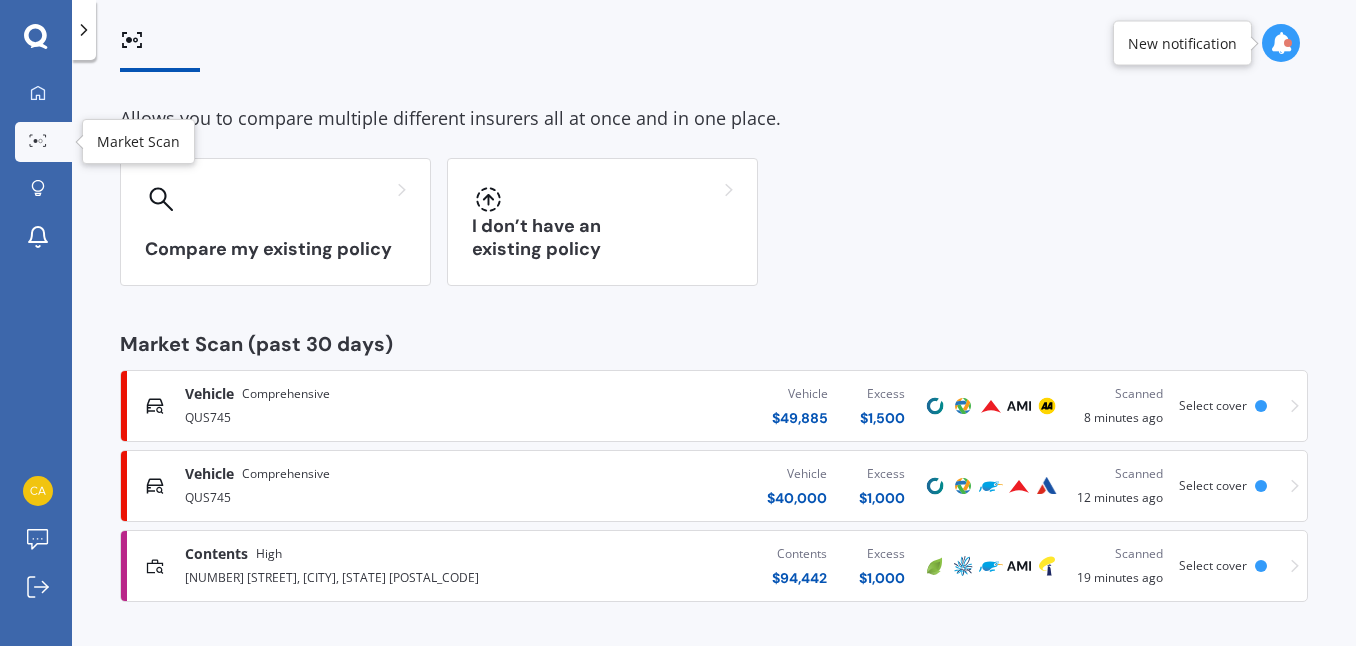 click on "Market Scan" at bounding box center [43, 142] 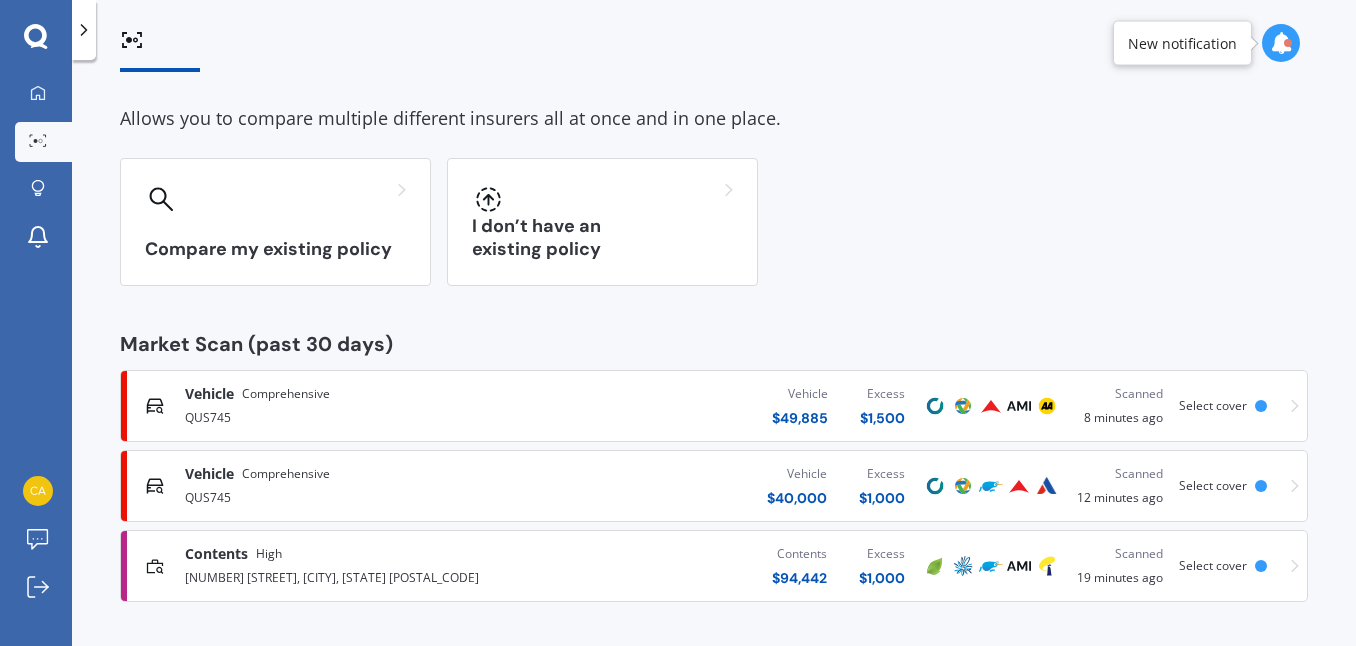scroll, scrollTop: 0, scrollLeft: 0, axis: both 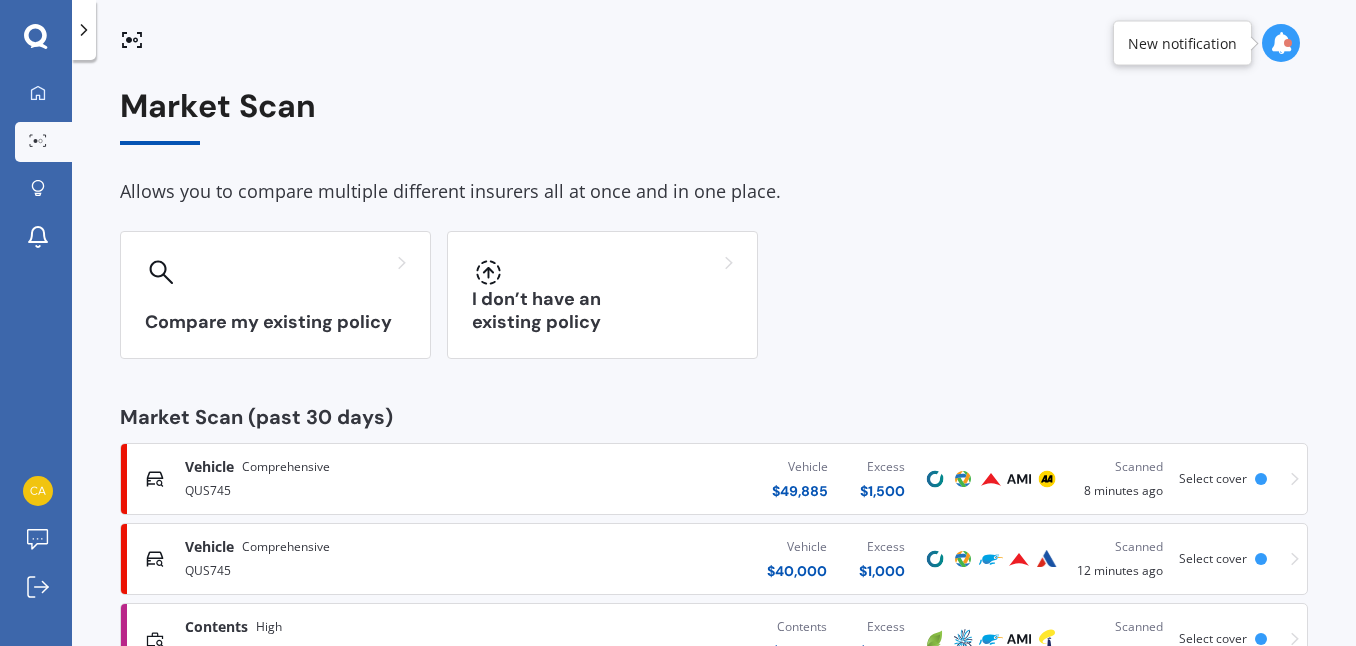 click 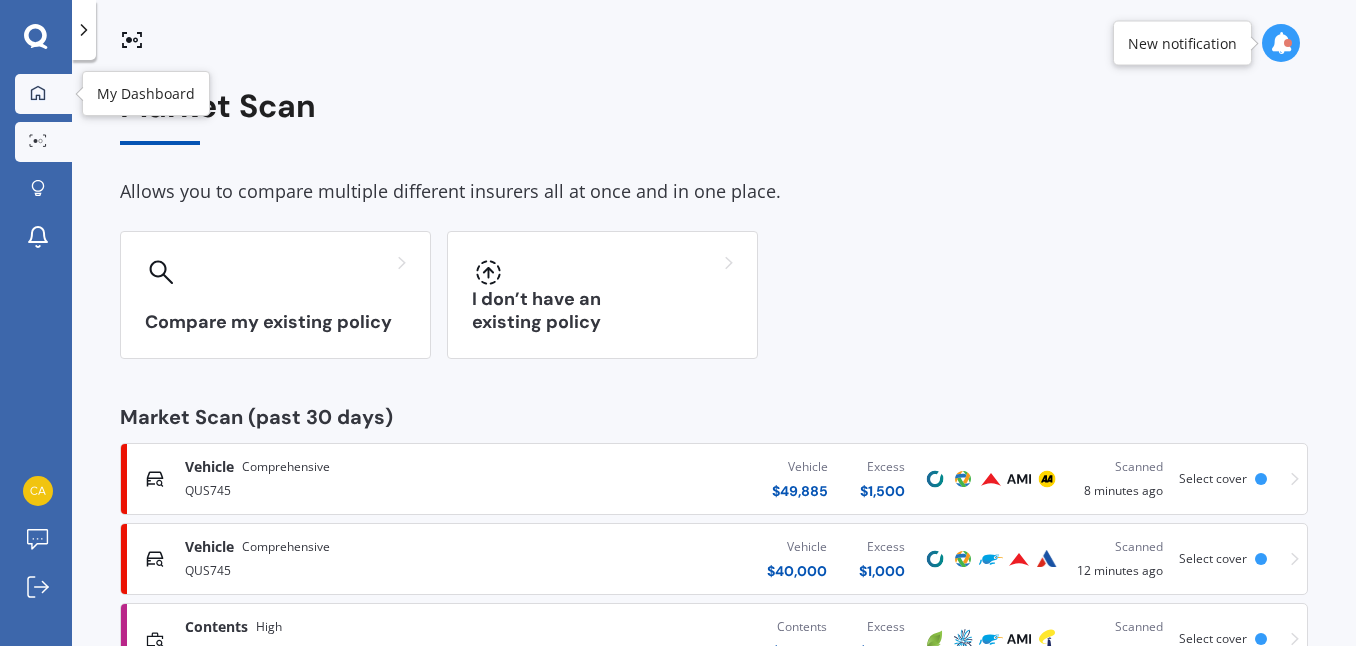 click 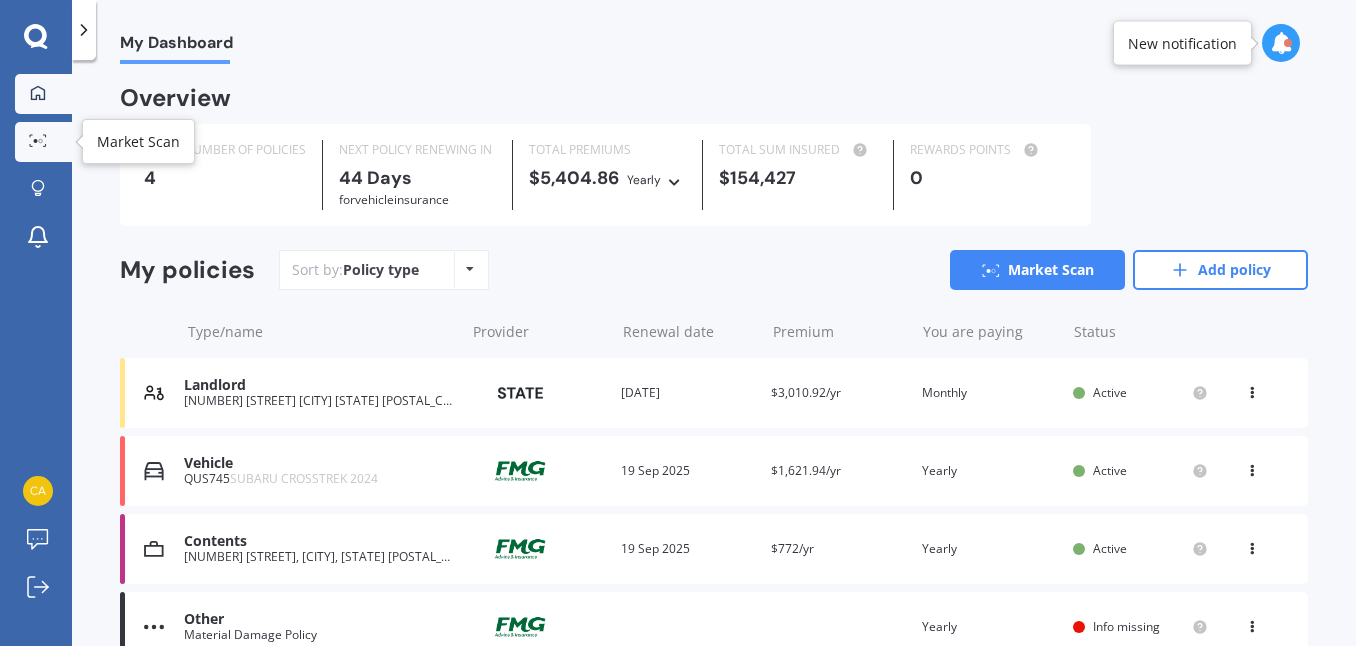 click on "Market Scan" at bounding box center (43, 142) 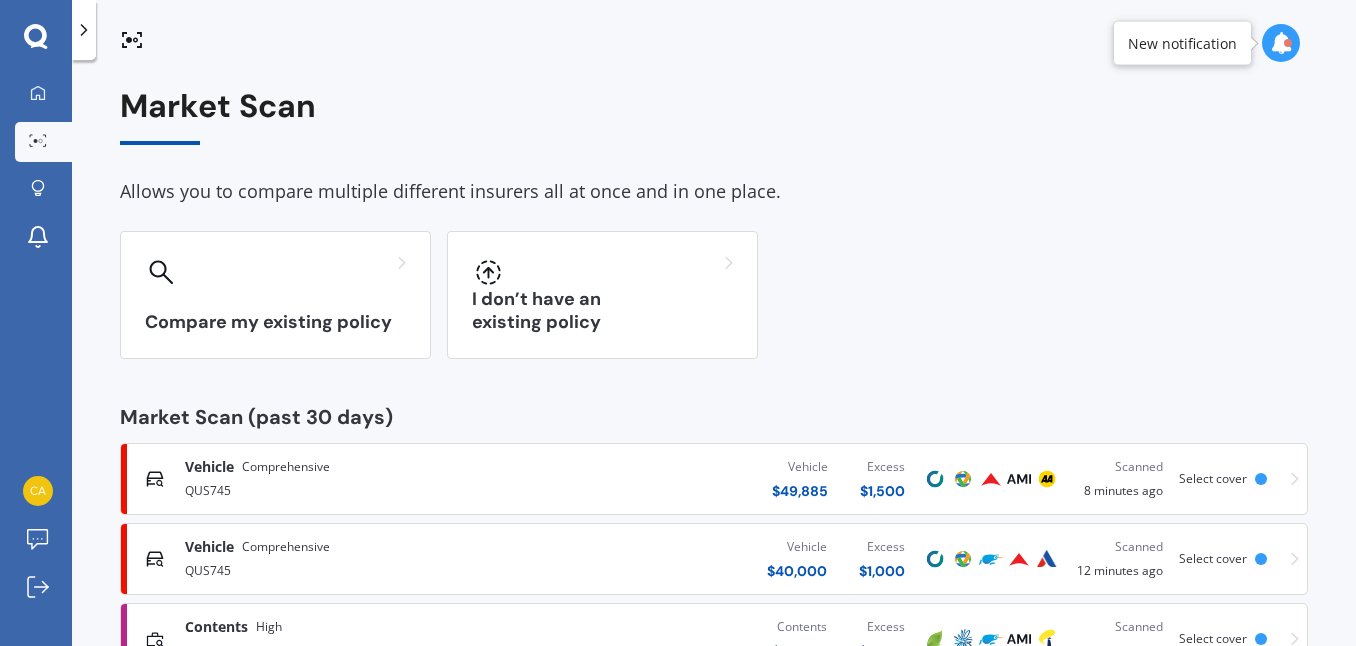 scroll, scrollTop: 73, scrollLeft: 0, axis: vertical 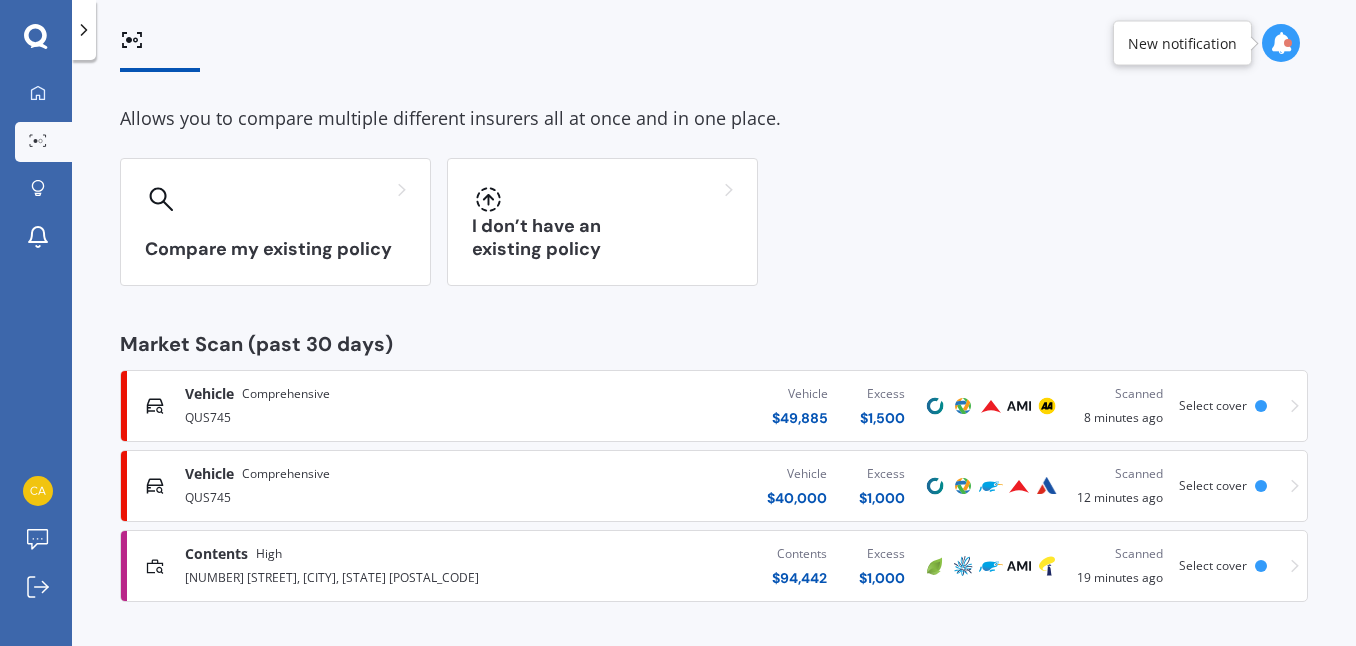 click at bounding box center [1261, 486] 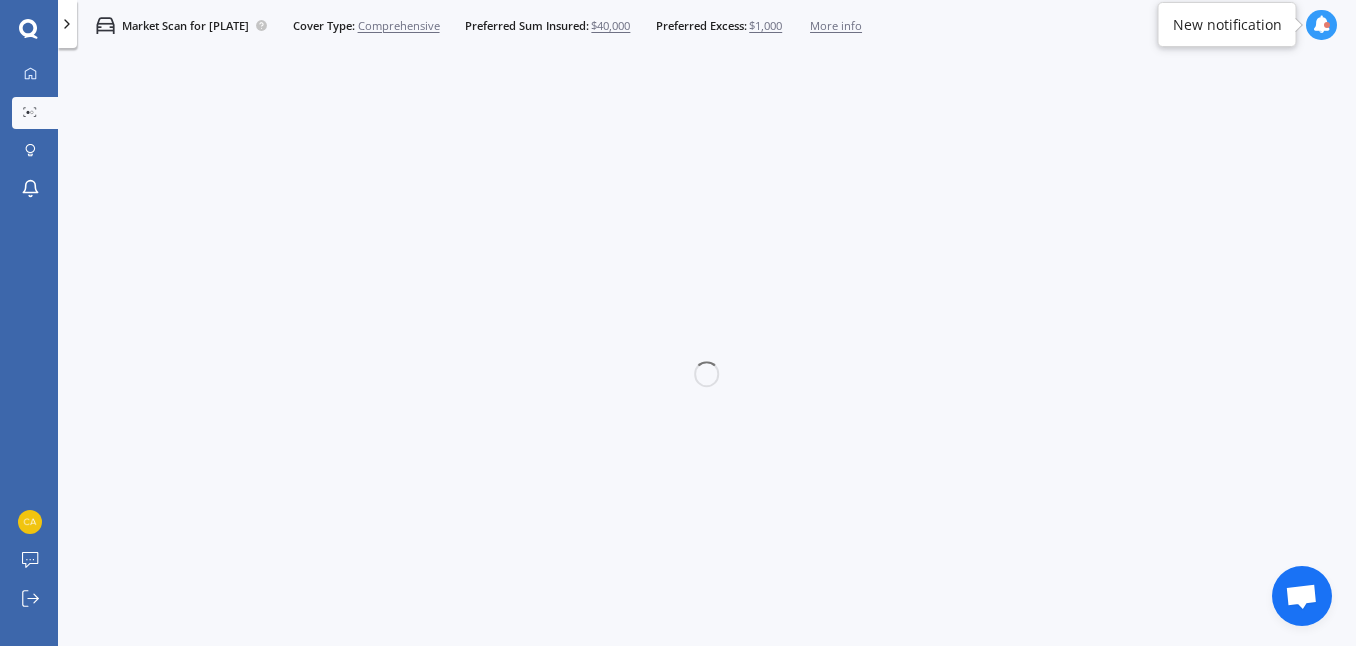 scroll, scrollTop: 0, scrollLeft: 0, axis: both 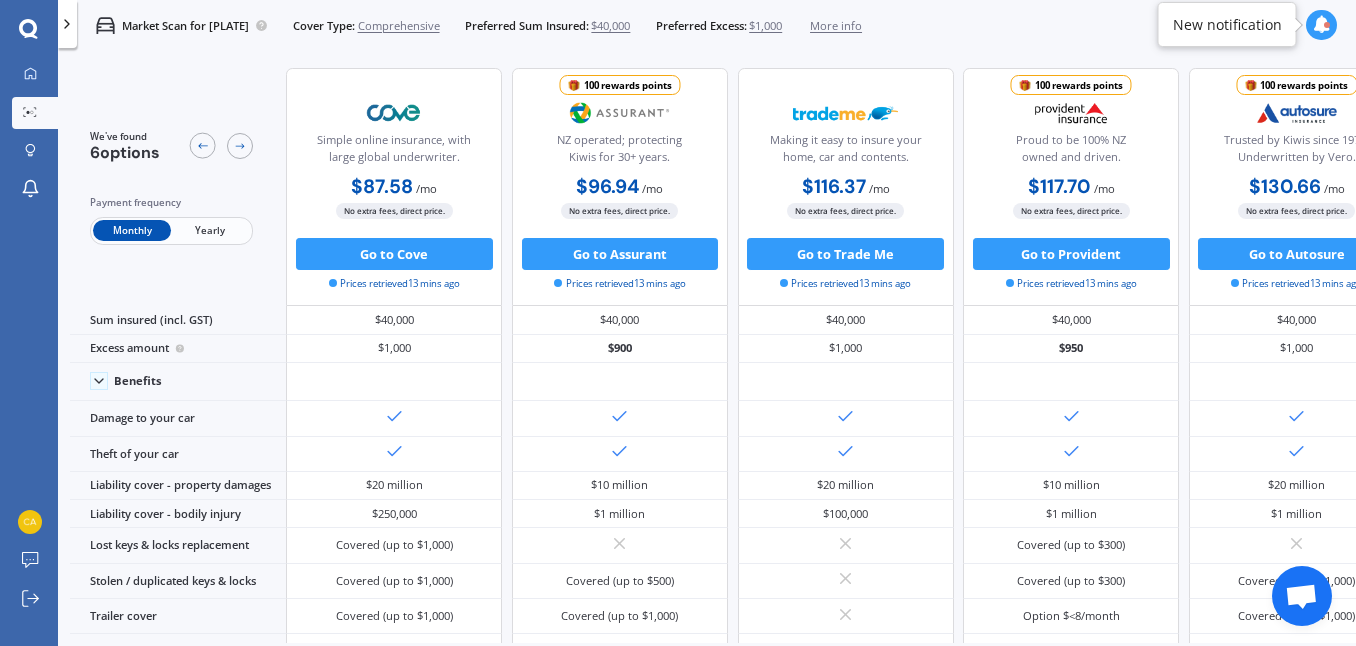 click on "Yearly" at bounding box center [210, 230] 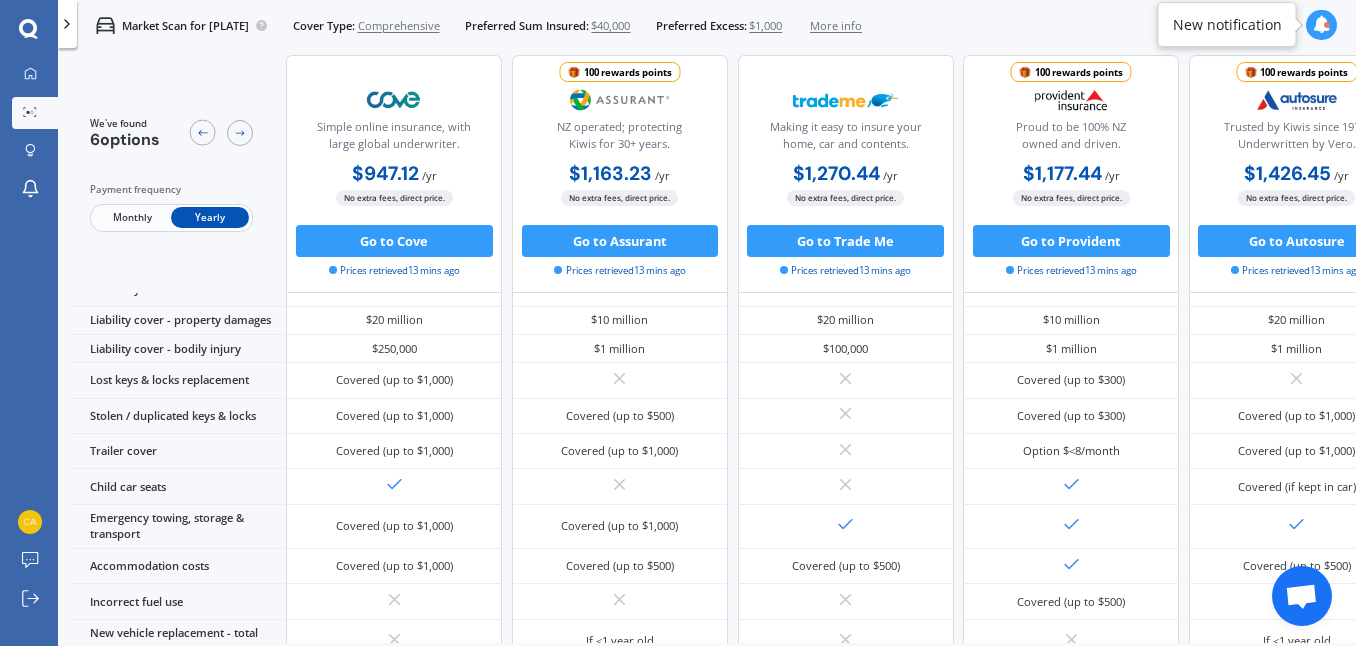 scroll, scrollTop: 0, scrollLeft: 0, axis: both 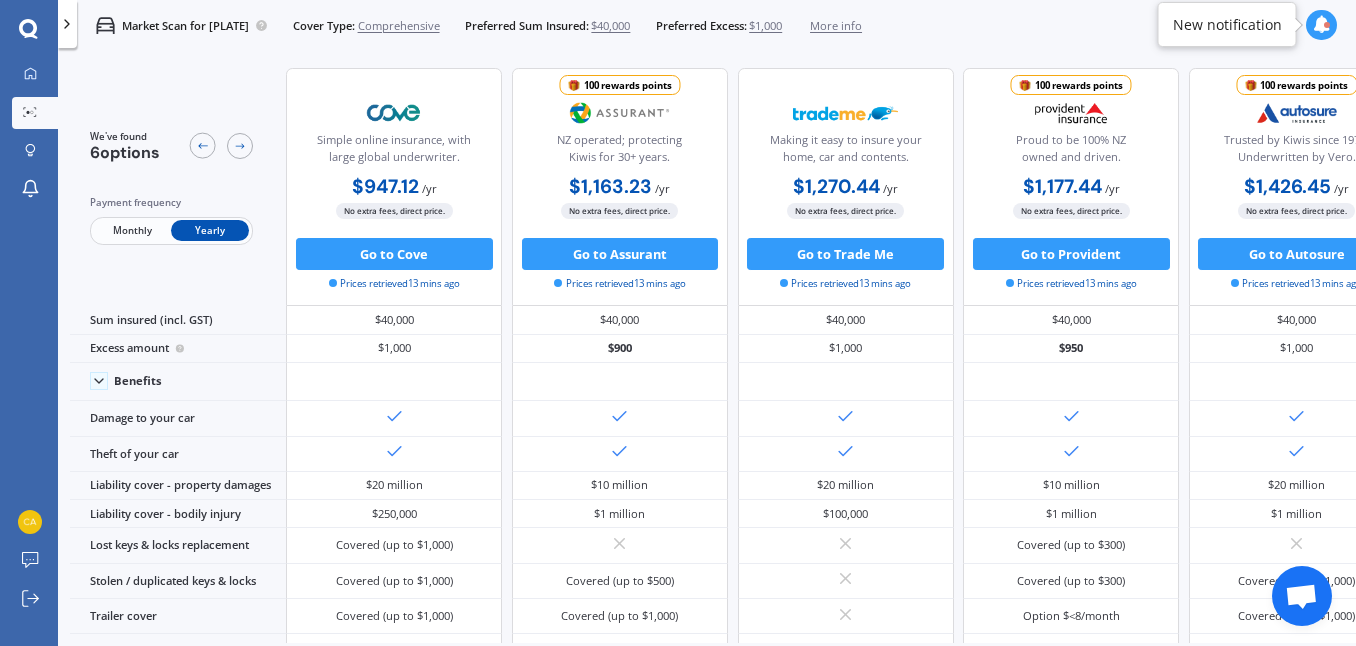 click on "More info" at bounding box center [836, 26] 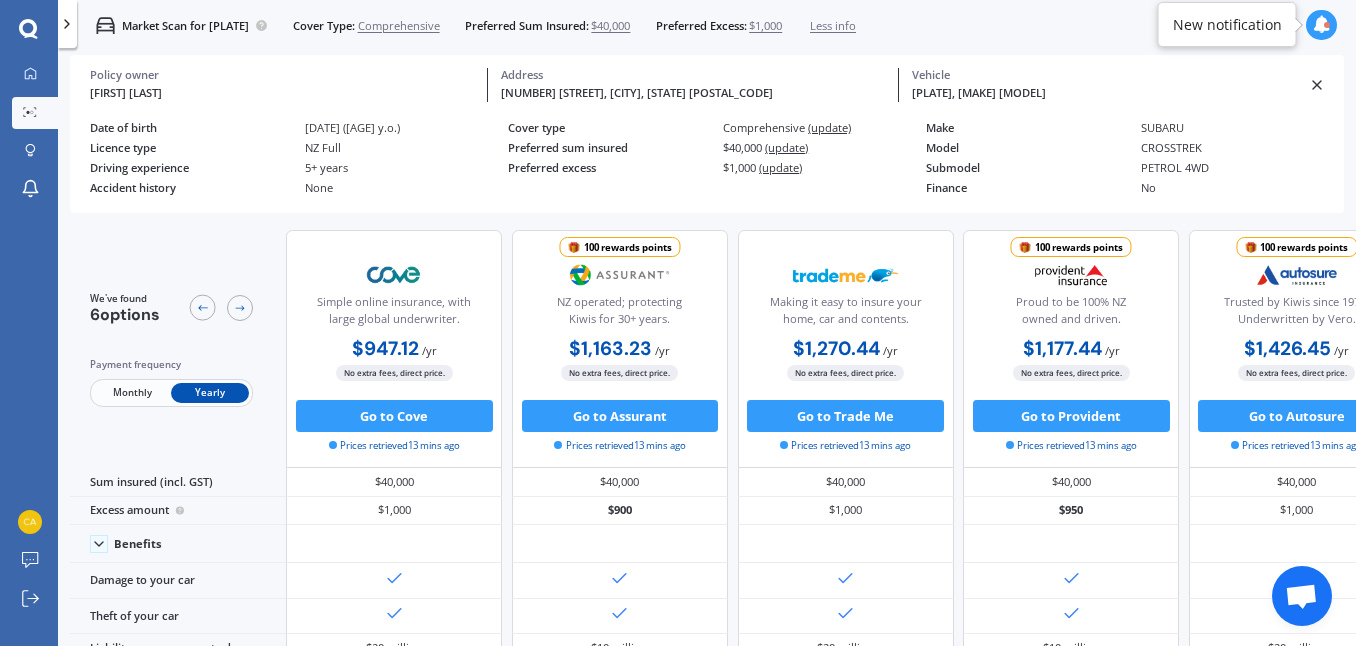 click 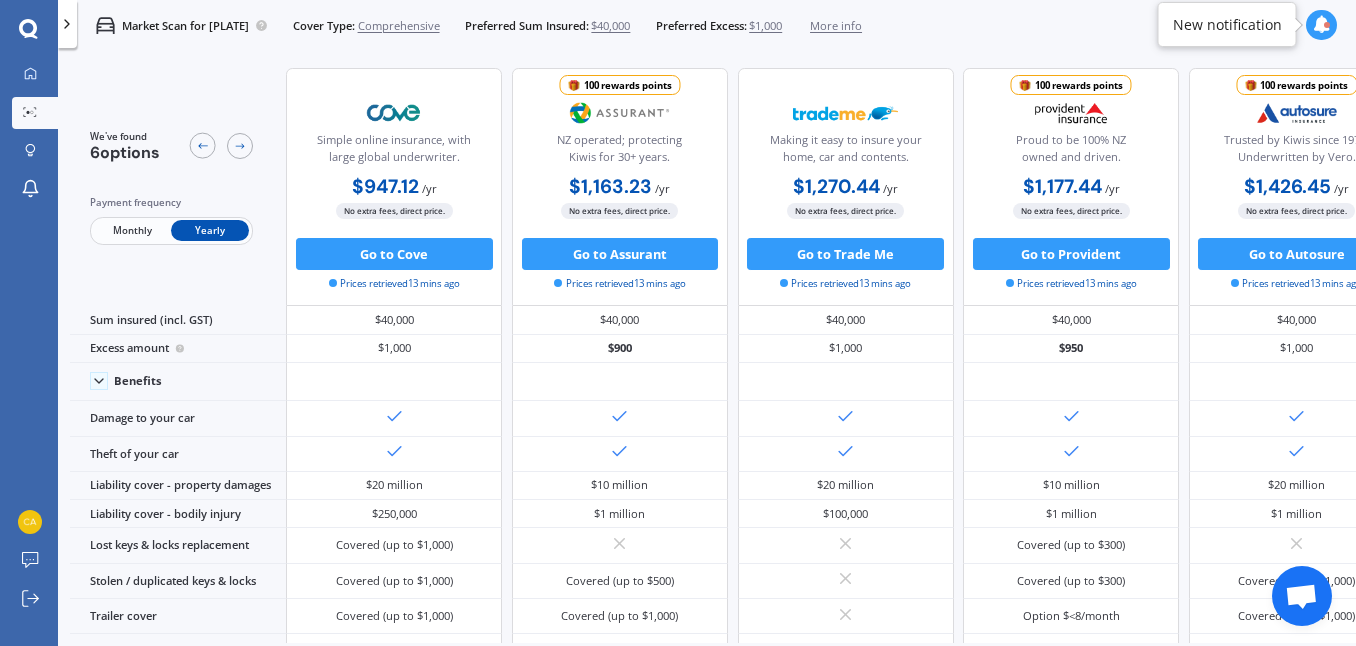 click at bounding box center (67, 24) 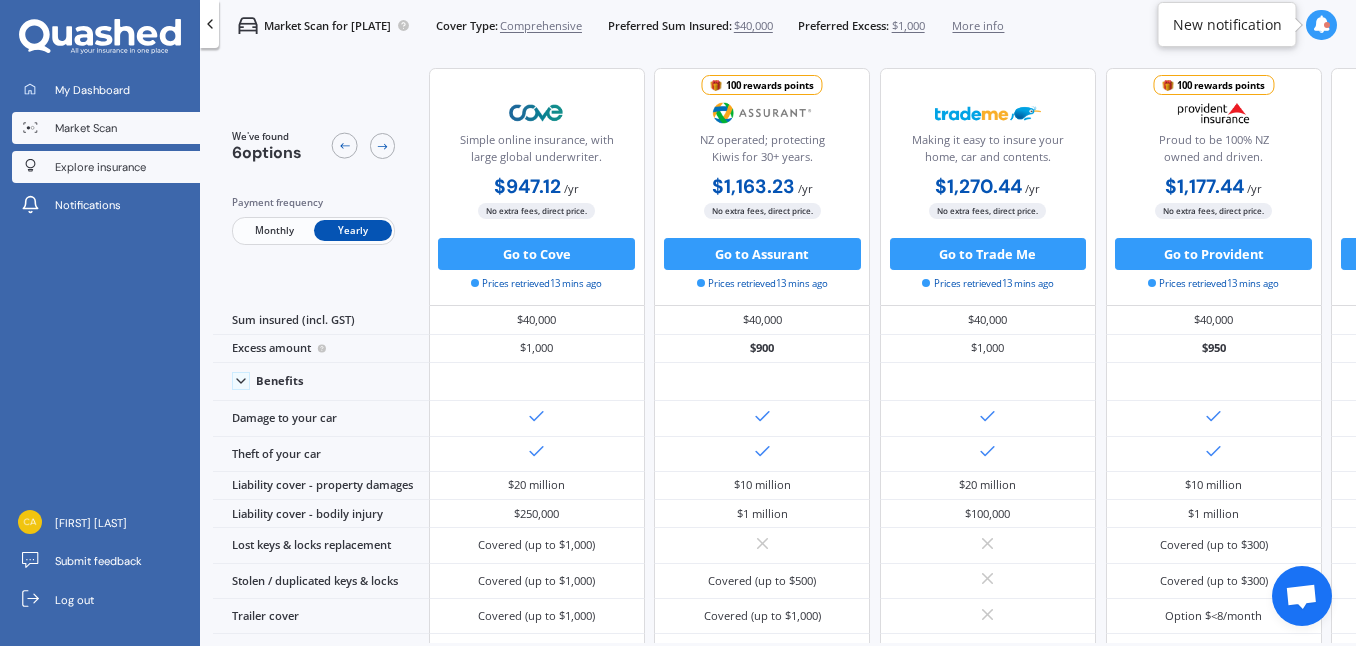 click on "Explore insurance" at bounding box center [100, 167] 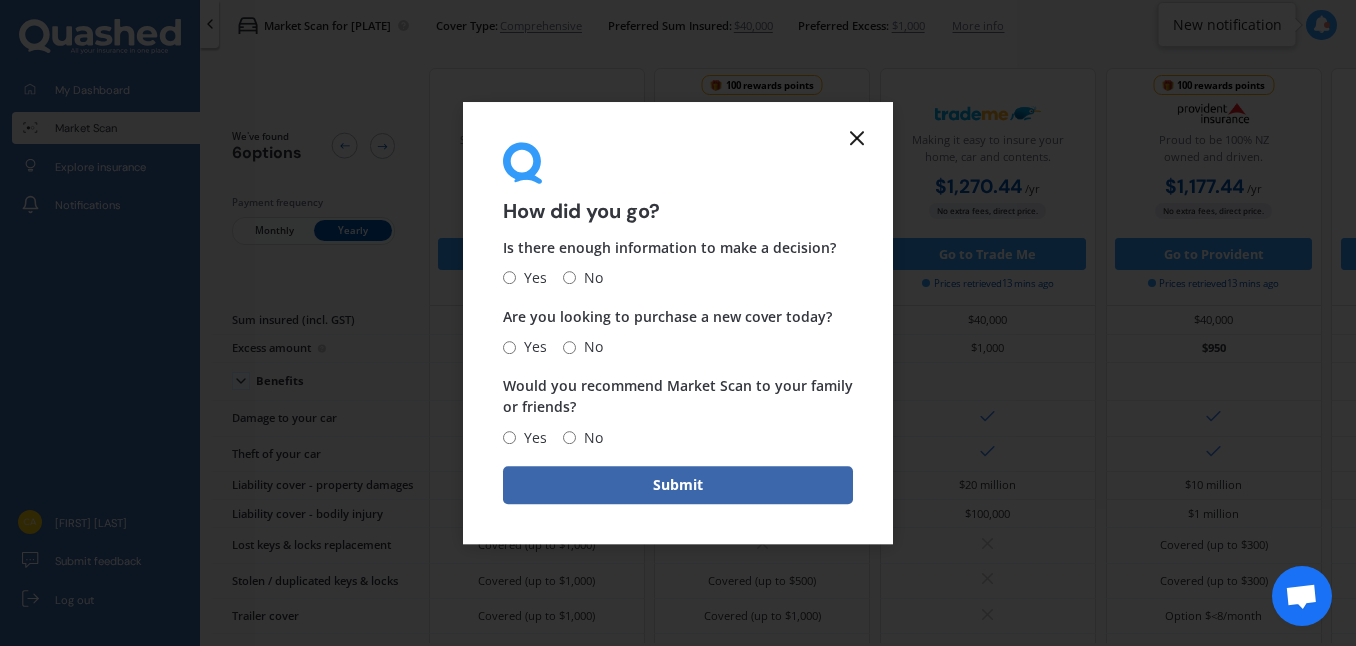 click 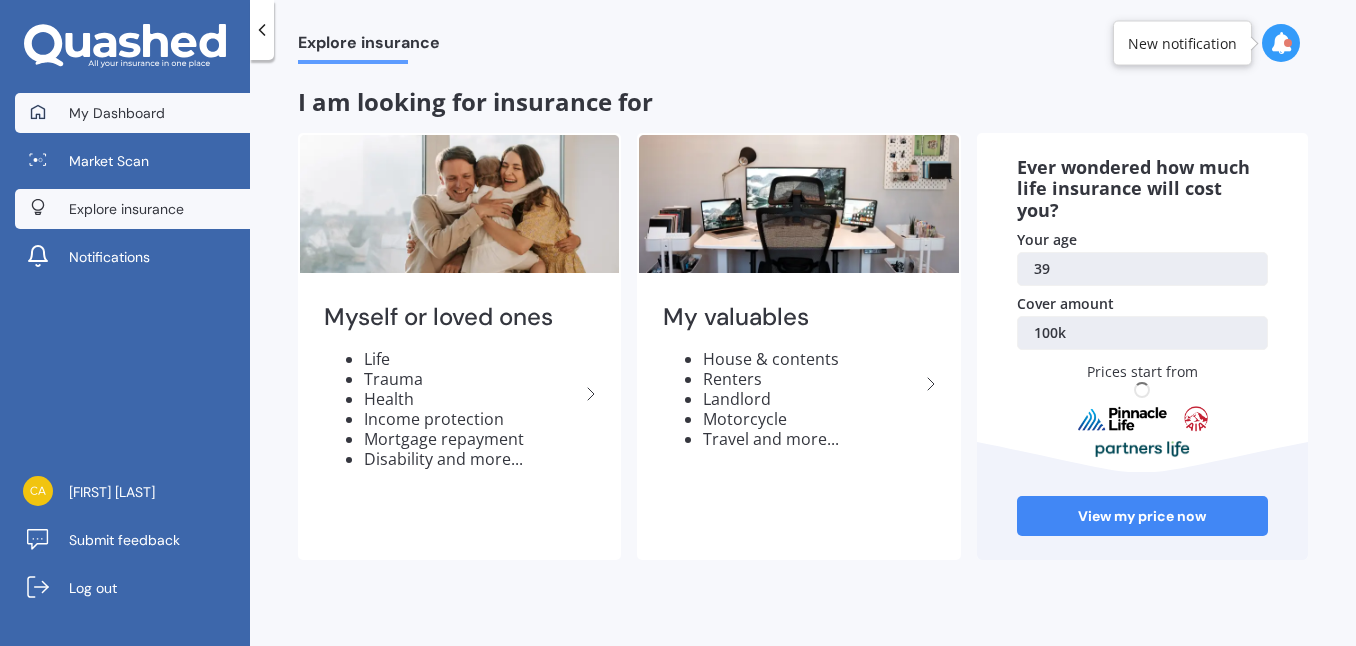 click on "My Dashboard" at bounding box center (117, 113) 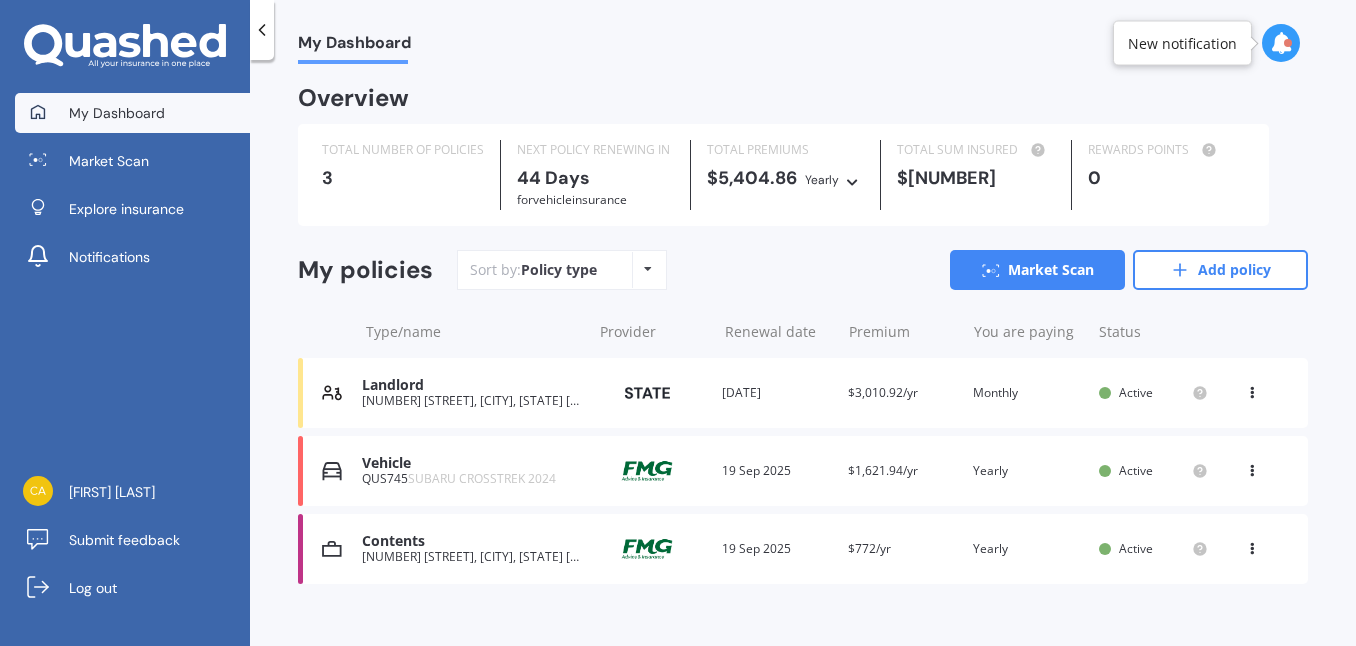 click at bounding box center [1252, 389] 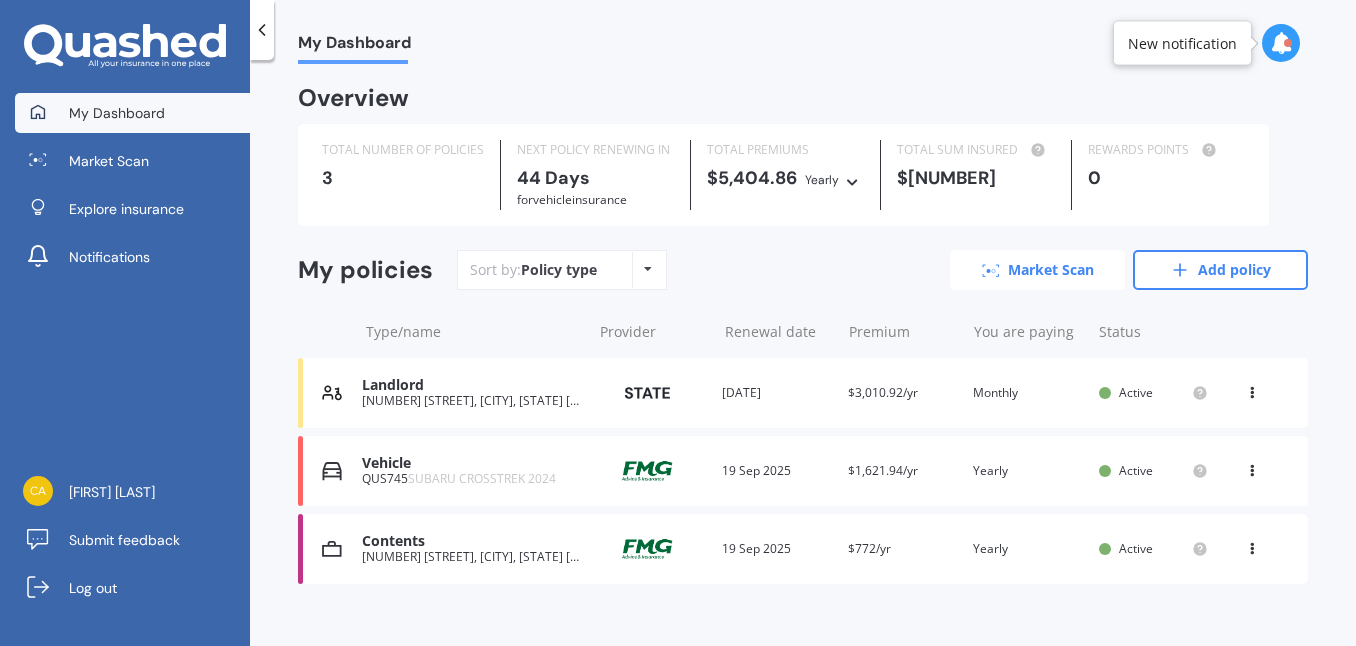 click on "Market Scan" at bounding box center [1037, 270] 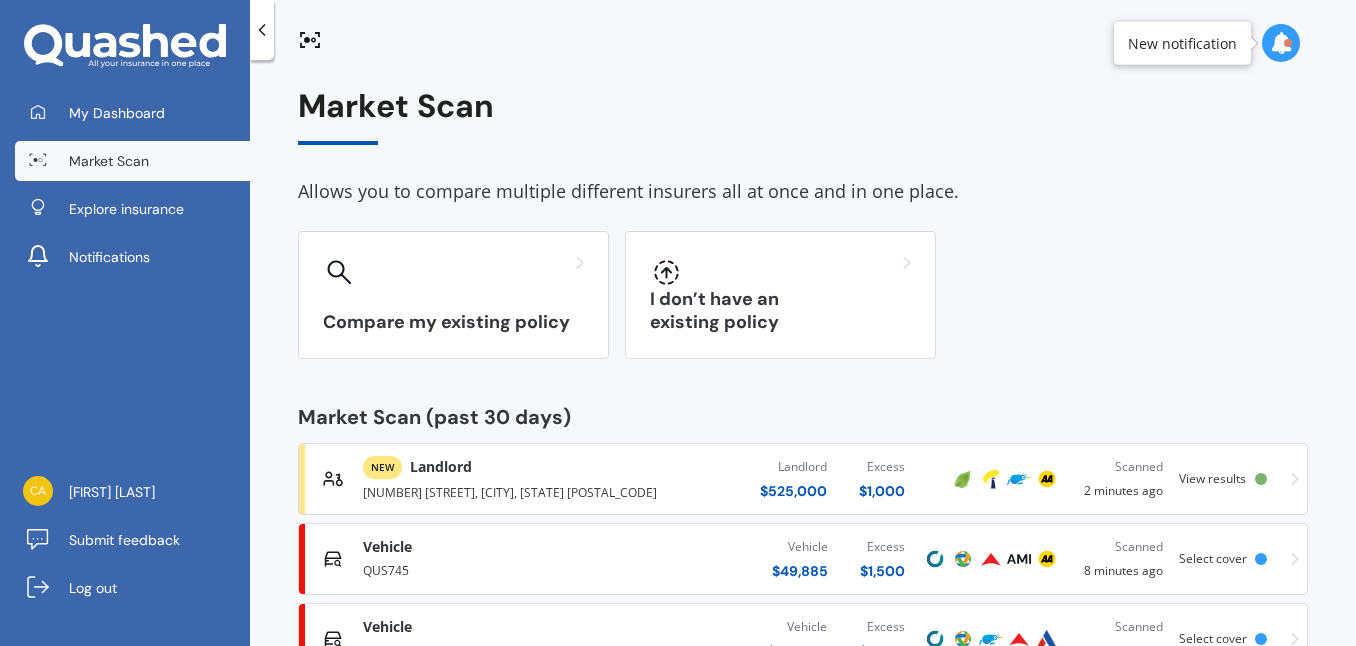 click at bounding box center [991, 479] 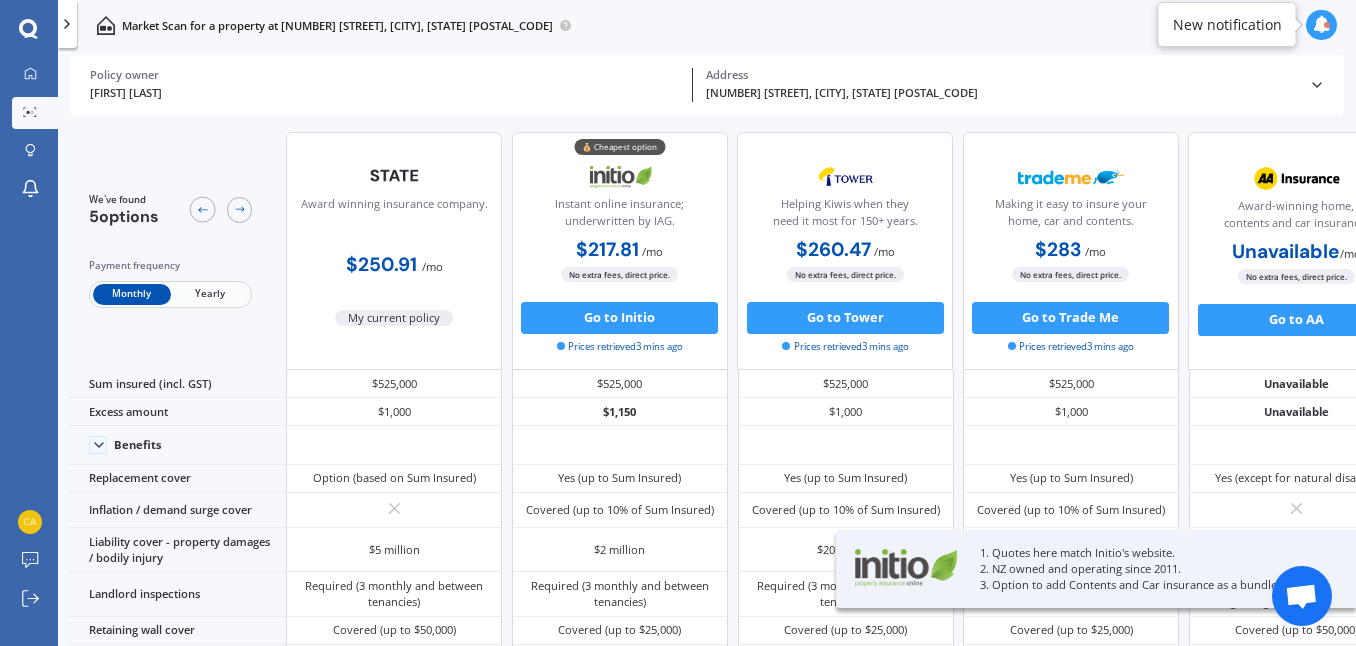 click on "Yearly" at bounding box center [210, 294] 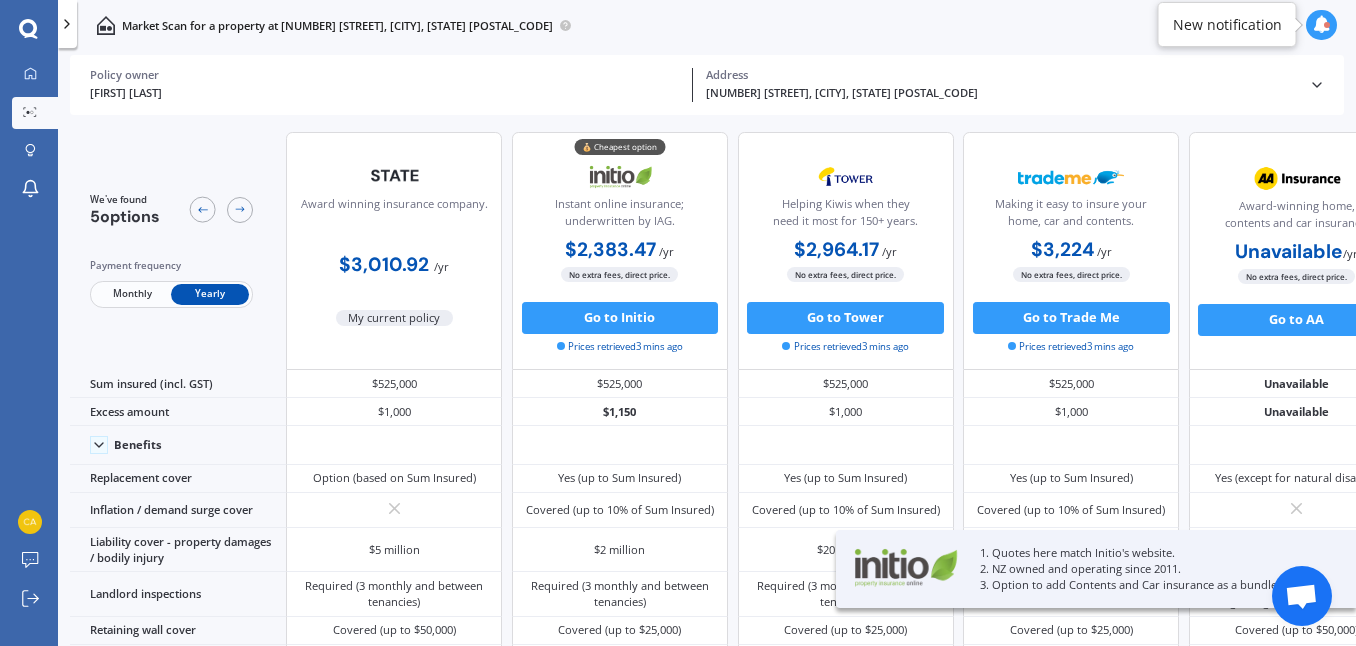 click on "Monthly" at bounding box center (132, 294) 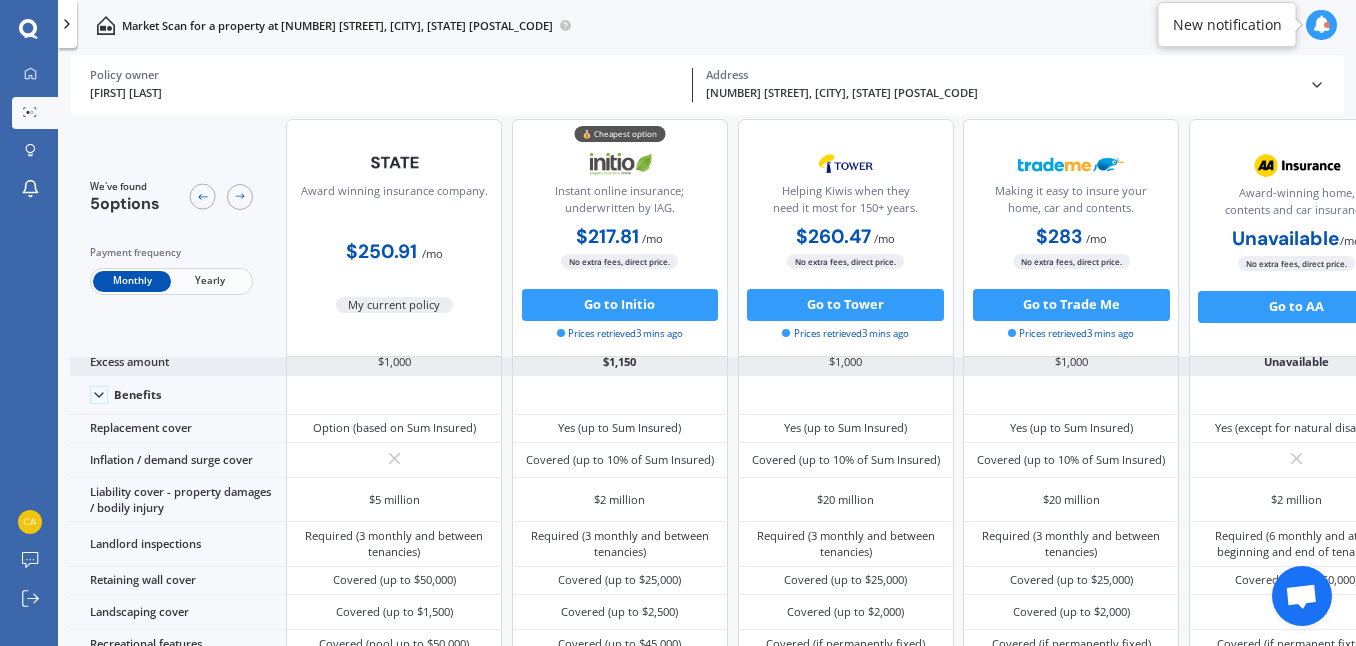 scroll, scrollTop: 68, scrollLeft: 0, axis: vertical 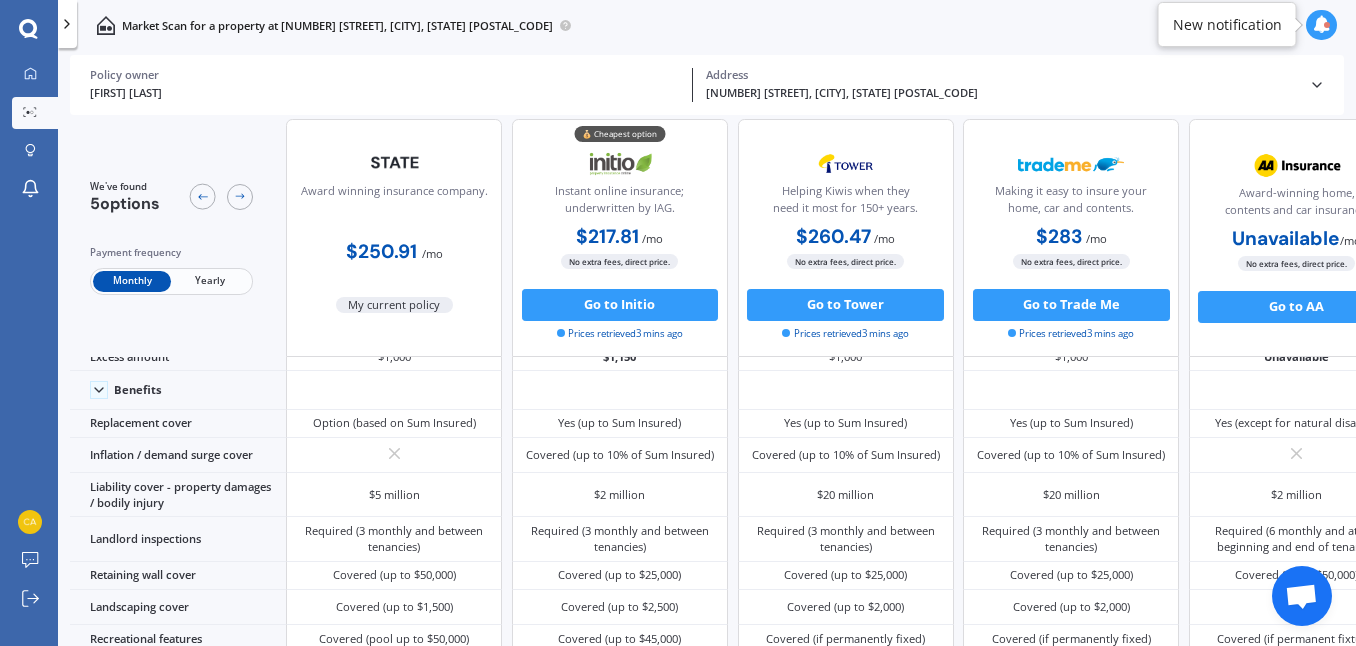 click on "Yearly" at bounding box center [210, 281] 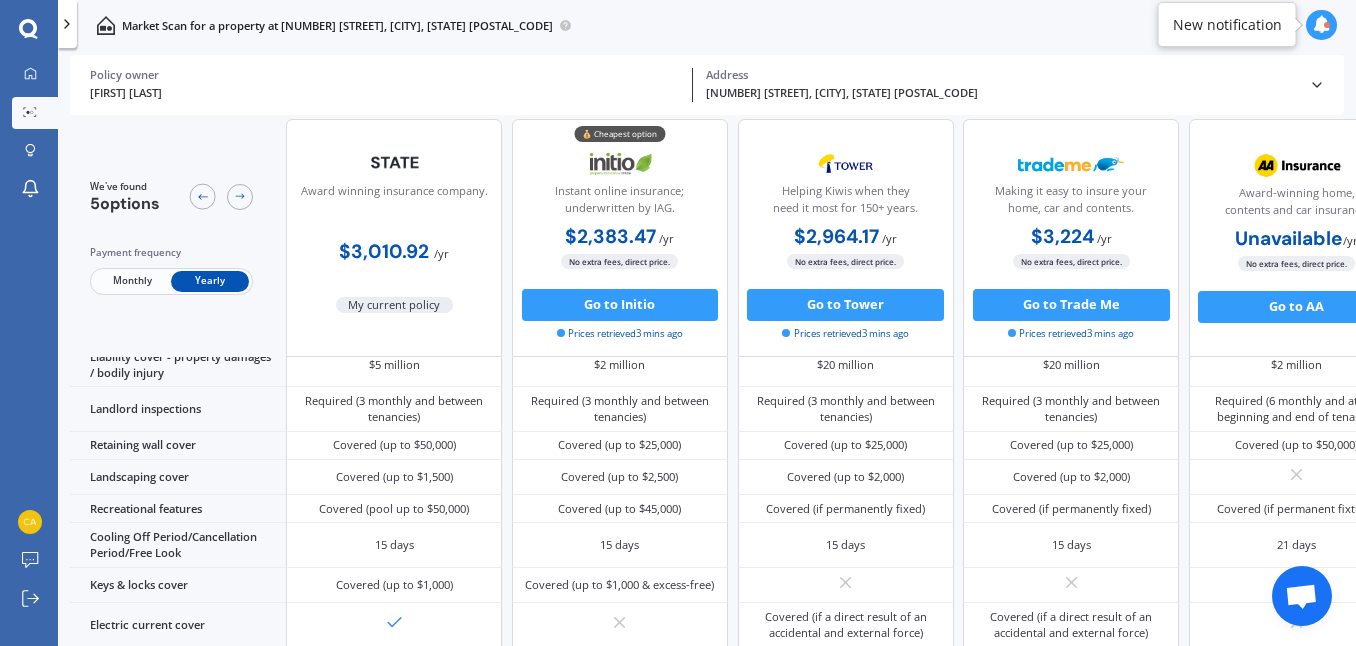 scroll, scrollTop: 0, scrollLeft: 0, axis: both 